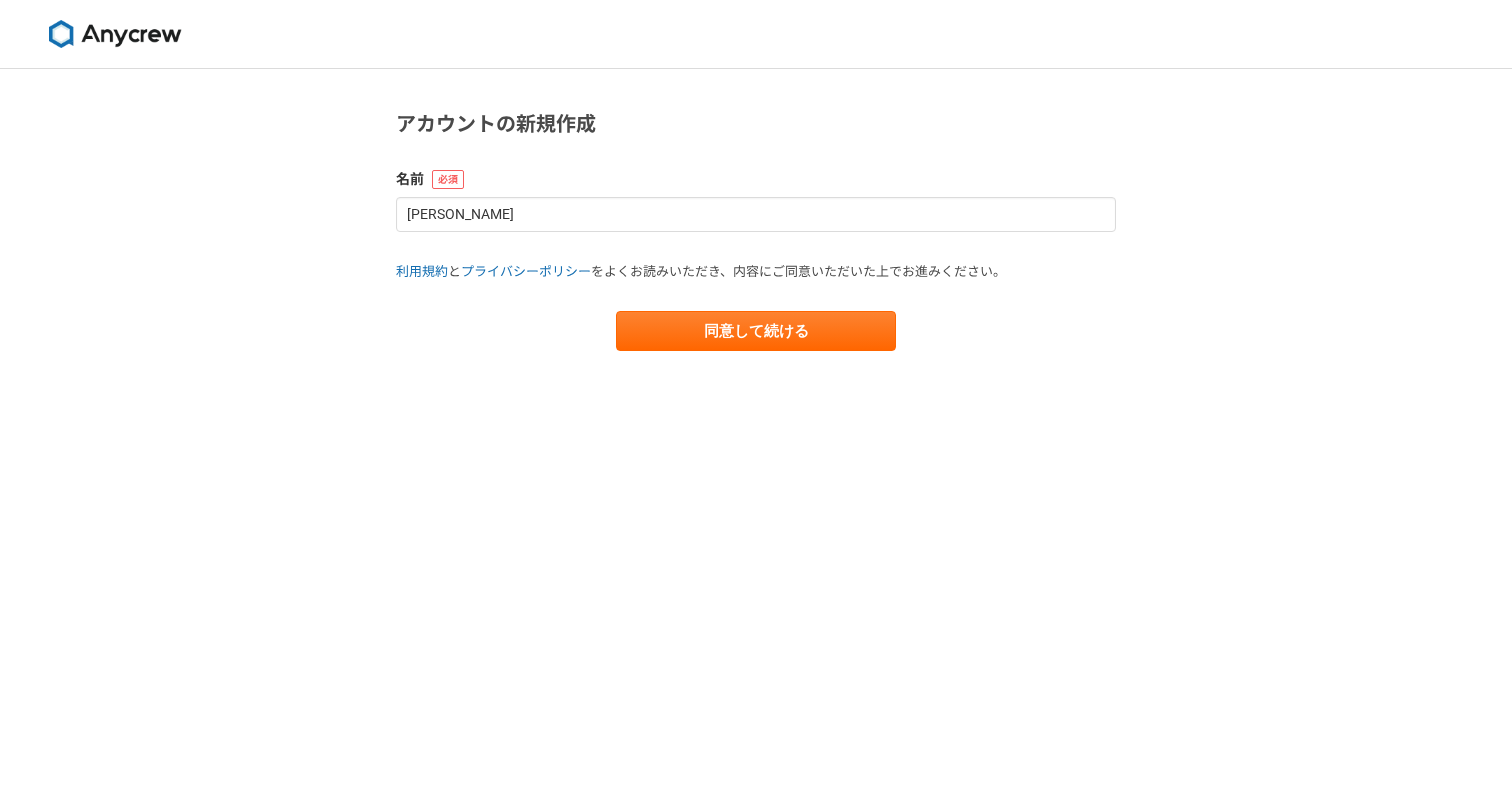 scroll, scrollTop: 0, scrollLeft: 0, axis: both 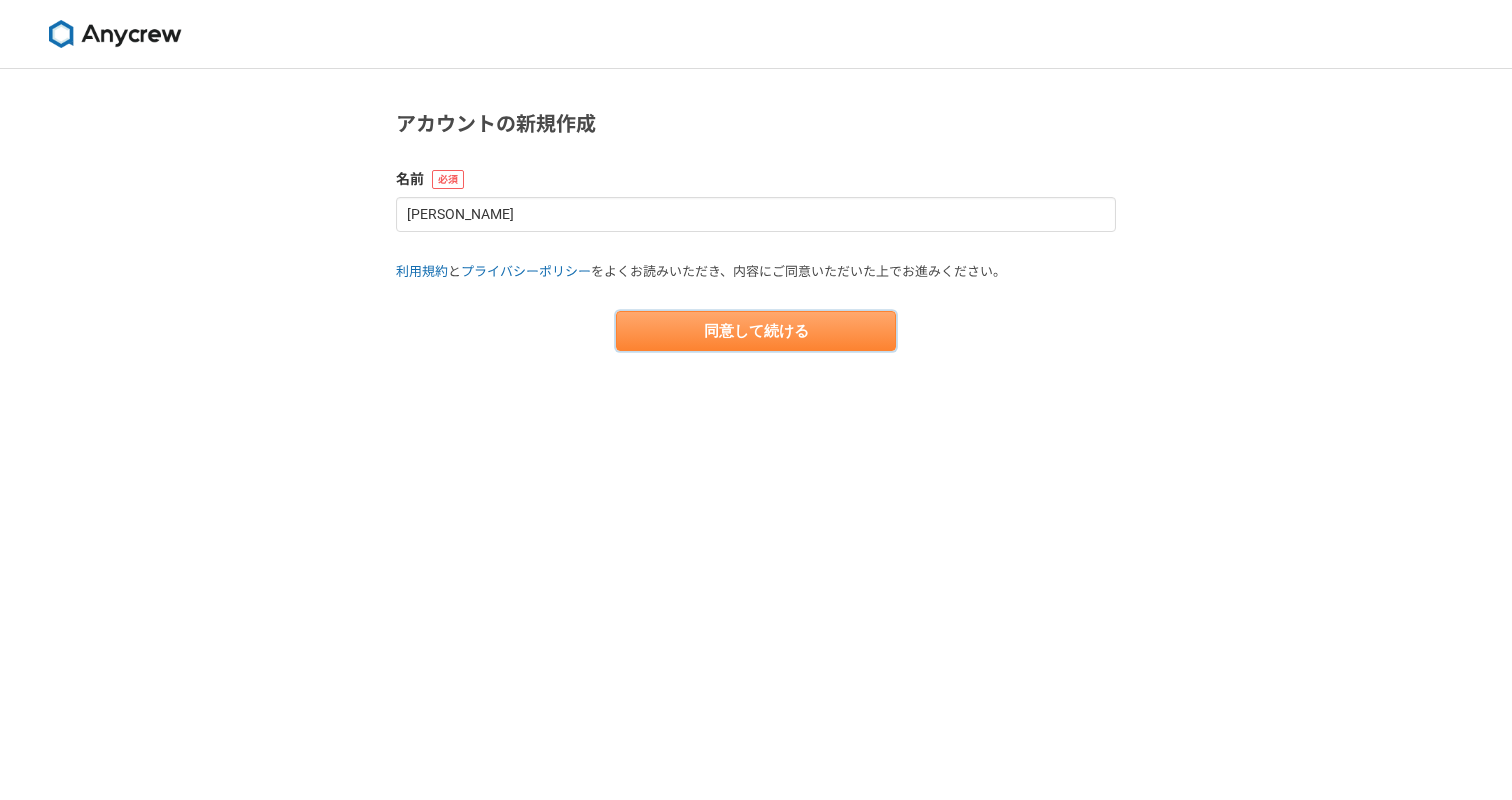 click on "同意して続ける" at bounding box center [756, 331] 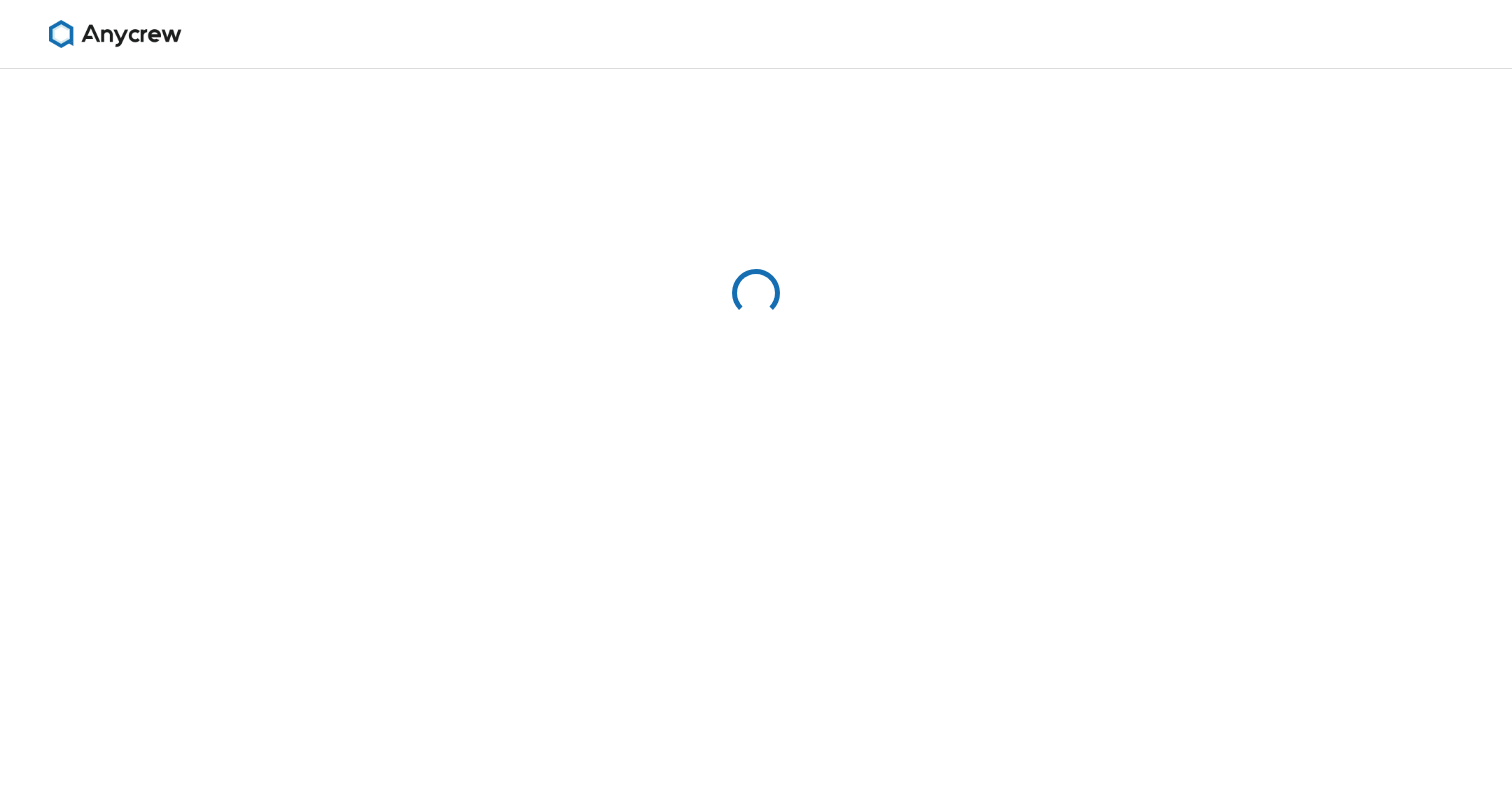 select on "13" 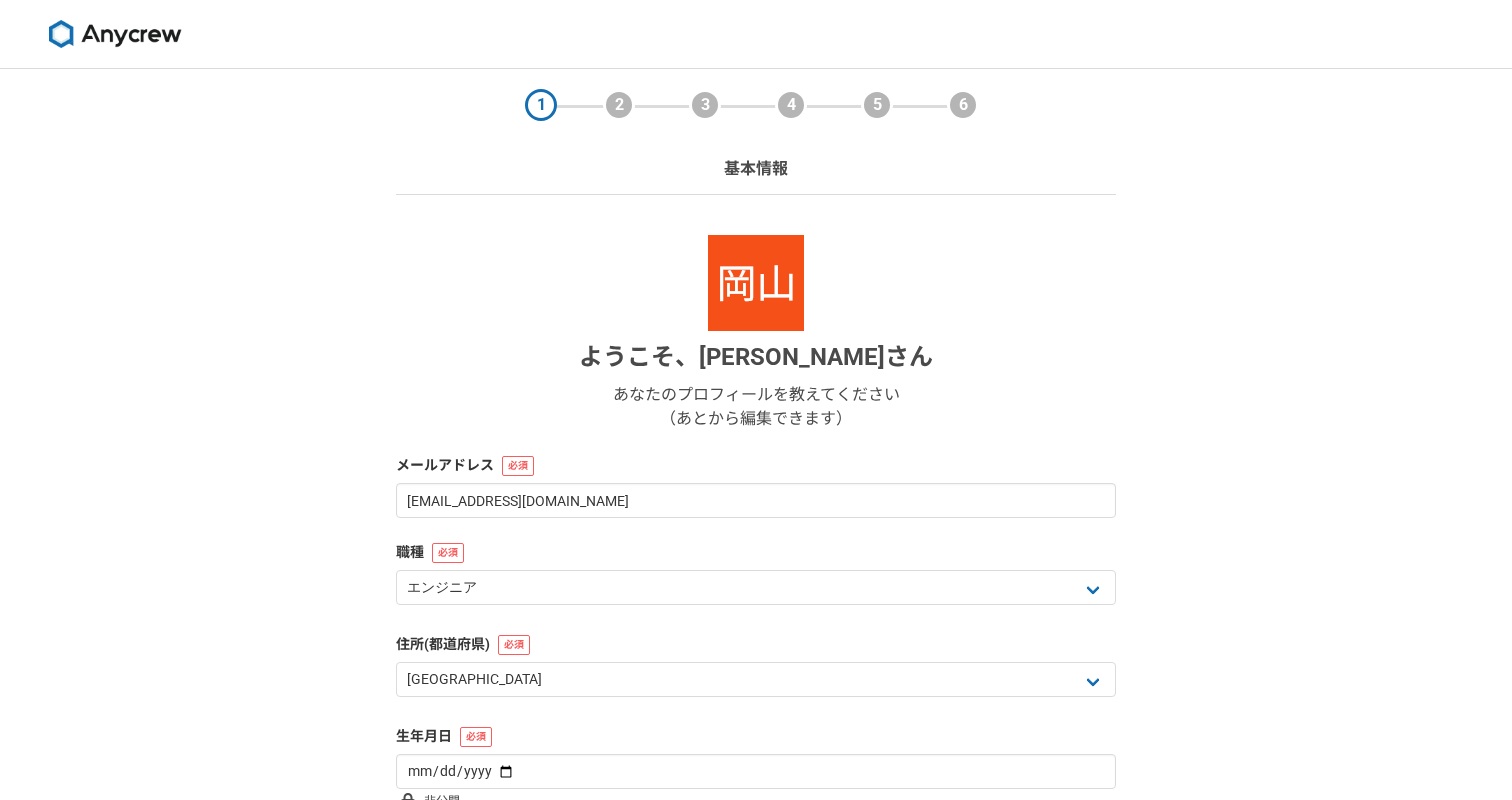 scroll, scrollTop: 197, scrollLeft: 0, axis: vertical 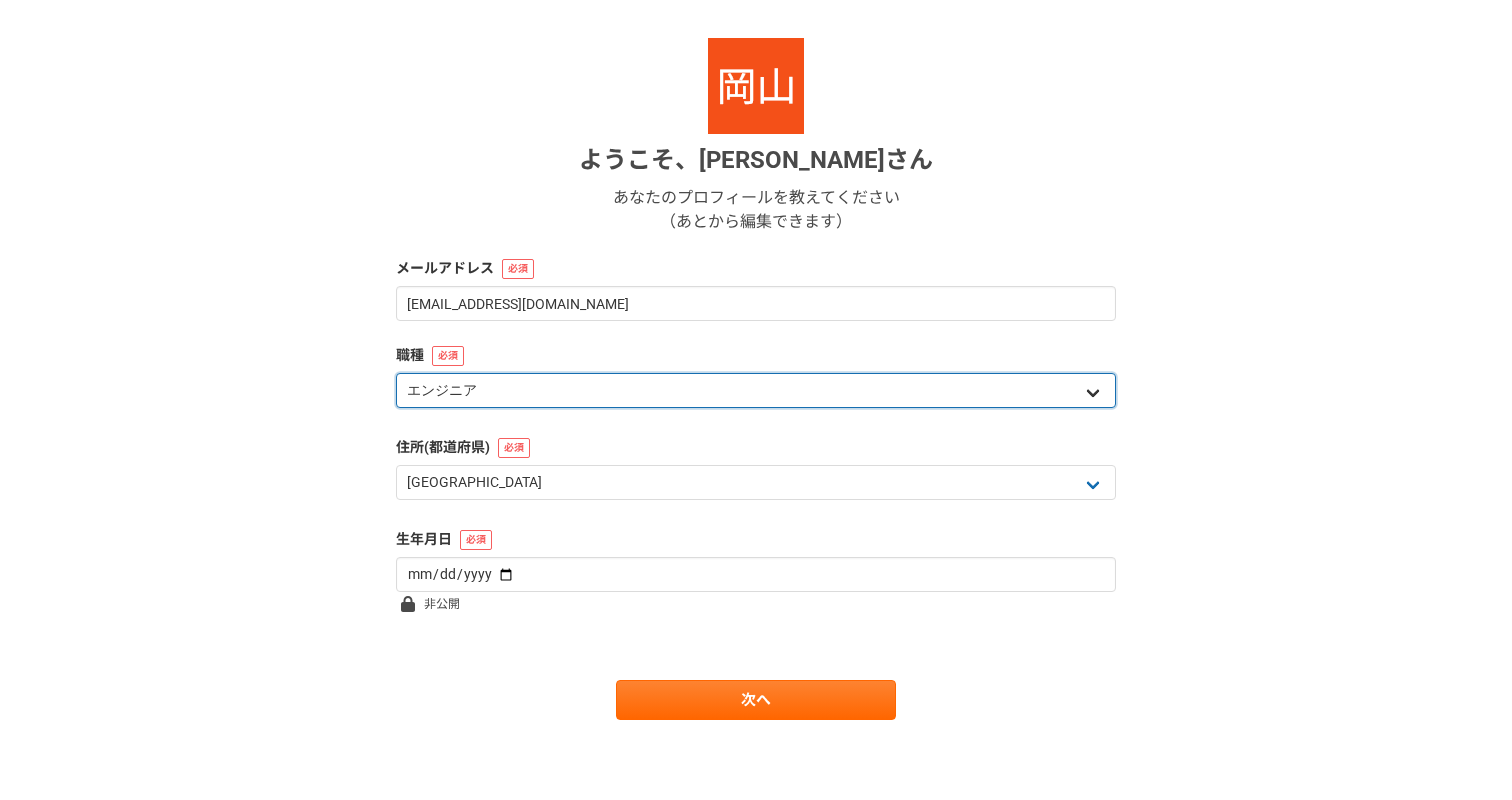 click on "エンジニア デザイナー ライター 営業 マーケティング 企画・事業開発 バックオフィス その他" at bounding box center [756, 390] 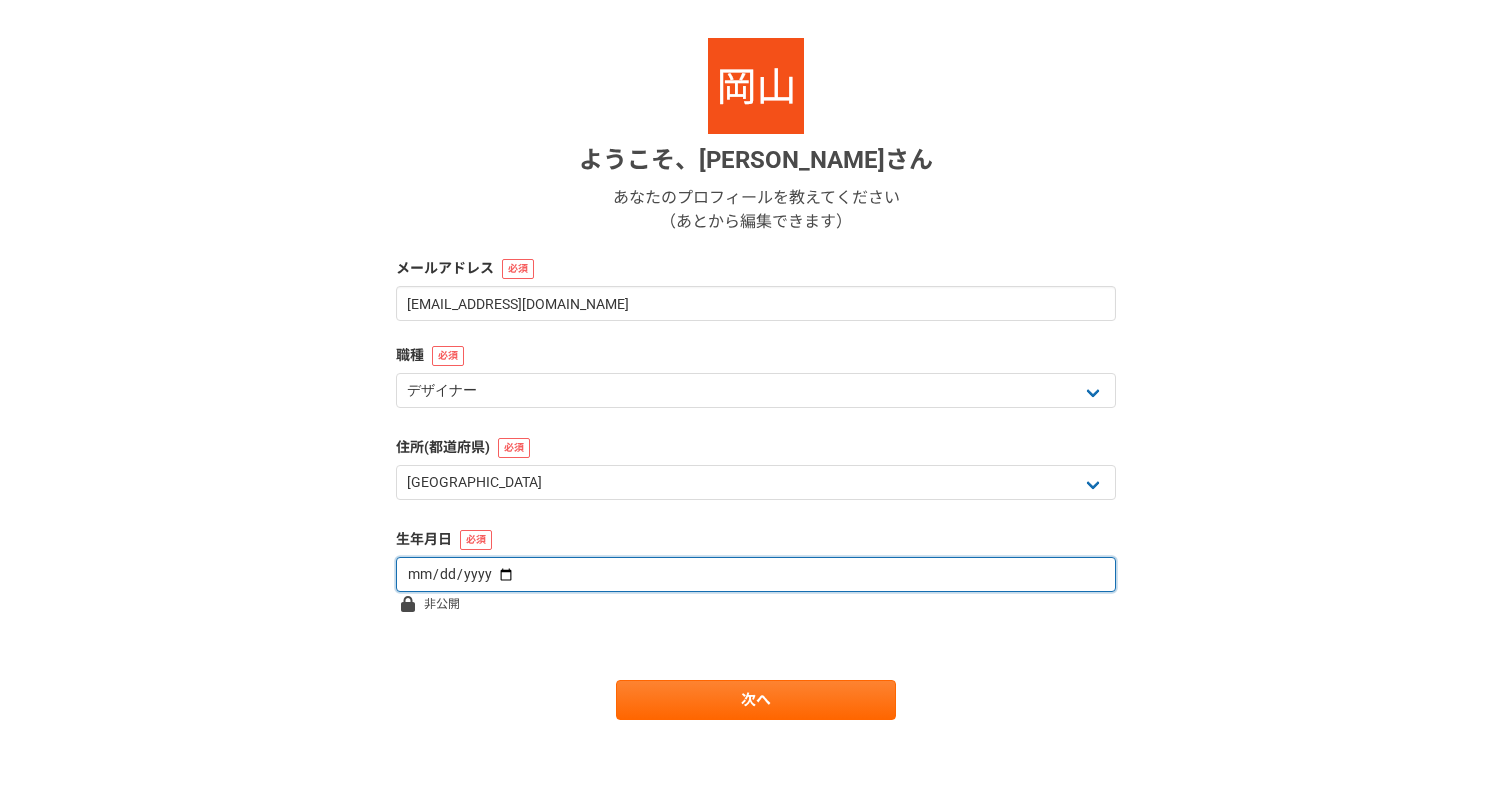 click at bounding box center (756, 574) 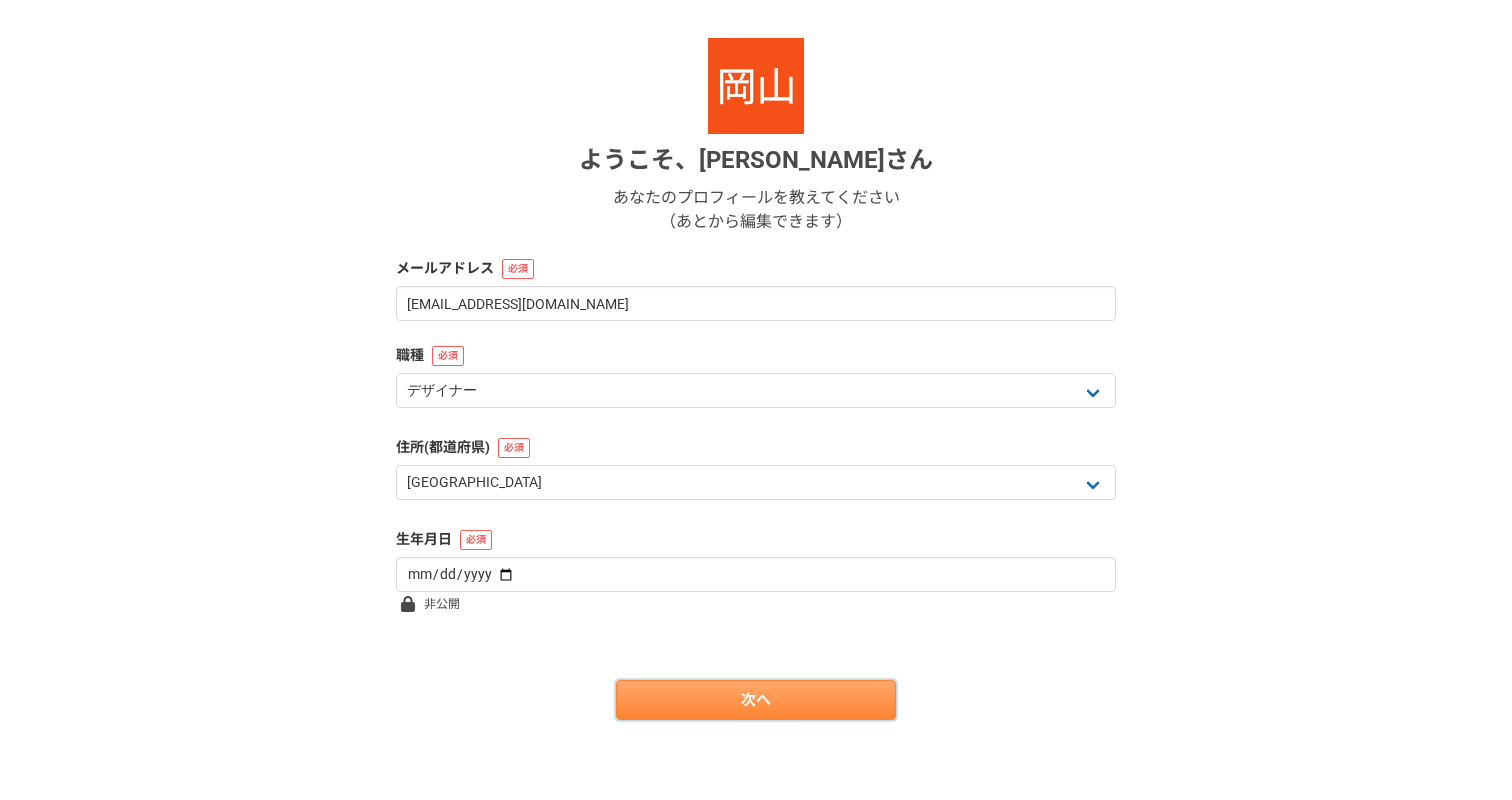 click on "次へ" at bounding box center (756, 700) 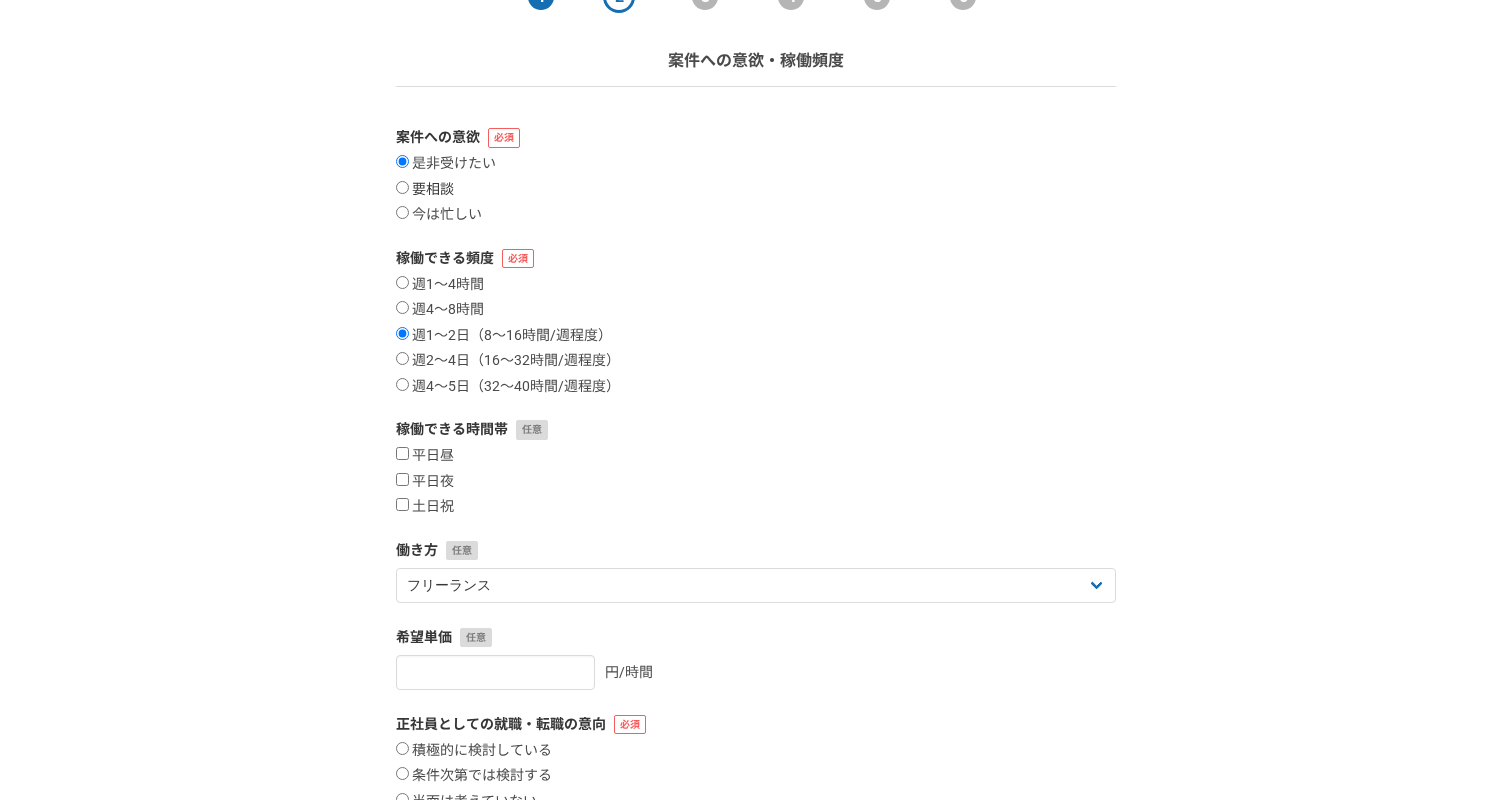 scroll, scrollTop: 113, scrollLeft: 0, axis: vertical 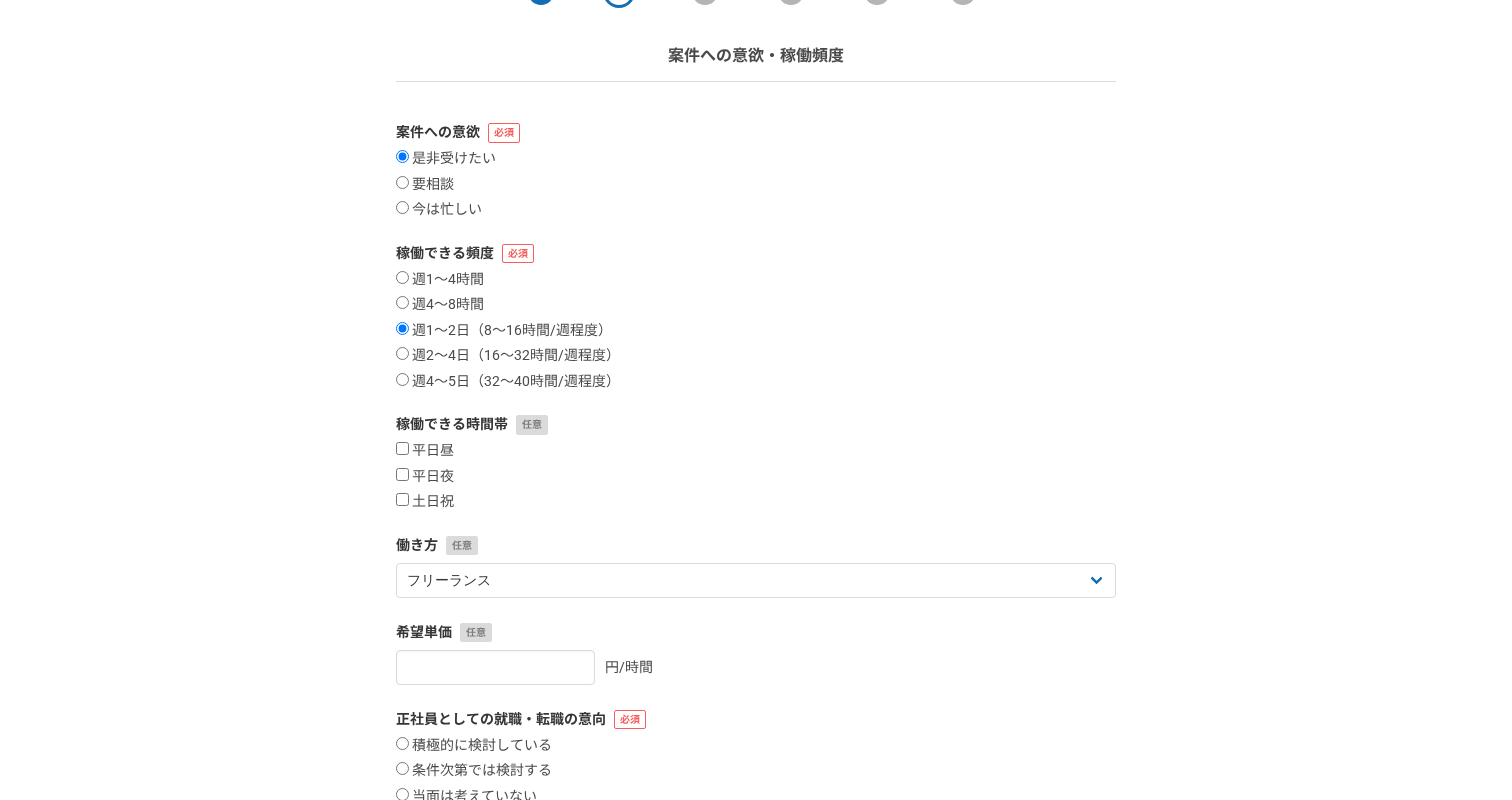 click on "1 2 3 4 5 6 案件への意欲・稼働頻度 案件への意欲   是非受けたい   要相談   今は忙しい 稼働できる頻度   週1〜4時間   週4〜8時間   週1〜2日（8〜16時間/週程度）   週2〜4日（16〜32時間/週程度）   週4〜5日（32〜40時間/週程度） 稼働できる時間帯   平日昼   平日夜   土日祝 働き方 フリーランス 副業 その他 希望単価 円/時間 正社員としての就職・転職の意向   積極的に検討している   条件次第では検討する   当面は考えていない ※この情報はサービス上では公開されません 戻る 次へ" at bounding box center [756, 484] 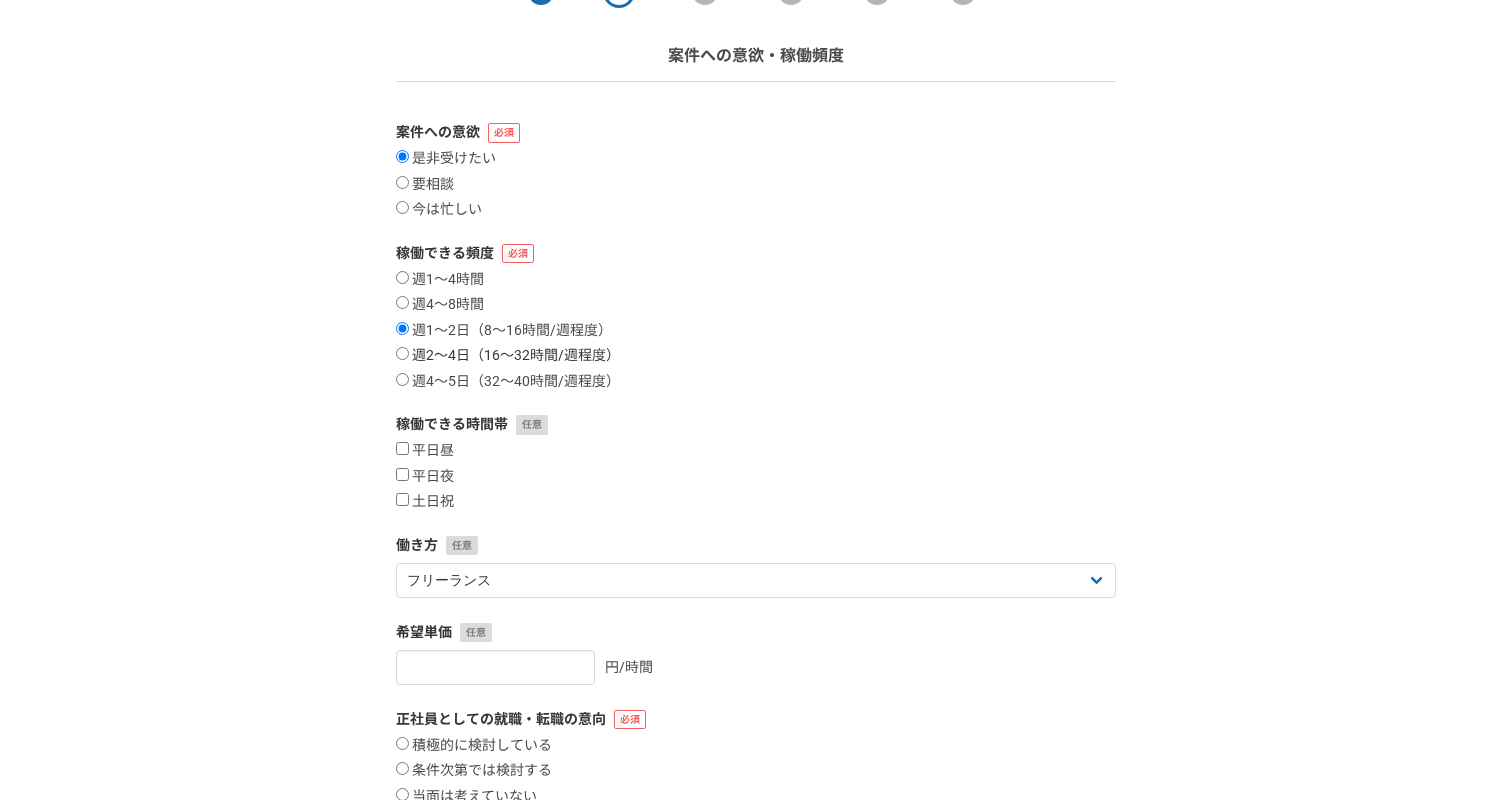 click on "週2〜4日（16〜32時間/週程度）" at bounding box center (402, 353) 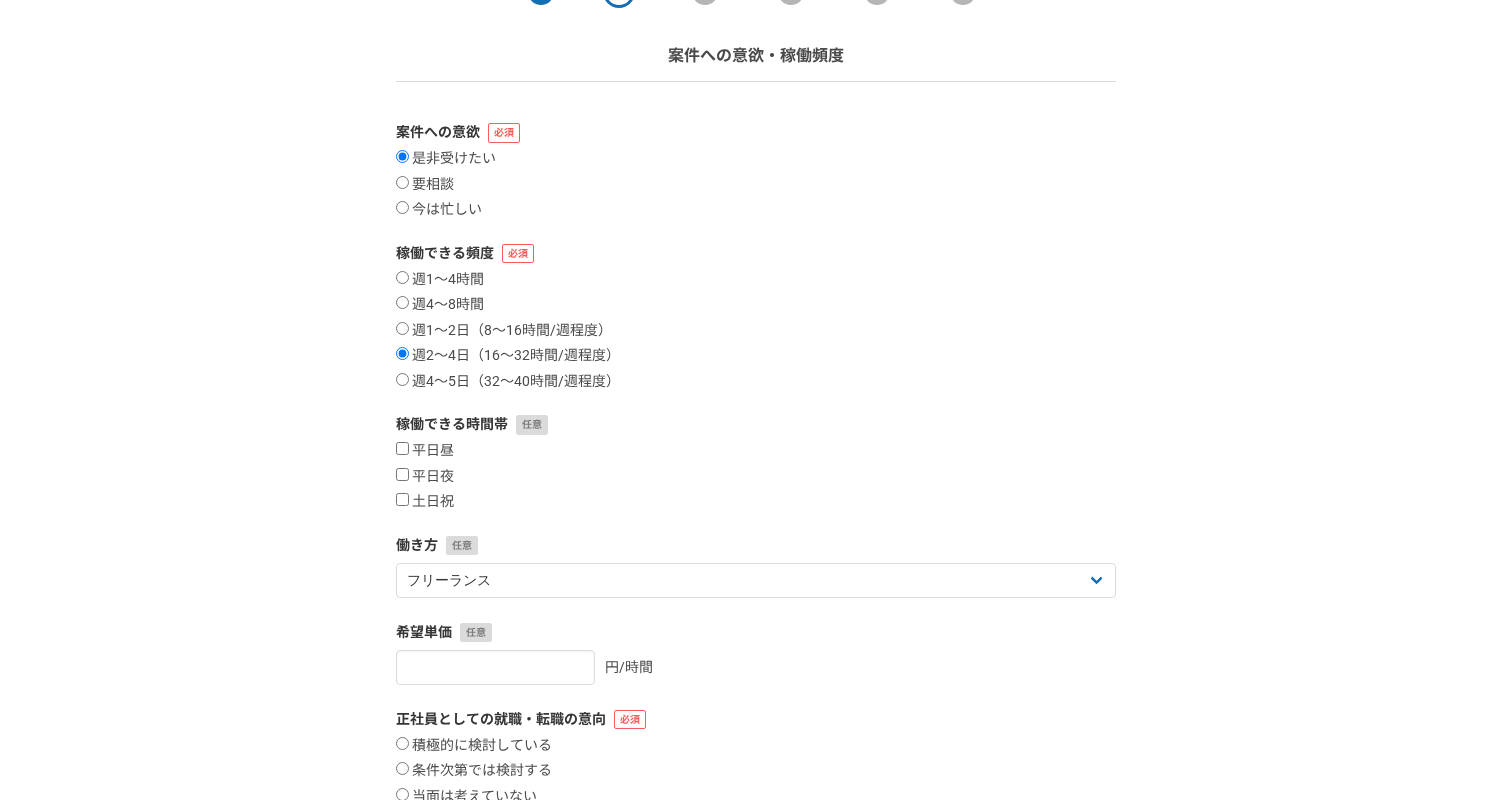 click on "1 2 3 4 5 6 案件への意欲・稼働頻度 案件への意欲   是非受けたい   要相談   今は忙しい 稼働できる頻度   週1〜4時間   週4〜8時間   週1〜2日（8〜16時間/週程度）   週2〜4日（16〜32時間/週程度）   週4〜5日（32〜40時間/週程度） 稼働できる時間帯   平日昼   平日夜   土日祝 働き方 フリーランス 副業 その他 希望単価 円/時間 正社員としての就職・転職の意向   積極的に検討している   条件次第では検討する   当面は考えていない ※この情報はサービス上では公開されません 戻る 次へ" at bounding box center [756, 484] 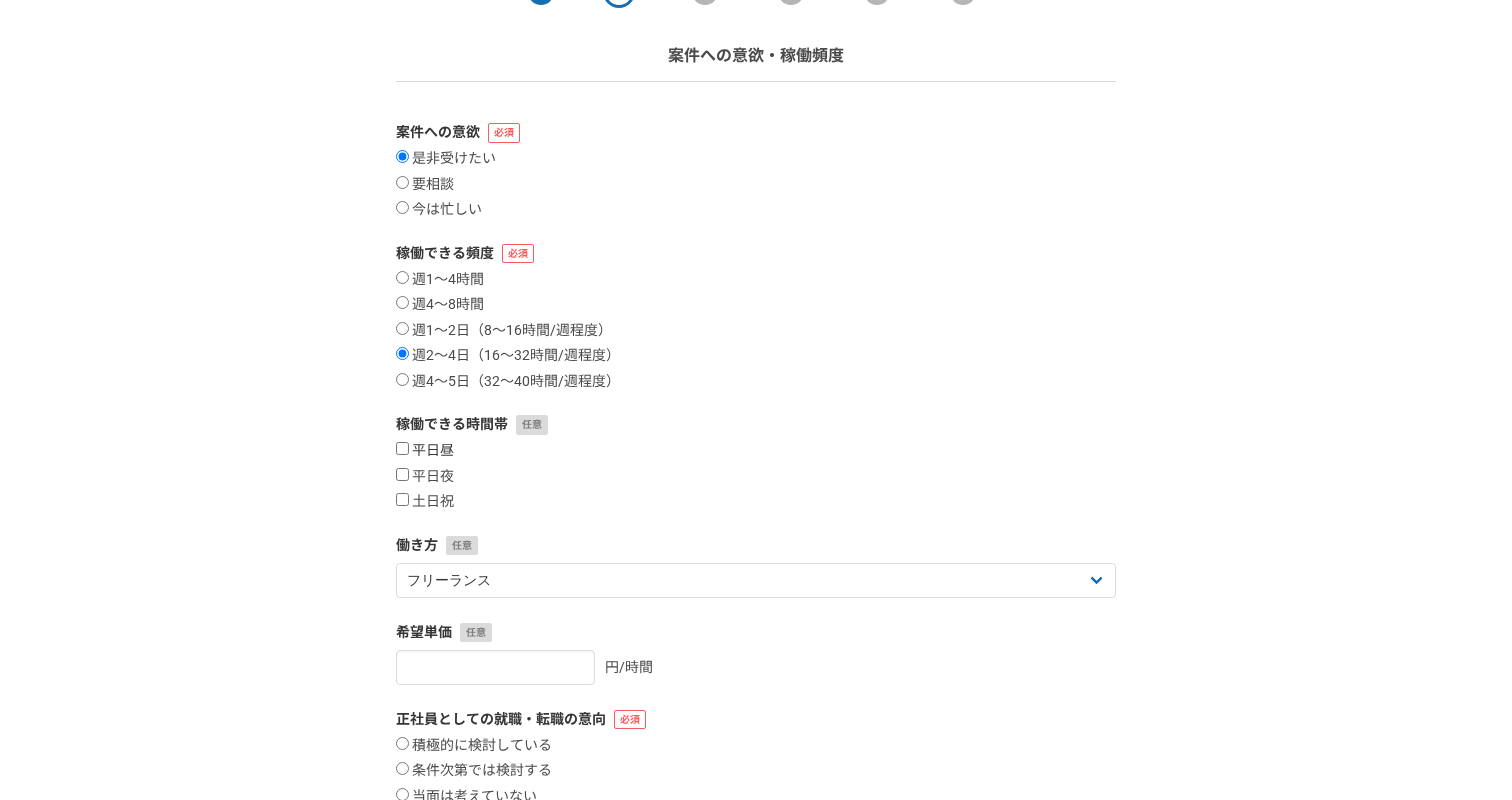 click on "平日昼" at bounding box center [402, 448] 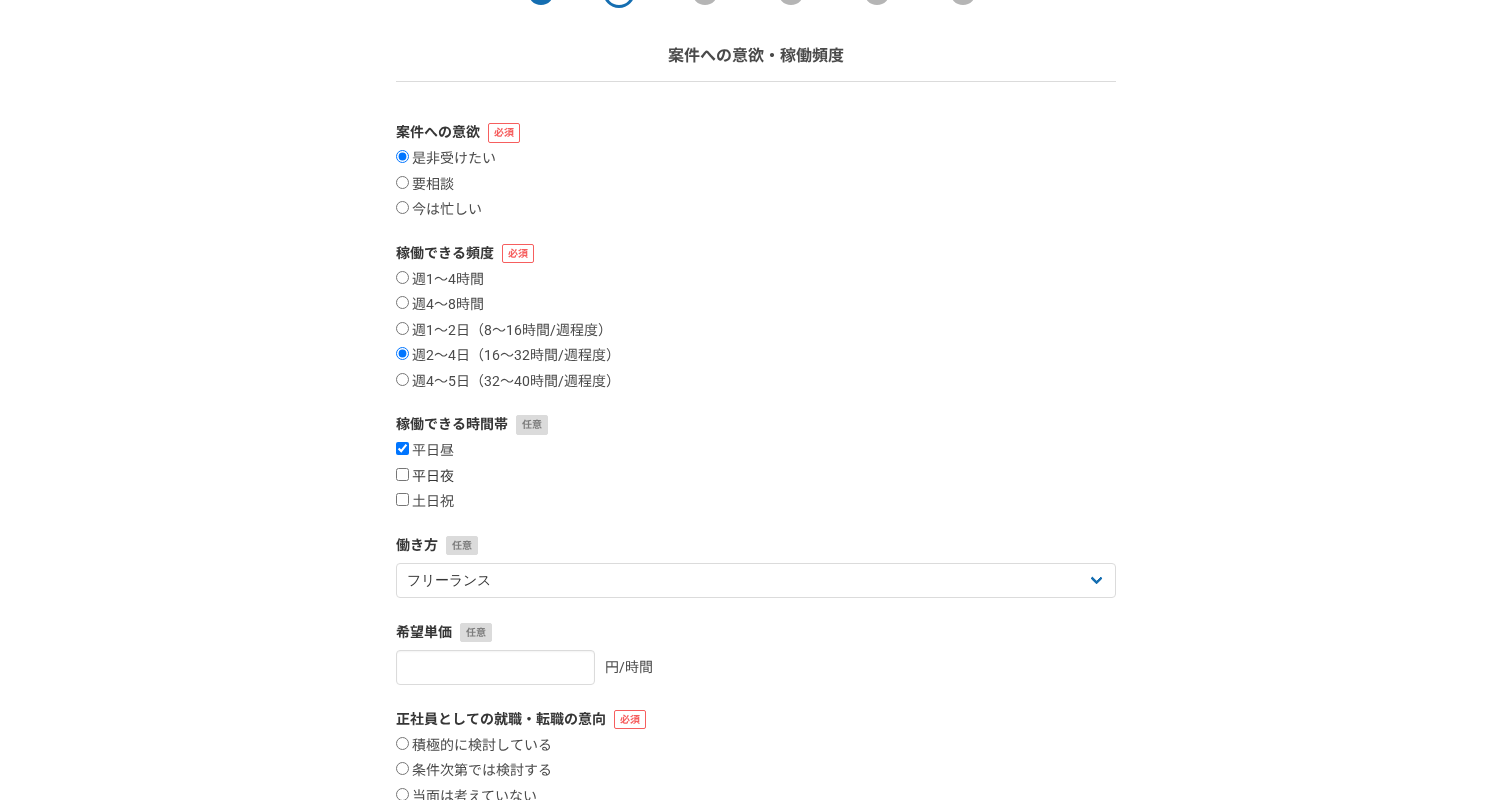 click on "平日夜" at bounding box center (402, 474) 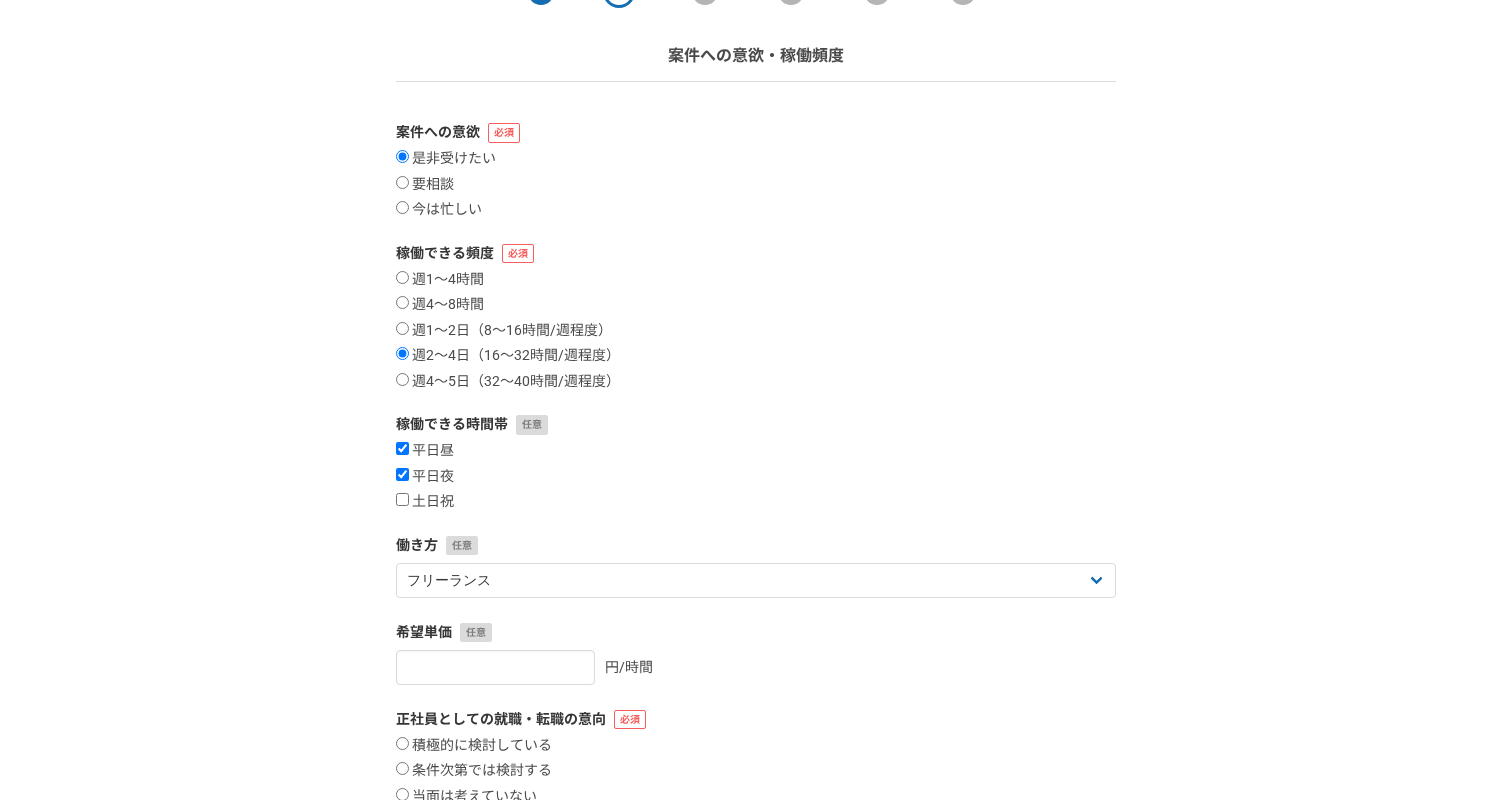 click on "1 2 3 4 5 6 案件への意欲・稼働頻度 案件への意欲   是非受けたい   要相談   今は忙しい 稼働できる頻度   週1〜4時間   週4〜8時間   週1〜2日（8〜16時間/週程度）   週2〜4日（16〜32時間/週程度）   週4〜5日（32〜40時間/週程度） 稼働できる時間帯   平日昼   平日夜   土日祝 働き方 フリーランス 副業 その他 希望単価 円/時間 正社員としての就職・転職の意向   積極的に検討している   条件次第では検討する   当面は考えていない ※この情報はサービス上では公開されません 戻る 次へ" at bounding box center [756, 484] 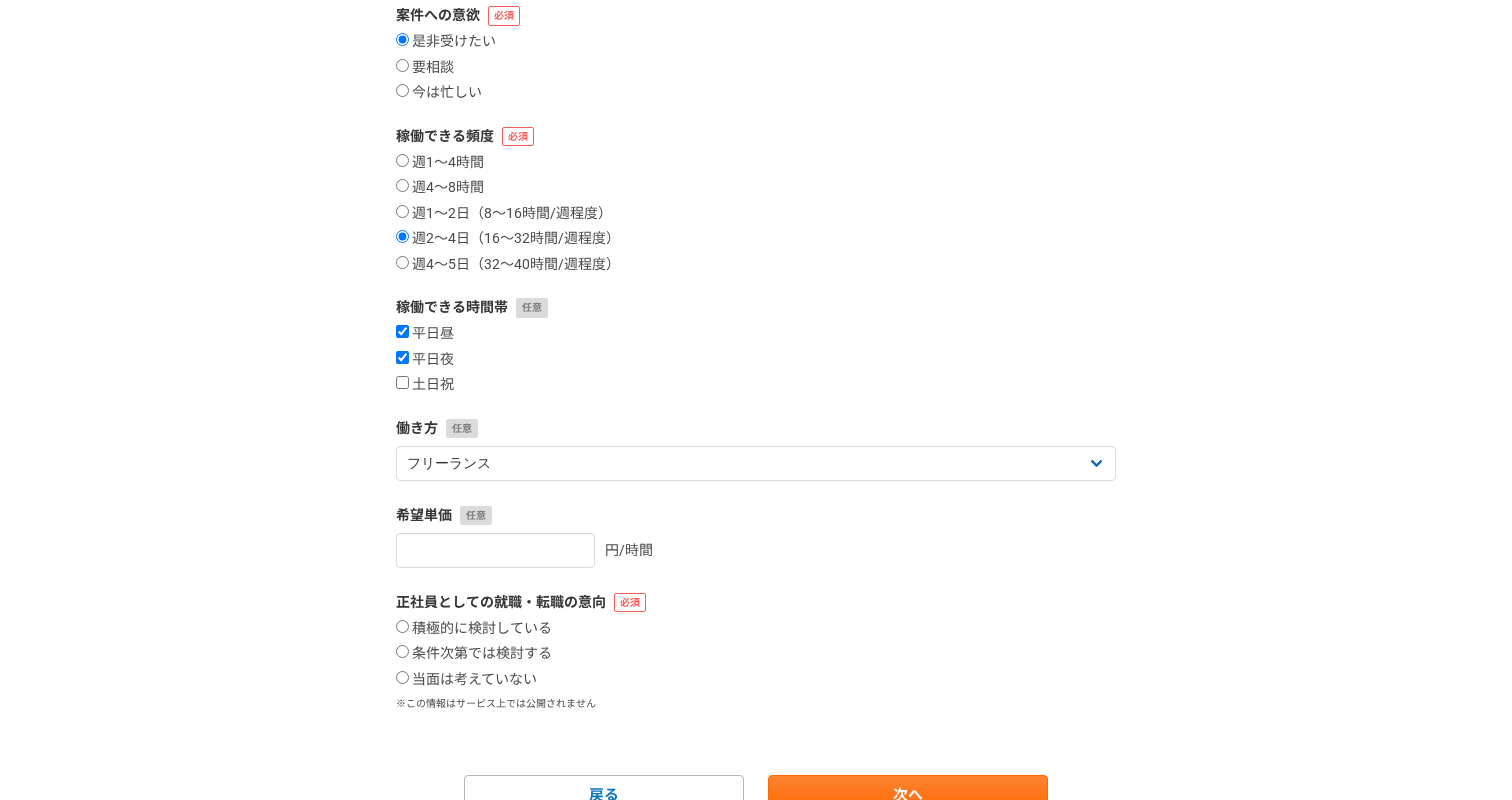scroll, scrollTop: 308, scrollLeft: 0, axis: vertical 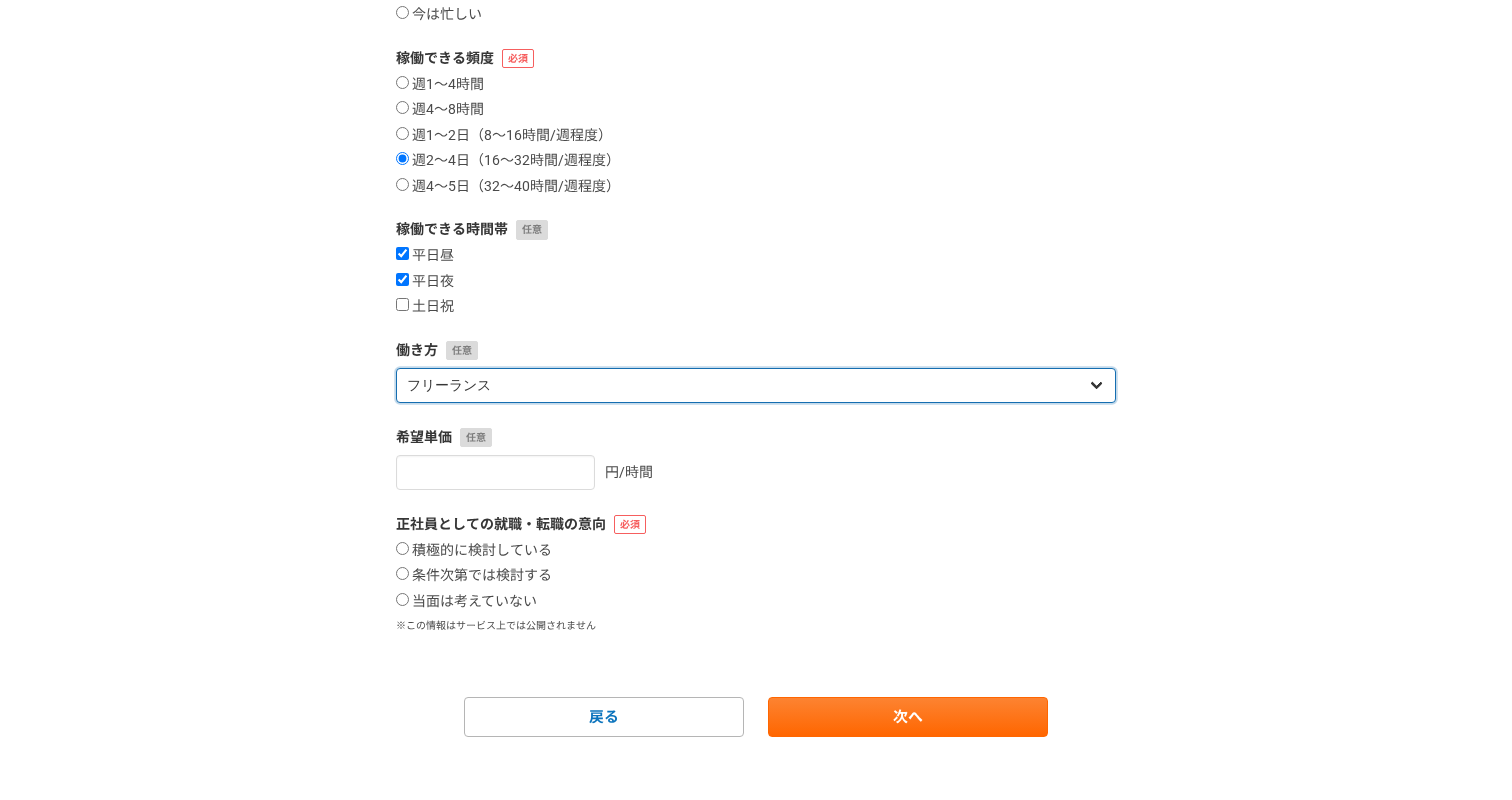 click on "フリーランス 副業 その他" at bounding box center (756, 385) 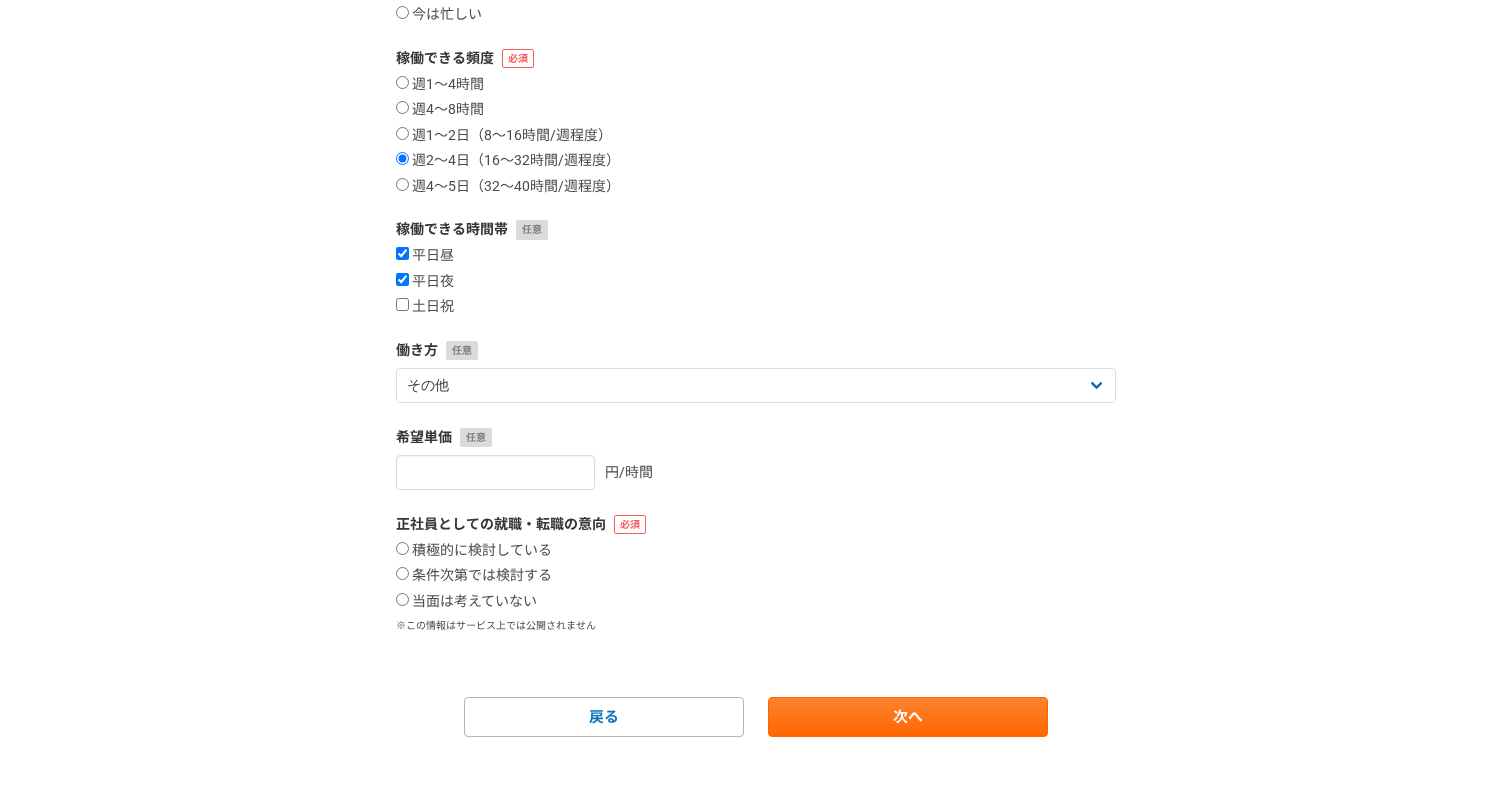 click on "働き方" at bounding box center [756, 350] 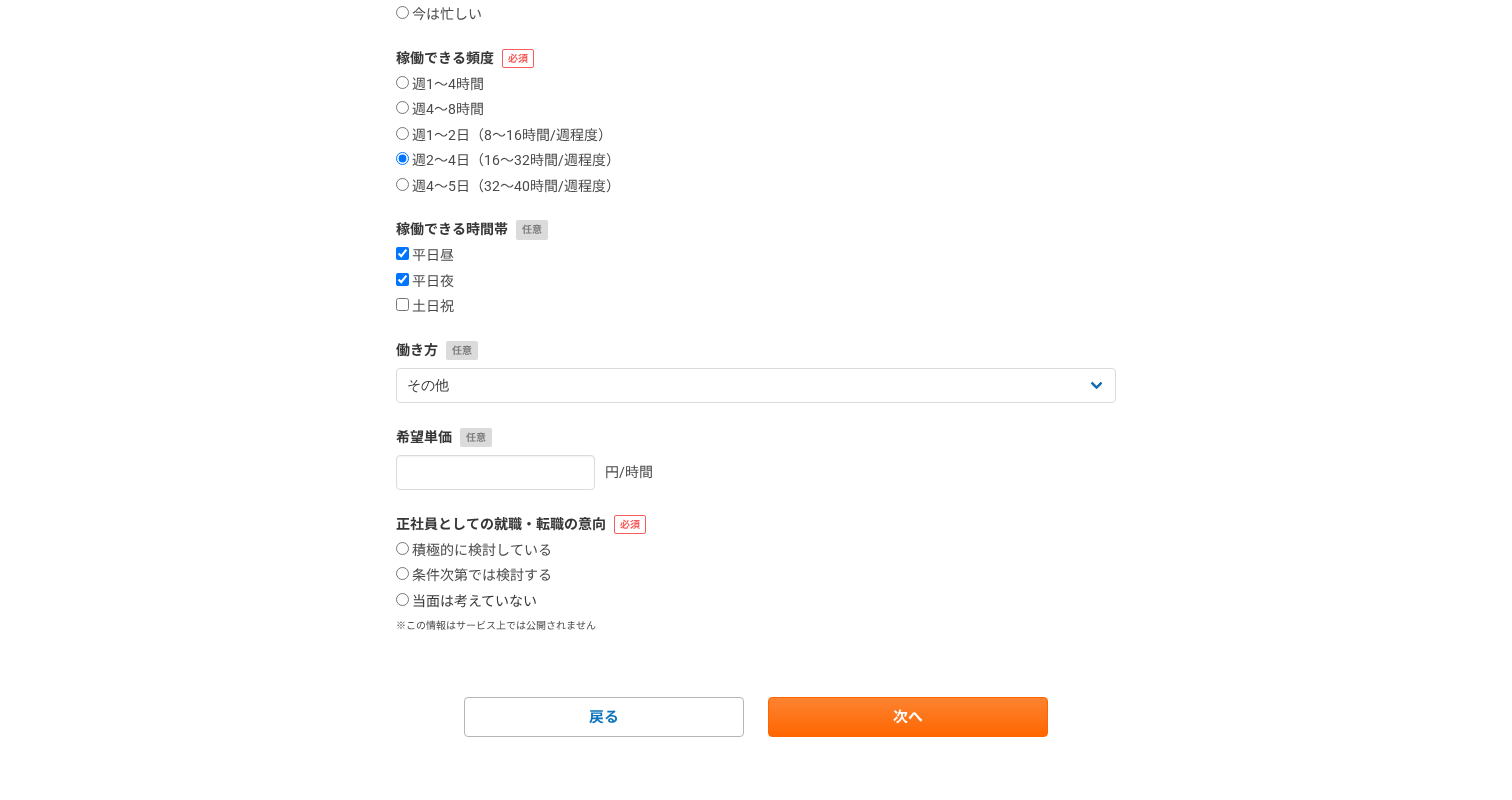 click on "当面は考えていない" at bounding box center [466, 602] 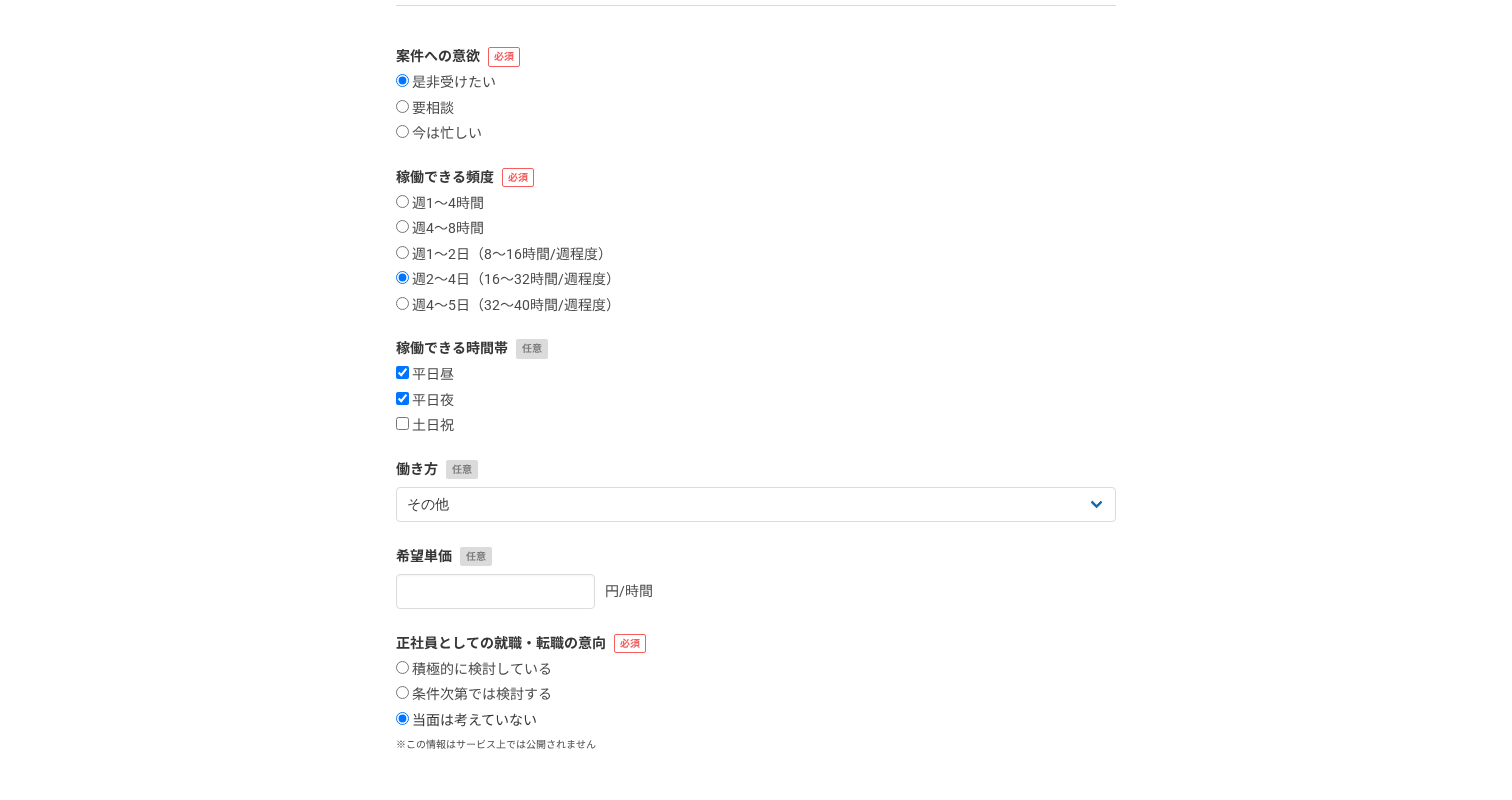 scroll, scrollTop: 190, scrollLeft: 0, axis: vertical 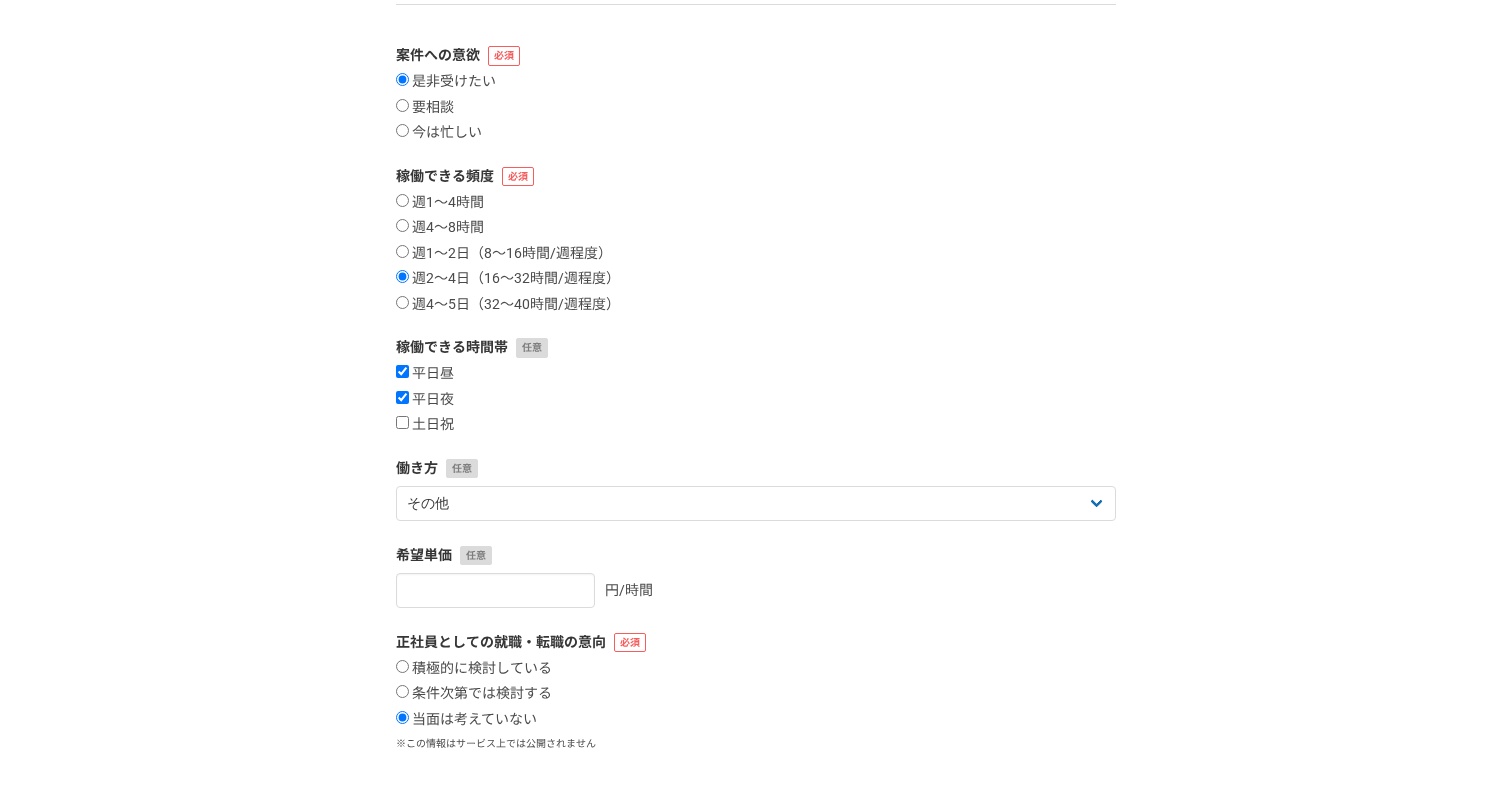 click on "案件への意欲   是非受けたい   要相談   今は忙しい 稼働できる頻度   週1〜4時間   週4〜8時間   週1〜2日（8〜16時間/週程度）   週2〜4日（16〜32時間/週程度）   週4〜5日（32〜40時間/週程度） 稼働できる時間帯   平日昼   平日夜   土日祝 働き方 フリーランス 副業 その他 希望単価 円/時間 正社員としての就職・転職の意向   積極的に検討している   条件次第では検討する   当面は考えていない ※この情報はサービス上では公開されません 戻る 次へ" at bounding box center [756, 450] 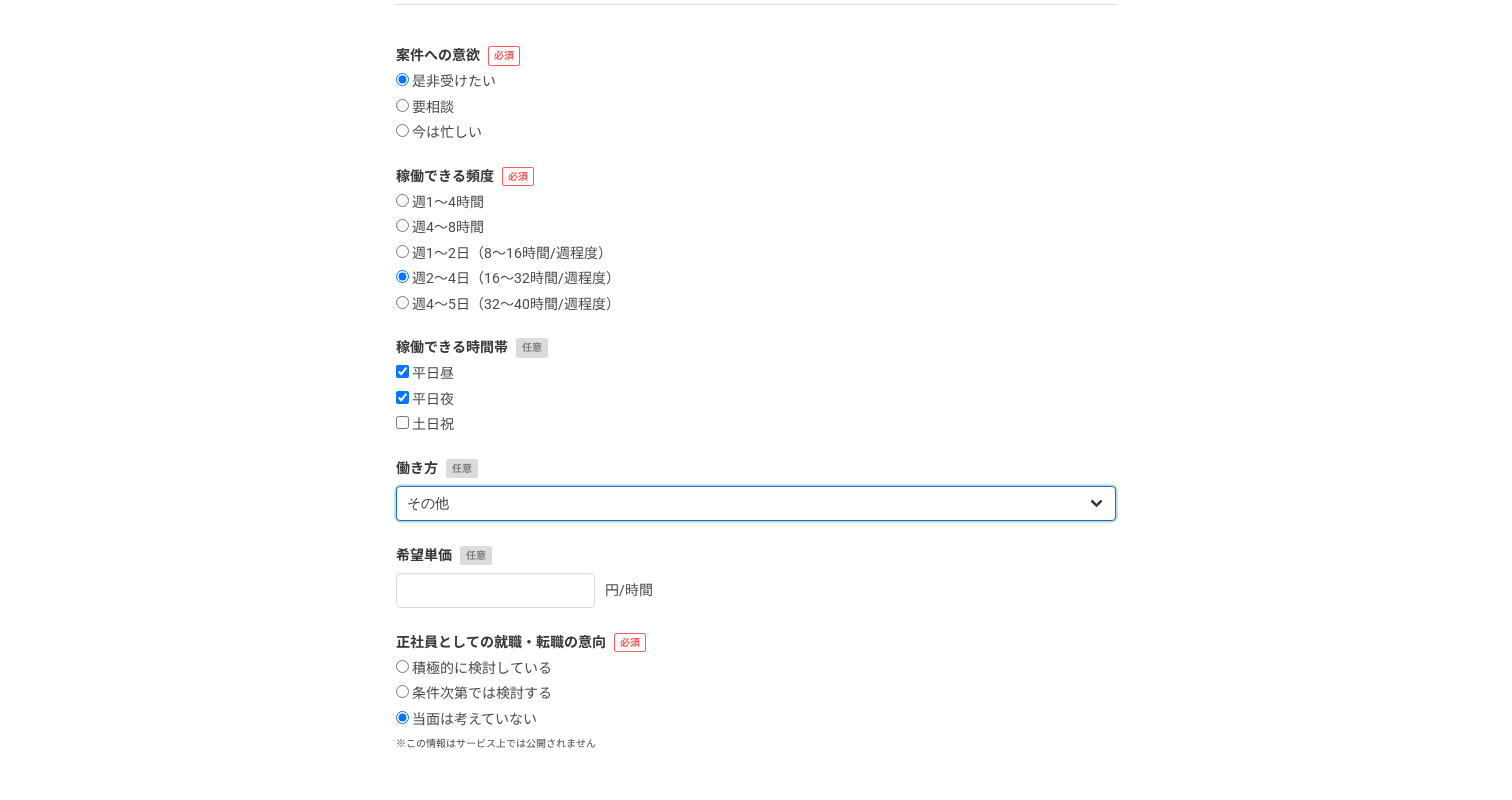 click on "フリーランス 副業 その他" at bounding box center [756, 503] 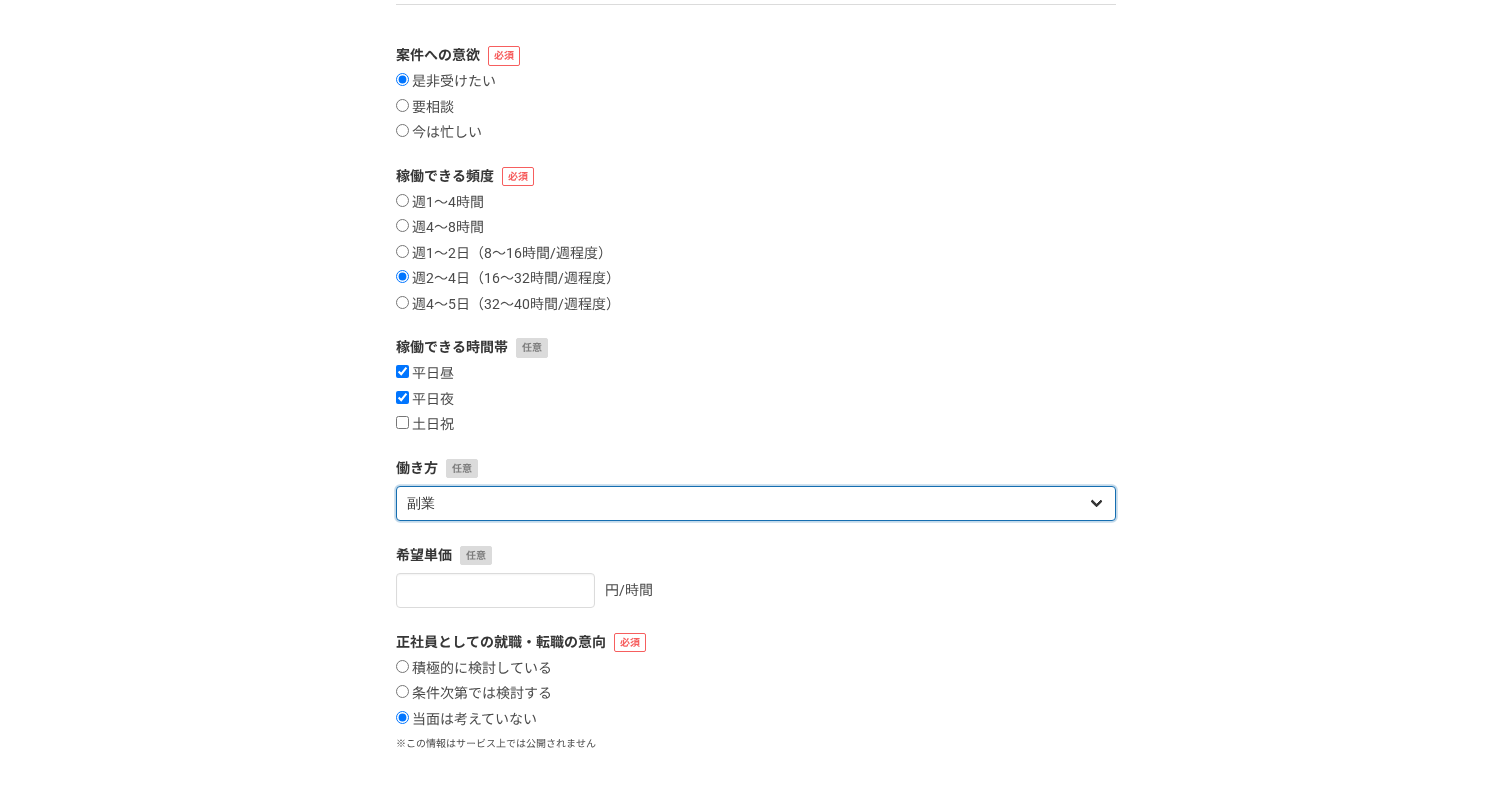 click on "フリーランス 副業 その他" at bounding box center (756, 503) 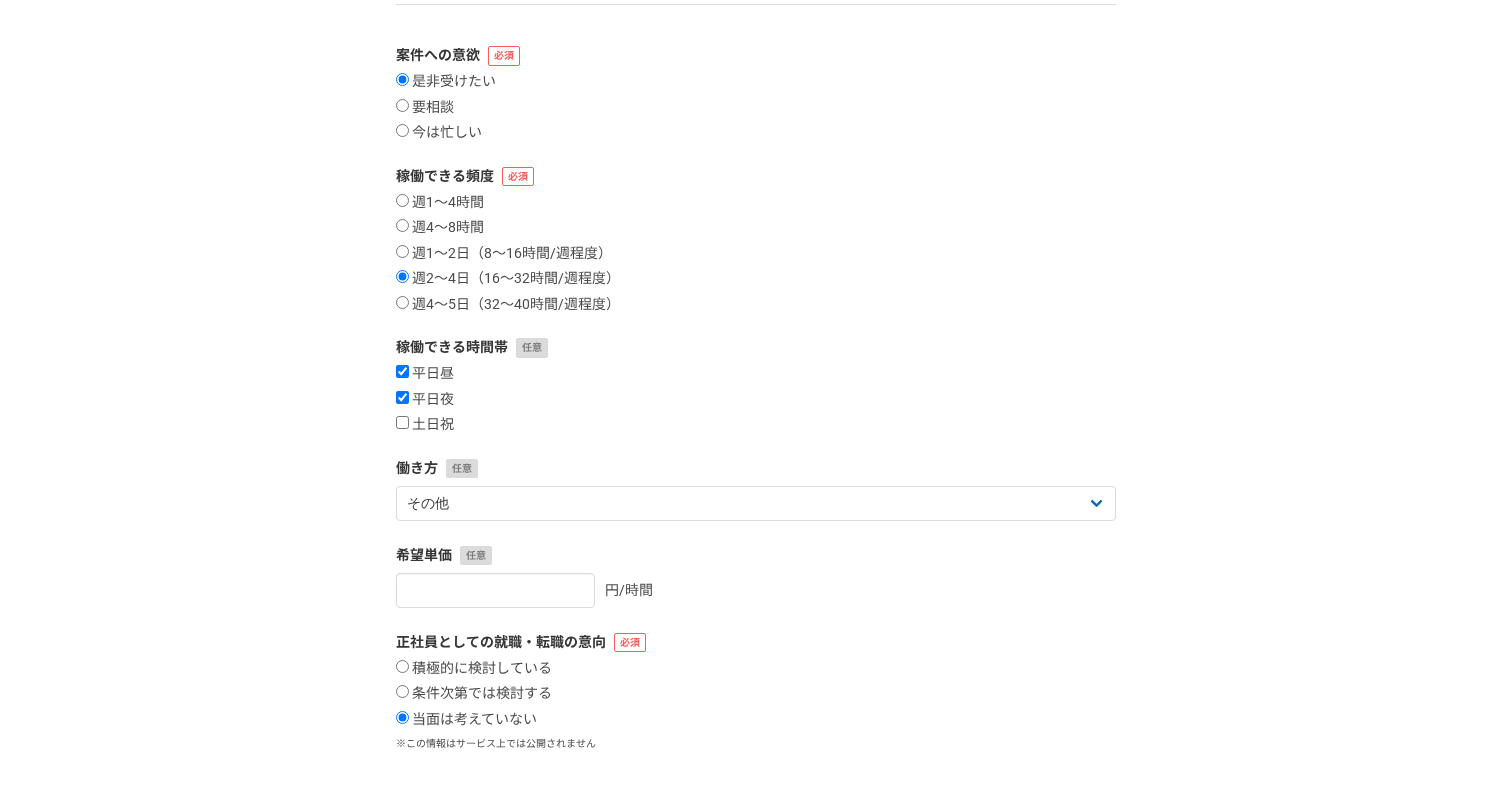 click on "平日昼   平日夜   土日祝" at bounding box center [756, 399] 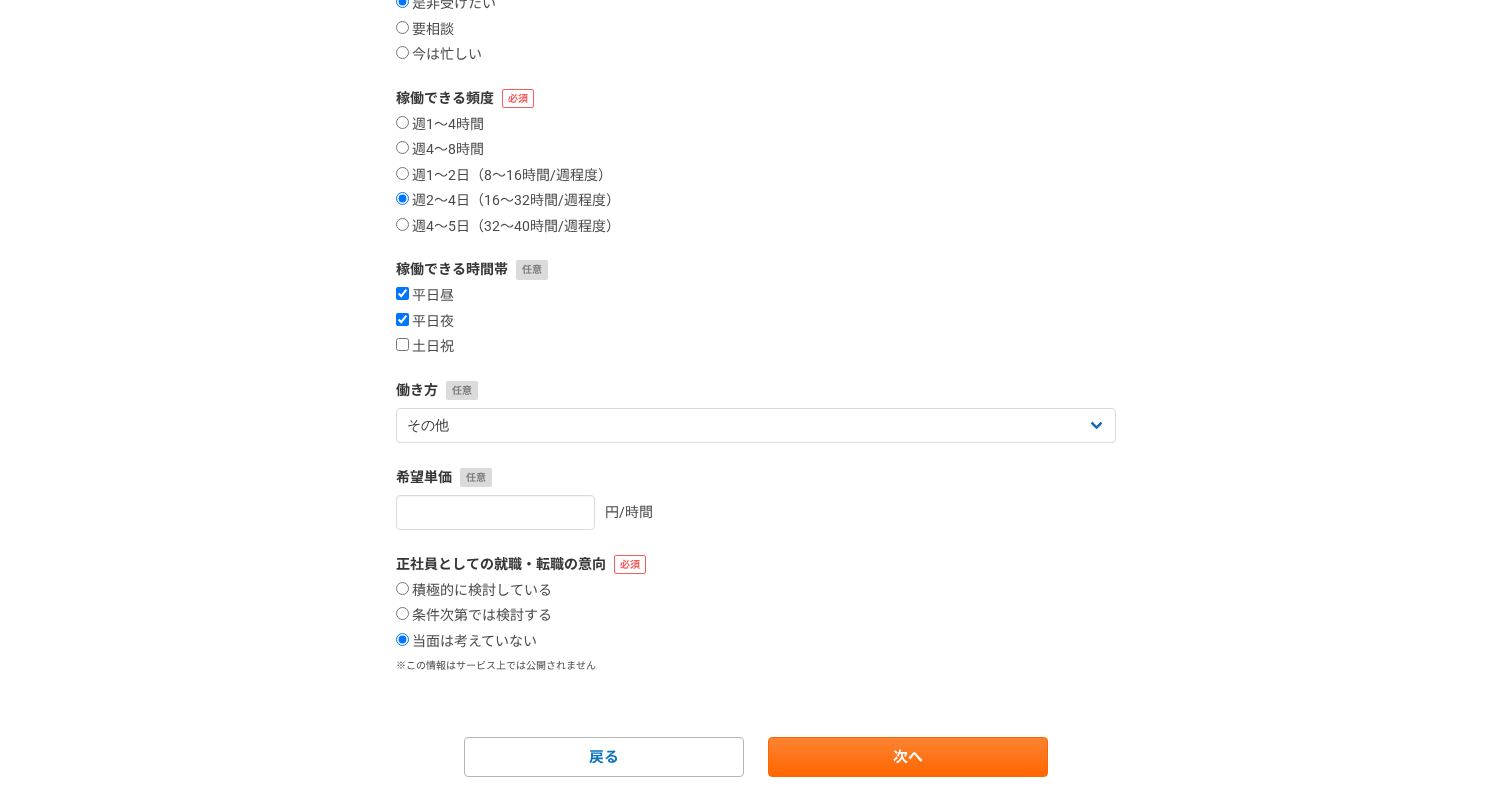 scroll, scrollTop: 271, scrollLeft: 0, axis: vertical 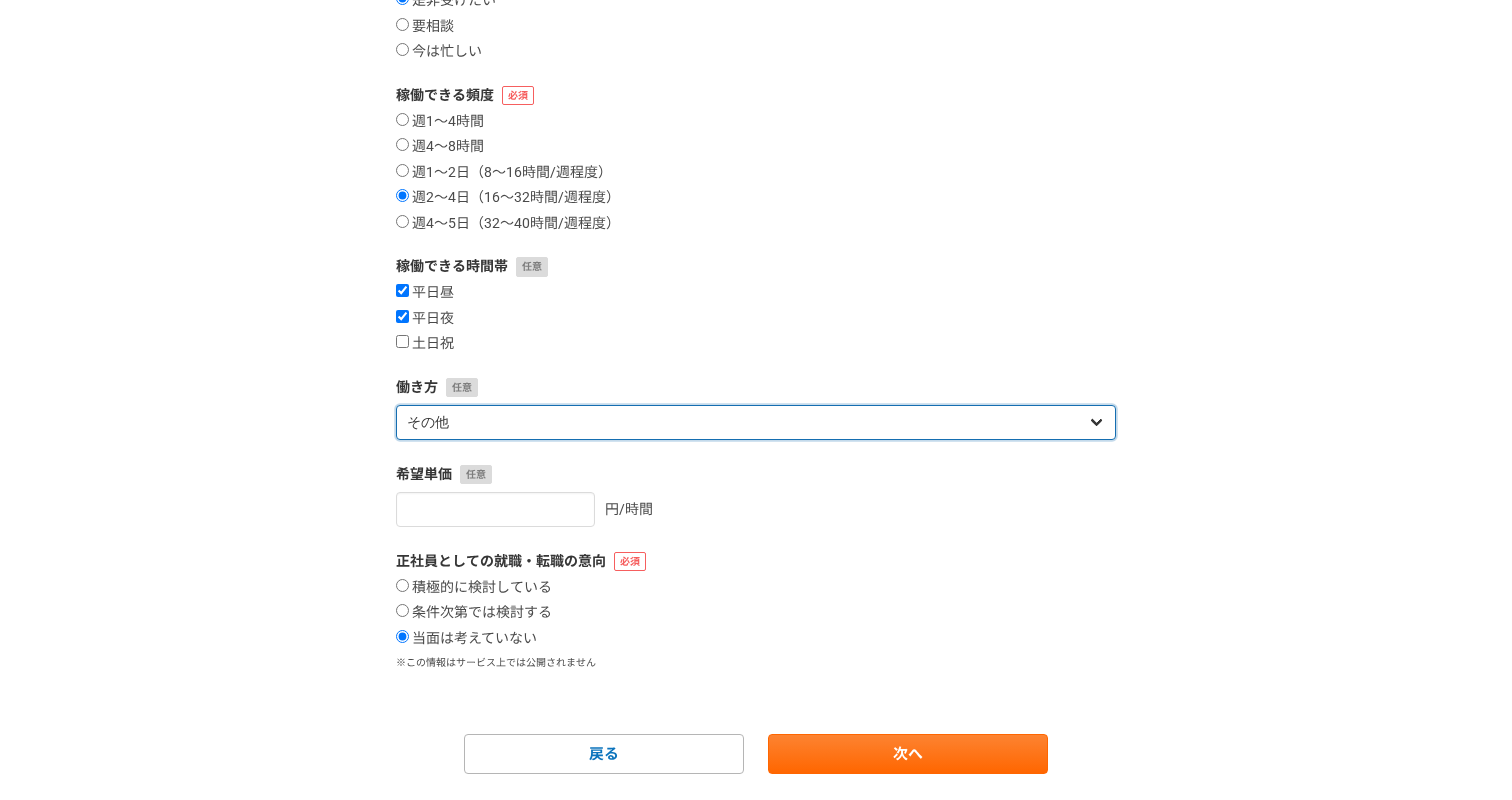 click on "フリーランス 副業 その他" at bounding box center (756, 422) 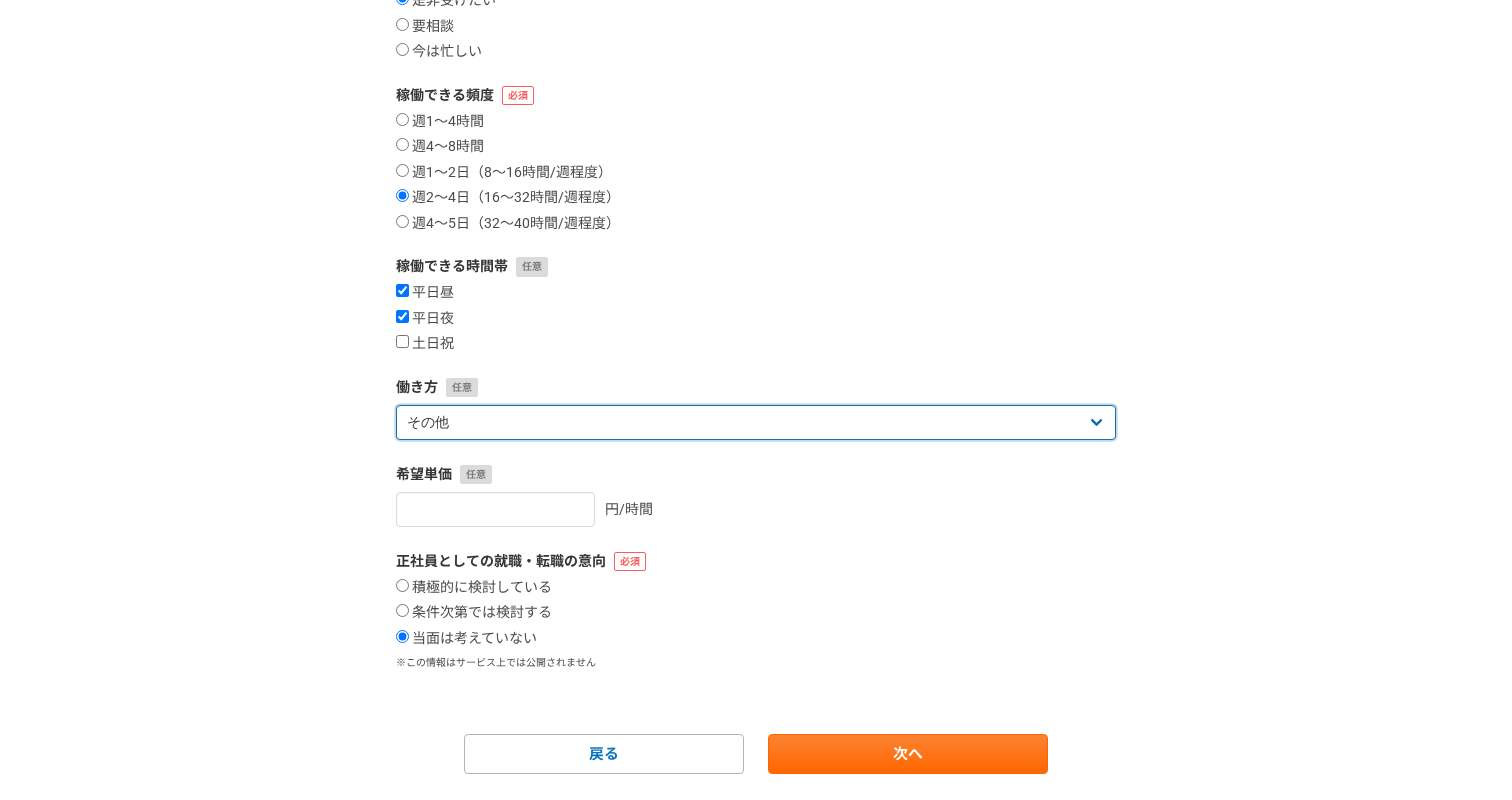 click on "稼働できる時間帯" at bounding box center (756, 266) 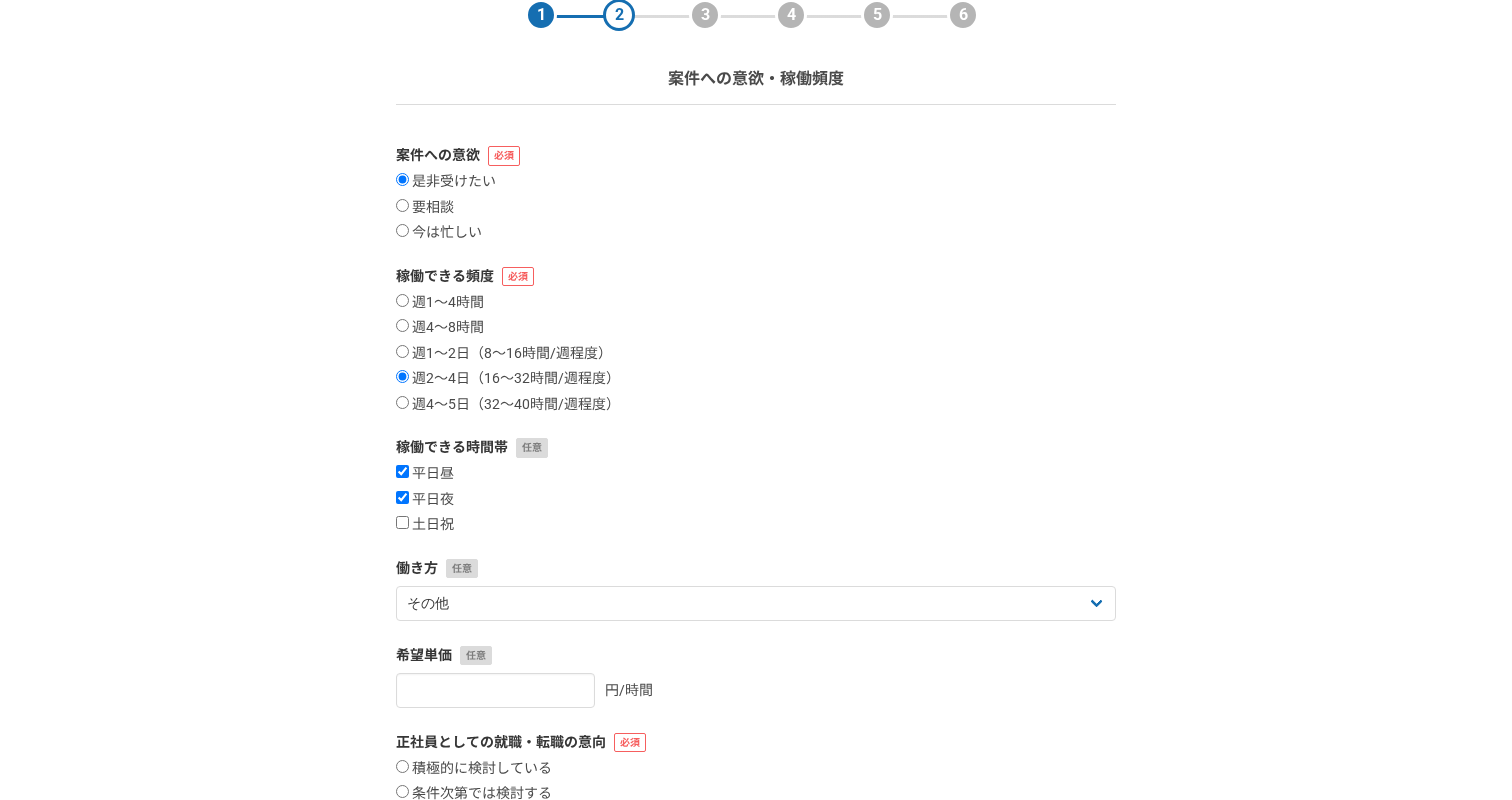 scroll, scrollTop: 325, scrollLeft: 0, axis: vertical 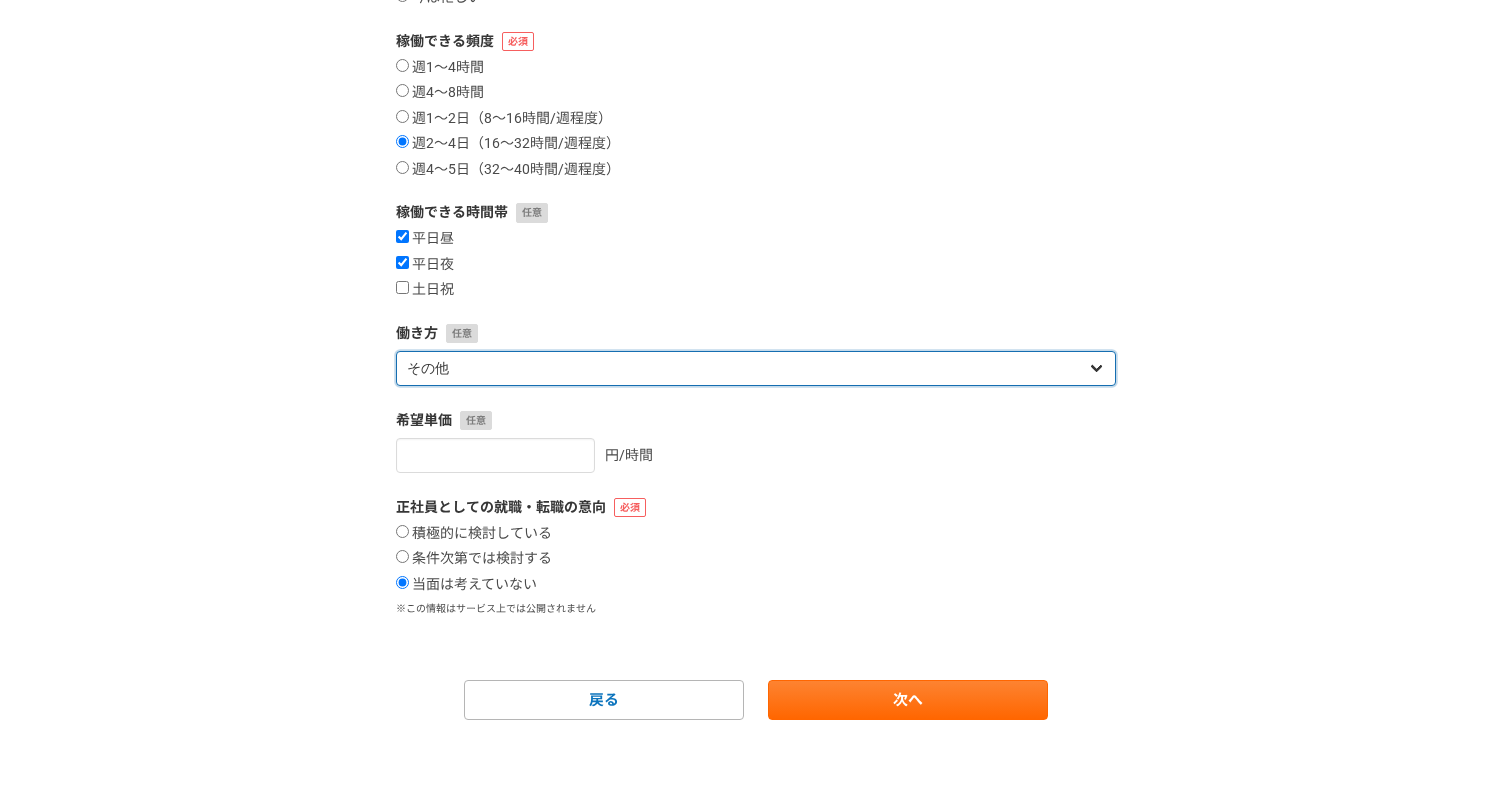 click on "フリーランス 副業 その他" at bounding box center (756, 368) 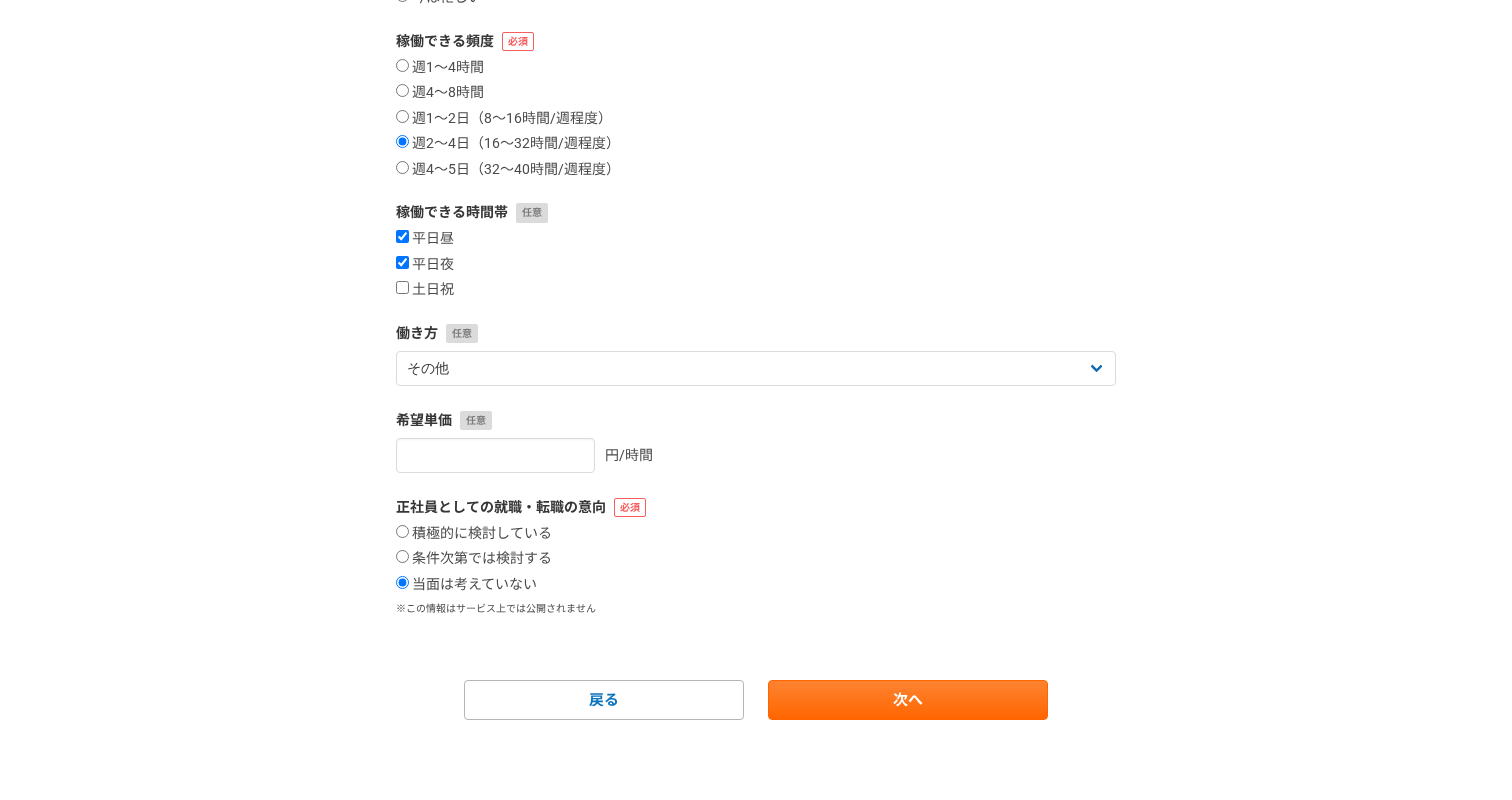 click on "稼働できる時間帯" at bounding box center (756, 212) 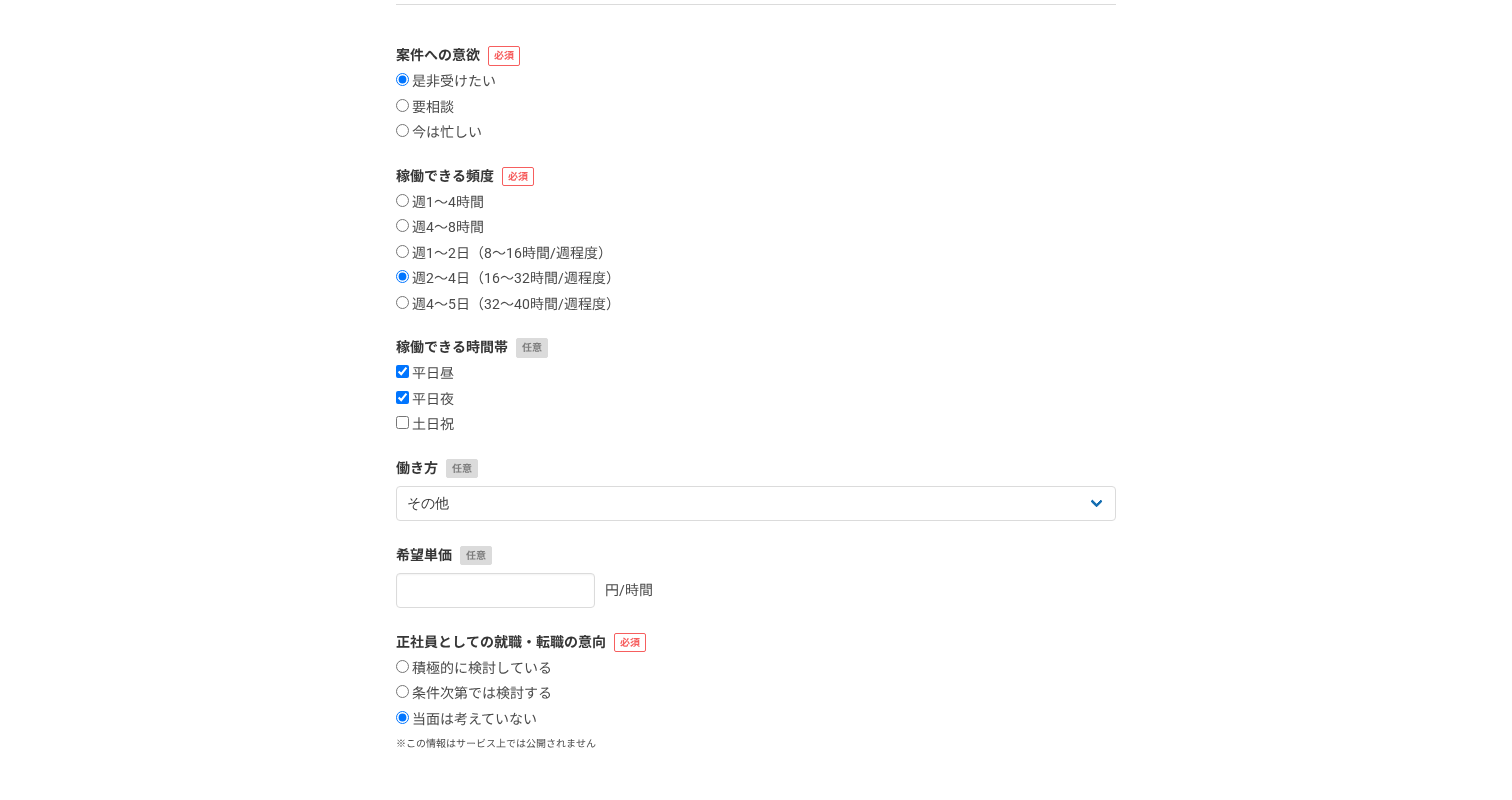 scroll, scrollTop: 325, scrollLeft: 0, axis: vertical 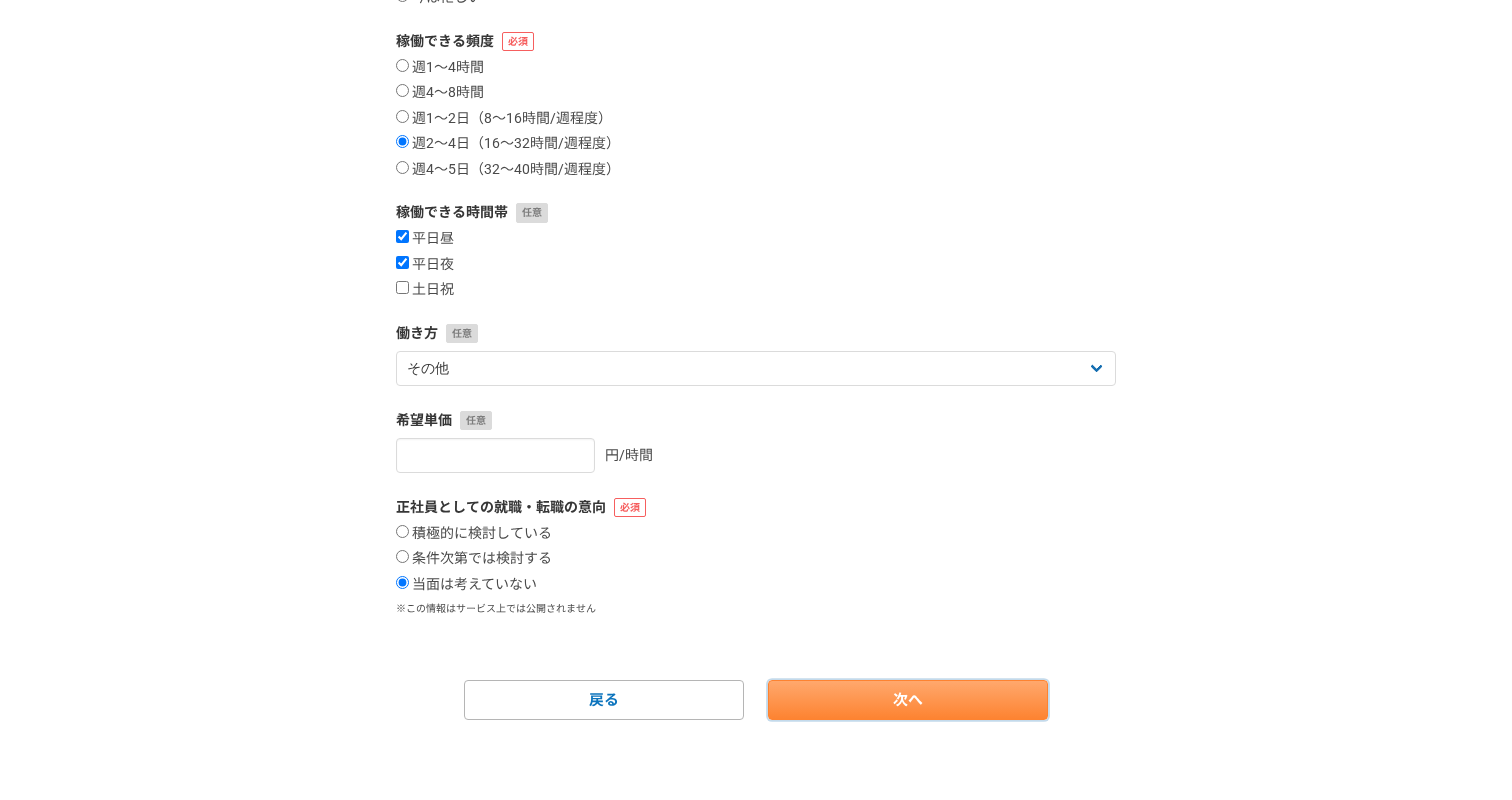 click on "次へ" at bounding box center [908, 700] 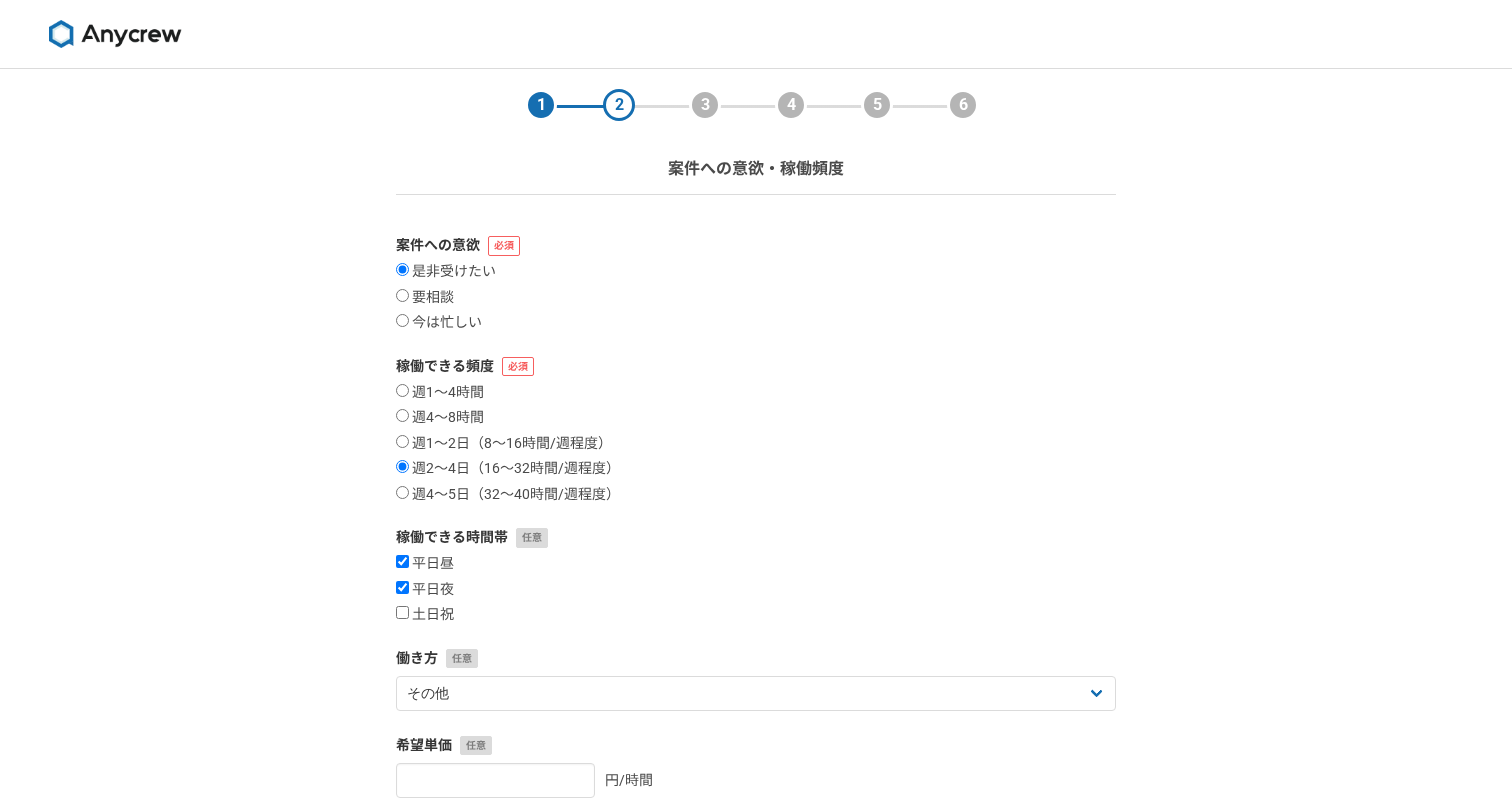 select 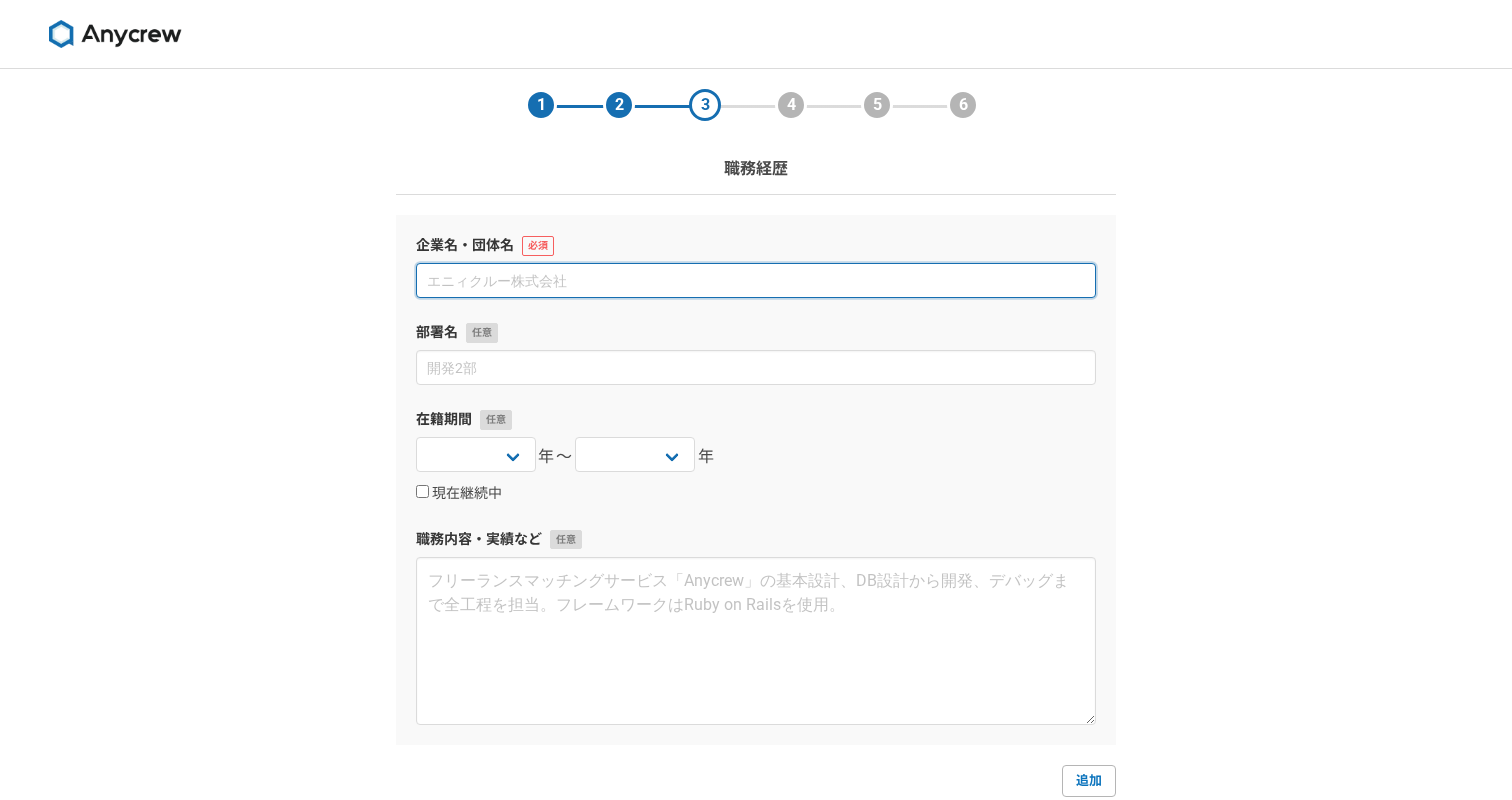 click at bounding box center [756, 280] 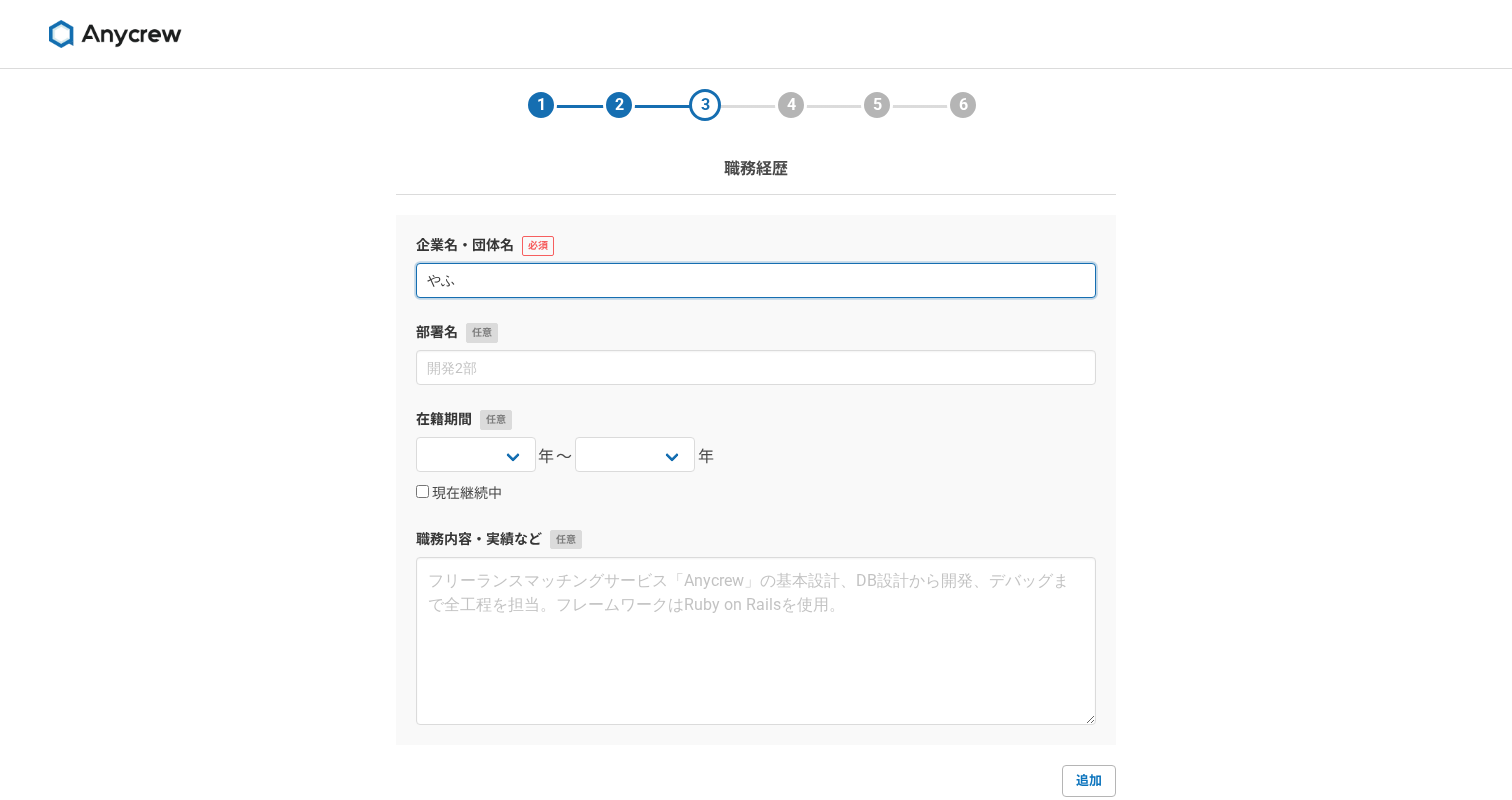 type on "や" 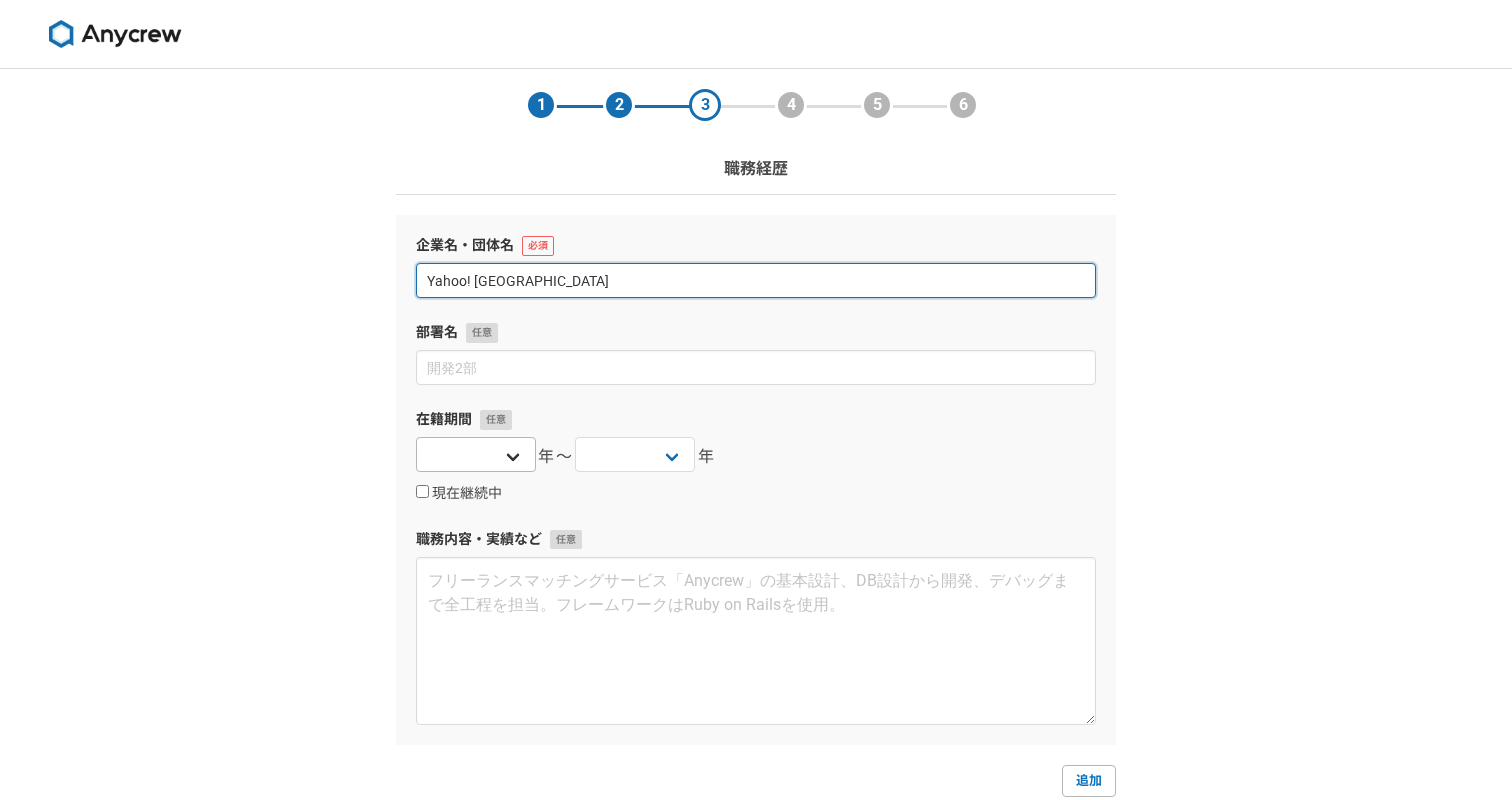 type on "Yahoo! [GEOGRAPHIC_DATA]" 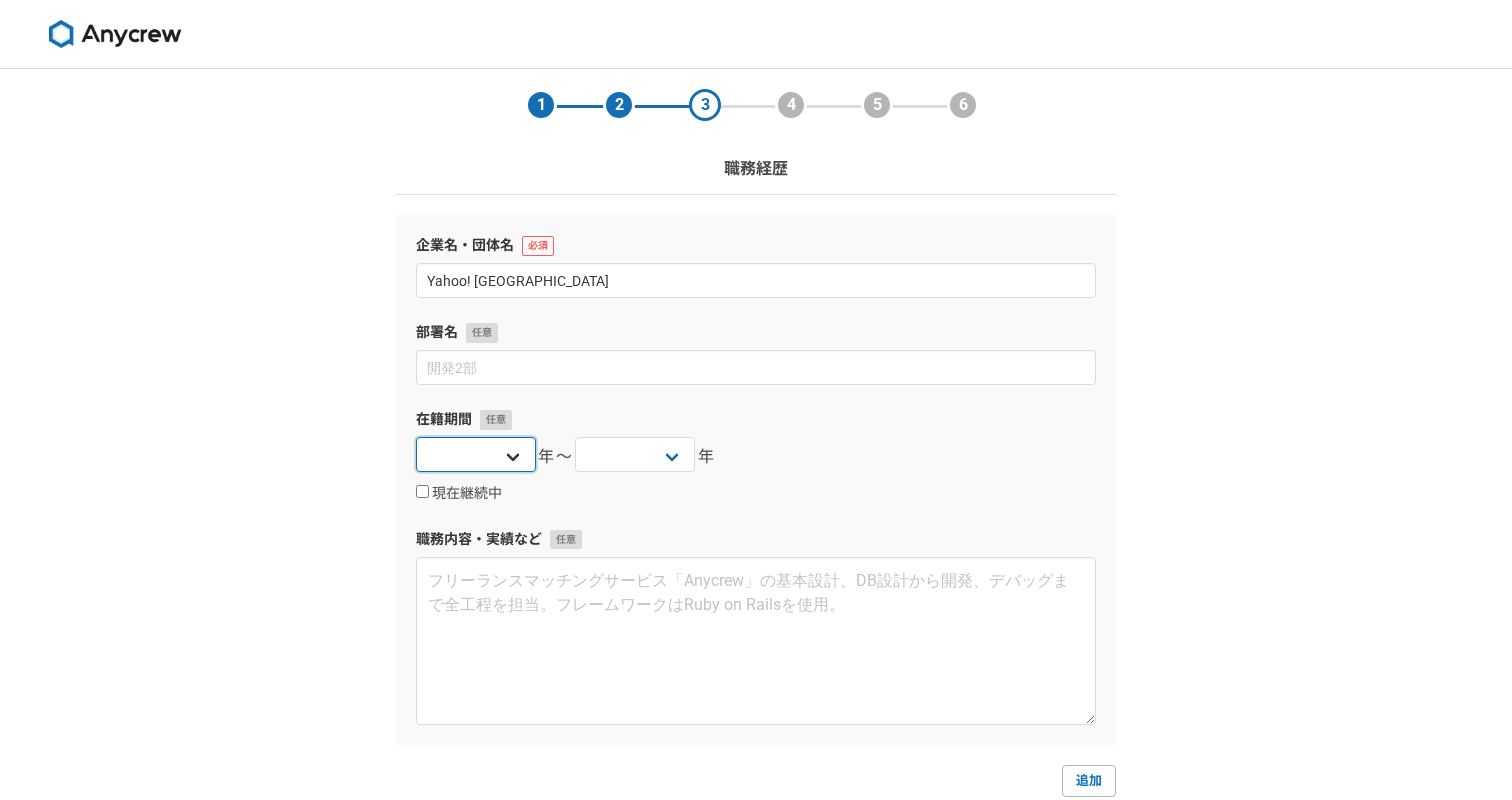 click on "2025 2024 2023 2022 2021 2020 2019 2018 2017 2016 2015 2014 2013 2012 2011 2010 2009 2008 2007 2006 2005 2004 2003 2002 2001 2000 1999 1998 1997 1996 1995 1994 1993 1992 1991 1990 1989 1988 1987 1986 1985 1984 1983 1982 1981 1980 1979 1978 1977 1976" at bounding box center (476, 454) 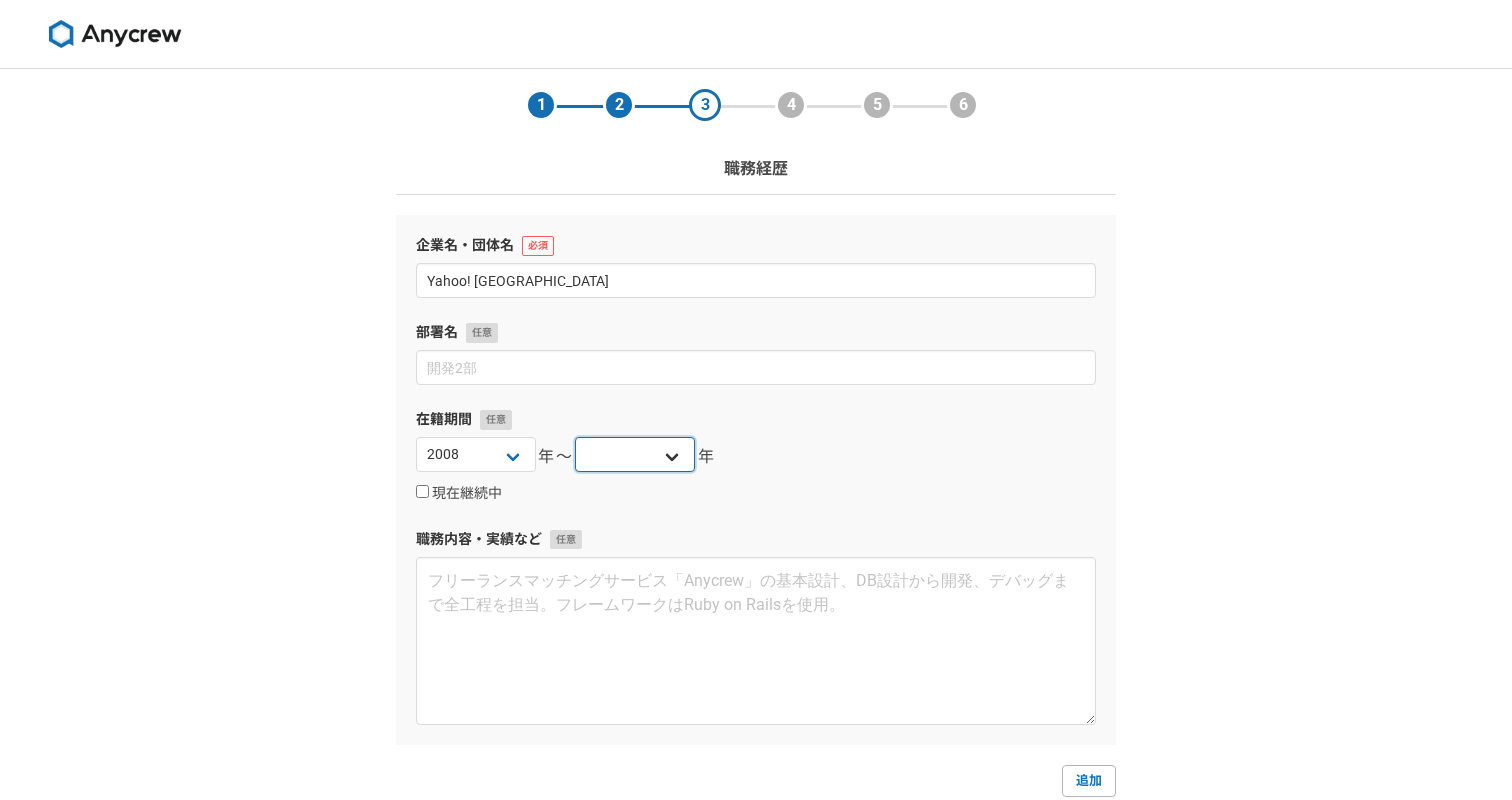 click on "2025 2024 2023 2022 2021 2020 2019 2018 2017 2016 2015 2014 2013 2012 2011 2010 2009 2008 2007 2006 2005 2004 2003 2002 2001 2000 1999 1998 1997 1996 1995 1994 1993 1992 1991 1990 1989 1988 1987 1986 1985 1984 1983 1982 1981 1980 1979 1978 1977 1976" at bounding box center (635, 454) 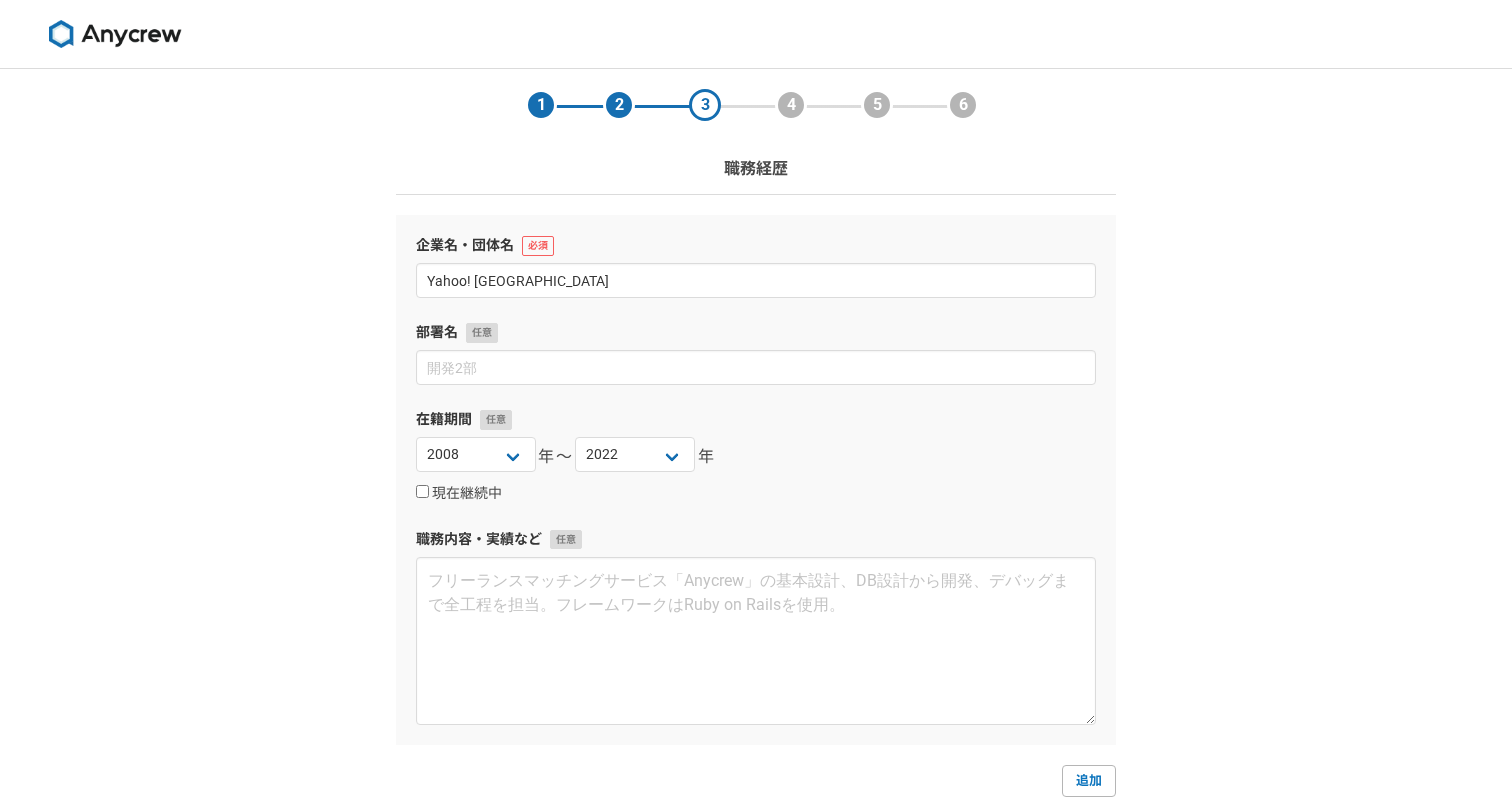 click on "現在継続中" at bounding box center [756, 493] 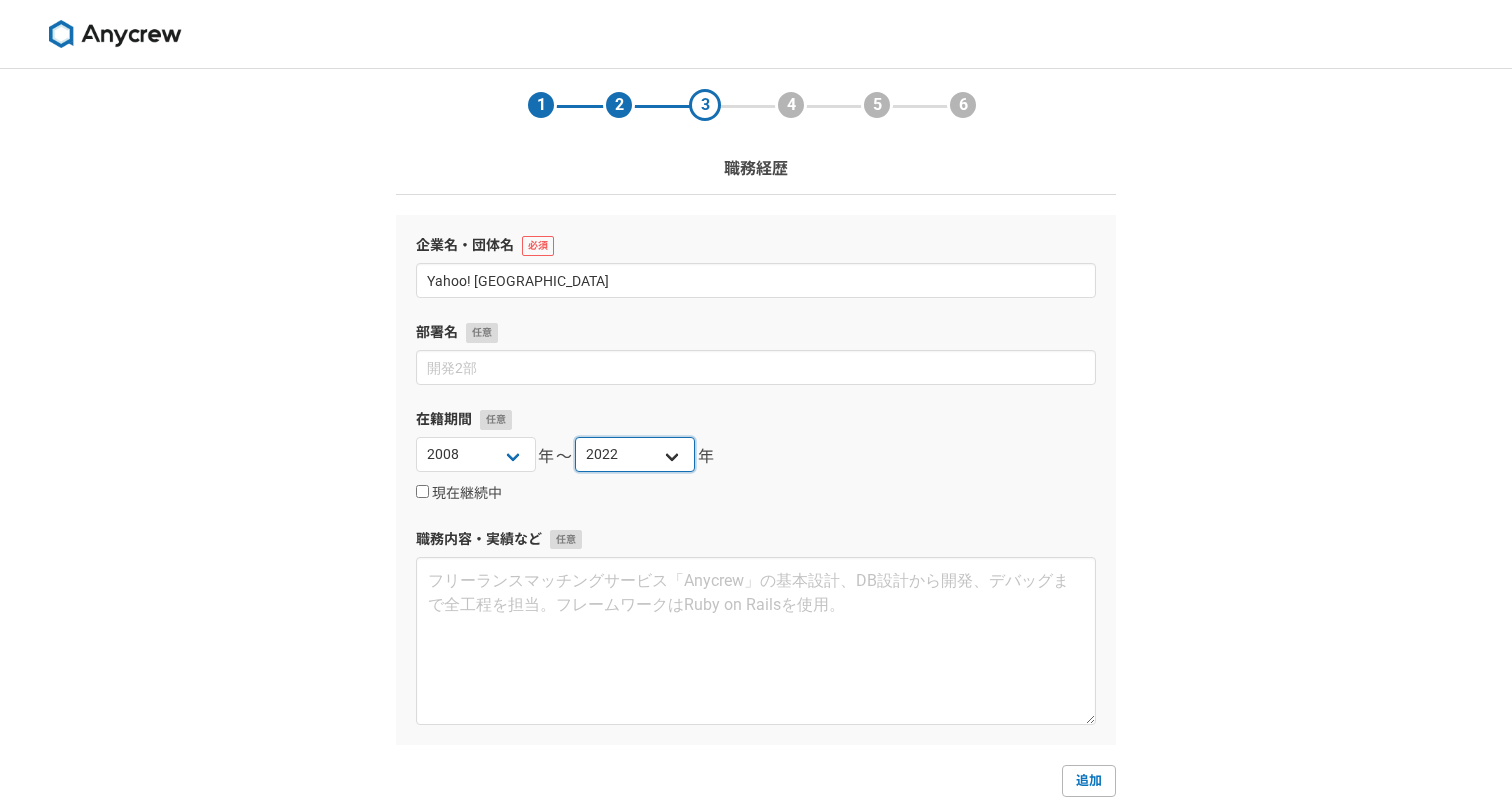 click on "2025 2024 2023 2022 2021 2020 2019 2018 2017 2016 2015 2014 2013 2012 2011 2010 2009 2008 2007 2006 2005 2004 2003 2002 2001 2000 1999 1998 1997 1996 1995 1994 1993 1992 1991 1990 1989 1988 1987 1986 1985 1984 1983 1982 1981 1980 1979 1978 1977 1976" at bounding box center [635, 454] 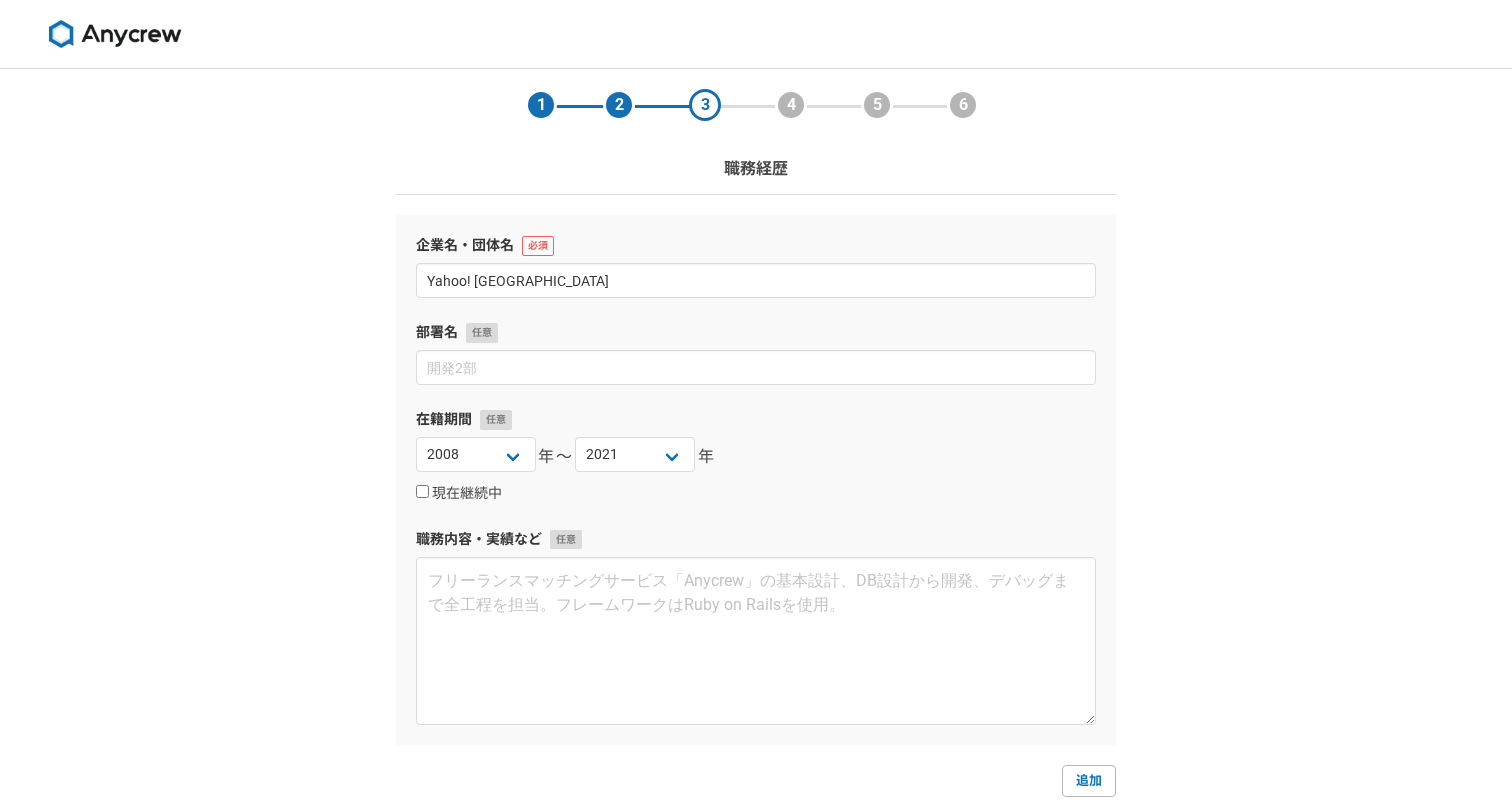 click on "2025 2024 2023 2022 2021 2020 2019 2018 2017 2016 2015 2014 2013 2012 2011 2010 2009 2008 2007 2006 2005 2004 2003 2002 2001 2000 1999 1998 1997 1996 1995 1994 1993 1992 1991 1990 1989 1988 1987 1986 1985 1984 1983 1982 1981 1980 1979 1978 1977 1976 年〜 2025 2024 2023 2022 2021 2020 2019 2018 2017 2016 2015 2014 2013 2012 2011 2010 2009 2008 2007 2006 2005 2004 2003 2002 2001 2000 1999 1998 1997 1996 1995 1994 1993 1992 1991 1990 1989 1988 1987 1986 1985 1984 1983 1982 1981 1980 1979 1978 1977 1976 年" at bounding box center [756, 457] 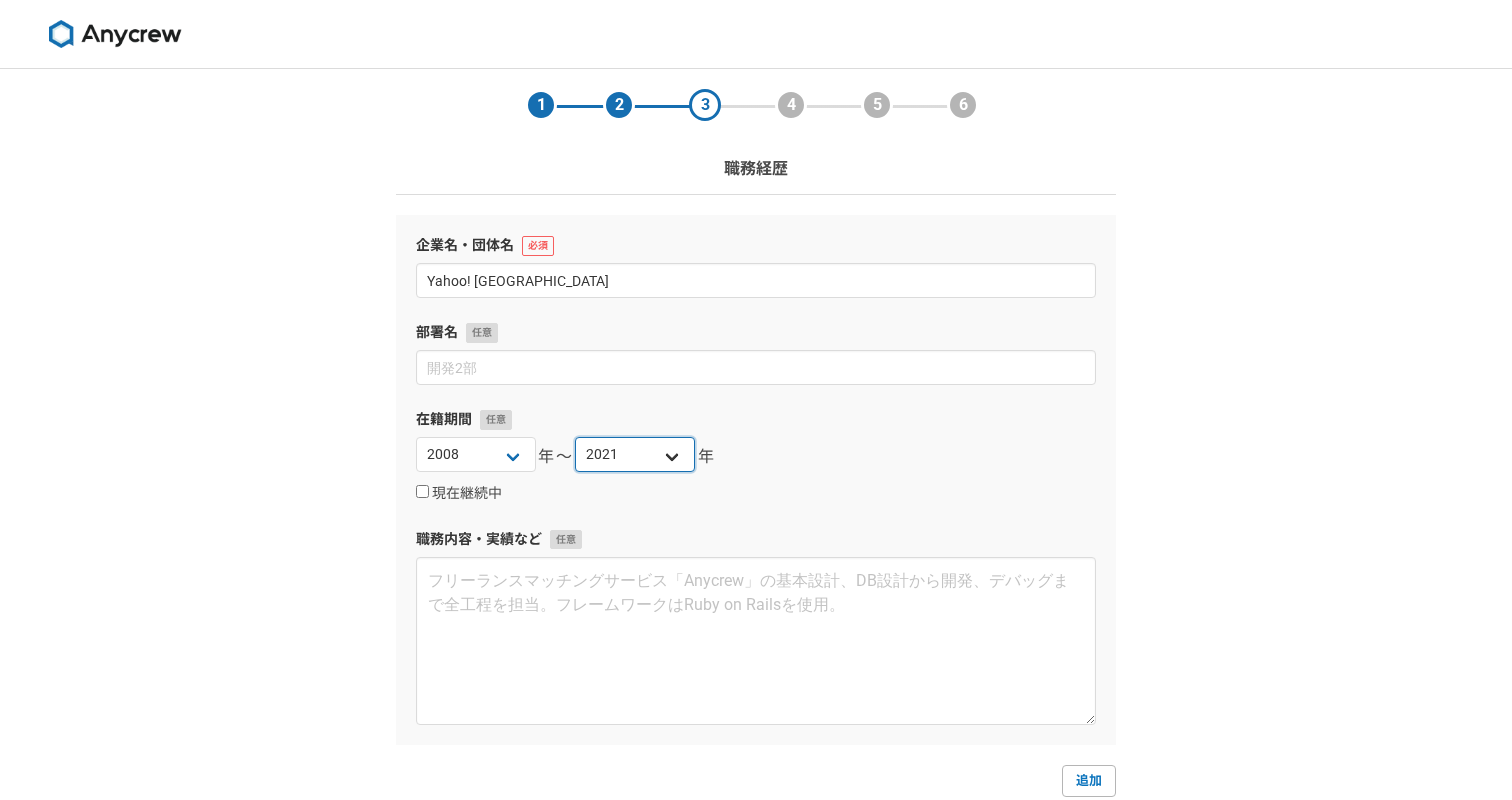 click on "2025 2024 2023 2022 2021 2020 2019 2018 2017 2016 2015 2014 2013 2012 2011 2010 2009 2008 2007 2006 2005 2004 2003 2002 2001 2000 1999 1998 1997 1996 1995 1994 1993 1992 1991 1990 1989 1988 1987 1986 1985 1984 1983 1982 1981 1980 1979 1978 1977 1976" at bounding box center (635, 454) 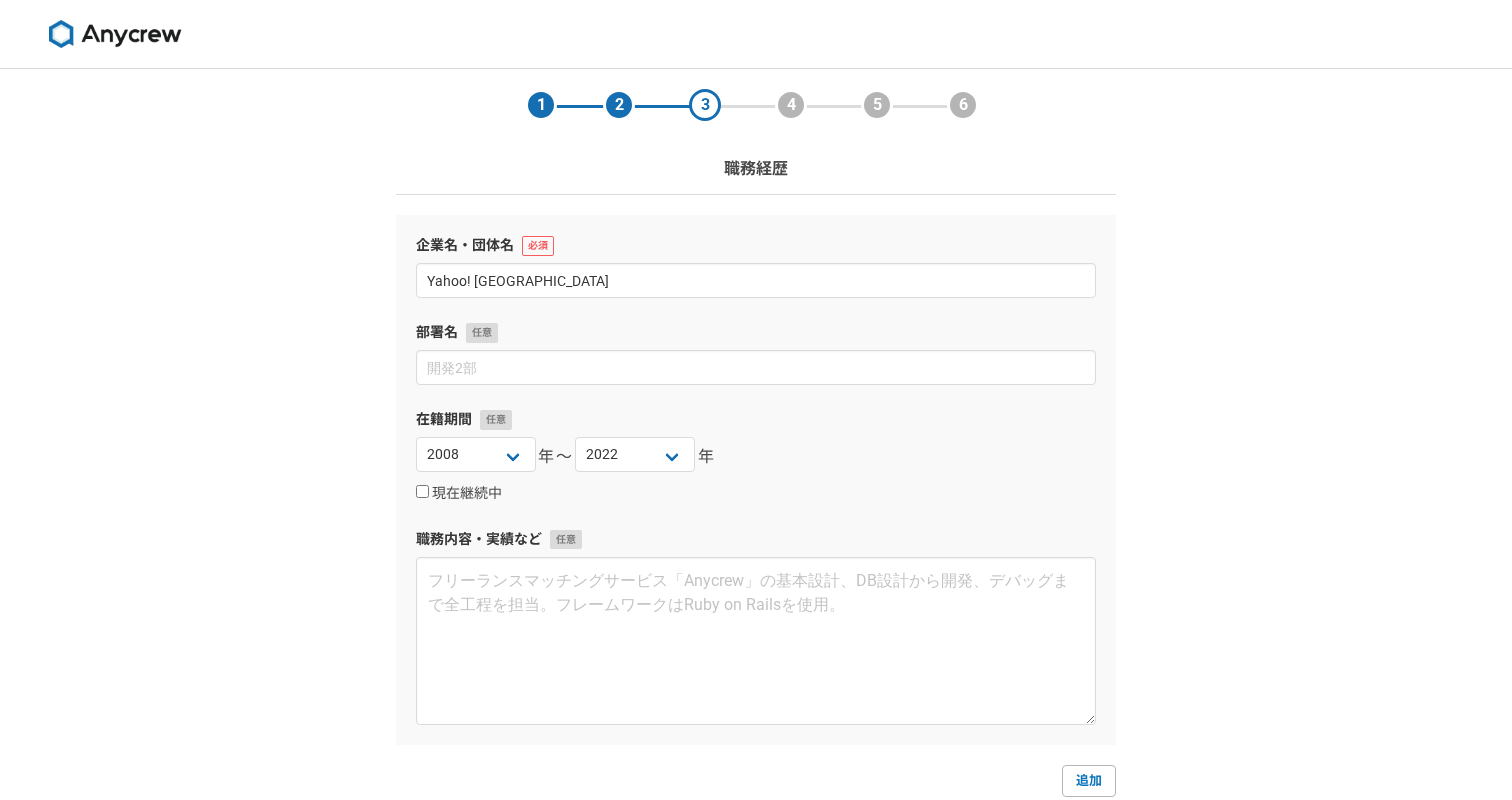 click on "2025 2024 2023 2022 2021 2020 2019 2018 2017 2016 2015 2014 2013 2012 2011 2010 2009 2008 2007 2006 2005 2004 2003 2002 2001 2000 1999 1998 1997 1996 1995 1994 1993 1992 1991 1990 1989 1988 1987 1986 1985 1984 1983 1982 1981 1980 1979 1978 1977 1976 年〜 2025 2024 2023 2022 2021 2020 2019 2018 2017 2016 2015 2014 2013 2012 2011 2010 2009 2008 2007 2006 2005 2004 2003 2002 2001 2000 1999 1998 1997 1996 1995 1994 1993 1992 1991 1990 1989 1988 1987 1986 1985 1984 1983 1982 1981 1980 1979 1978 1977 1976 年" at bounding box center [756, 457] 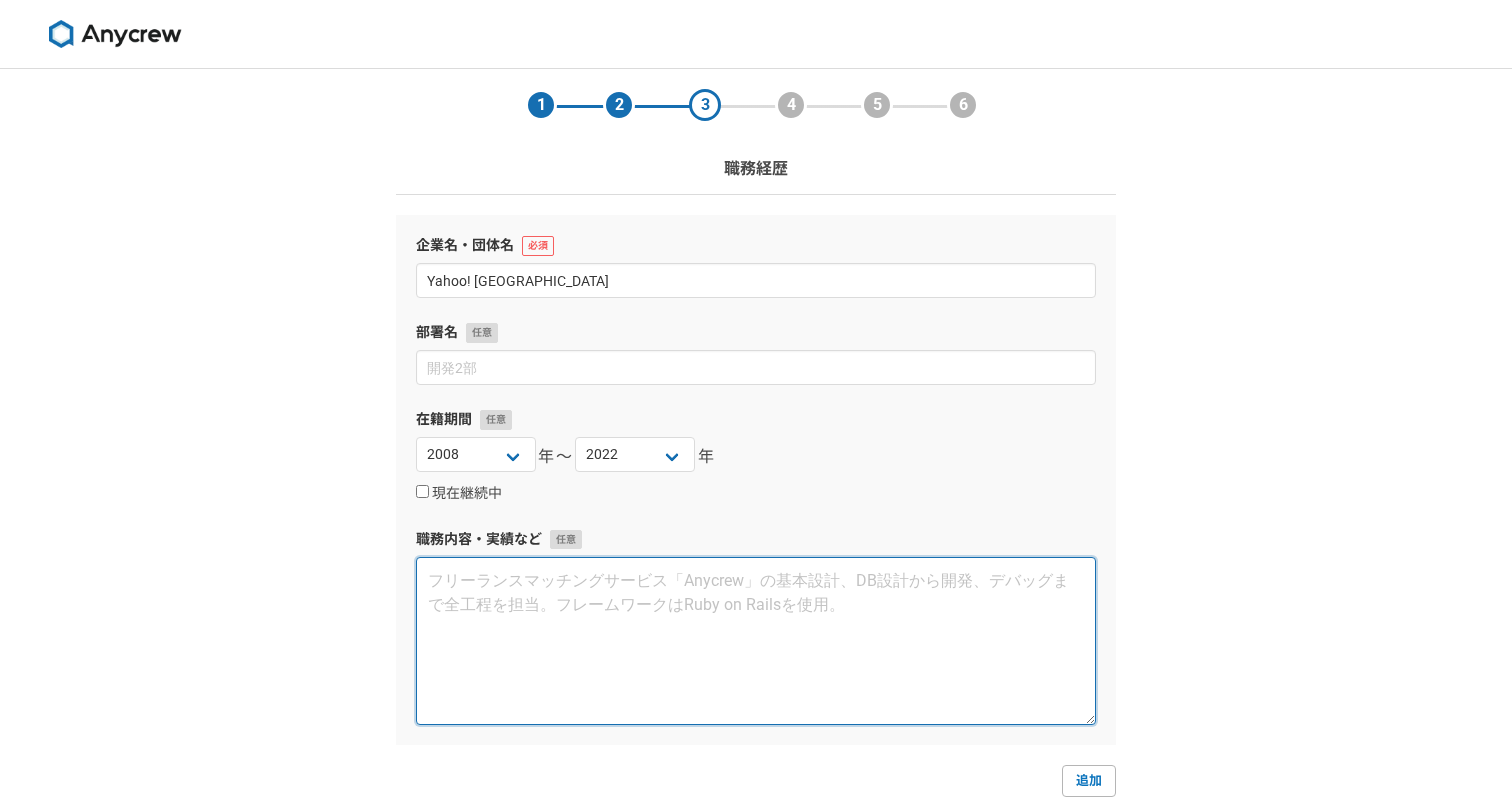 click at bounding box center (756, 641) 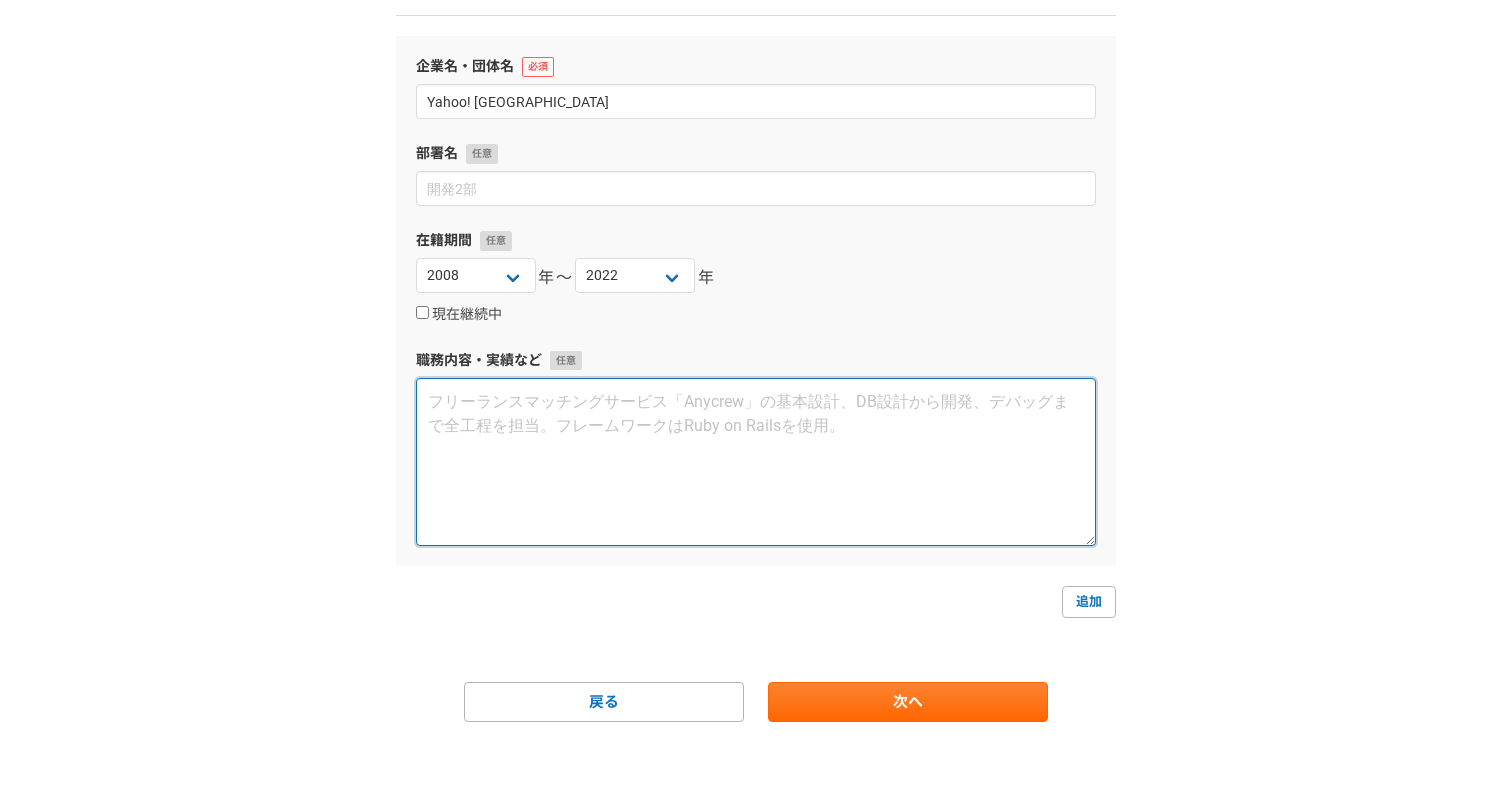 scroll, scrollTop: 174, scrollLeft: 0, axis: vertical 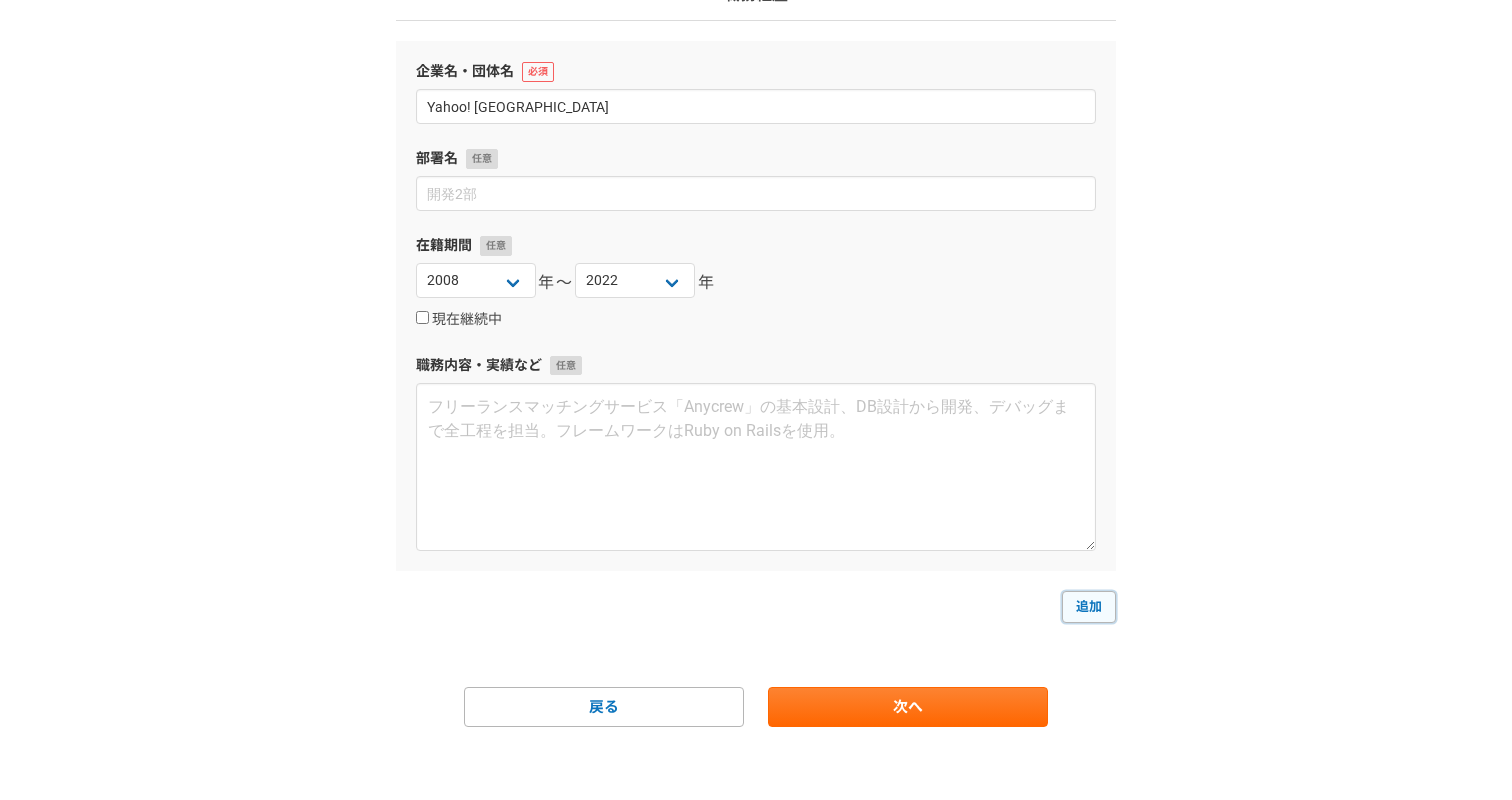 click on "追加" at bounding box center (1089, 607) 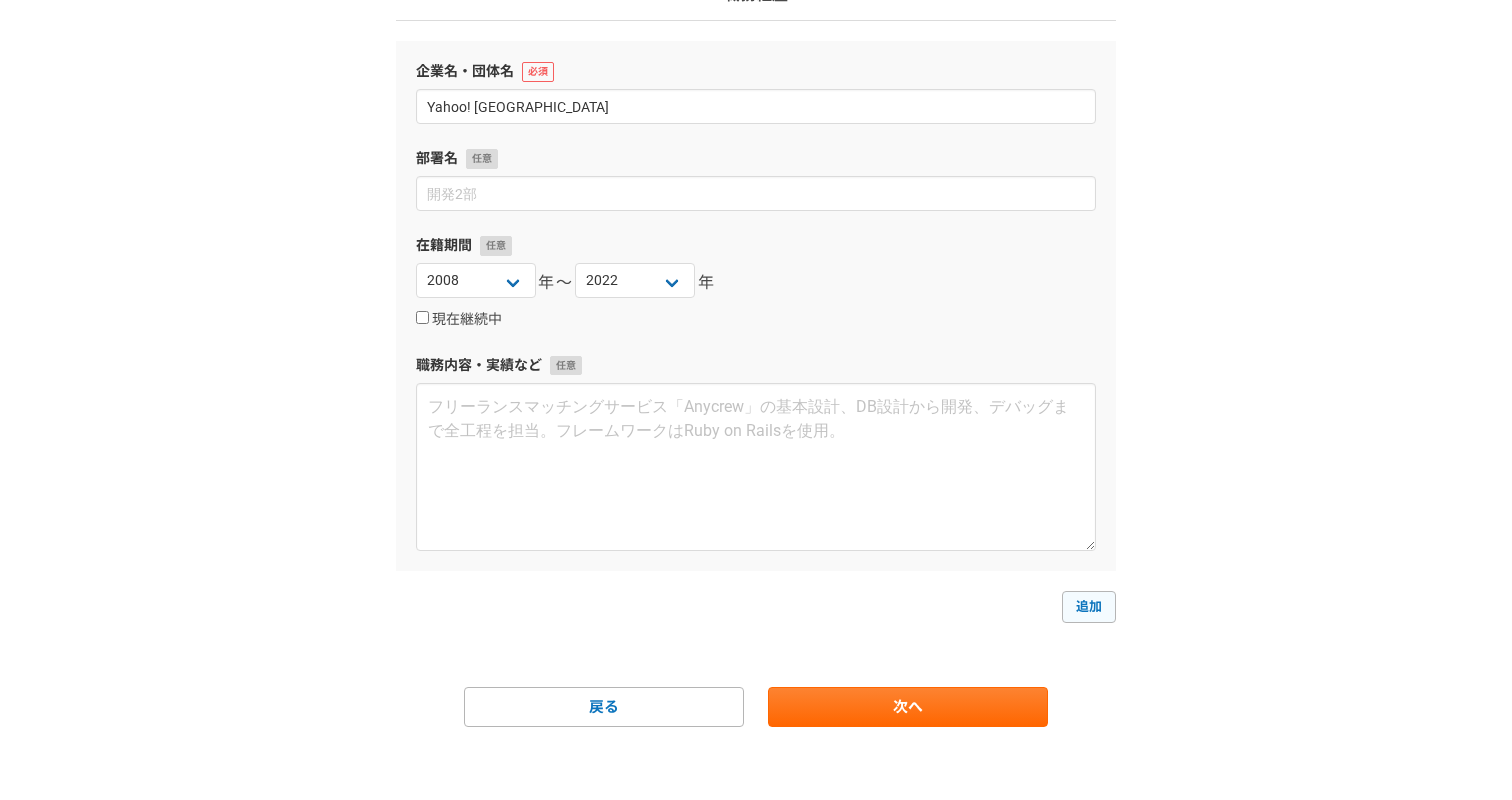 select 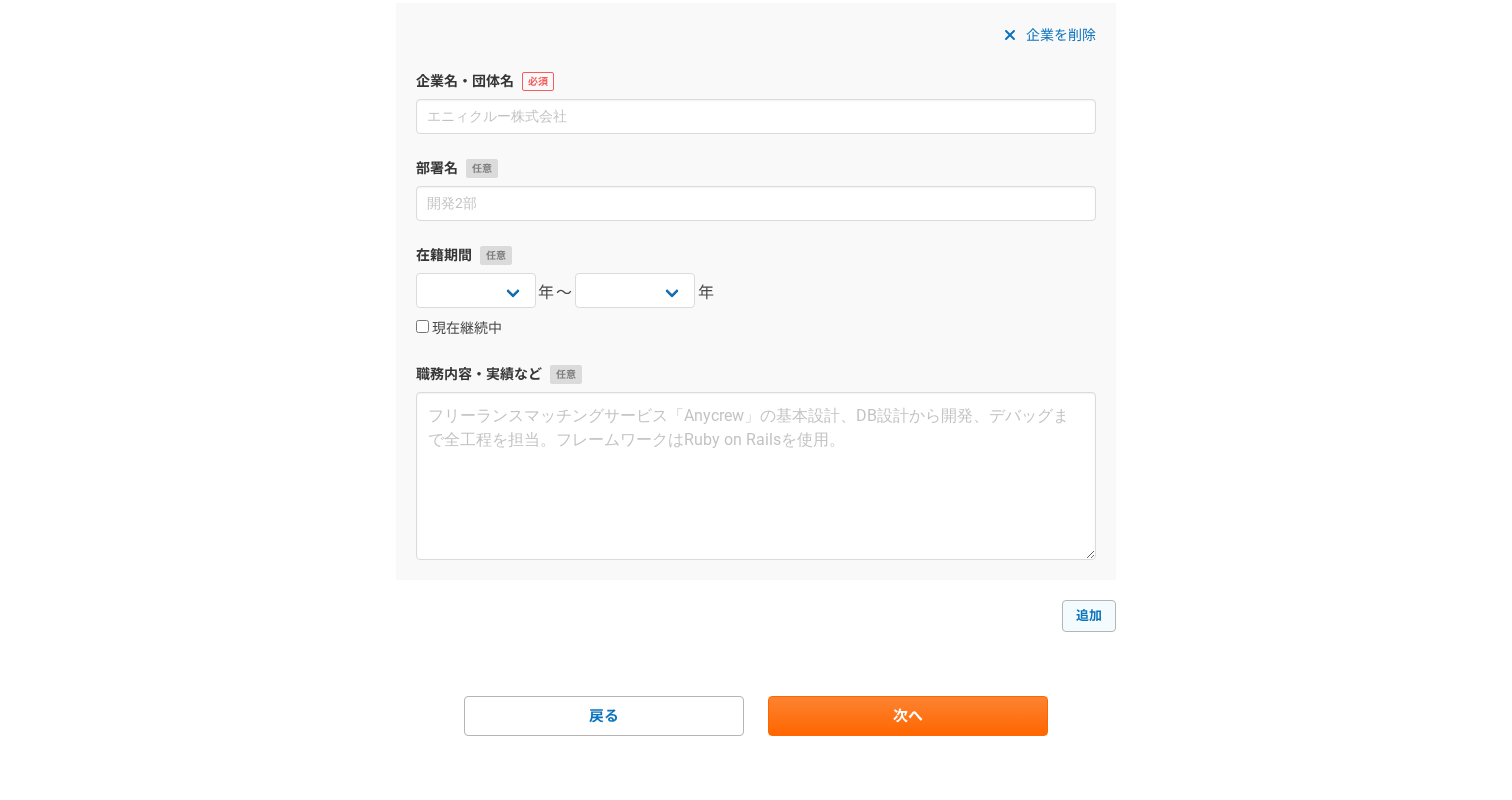 scroll, scrollTop: 778, scrollLeft: 0, axis: vertical 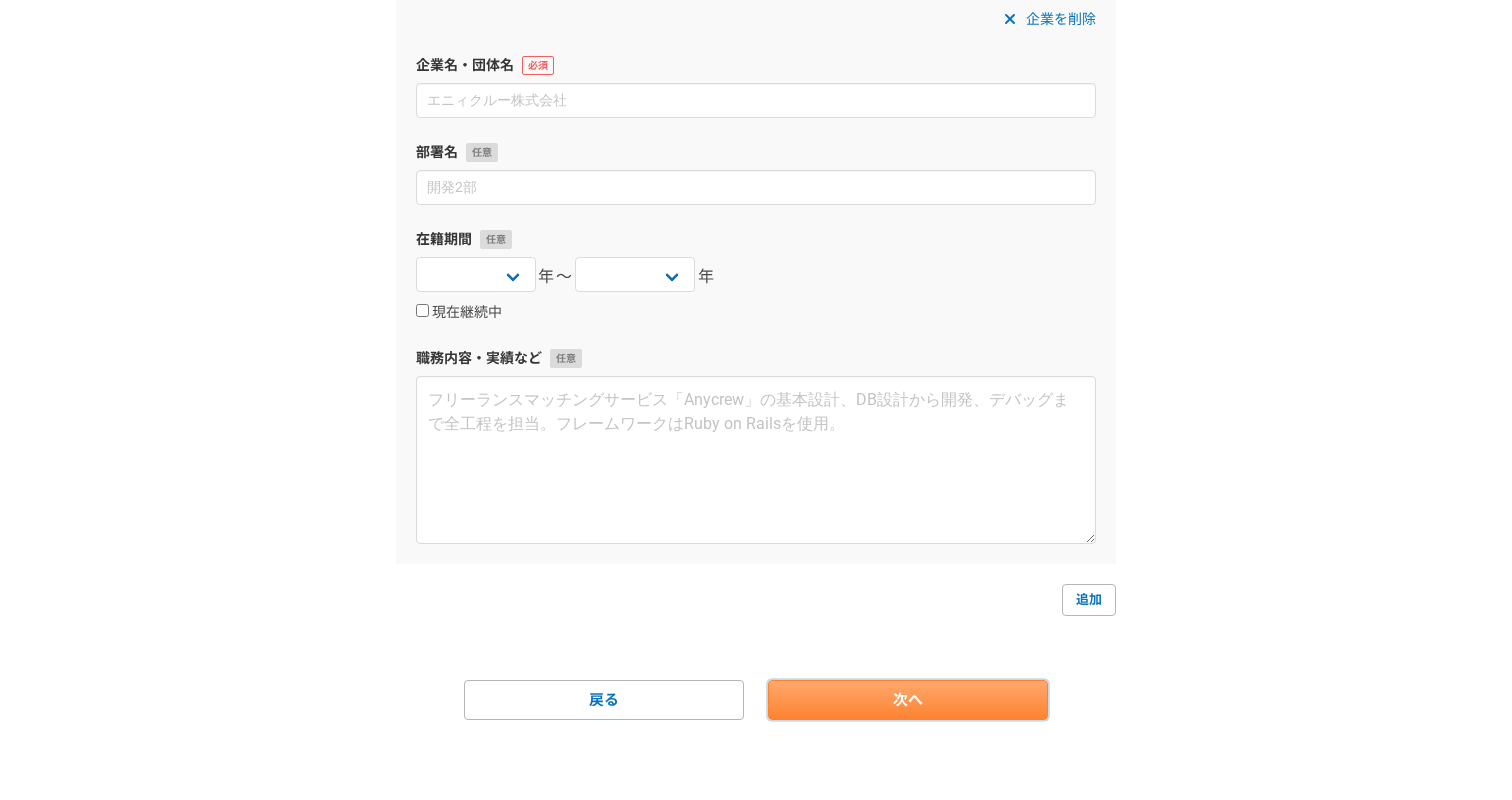 click on "次へ" at bounding box center [908, 700] 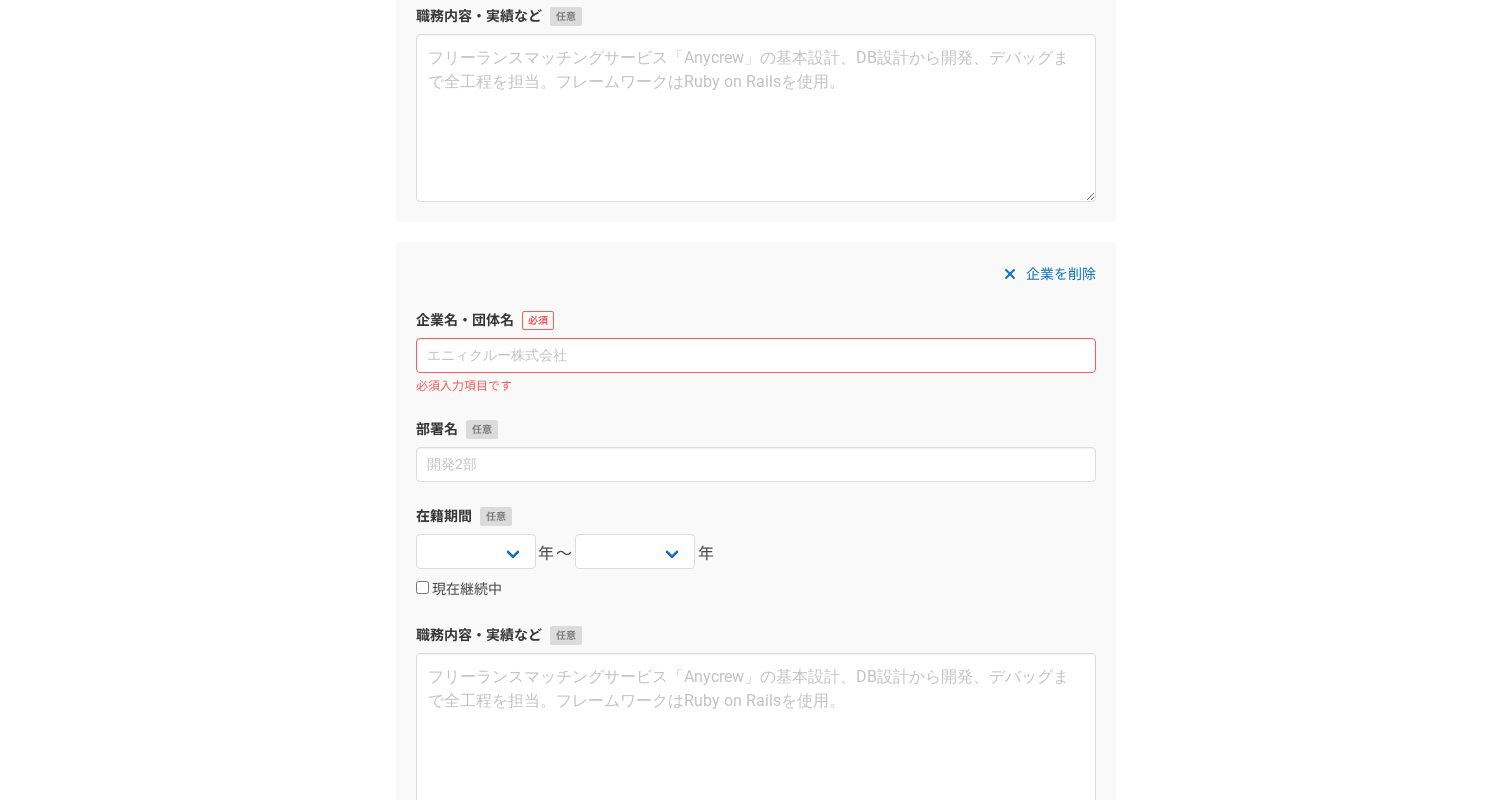 scroll, scrollTop: 487, scrollLeft: 0, axis: vertical 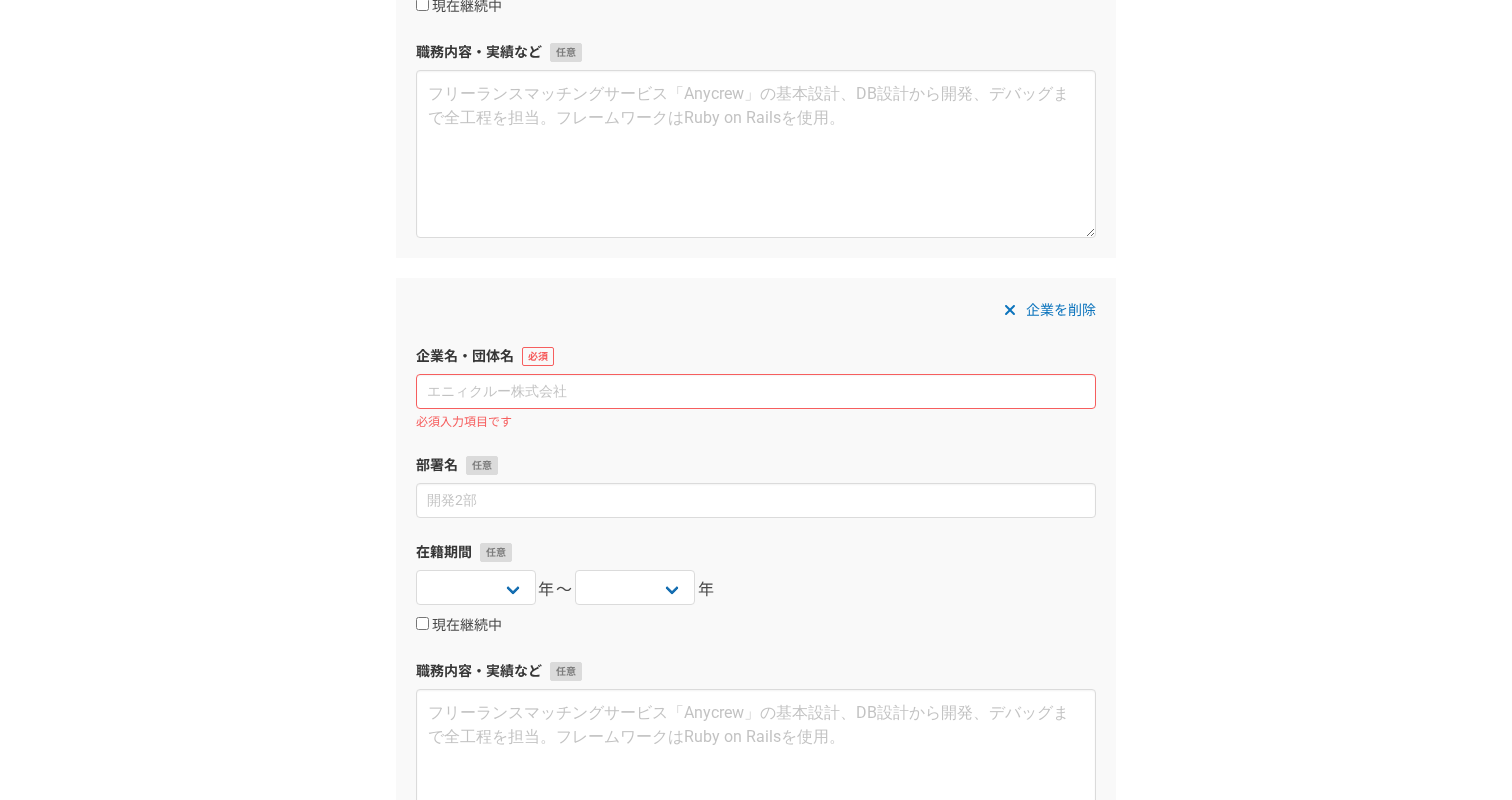 click on "企業を削除 企業名・団体名 必須入力項目です 部署名 在籍期間 2025 2024 2023 2022 2021 2020 2019 2018 2017 2016 2015 2014 2013 2012 2011 2010 2009 2008 2007 2006 2005 2004 2003 2002 2001 2000 1999 1998 1997 1996 1995 1994 1993 1992 1991 1990 1989 1988 1987 1986 1985 1984 1983 1982 1981 1980 1979 1978 1977 1976 年〜 2025 2024 2023 2022 2021 2020 2019 2018 2017 2016 2015 2014 2013 2012 2011 2010 2009 2008 2007 2006 2005 2004 2003 2002 2001 2000 1999 1998 1997 1996 1995 1994 1993 1992 1991 1990 1989 1988 1987 1986 1985 1984 1983 1982 1981 1980 1979 1978 1977 1976 年   現在継続中 職務内容・実績など" at bounding box center (756, 577) 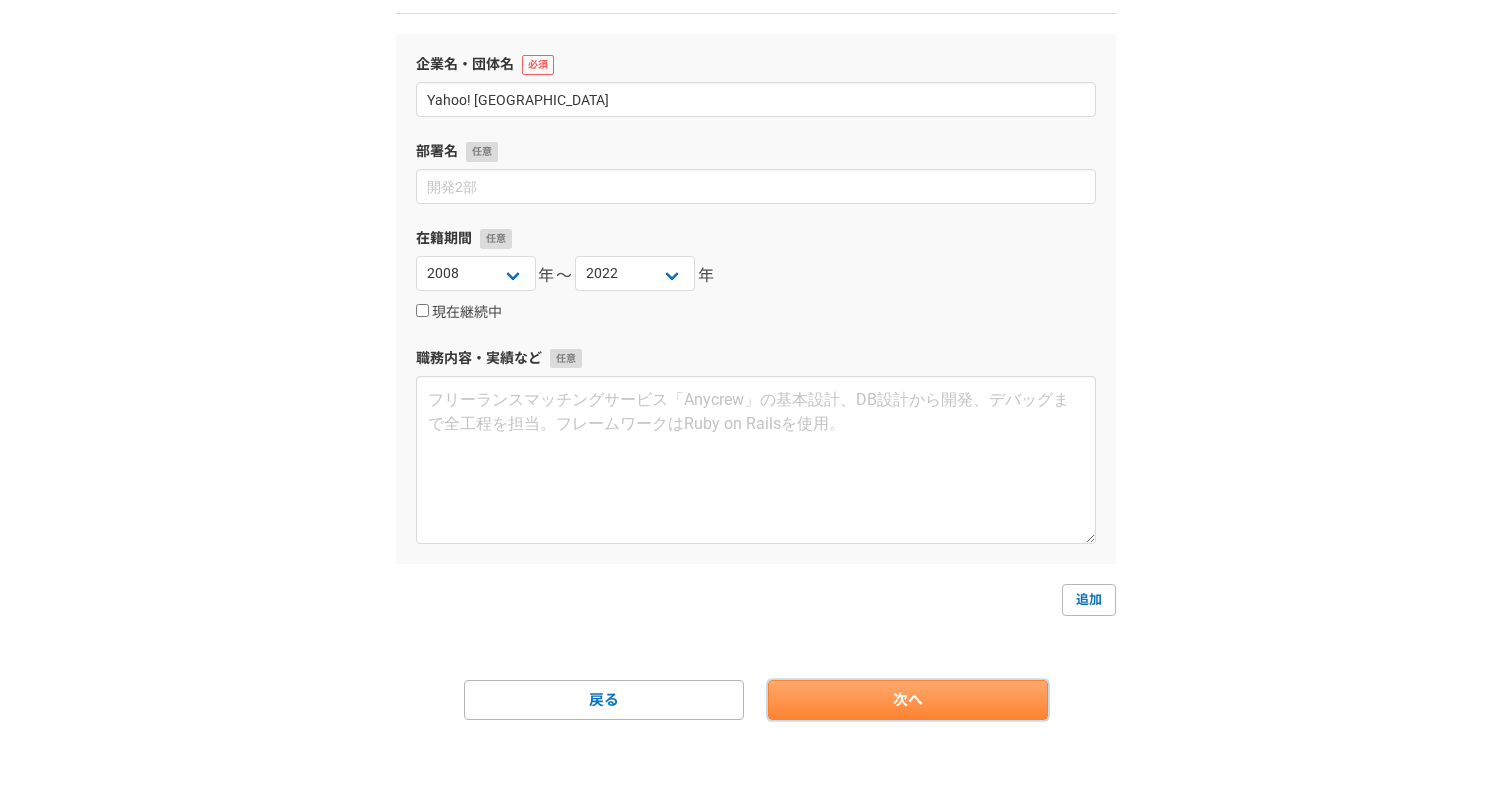 click on "次へ" at bounding box center (908, 700) 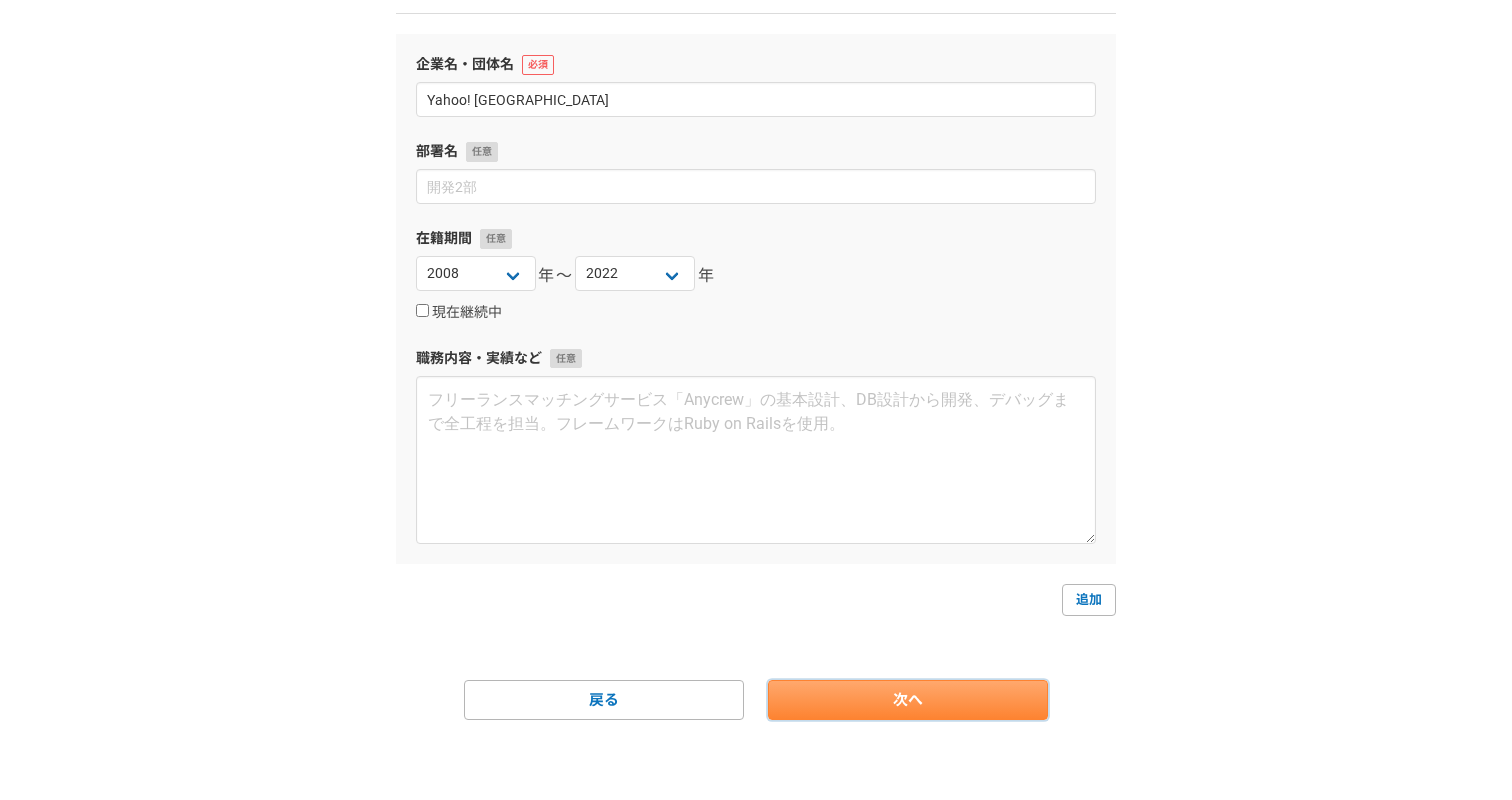 scroll, scrollTop: 0, scrollLeft: 0, axis: both 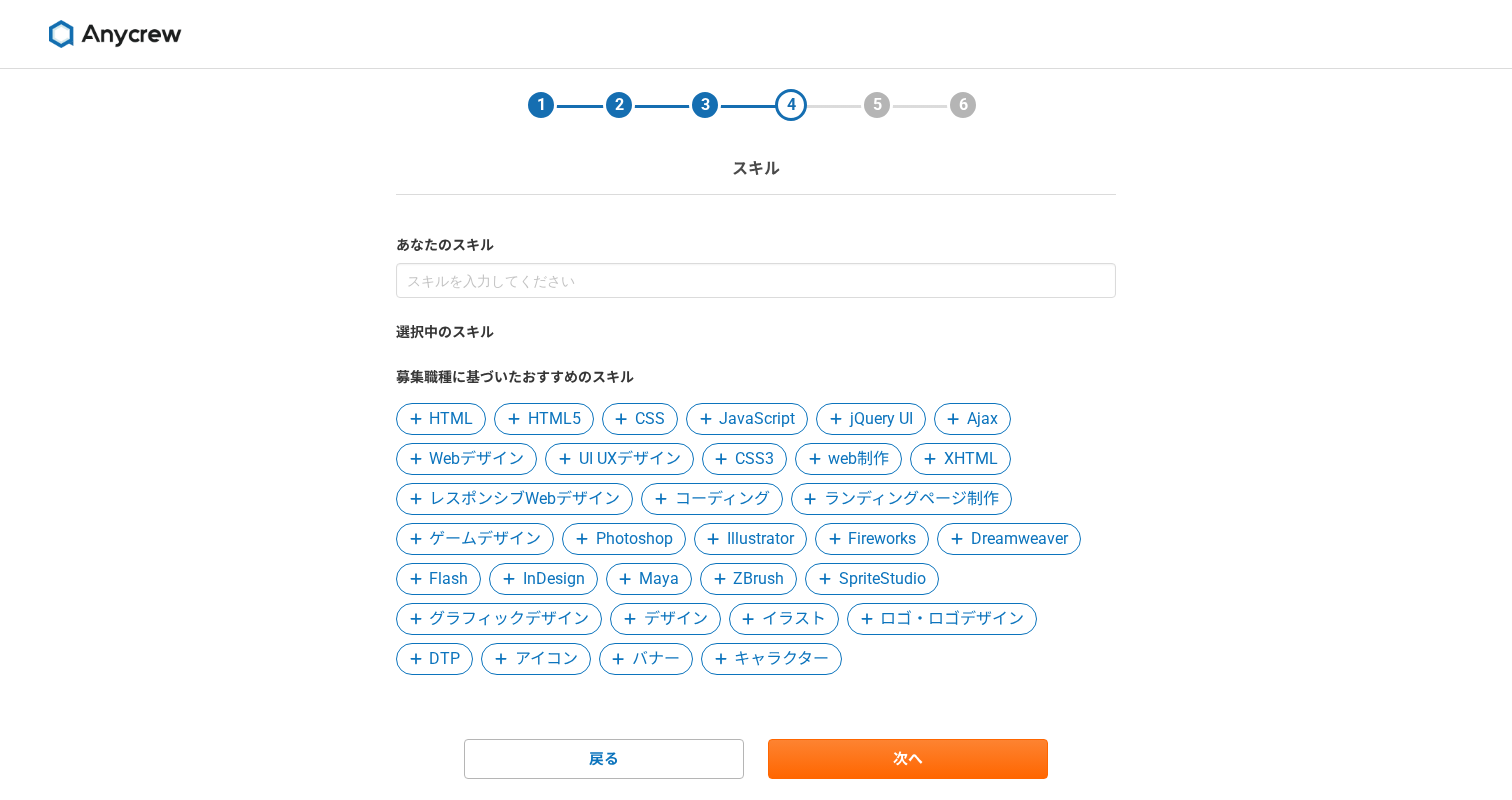 click on "HTML" at bounding box center (451, 419) 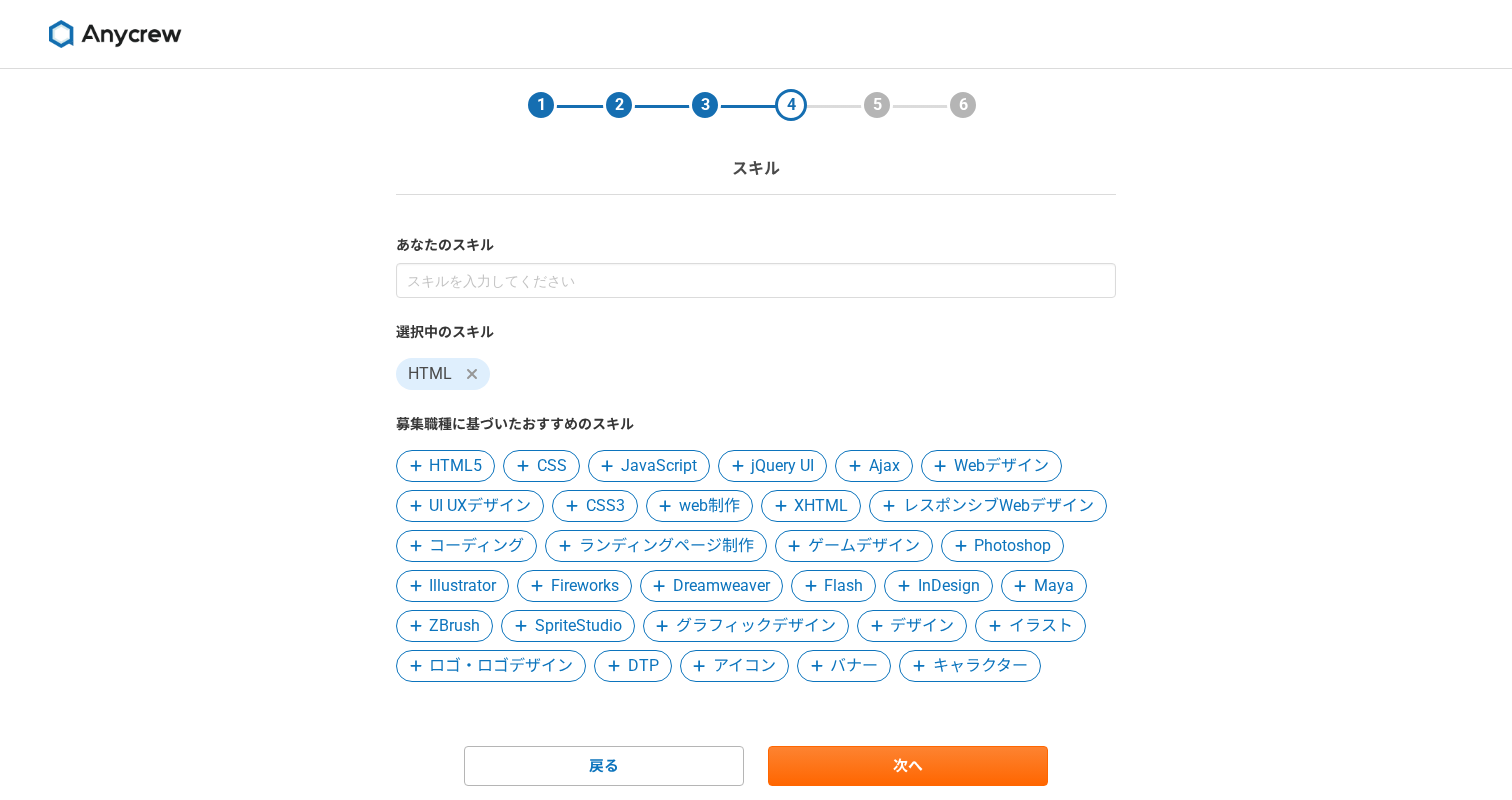 click on "HTML5" at bounding box center (455, 466) 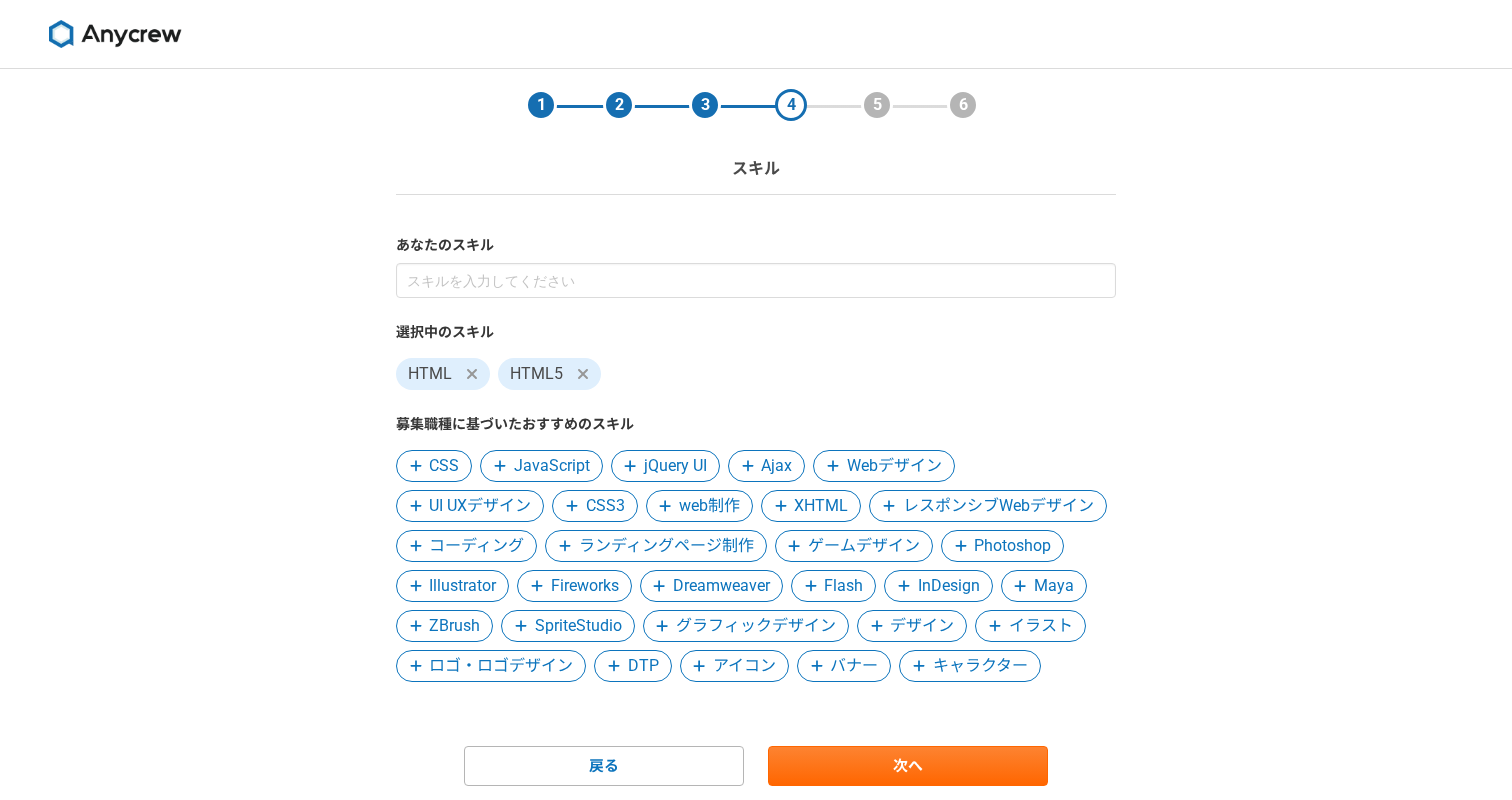 click on "CSS" at bounding box center [444, 466] 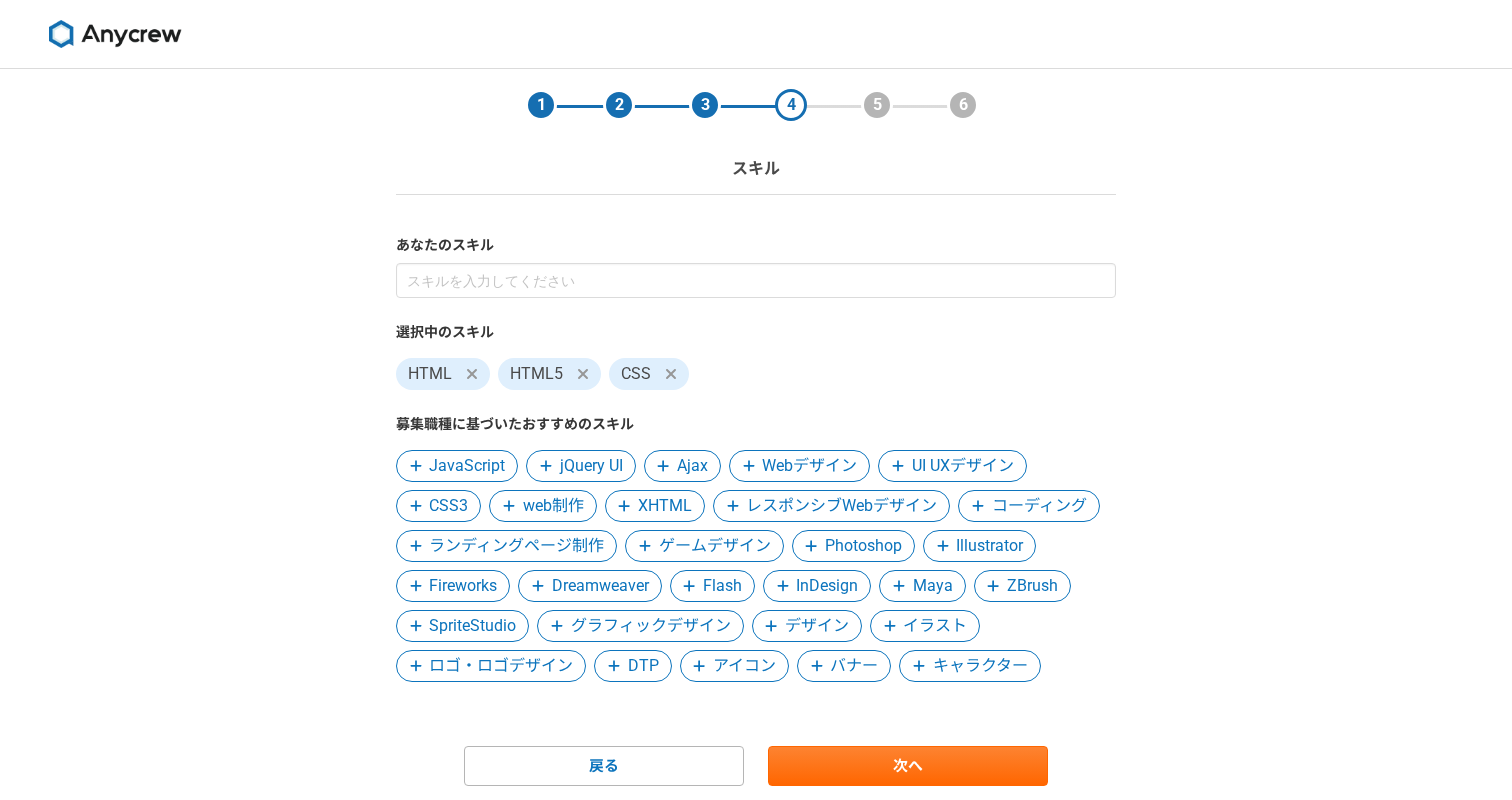click on "Webデザイン" at bounding box center (799, 466) 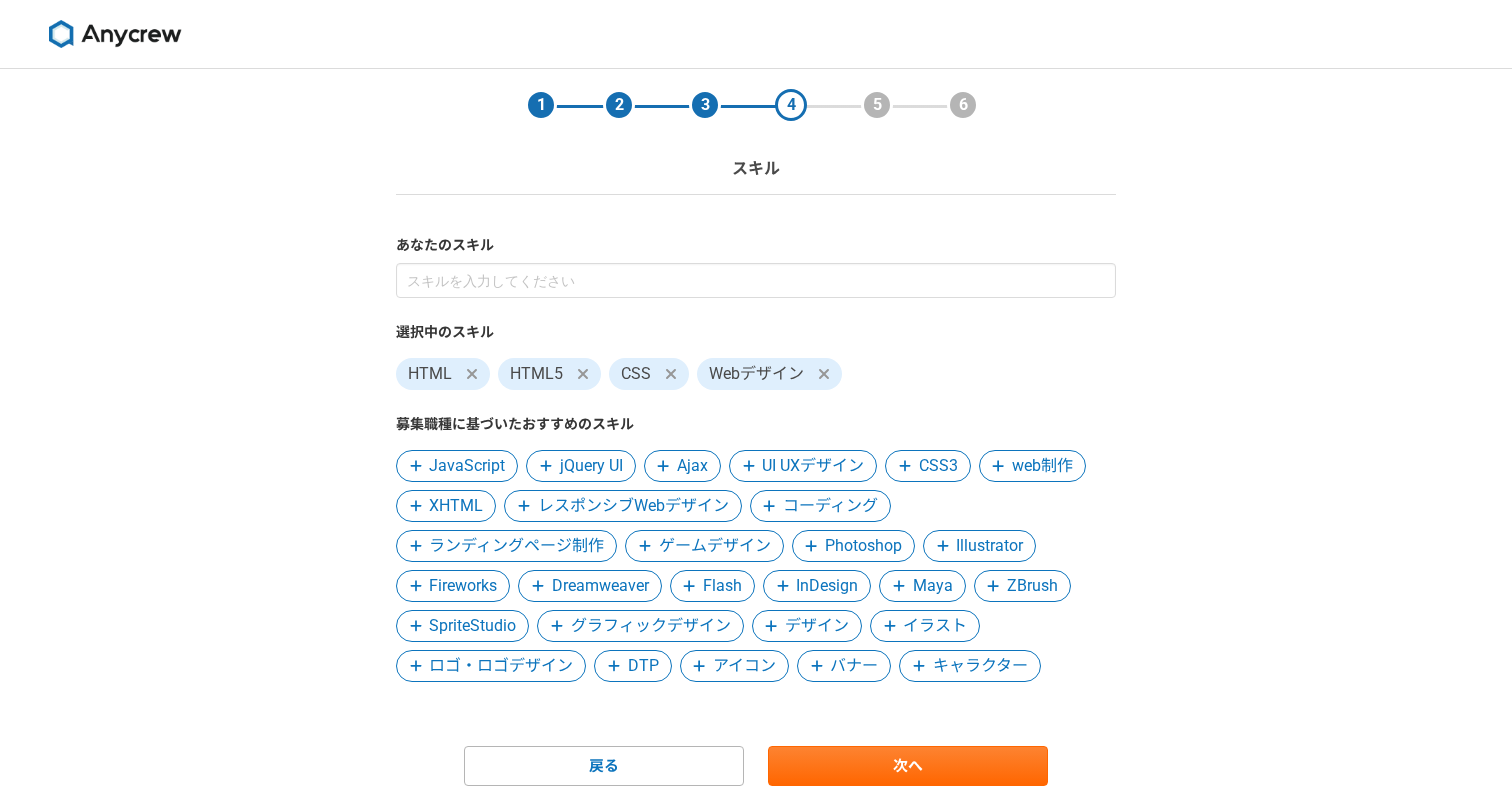 click on "UI UXデザイン" at bounding box center [813, 466] 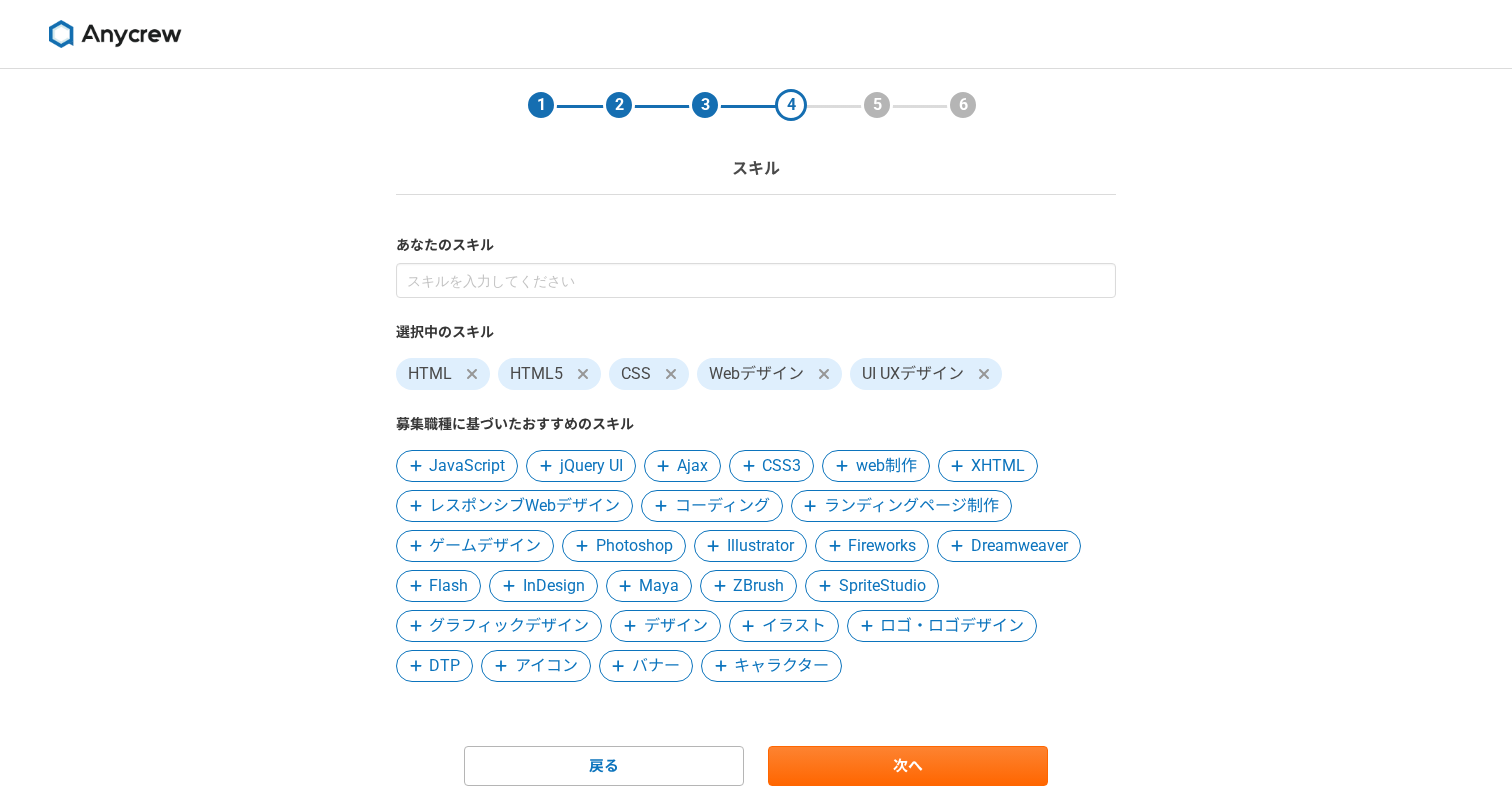 click at bounding box center (810, 506) 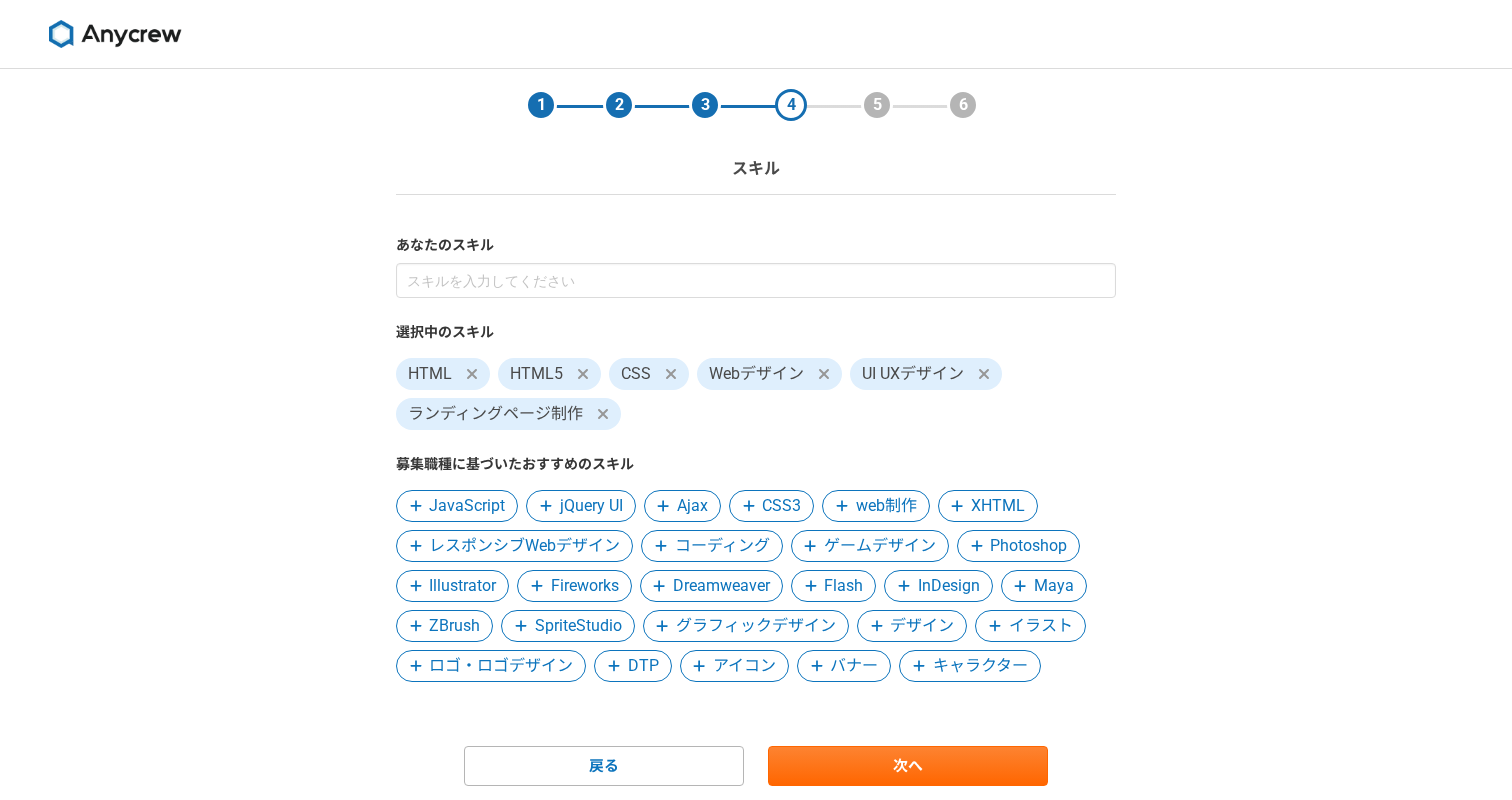 click on "バナー" at bounding box center [854, 666] 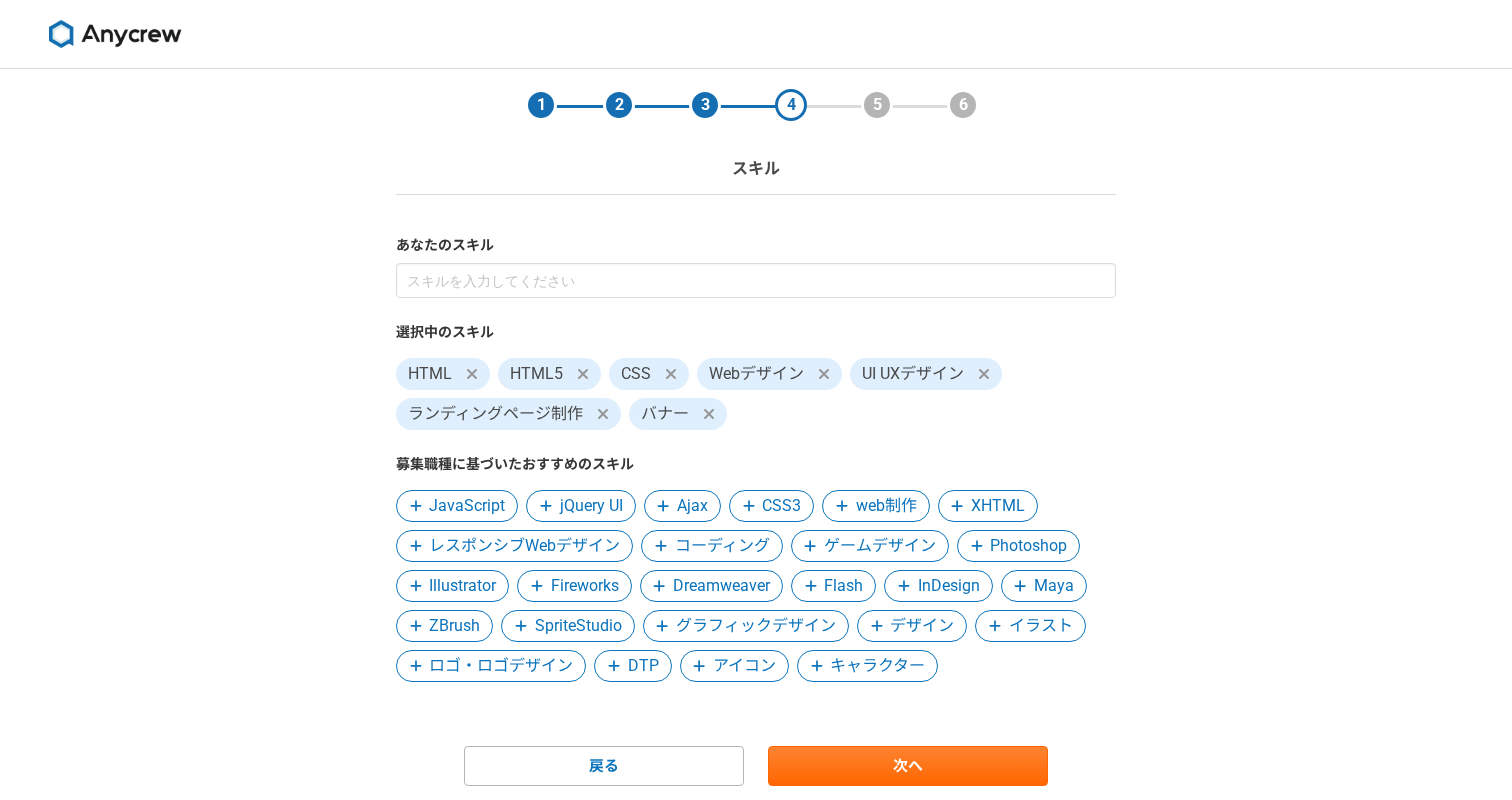 click on "ロゴ・ロゴデザイン" at bounding box center (501, 666) 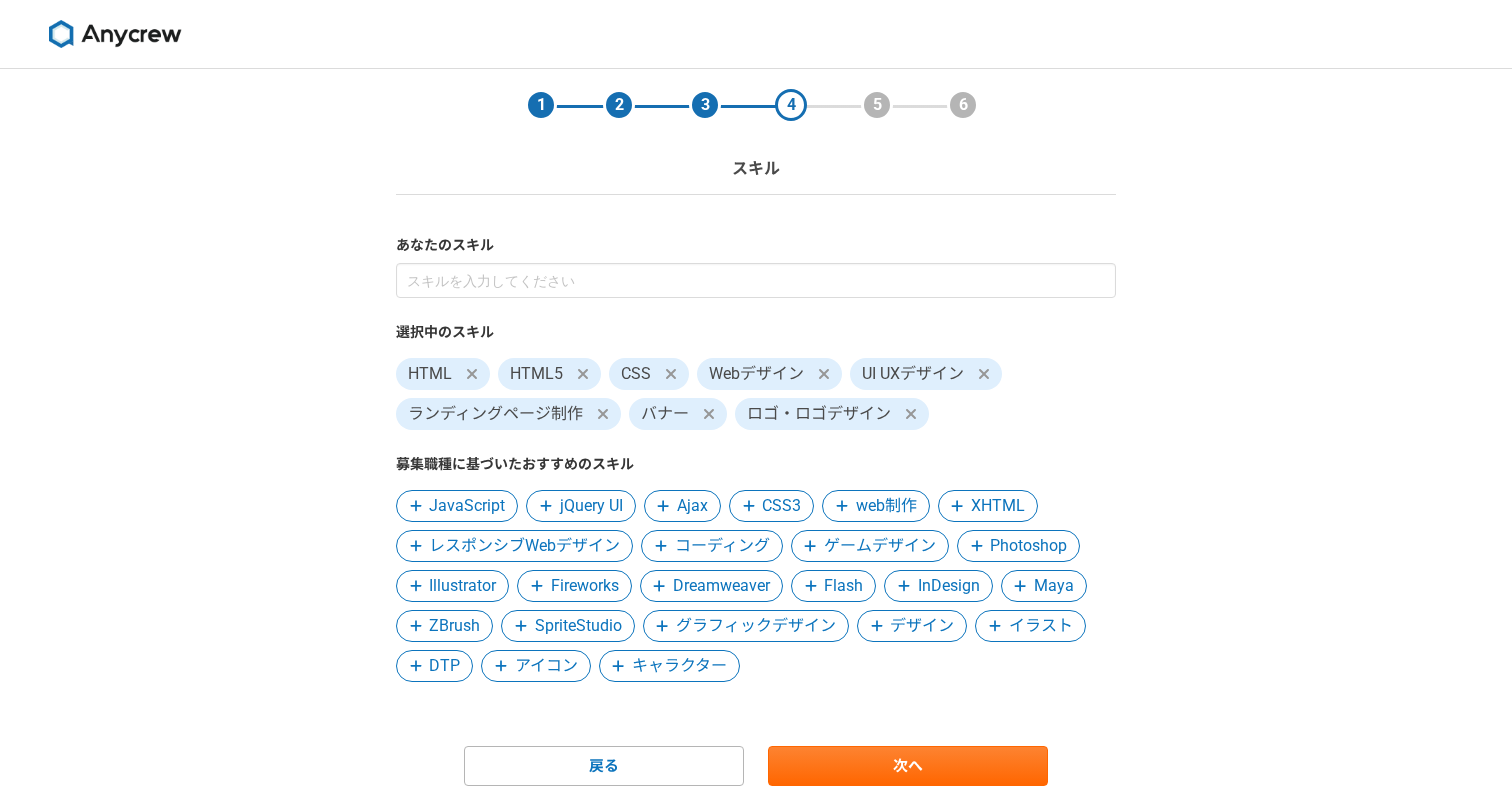 click at bounding box center [416, 586] 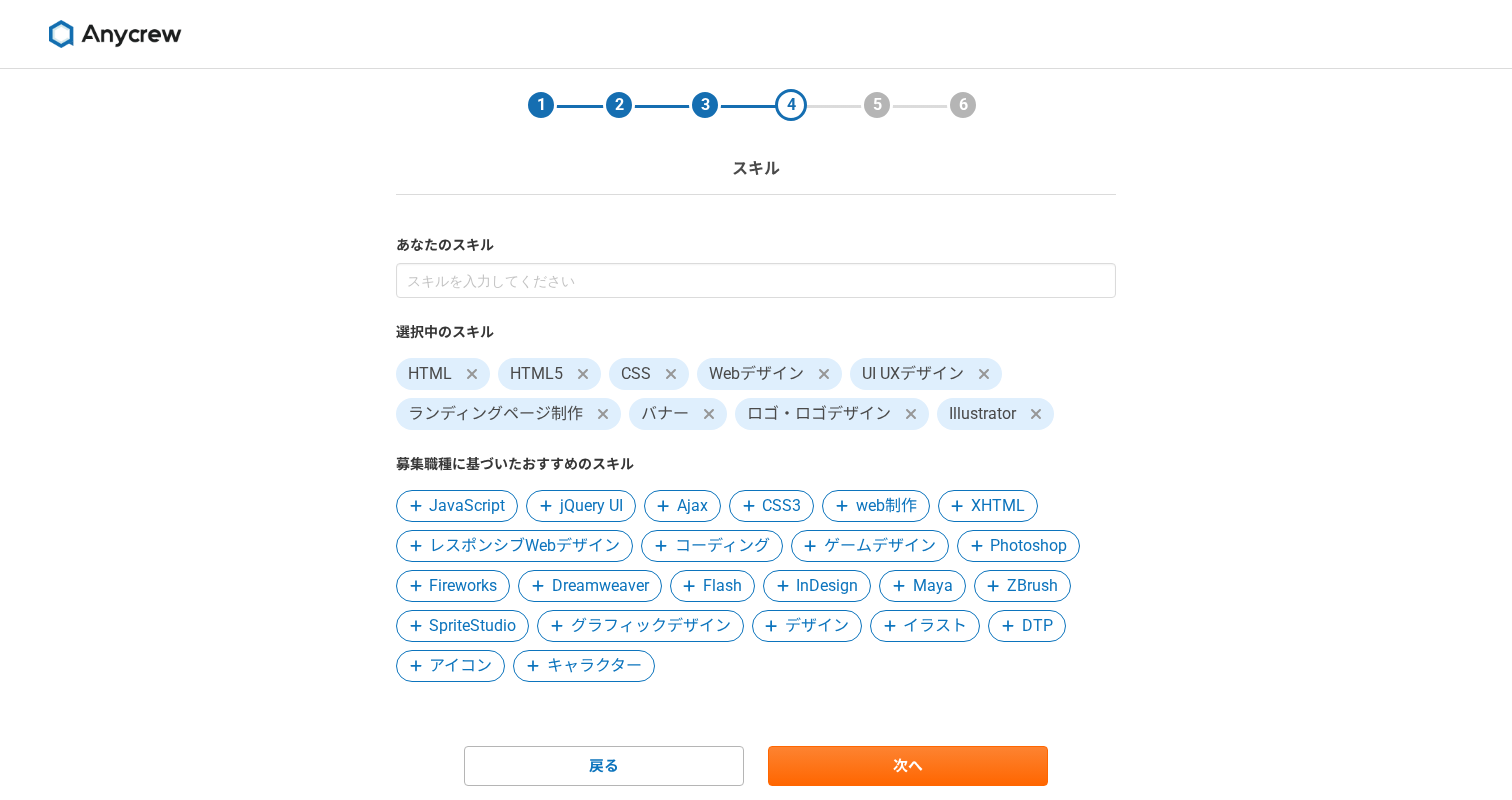 scroll, scrollTop: 66, scrollLeft: 0, axis: vertical 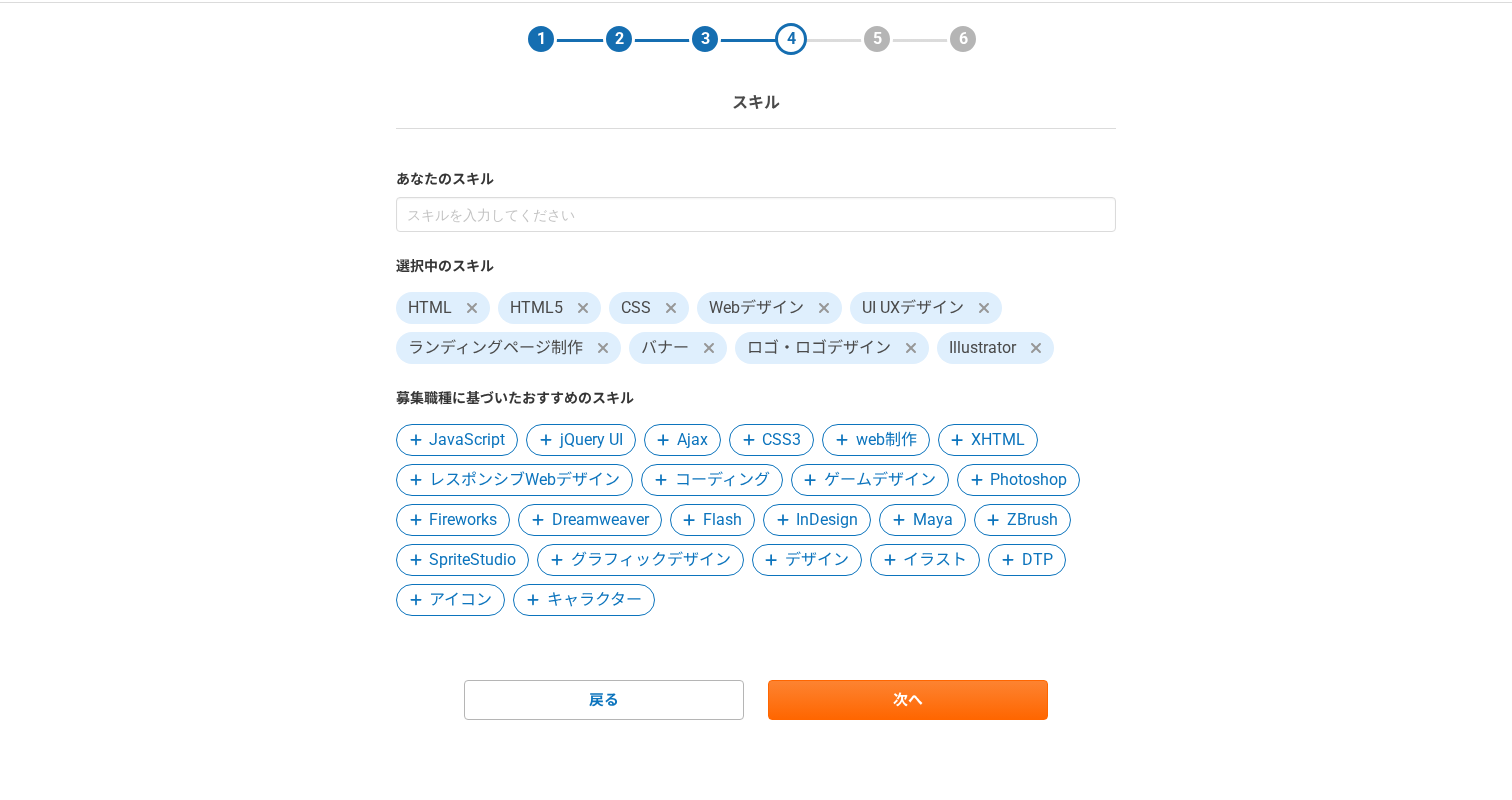 click on "CSS3" at bounding box center [781, 440] 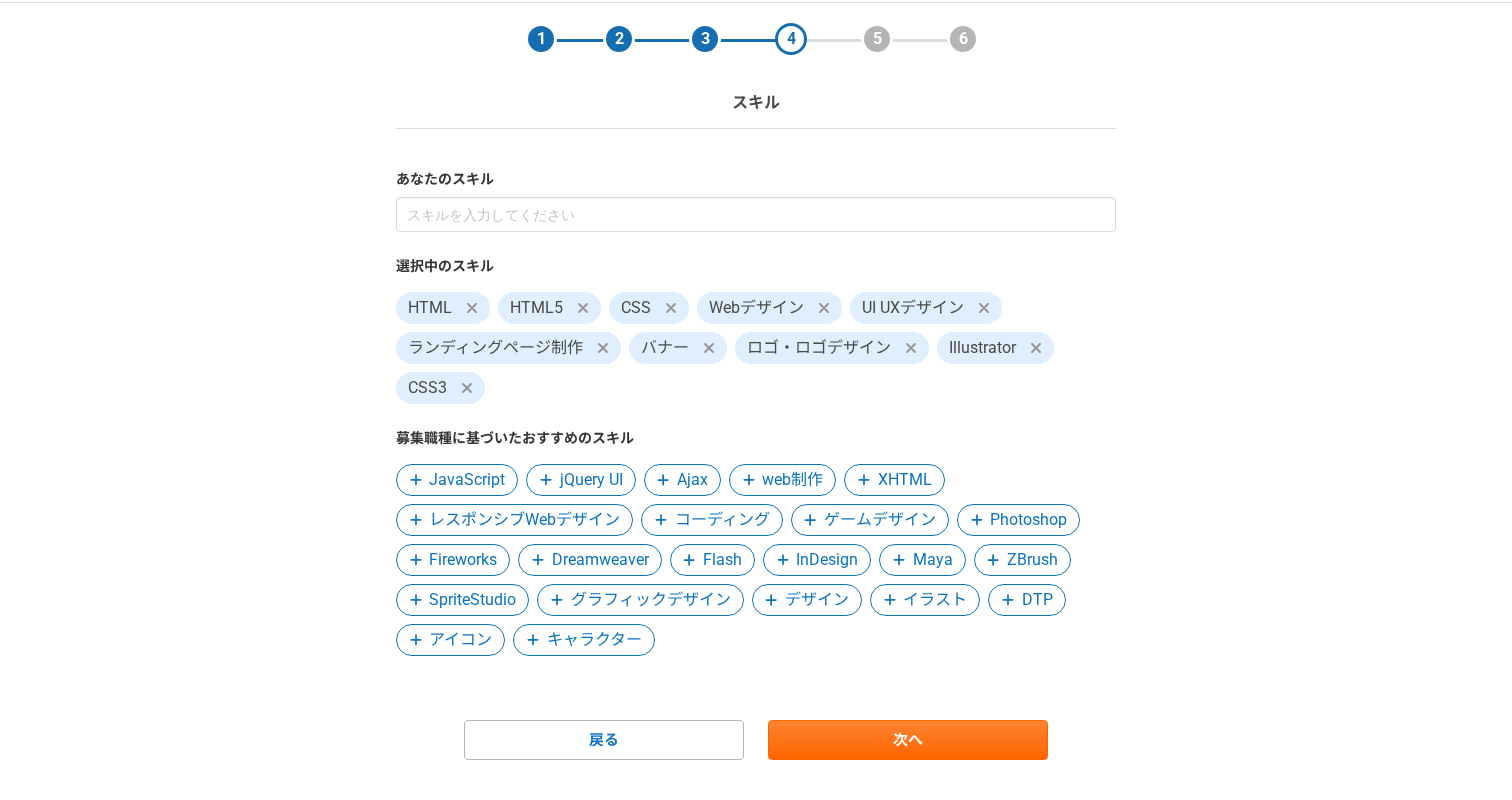 scroll, scrollTop: 106, scrollLeft: 0, axis: vertical 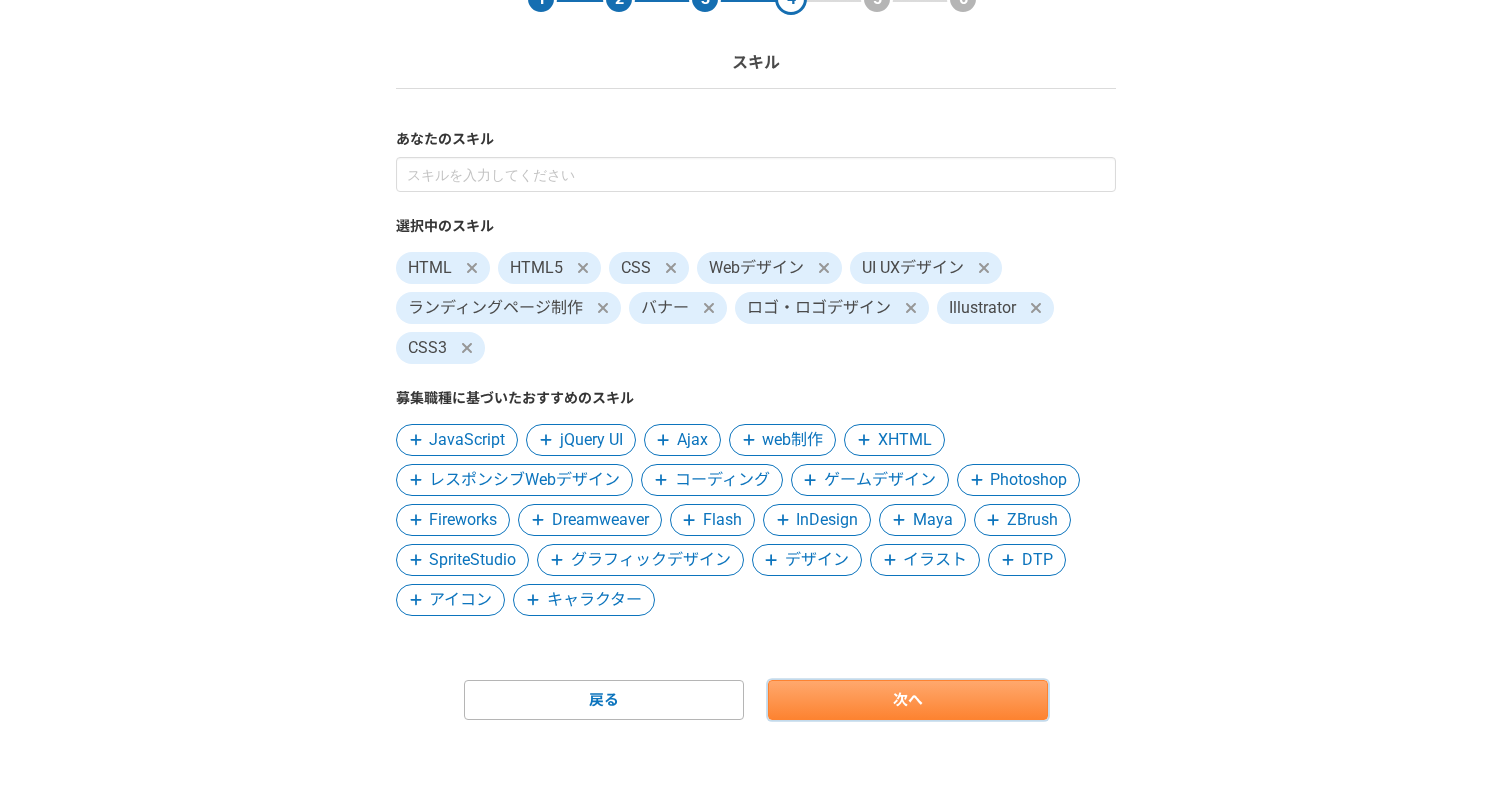 click on "次へ" at bounding box center (908, 700) 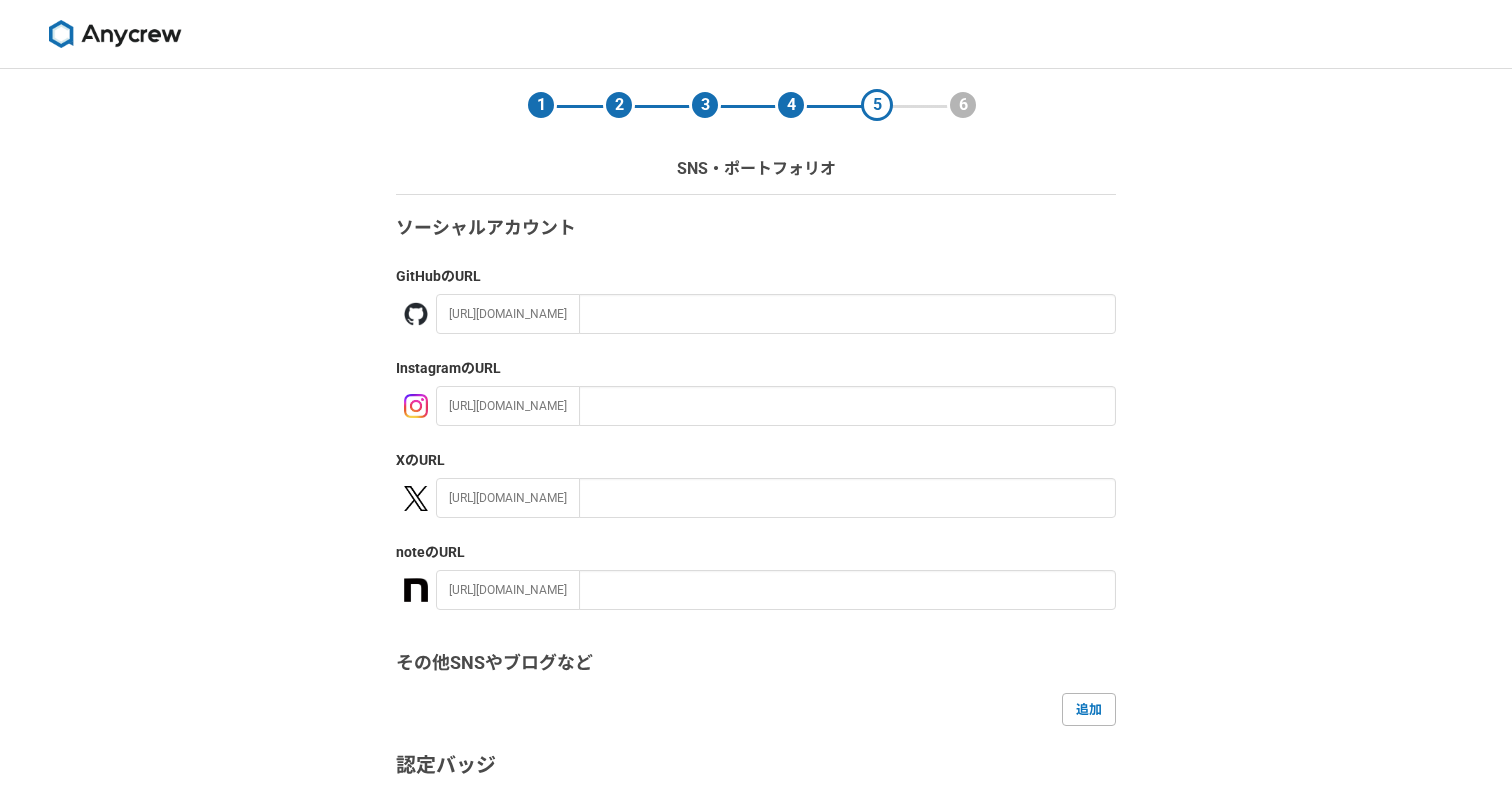 scroll, scrollTop: 300, scrollLeft: 0, axis: vertical 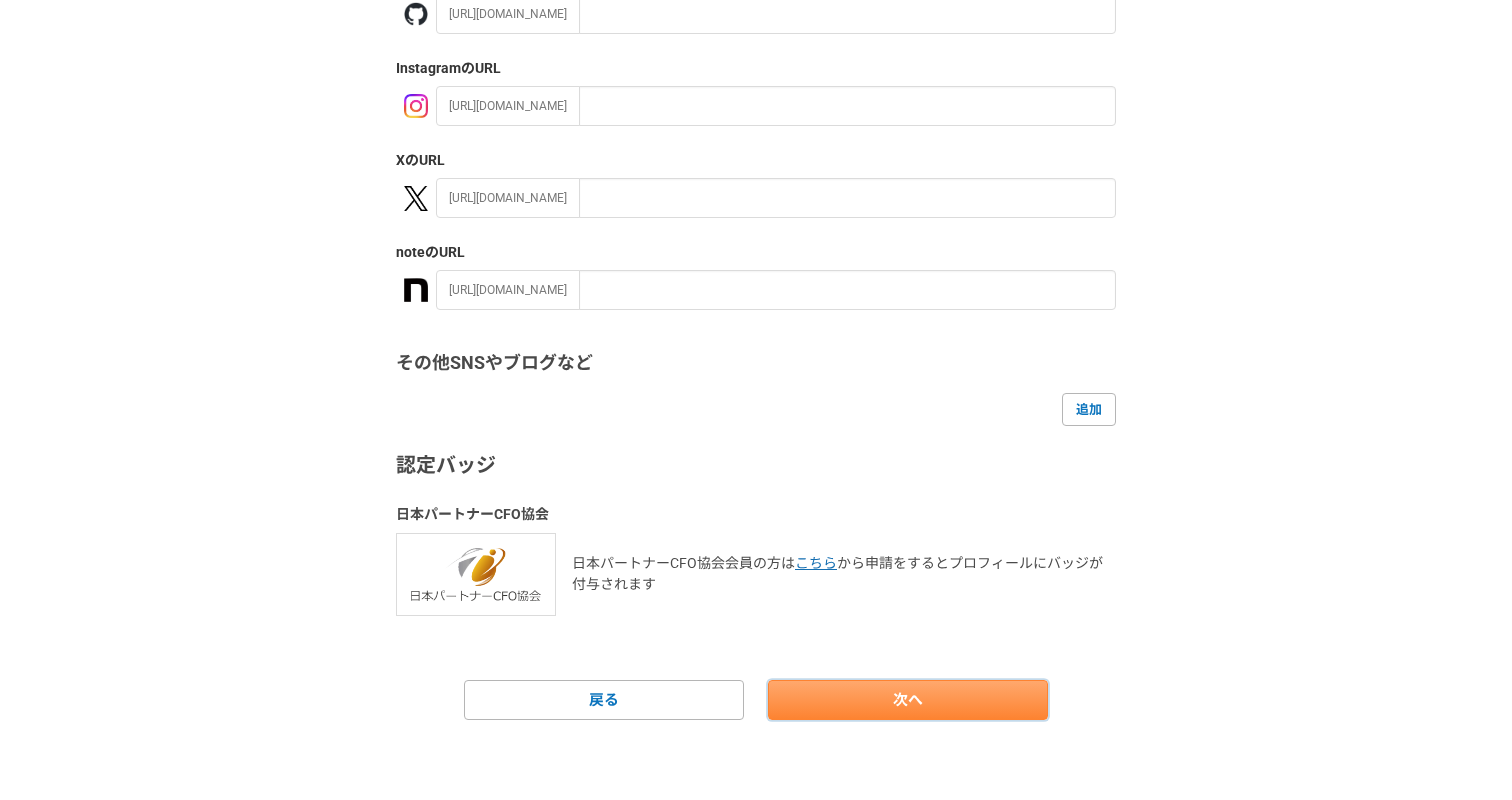 click on "次へ" at bounding box center (908, 700) 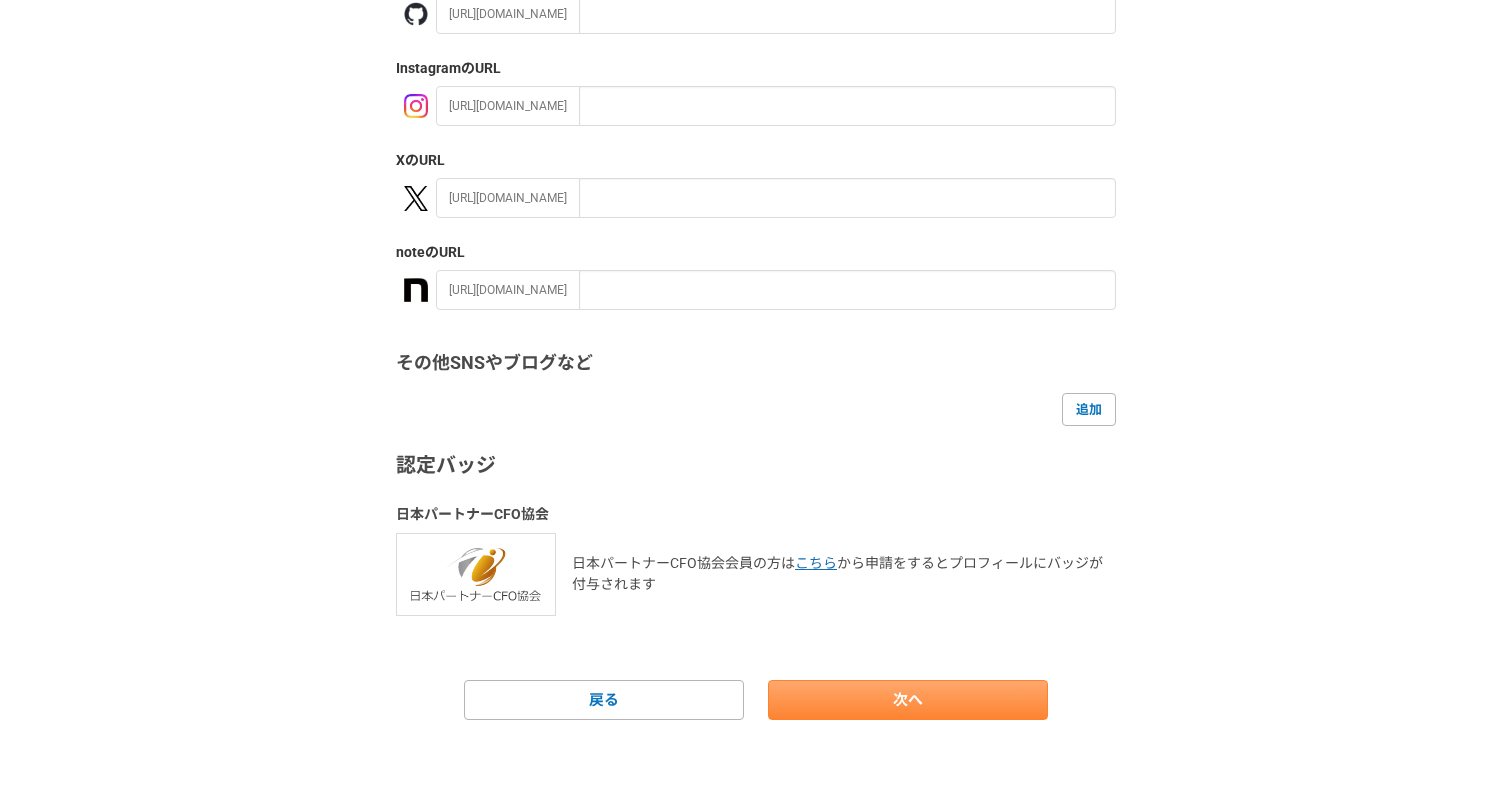 scroll, scrollTop: 0, scrollLeft: 0, axis: both 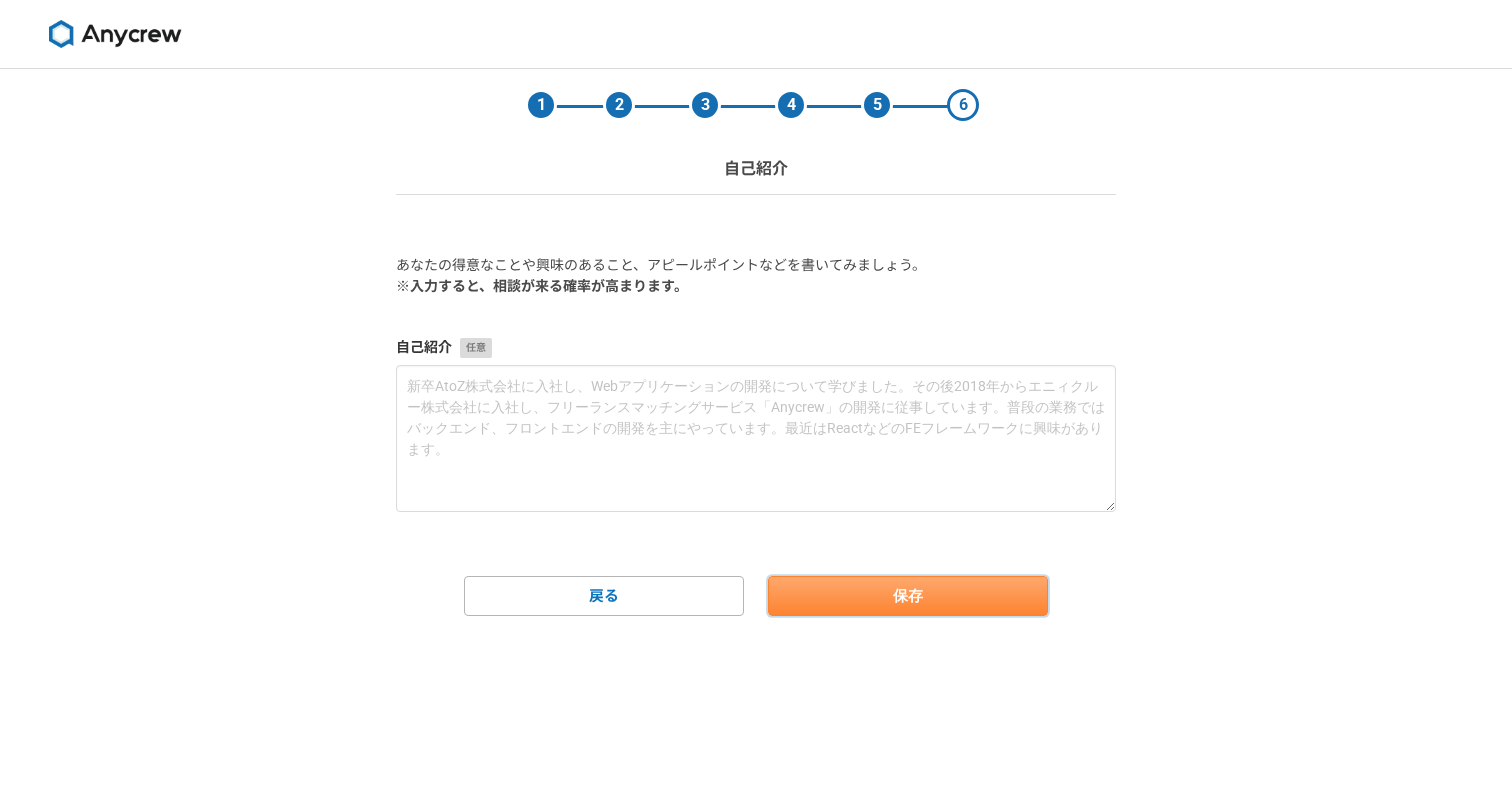 click on "保存" at bounding box center (908, 596) 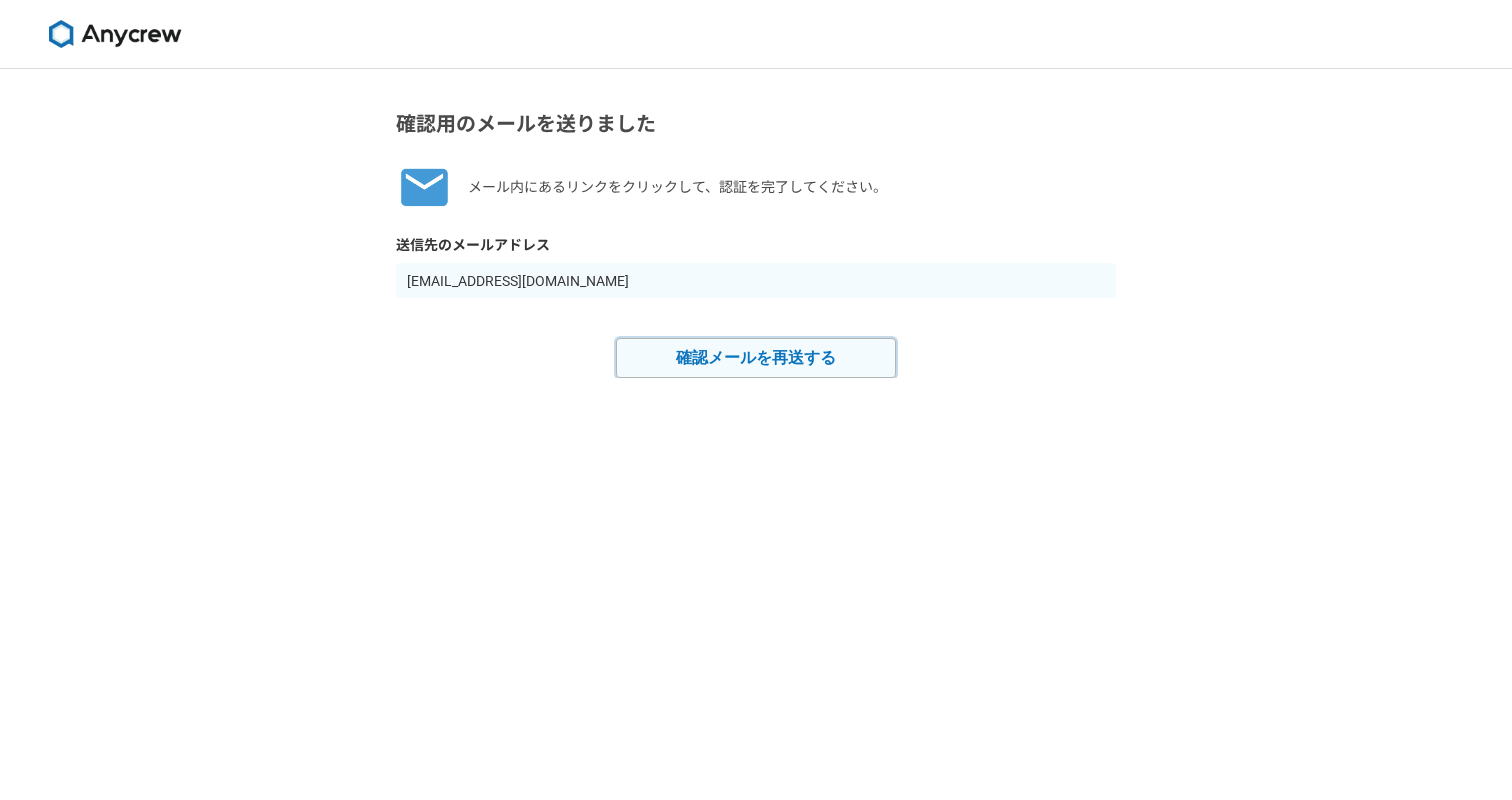 click on "確認メールを再送する" at bounding box center (756, 358) 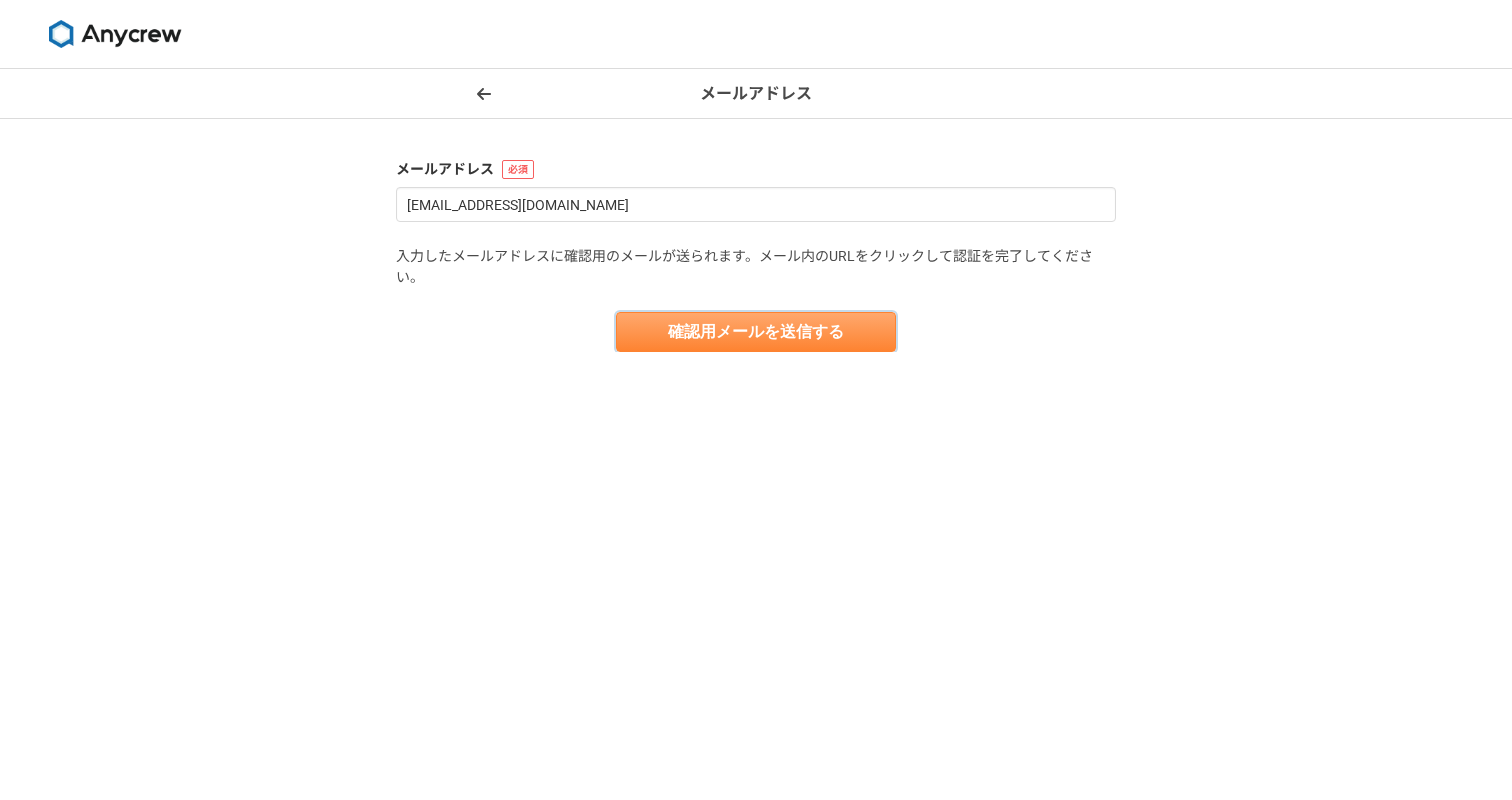click on "確認用メールを送信する" at bounding box center (756, 332) 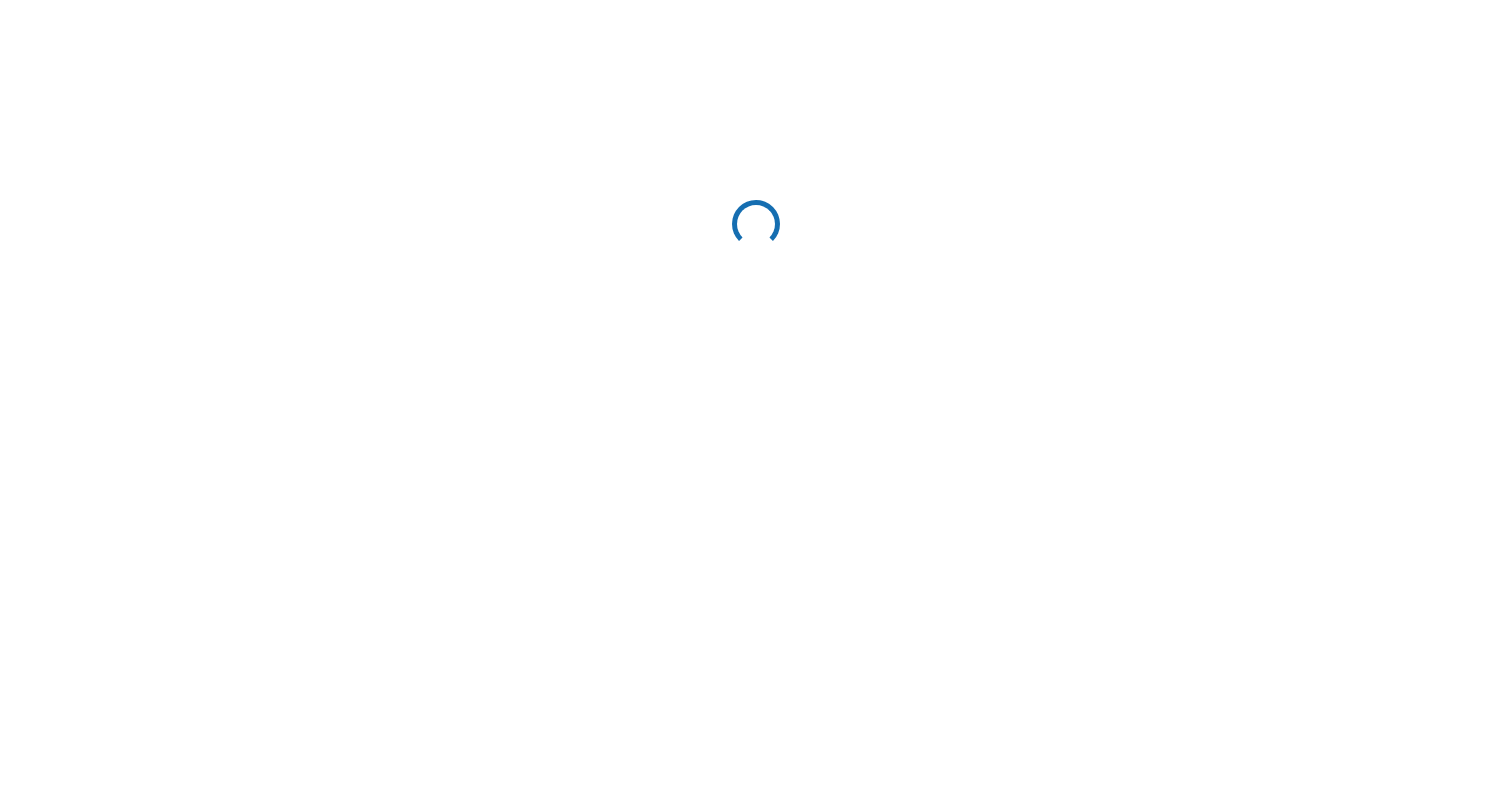 scroll, scrollTop: 0, scrollLeft: 0, axis: both 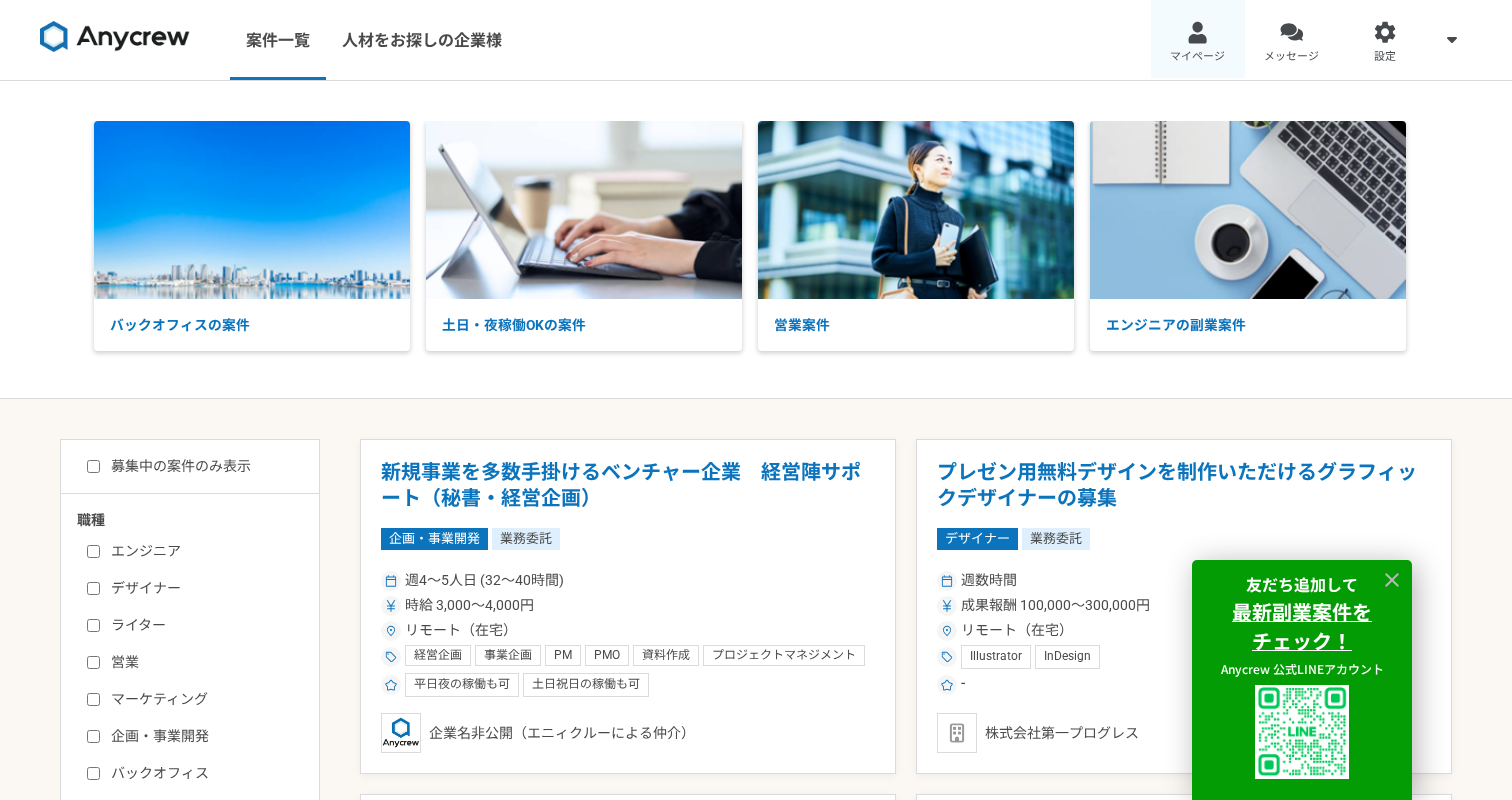 click at bounding box center (1197, 32) 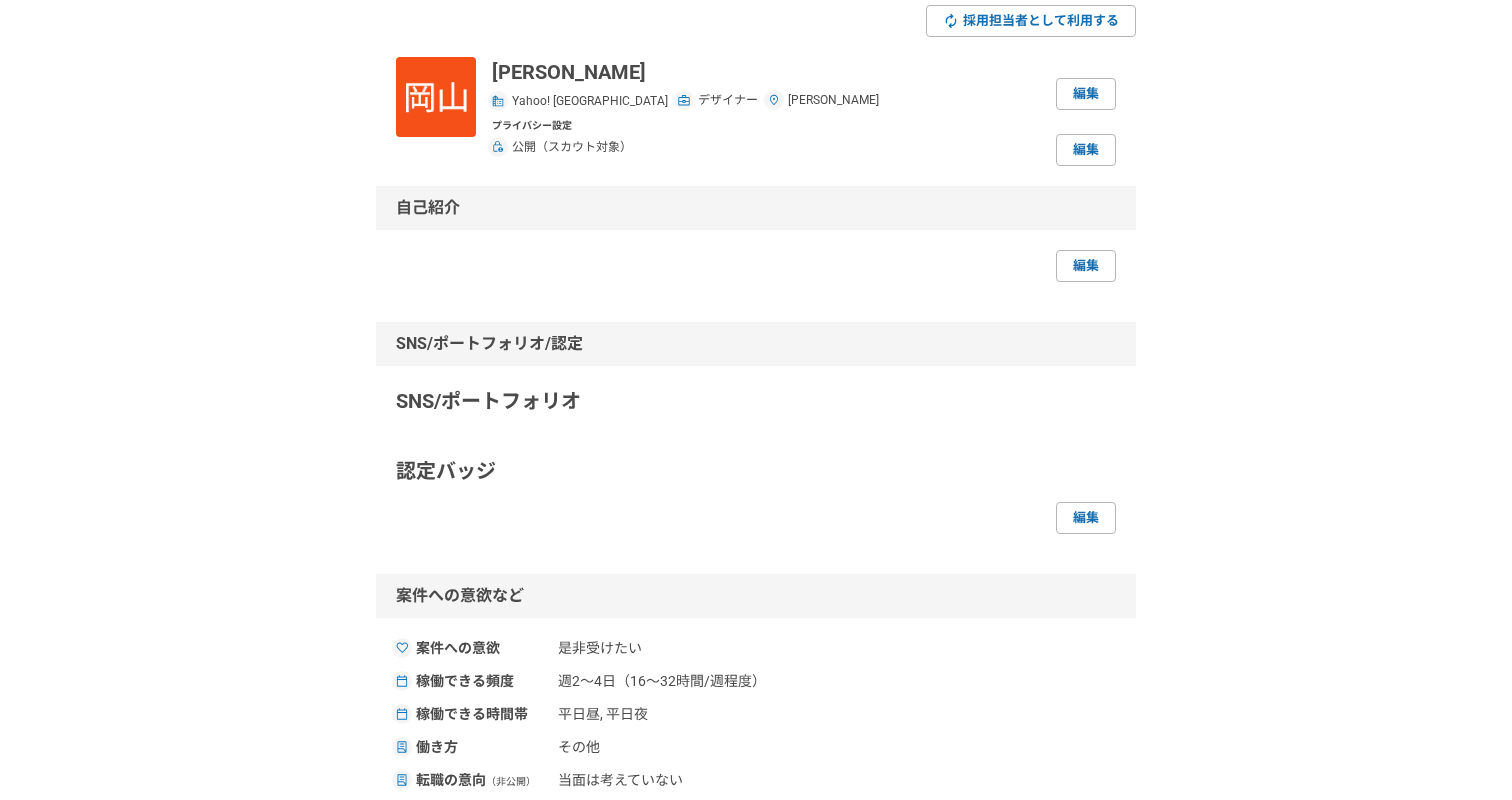scroll, scrollTop: 0, scrollLeft: 0, axis: both 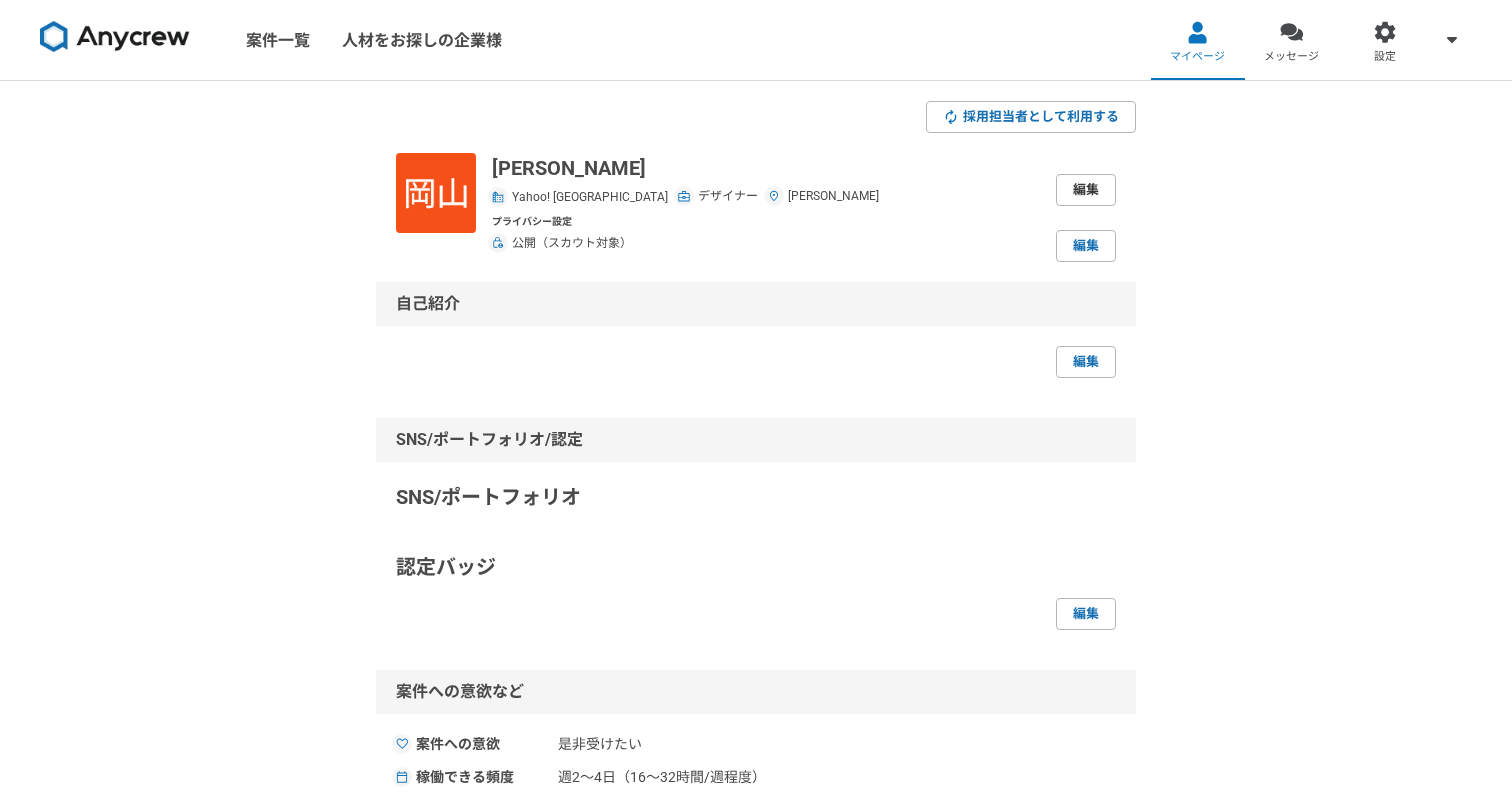 click on "編集" at bounding box center [1086, 190] 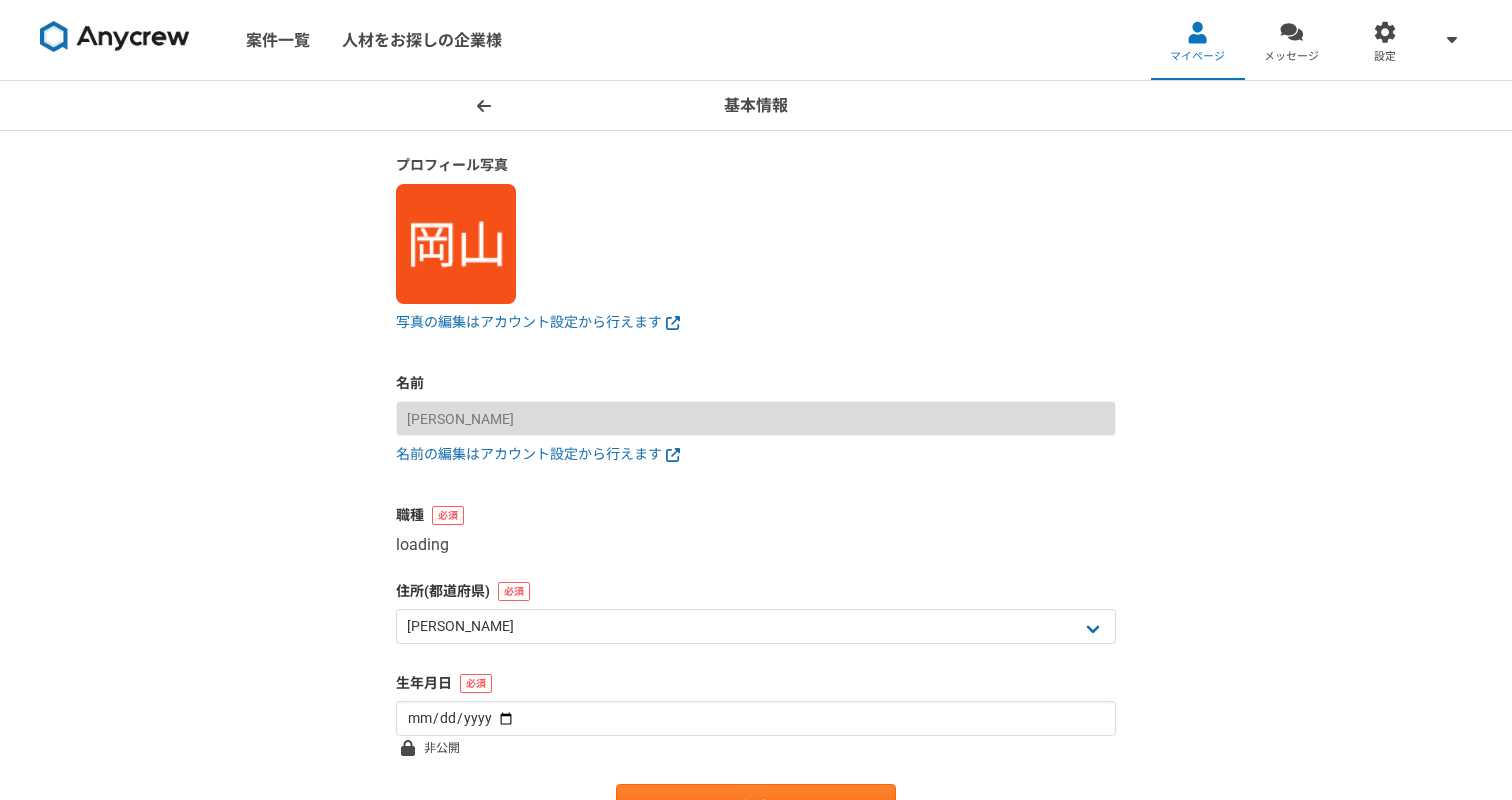 select on "2" 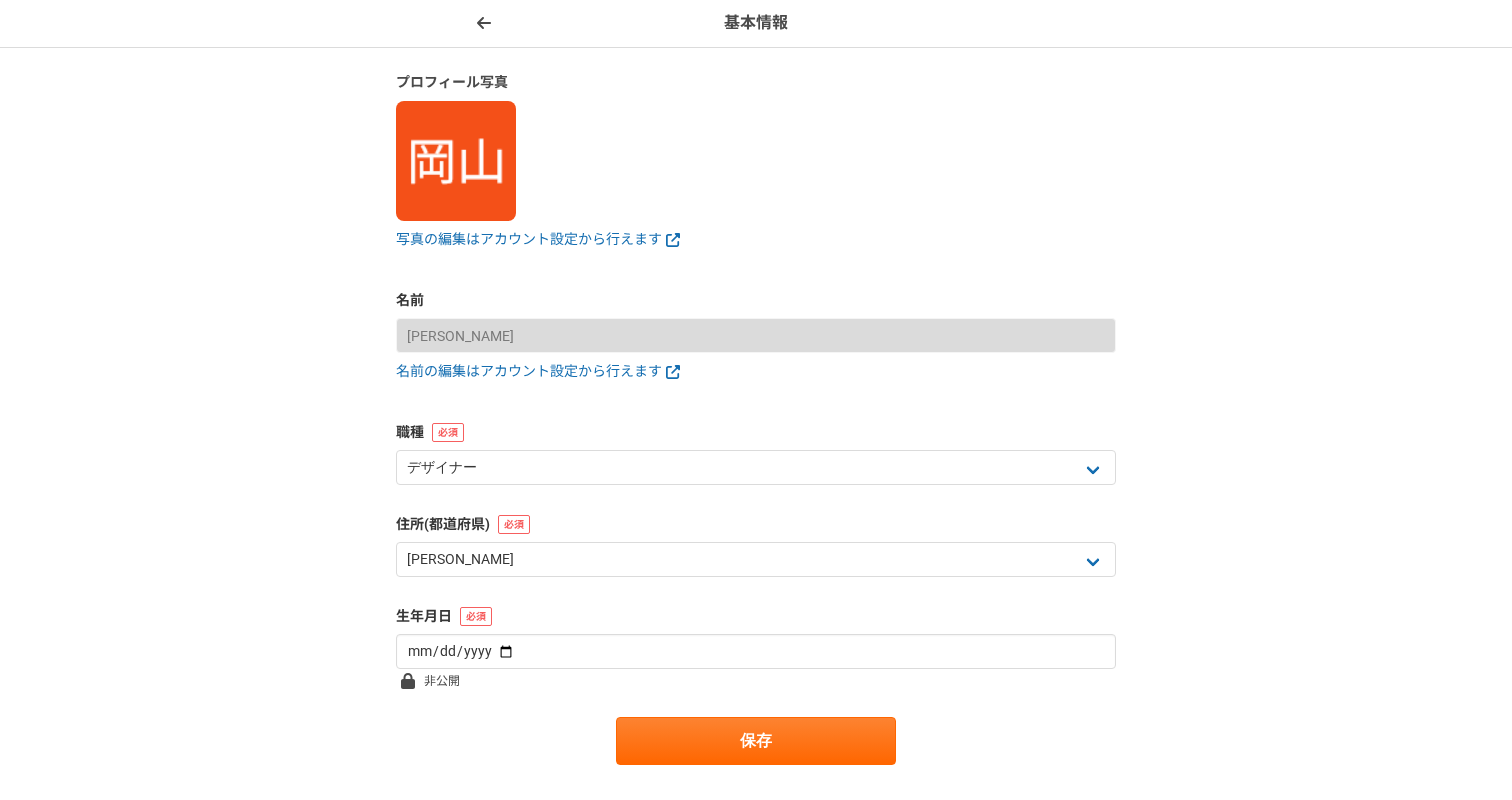 scroll, scrollTop: 112, scrollLeft: 0, axis: vertical 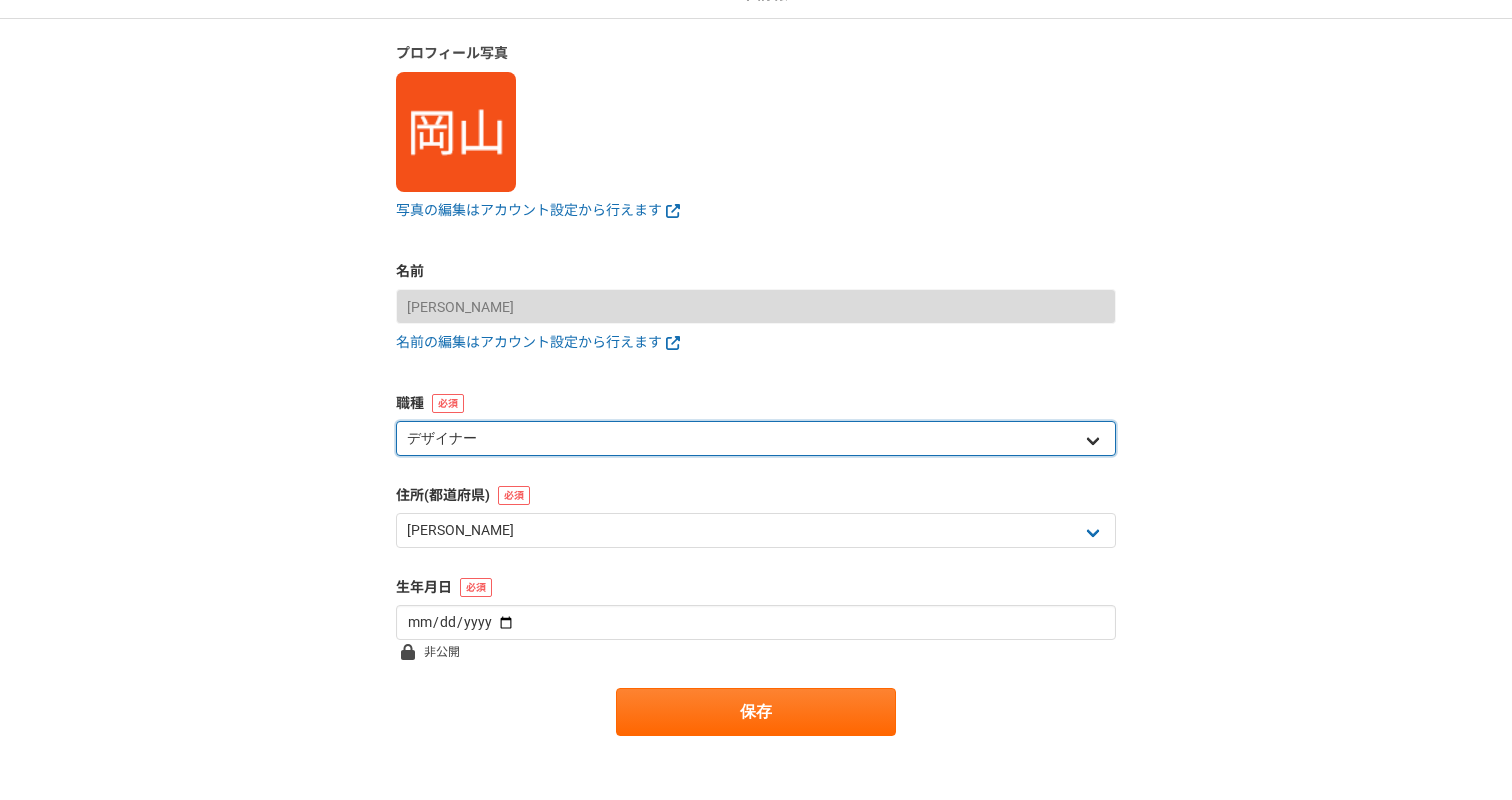 click on "エンジニア デザイナー ライター 営業 マーケティング 企画・事業開発 バックオフィス その他" at bounding box center (756, 438) 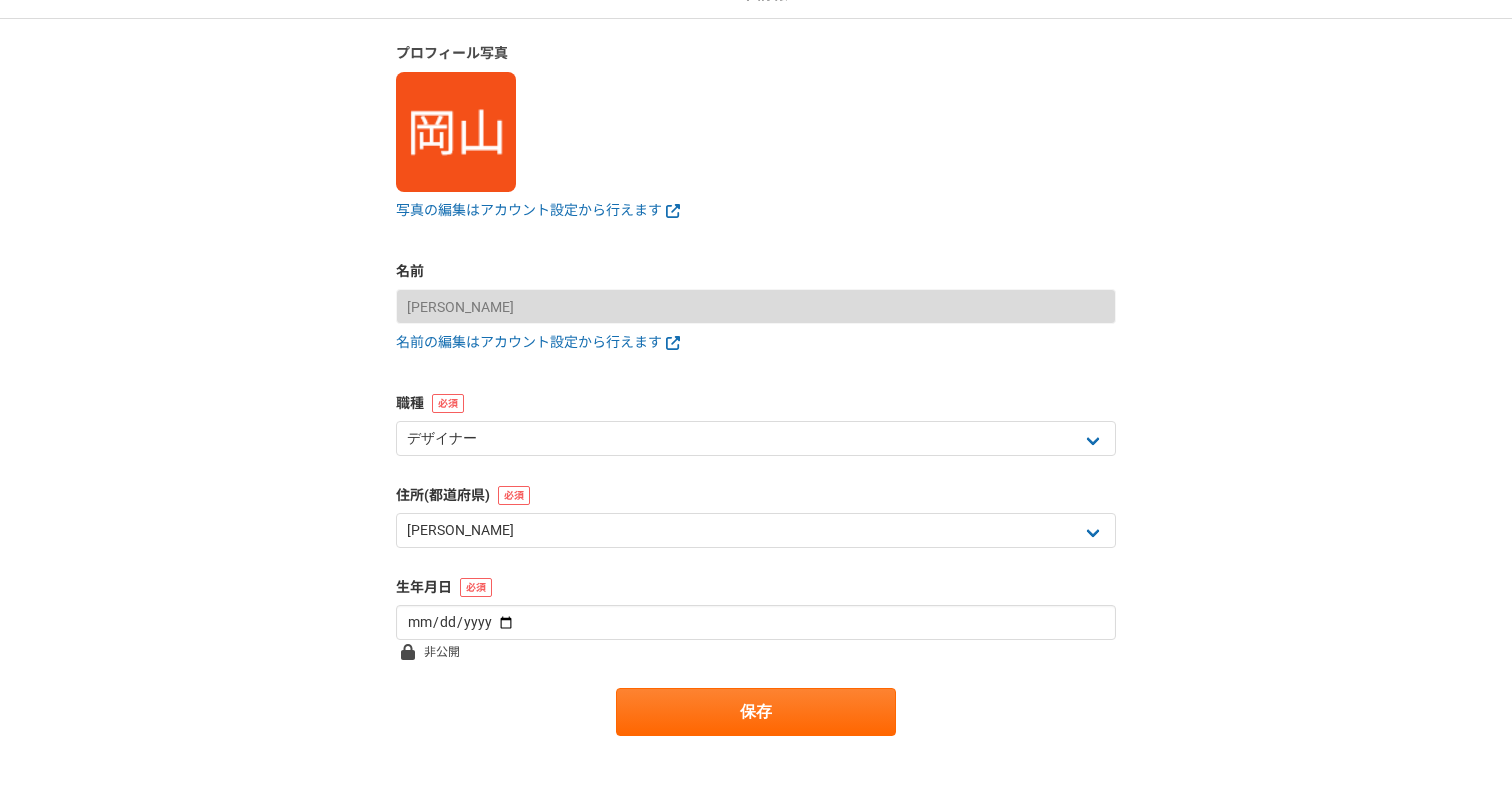 scroll, scrollTop: 0, scrollLeft: 0, axis: both 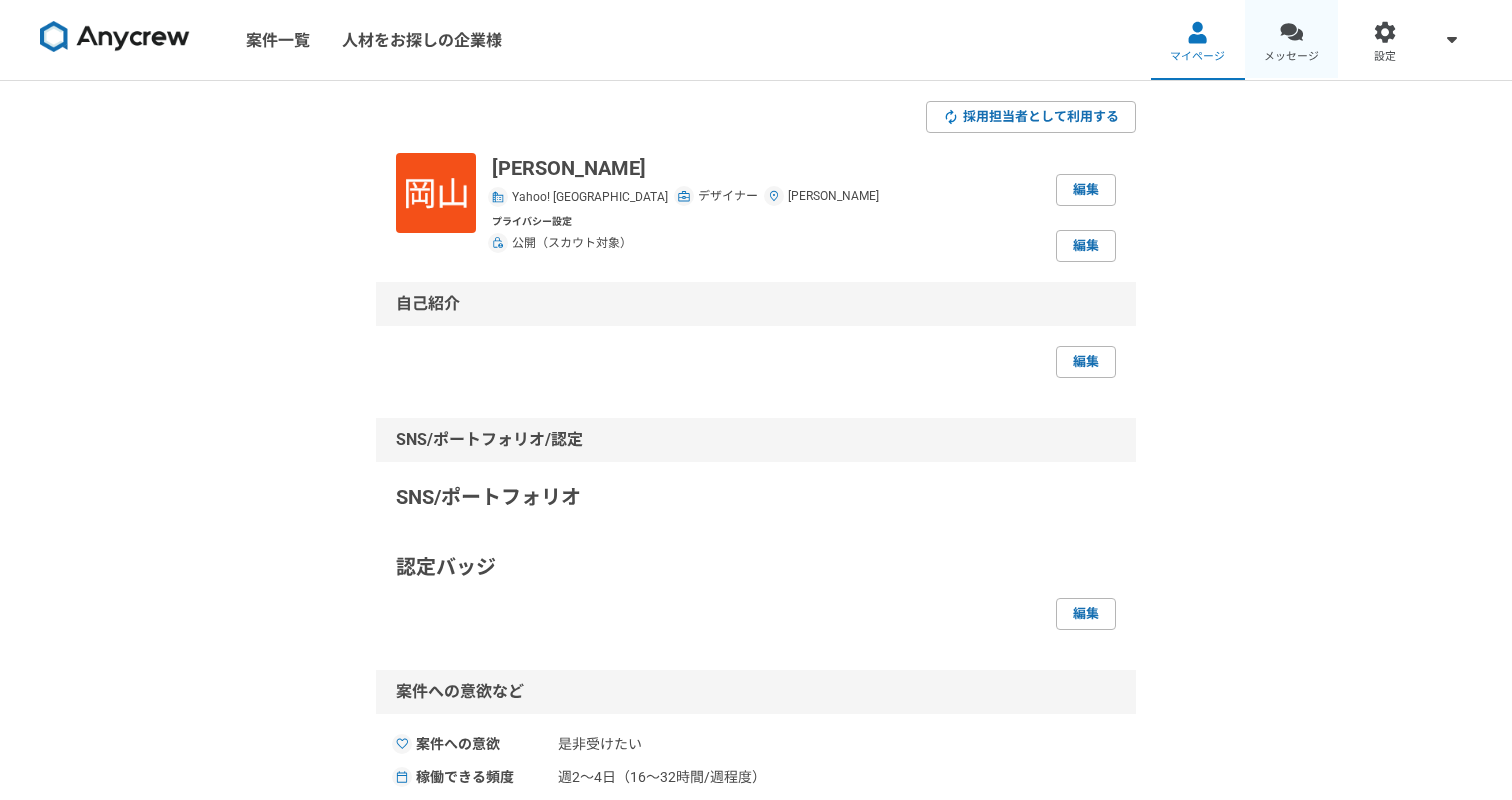 click on "メッセージ" at bounding box center [1291, 57] 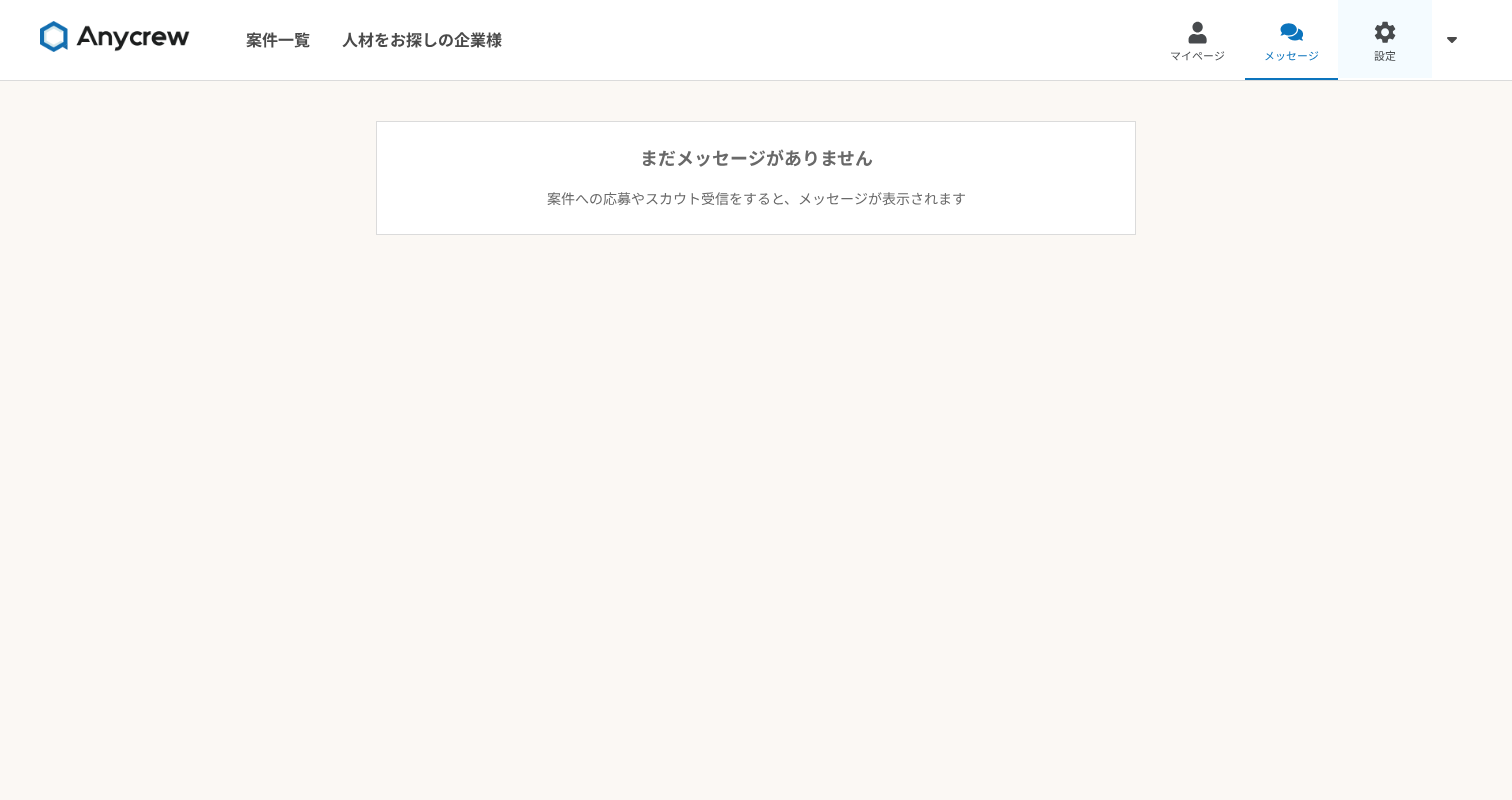 click on "設定" at bounding box center (1385, 40) 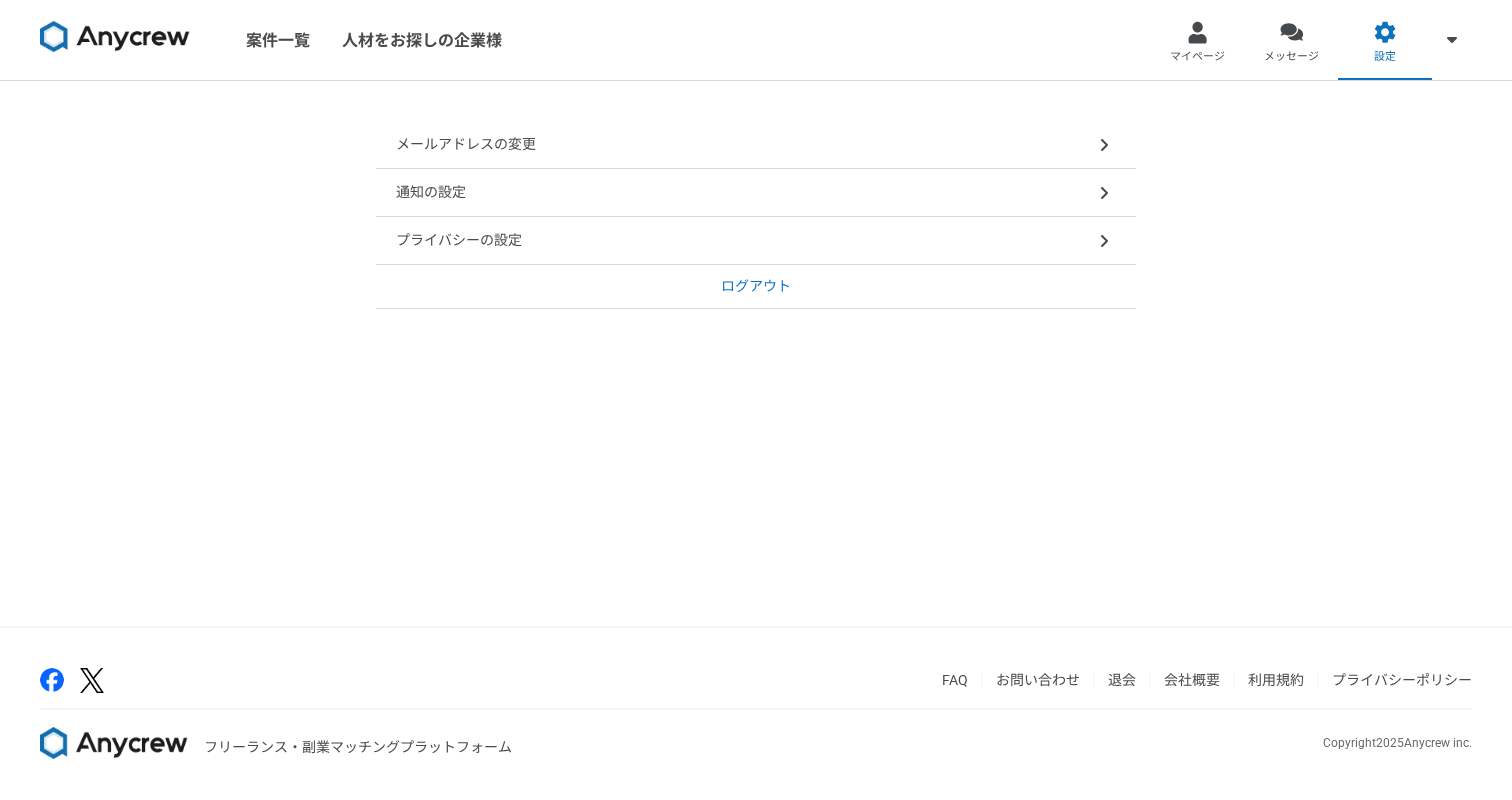 click on "通知の設定" at bounding box center (756, 193) 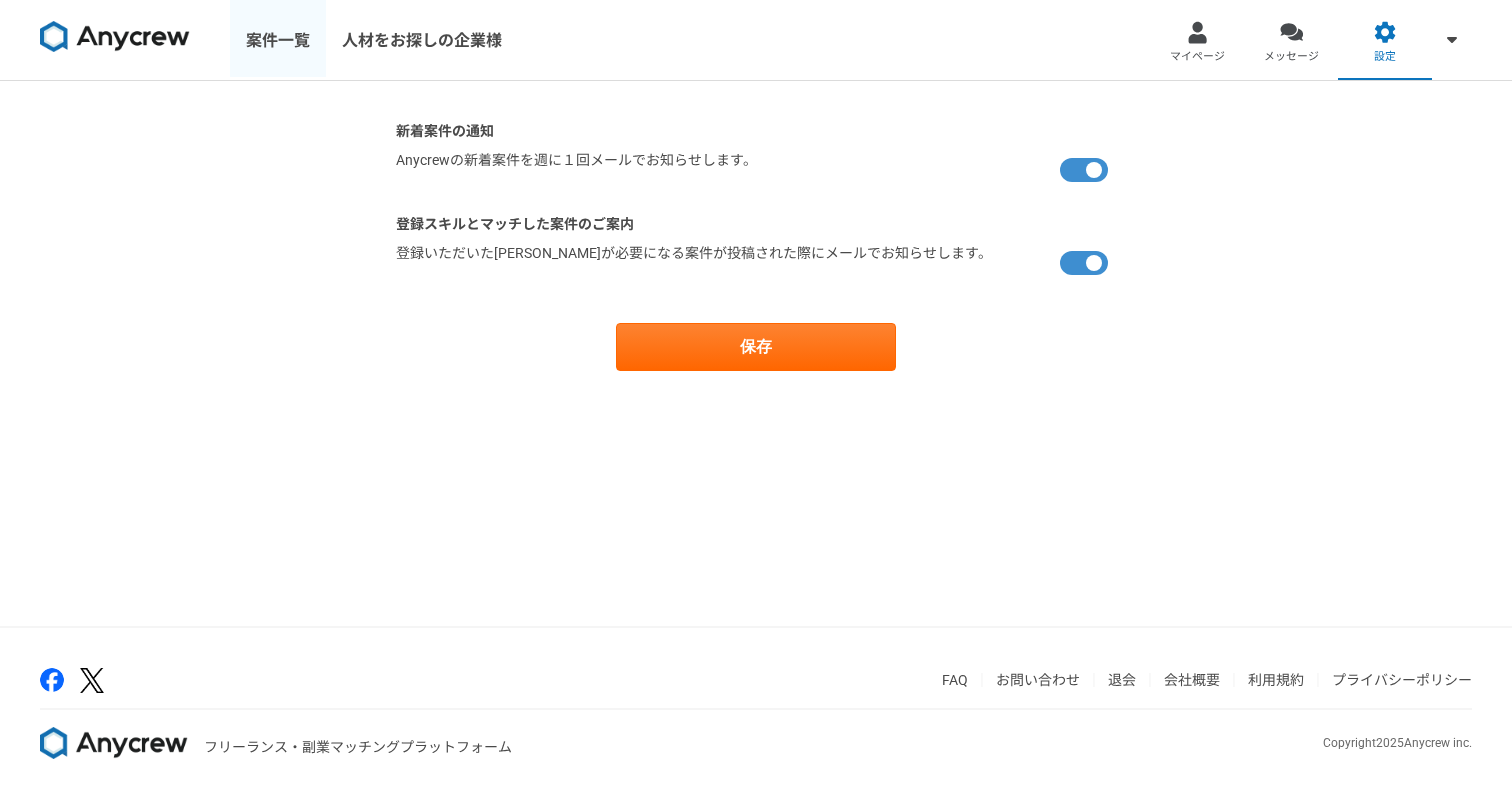 click on "案件一覧" at bounding box center (278, 40) 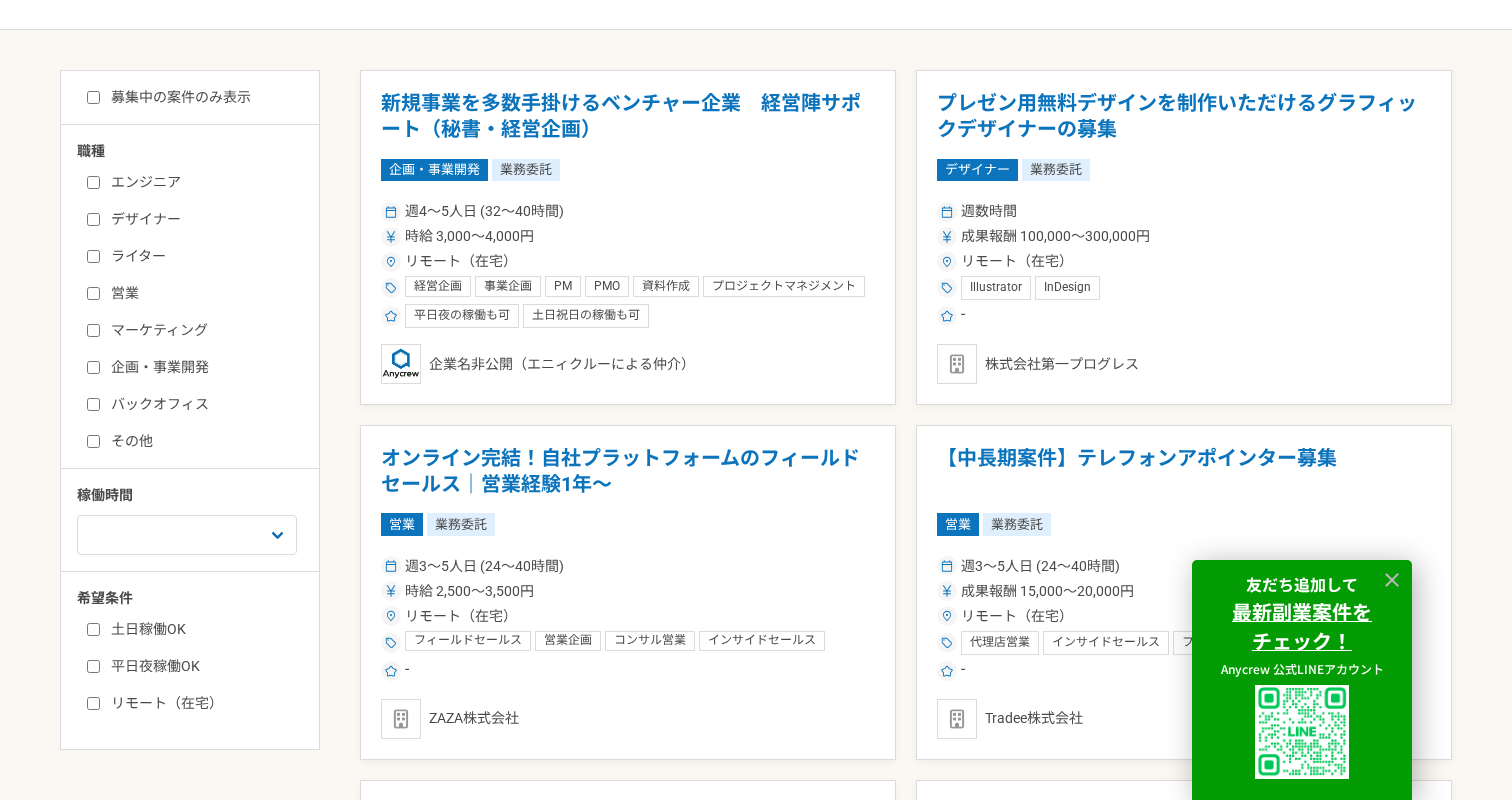 scroll, scrollTop: 428, scrollLeft: 0, axis: vertical 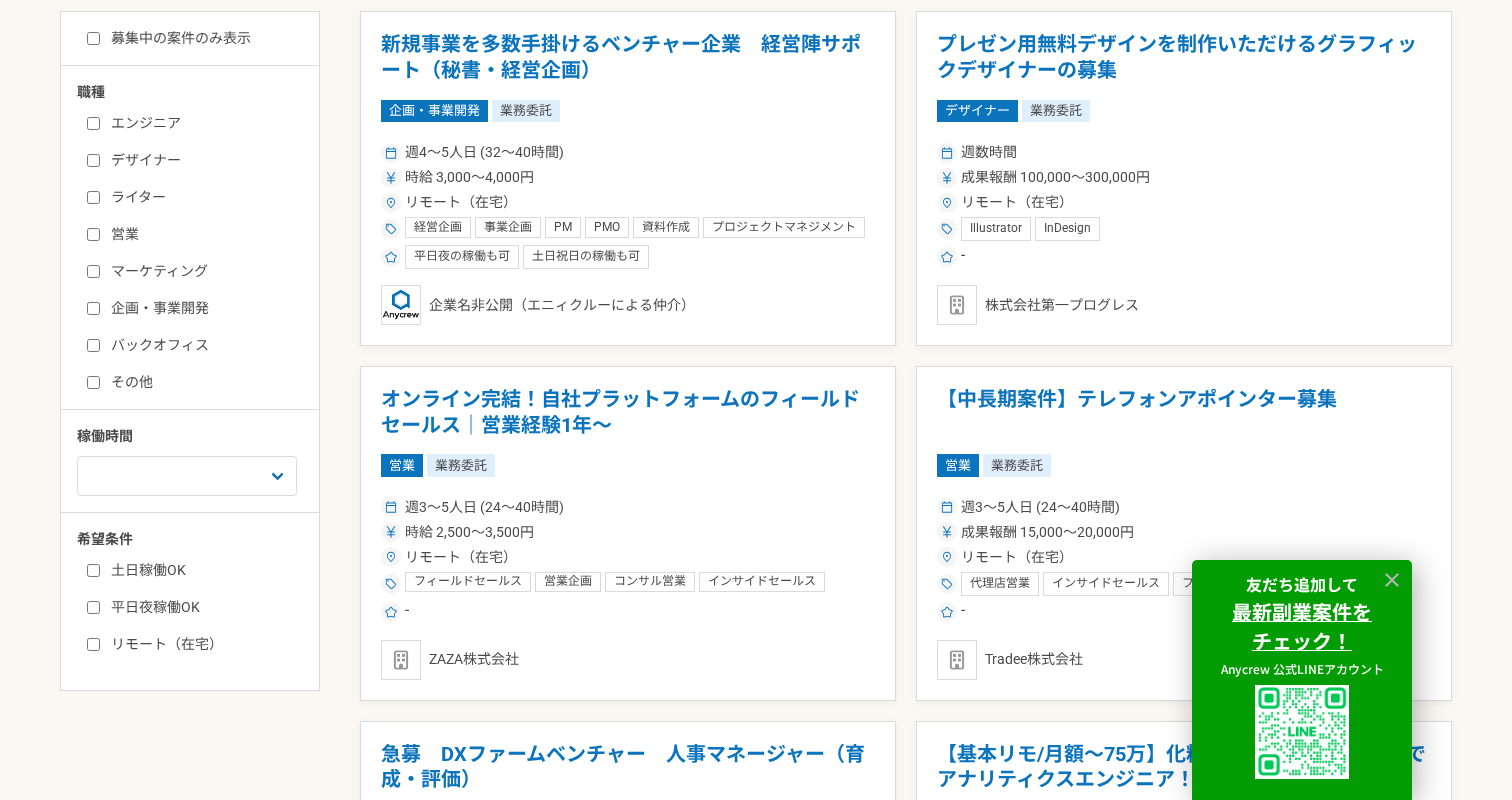 click on "デザイナー" at bounding box center (202, 160) 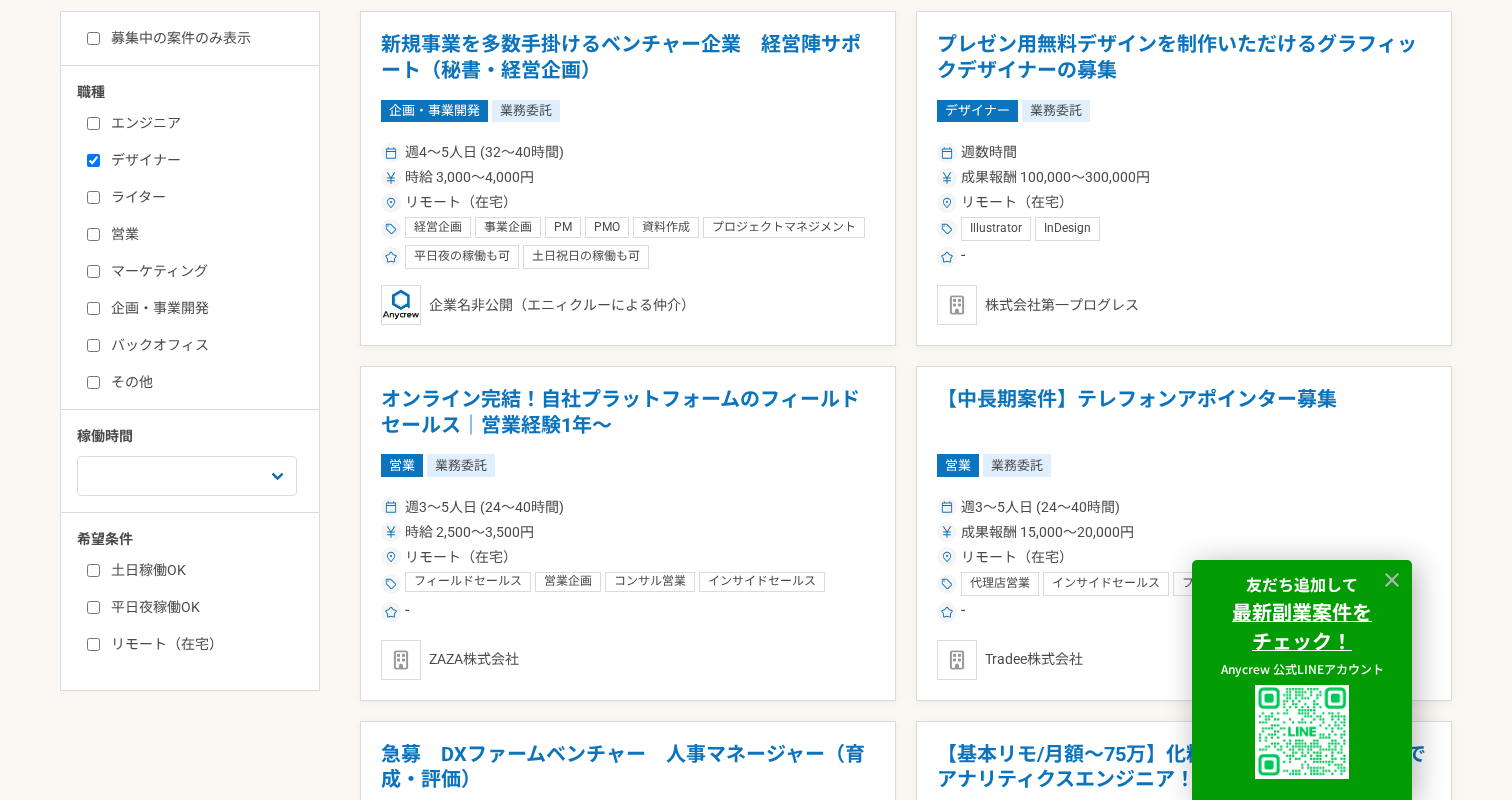 checkbox on "true" 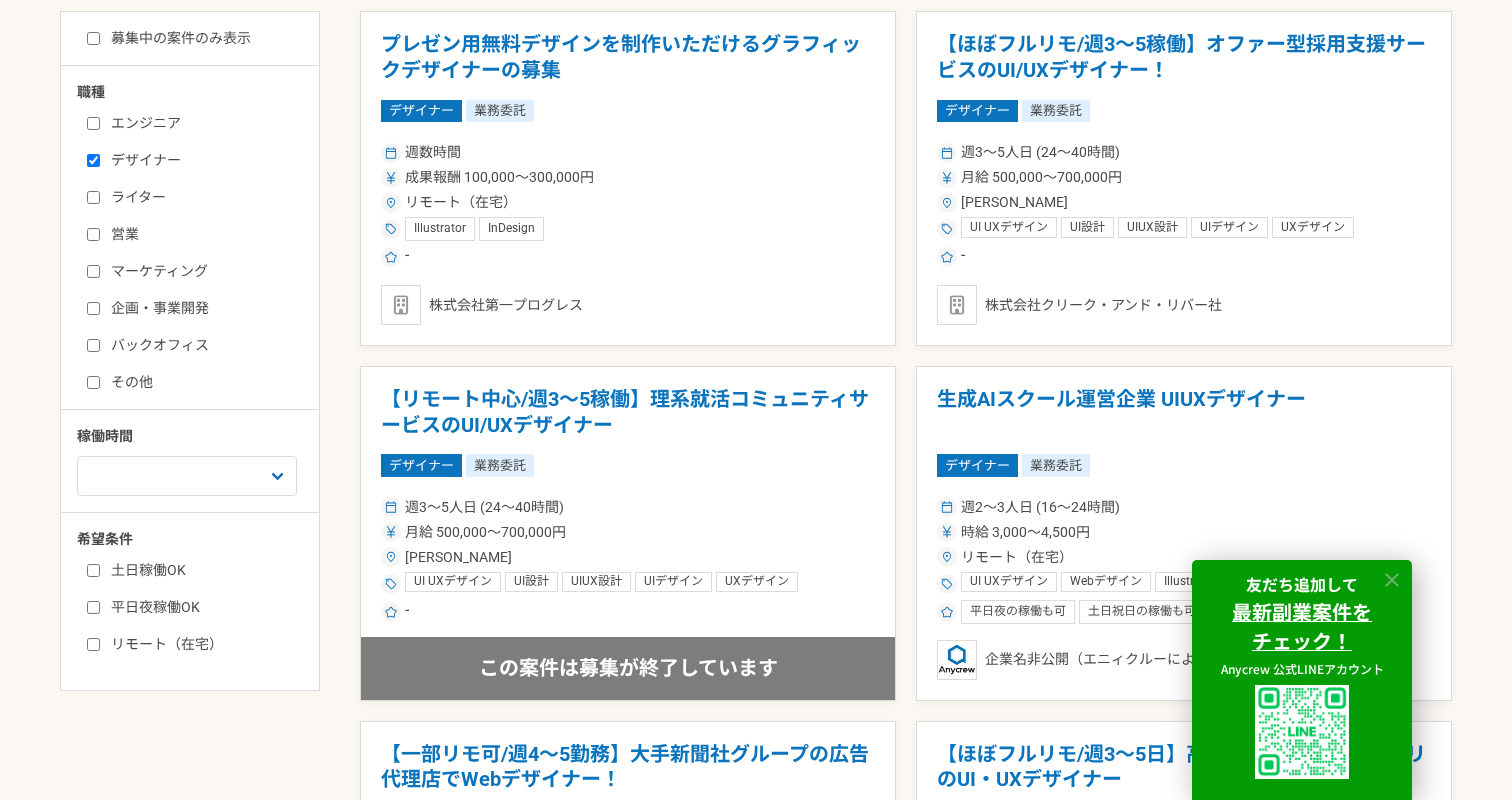 click 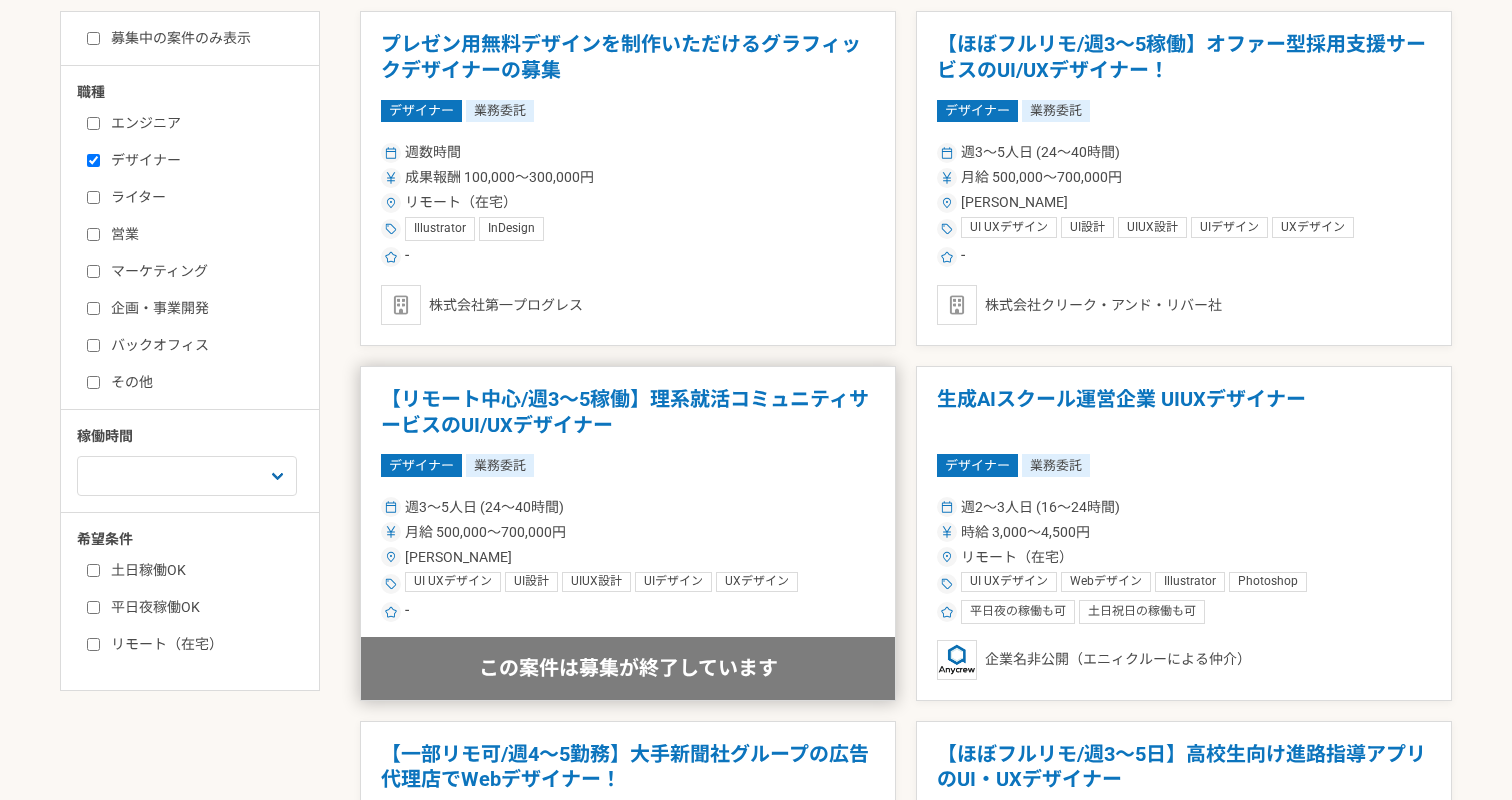 scroll, scrollTop: 367, scrollLeft: 0, axis: vertical 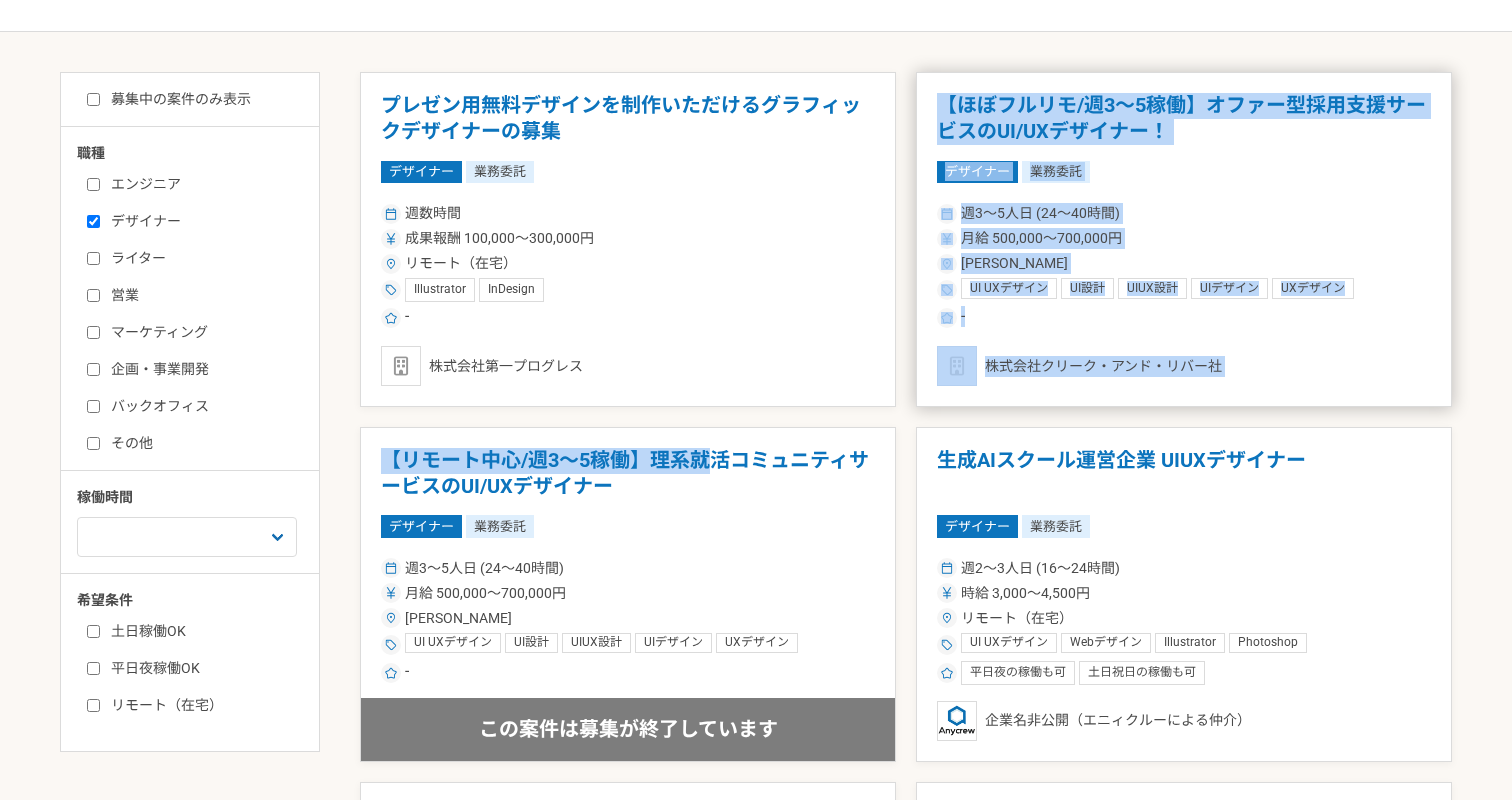 drag, startPoint x: 718, startPoint y: 471, endPoint x: 1046, endPoint y: 80, distance: 510.35773 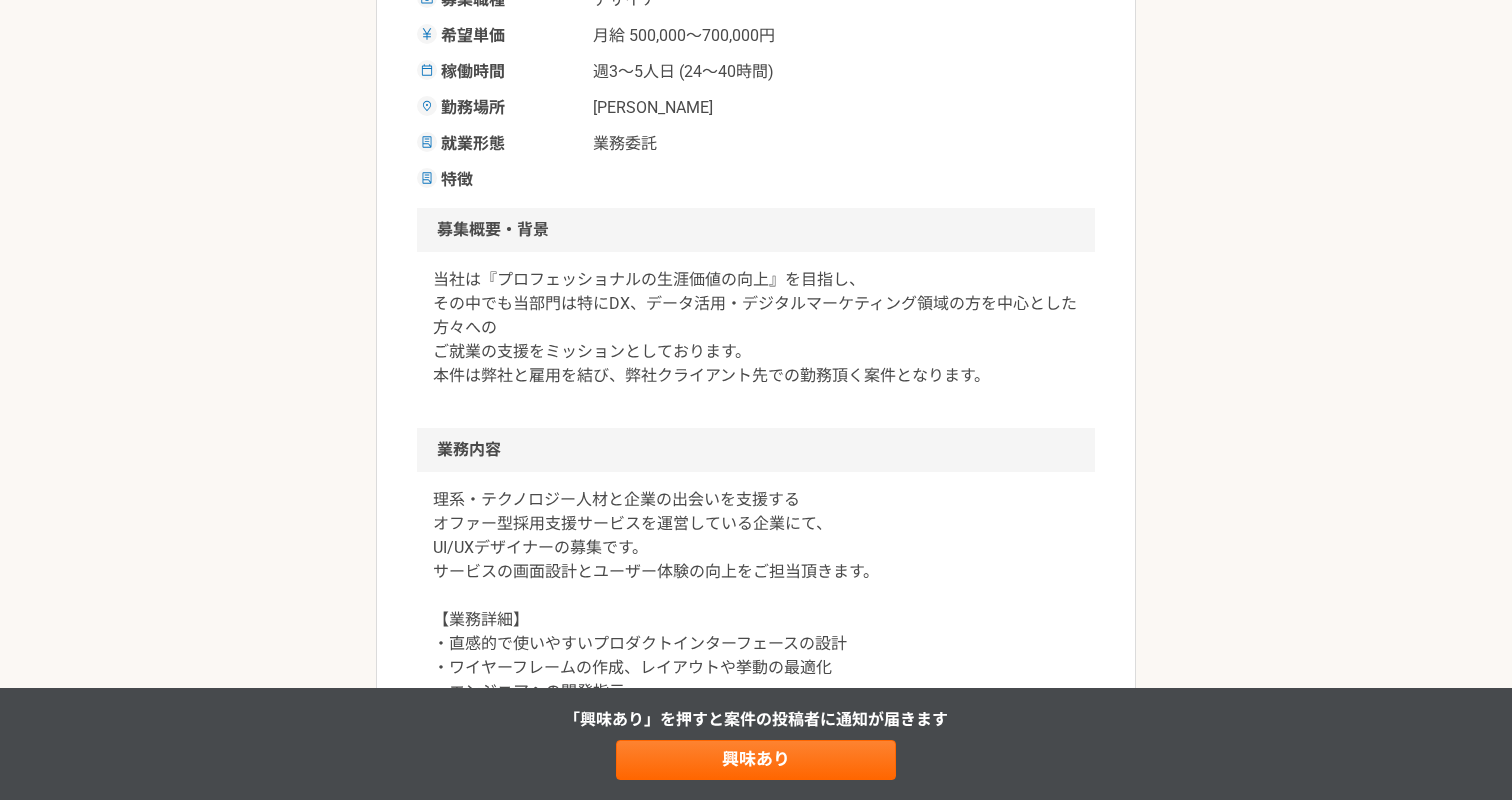 scroll, scrollTop: 425, scrollLeft: 0, axis: vertical 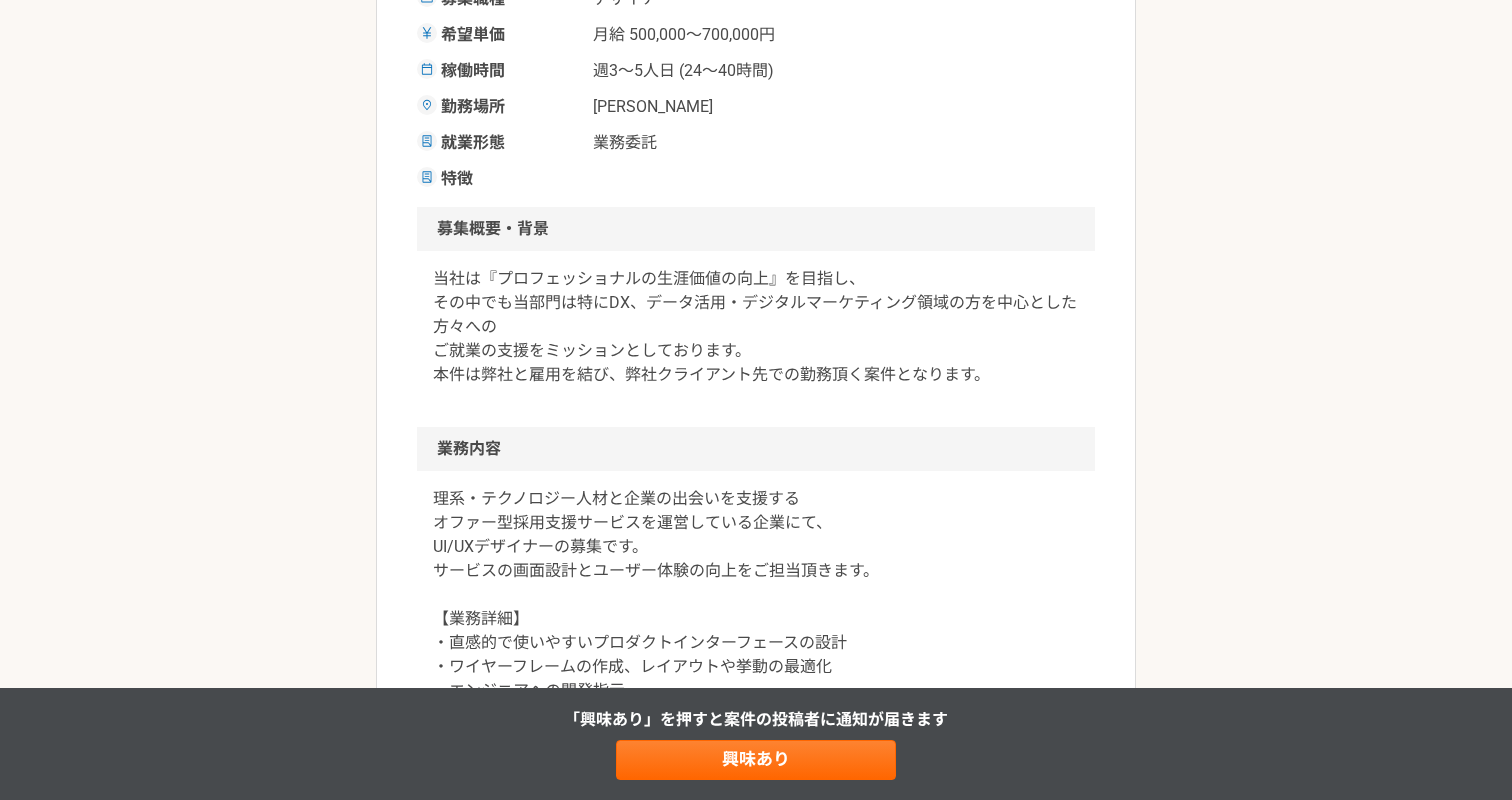 click on "当社は『プロフェッショナルの生涯価値の向上』を目指し、
その中でも当部門は特にDX、データ活用・デジタルマーケティング領域の方を中心とした方々への
ご就業の支援をミッションとしております。
本件は弊社と雇用を結び、弊社クライアント先での勤務頂く案件となります。" at bounding box center [756, 327] 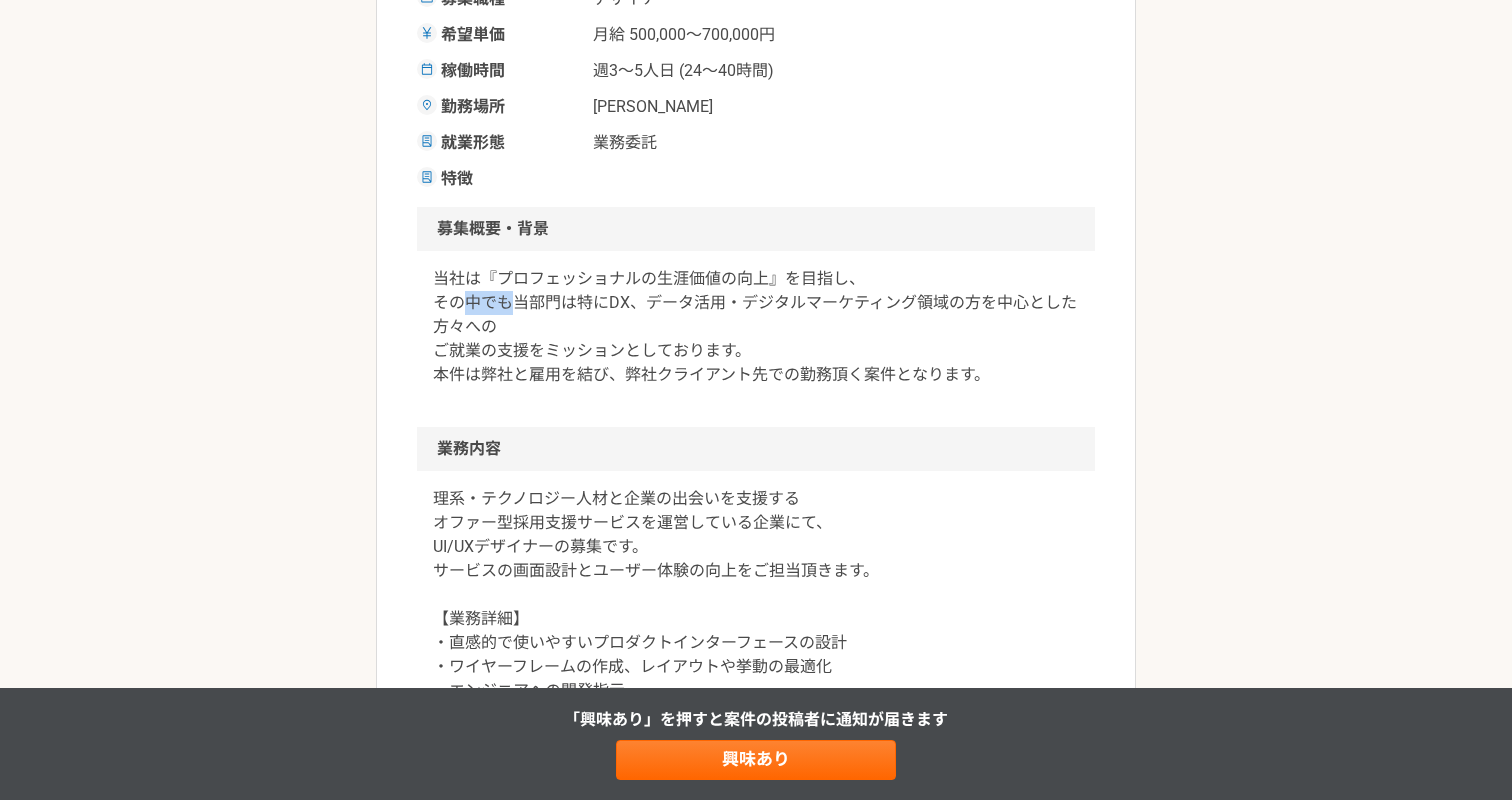 click on "当社は『プロフェッショナルの生涯価値の向上』を目指し、
その中でも当部門は特にDX、データ活用・デジタルマーケティング領域の方を中心とした方々への
ご就業の支援をミッションとしております。
本件は弊社と雇用を結び、弊社クライアント先での勤務頂く案件となります。" at bounding box center [756, 327] 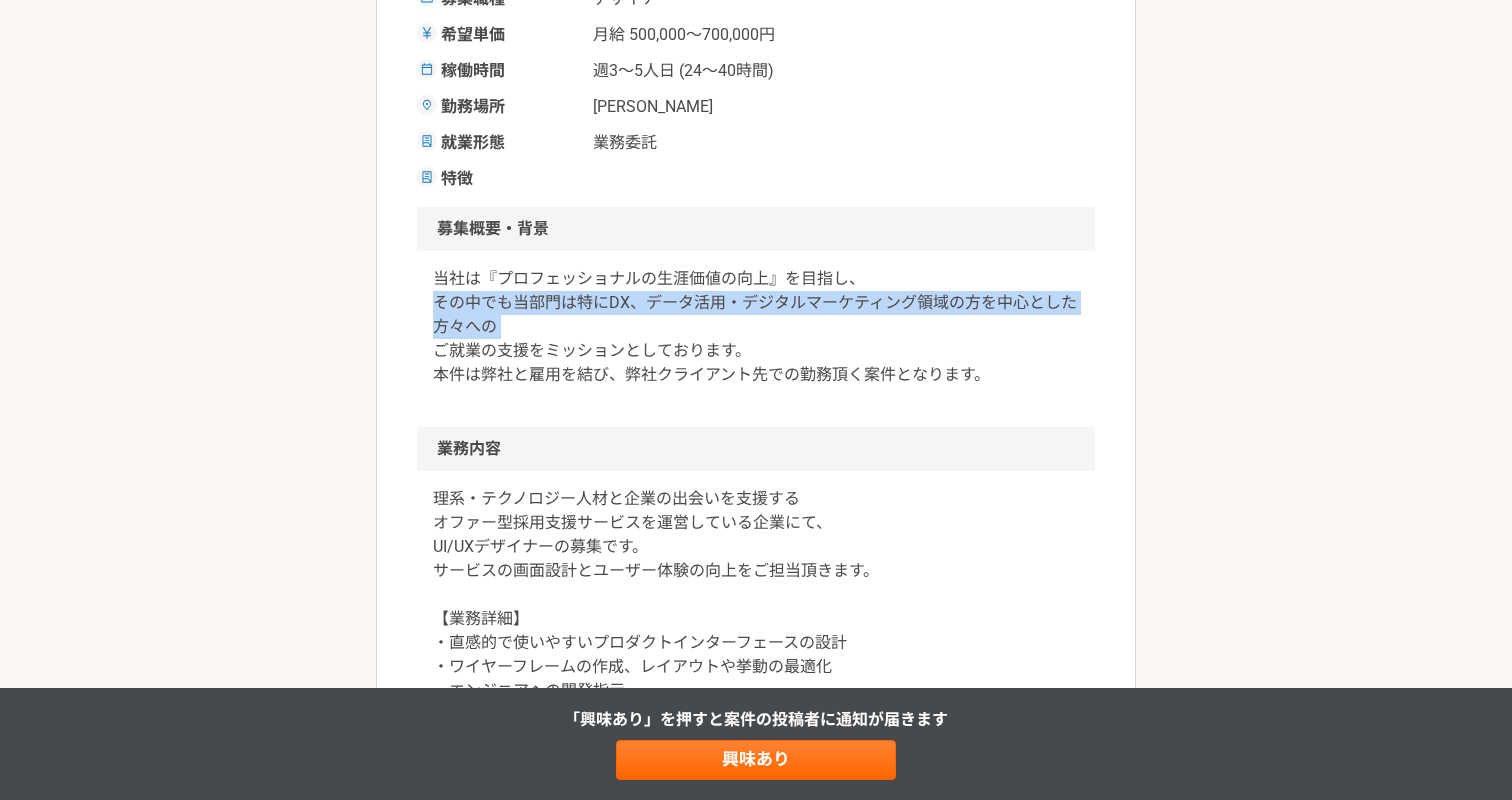 click on "当社は『プロフェッショナルの生涯価値の向上』を目指し、
その中でも当部門は特にDX、データ活用・デジタルマーケティング領域の方を中心とした方々への
ご就業の支援をミッションとしております。
本件は弊社と雇用を結び、弊社クライアント先での勤務頂く案件となります。" at bounding box center (756, 327) 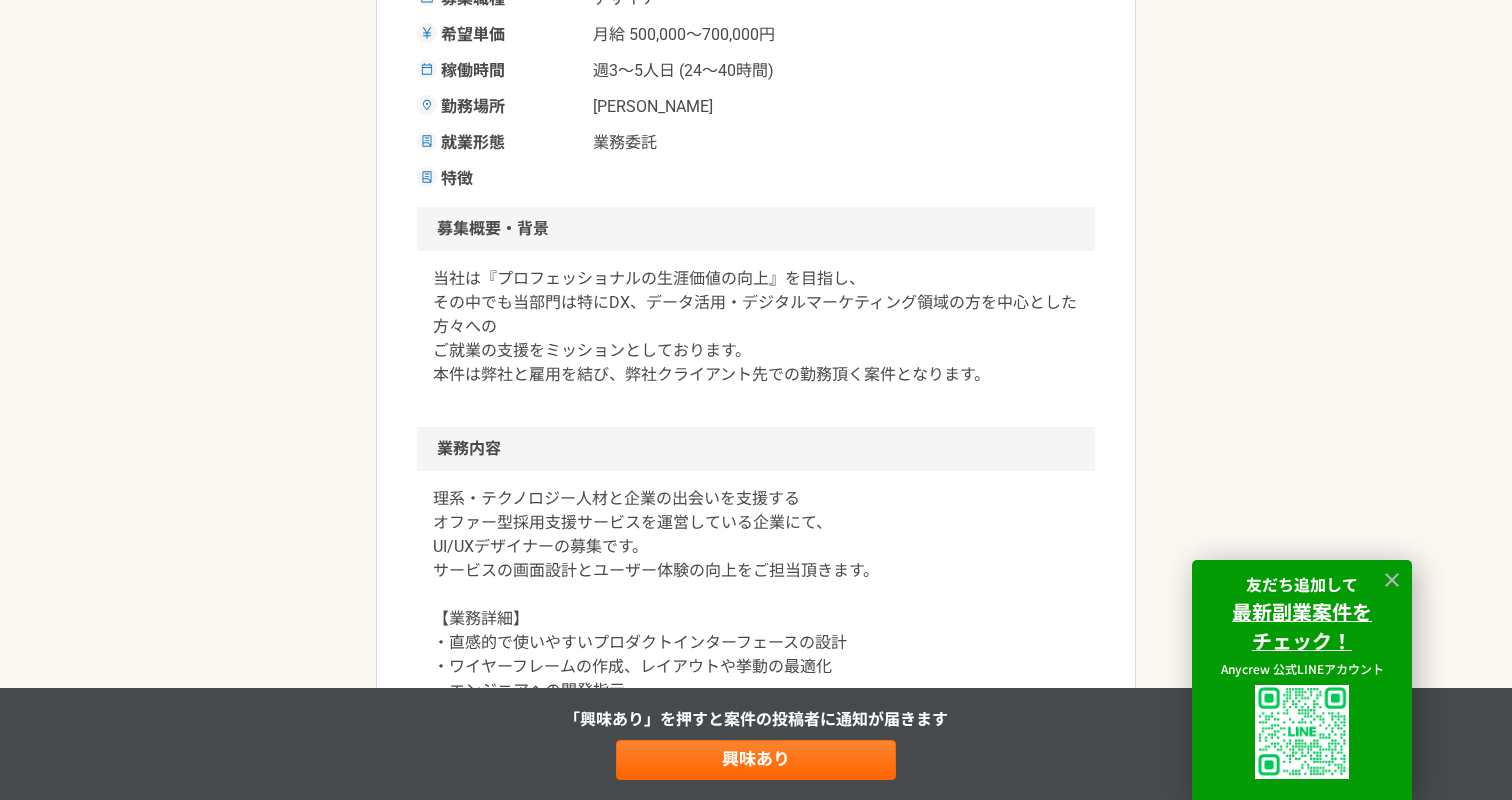 click on "理系・テクノロジー人材と企業の出会いを支援する
オファー型採用支援サービスを運営している企業にて、
UI/UXデザイナーの募集です。
サービスの画面設計とユーザー体験の向上をご担当頂きます。
【業務詳細】
・直感的で使いやすいプロダクトインターフェースの設計
・ワイヤーフレームの作成、レイアウトや挙動の最適化
・エンジニアへの開発指示
・仕様書の作成
・社内関係者（プロダクトマネージャー、PdM、エンジニア）との連携
・デザインや挙動に関するガイドラインの策定" at bounding box center [756, 631] 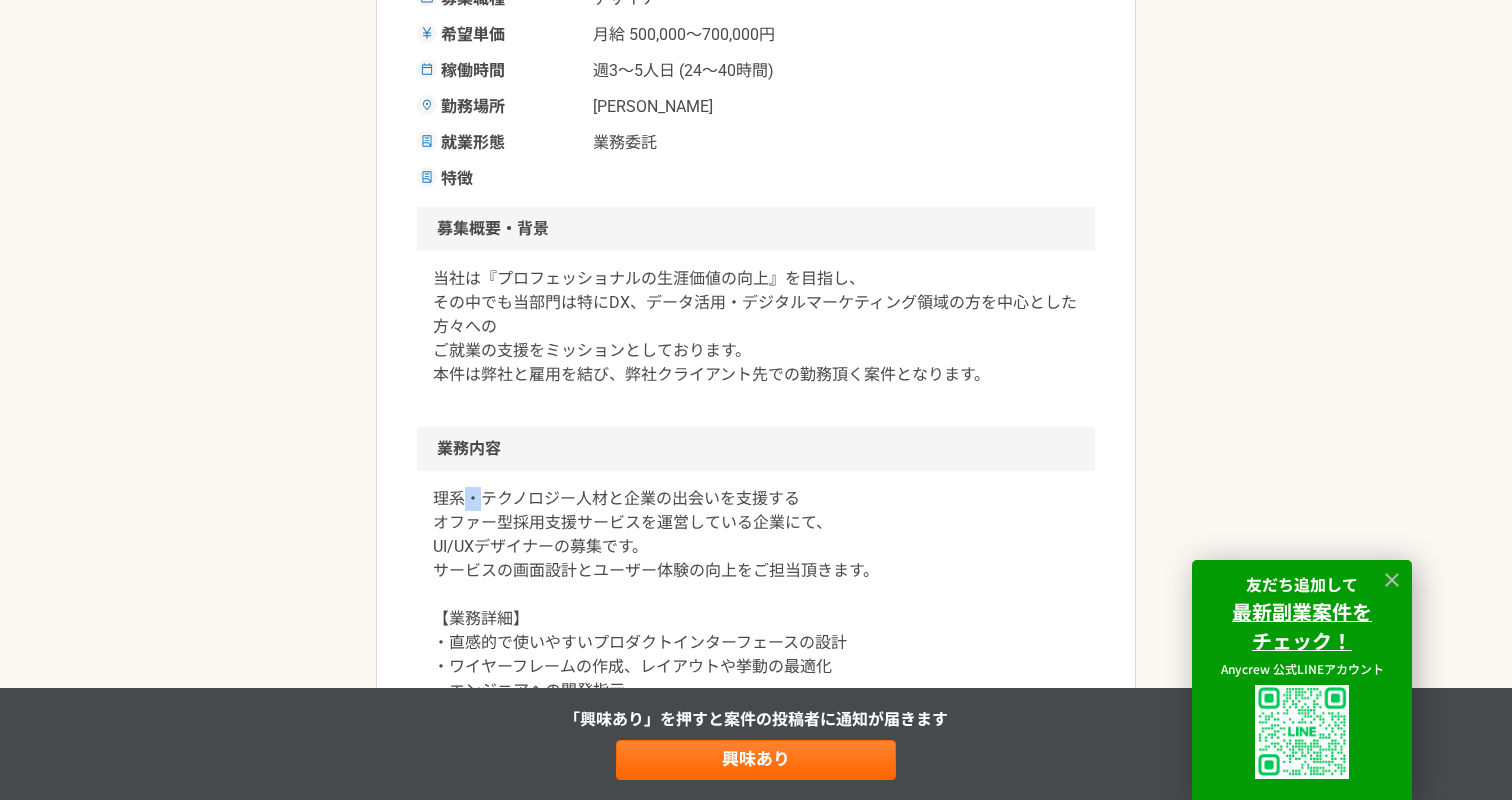 click on "理系・テクノロジー人材と企業の出会いを支援する
オファー型採用支援サービスを運営している企業にて、
UI/UXデザイナーの募集です。
サービスの画面設計とユーザー体験の向上をご担当頂きます。
【業務詳細】
・直感的で使いやすいプロダクトインターフェースの設計
・ワイヤーフレームの作成、レイアウトや挙動の最適化
・エンジニアへの開発指示
・仕様書の作成
・社内関係者（プロダクトマネージャー、PdM、エンジニア）との連携
・デザインや挙動に関するガイドラインの策定" at bounding box center (756, 631) 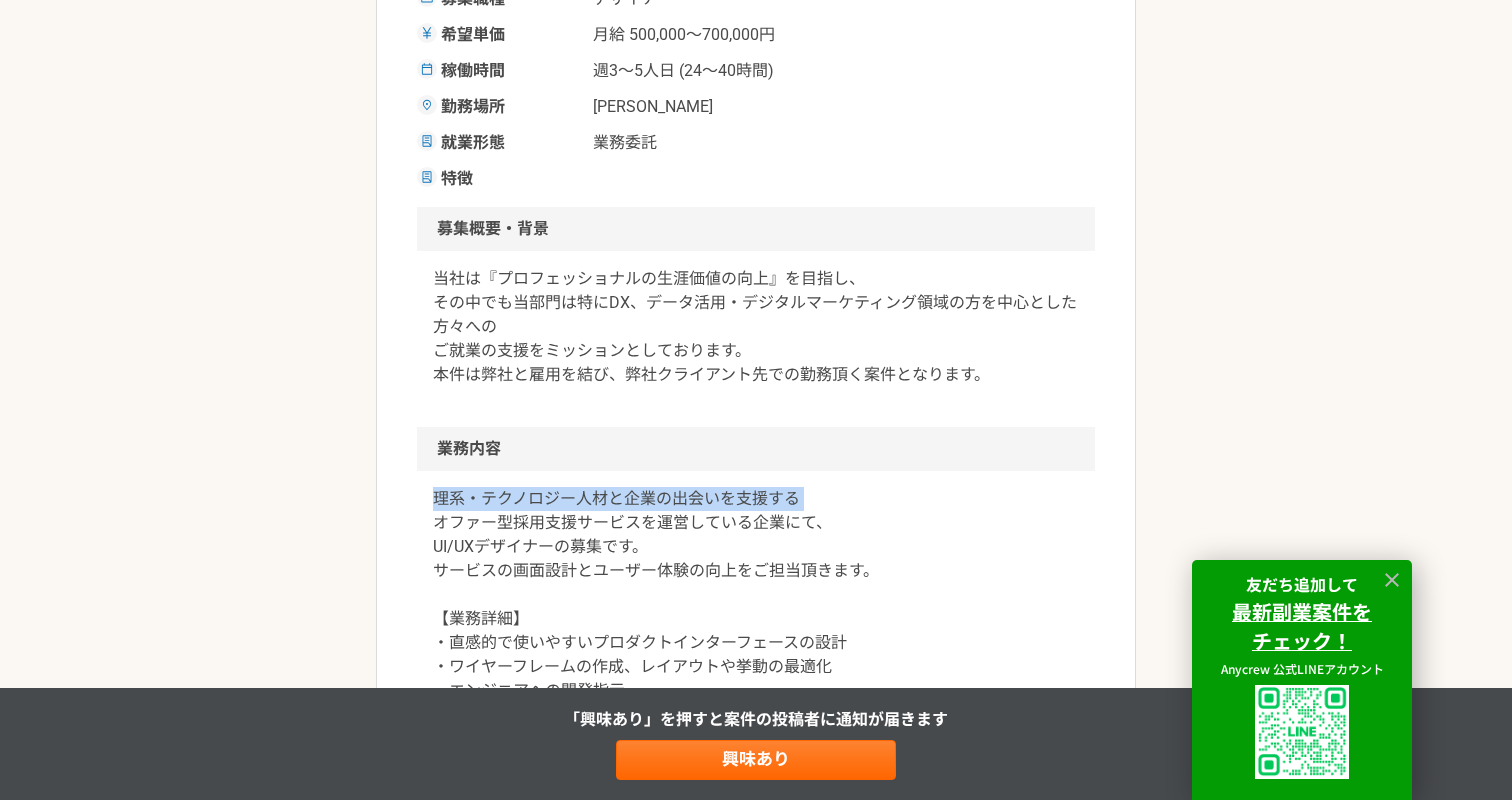 click on "理系・テクノロジー人材と企業の出会いを支援する
オファー型採用支援サービスを運営している企業にて、
UI/UXデザイナーの募集です。
サービスの画面設計とユーザー体験の向上をご担当頂きます。
【業務詳細】
・直感的で使いやすいプロダクトインターフェースの設計
・ワイヤーフレームの作成、レイアウトや挙動の最適化
・エンジニアへの開発指示
・仕様書の作成
・社内関係者（プロダクトマネージャー、PdM、エンジニア）との連携
・デザインや挙動に関するガイドラインの策定" at bounding box center [756, 631] 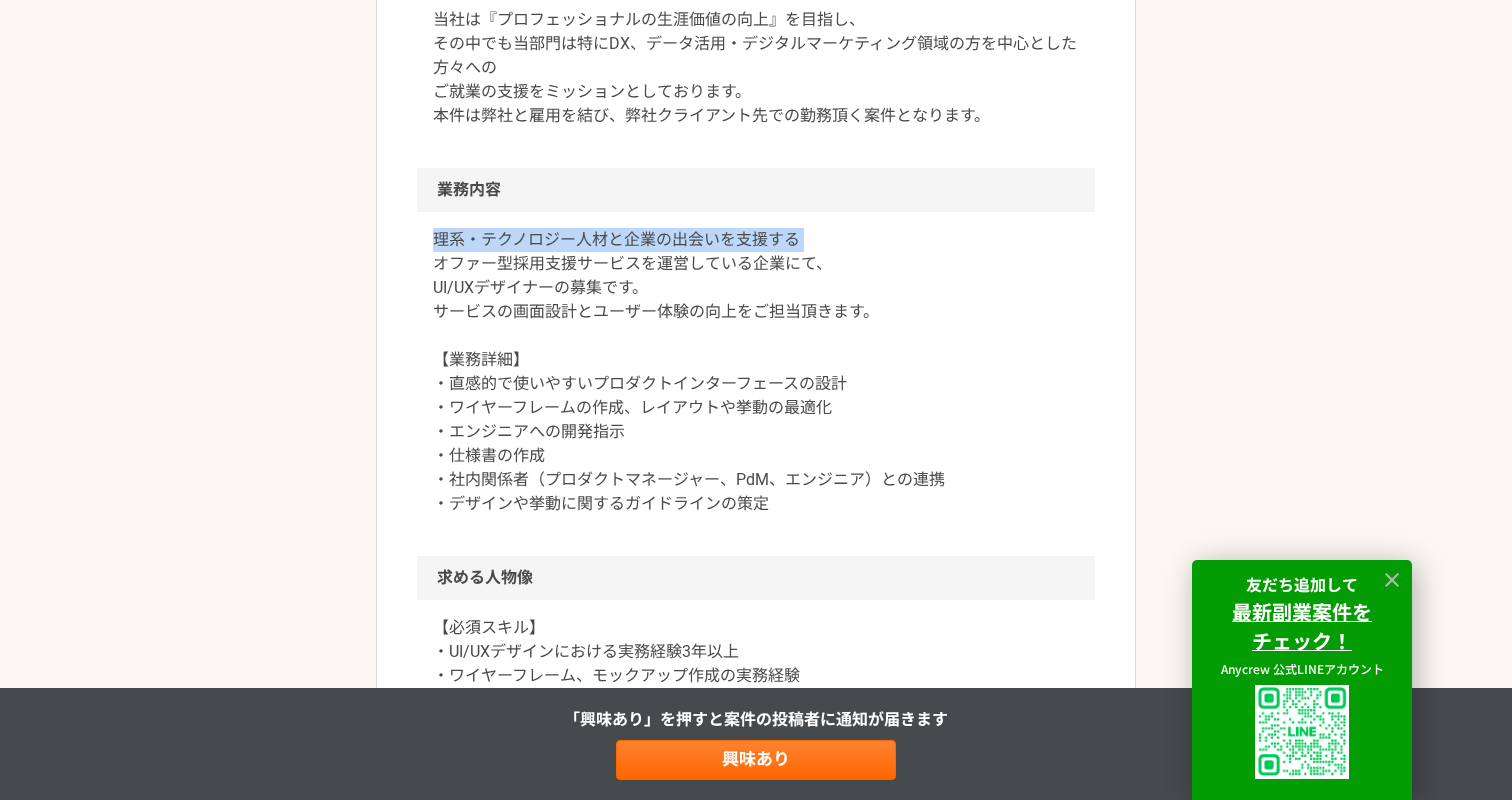 scroll, scrollTop: 680, scrollLeft: 0, axis: vertical 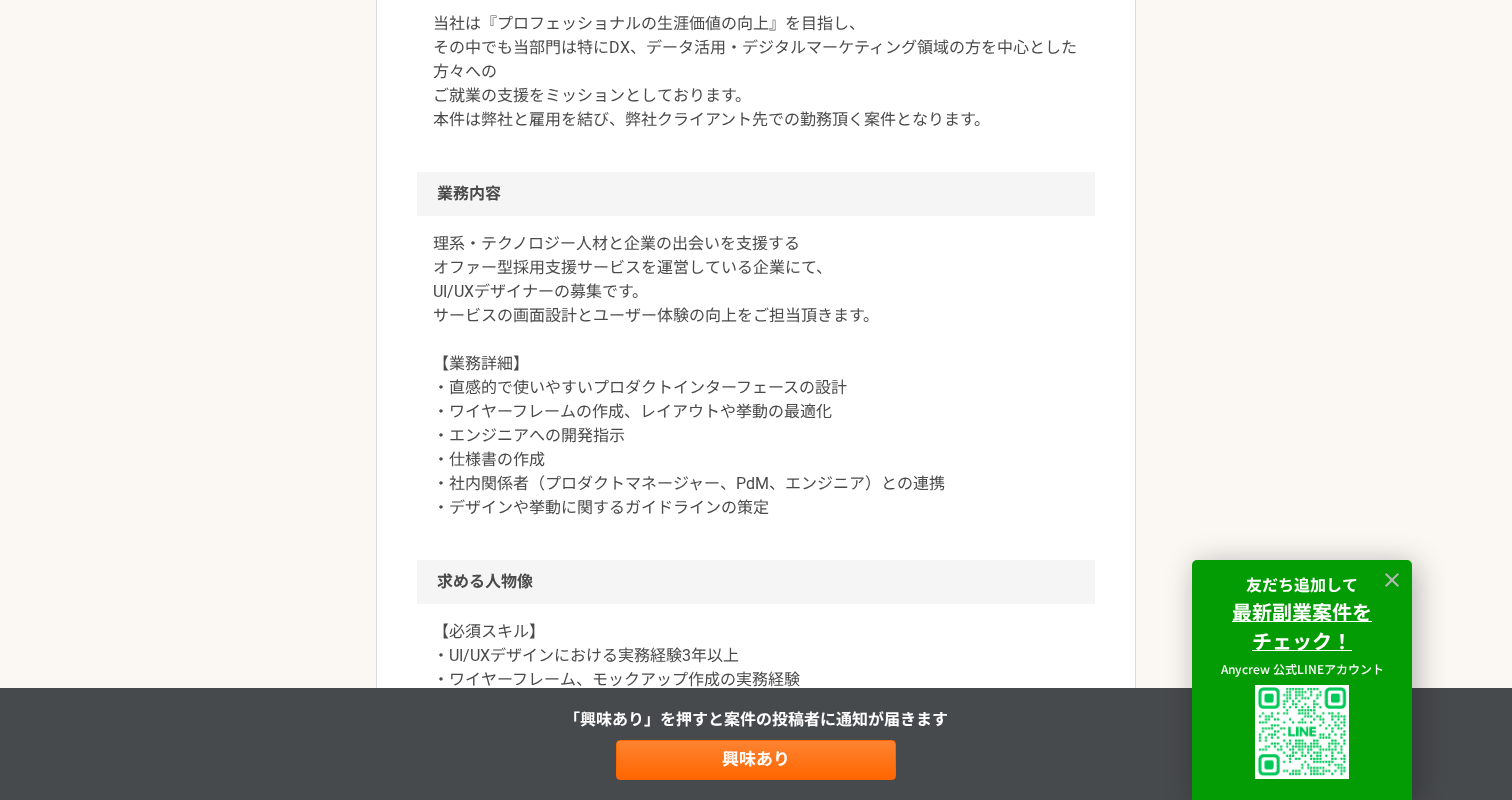 click on "理系・テクノロジー人材と企業の出会いを支援する
オファー型採用支援サービスを運営している企業にて、
UI/UXデザイナーの募集です。
サービスの画面設計とユーザー体験の向上をご担当頂きます。
【業務詳細】
・直感的で使いやすいプロダクトインターフェースの設計
・ワイヤーフレームの作成、レイアウトや挙動の最適化
・エンジニアへの開発指示
・仕様書の作成
・社内関係者（プロダクトマネージャー、PdM、エンジニア）との連携
・デザインや挙動に関するガイドラインの策定" at bounding box center [756, 376] 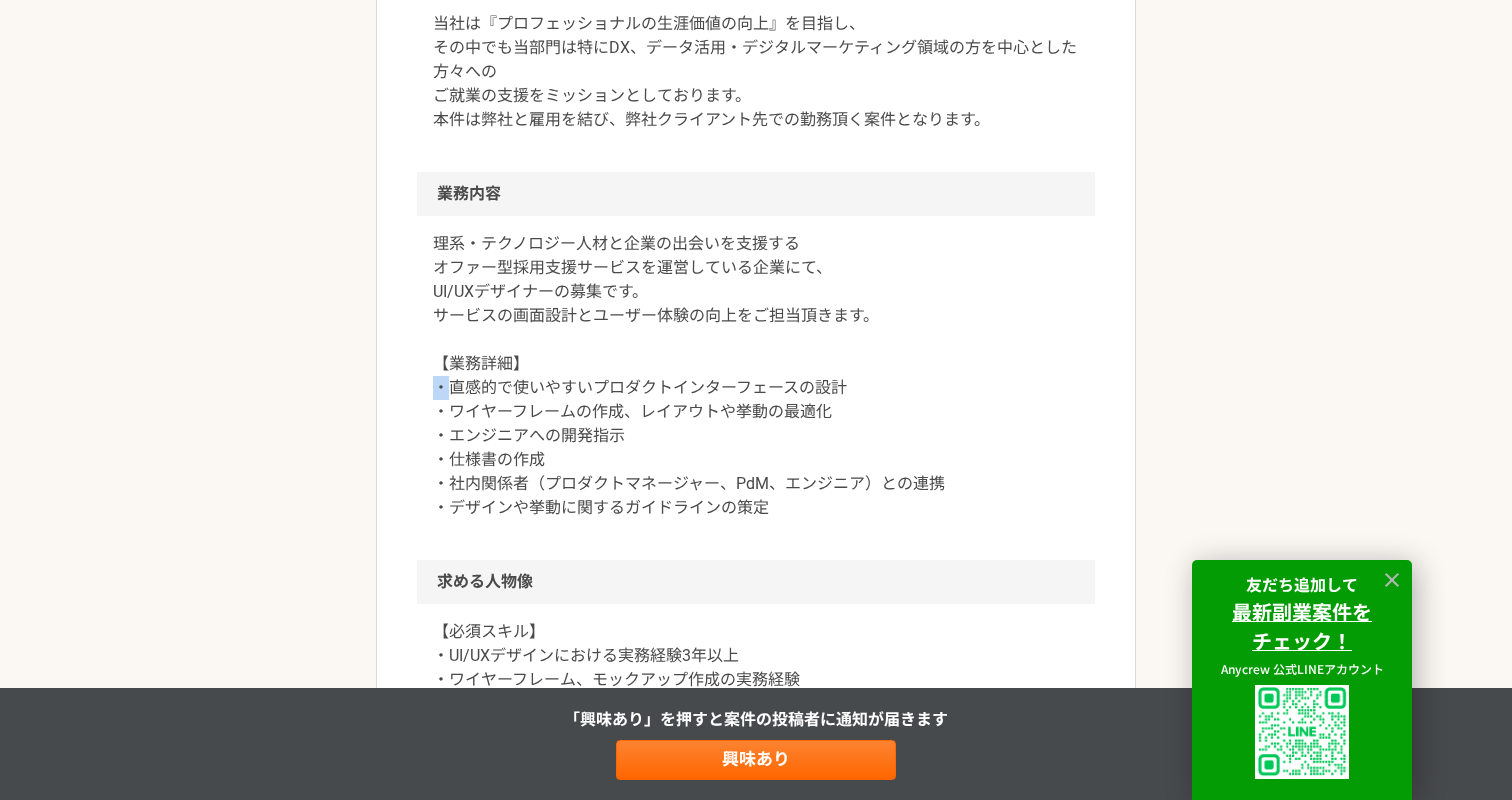 click on "理系・テクノロジー人材と企業の出会いを支援する
オファー型採用支援サービスを運営している企業にて、
UI/UXデザイナーの募集です。
サービスの画面設計とユーザー体験の向上をご担当頂きます。
【業務詳細】
・直感的で使いやすいプロダクトインターフェースの設計
・ワイヤーフレームの作成、レイアウトや挙動の最適化
・エンジニアへの開発指示
・仕様書の作成
・社内関係者（プロダクトマネージャー、PdM、エンジニア）との連携
・デザインや挙動に関するガイドラインの策定" at bounding box center (756, 376) 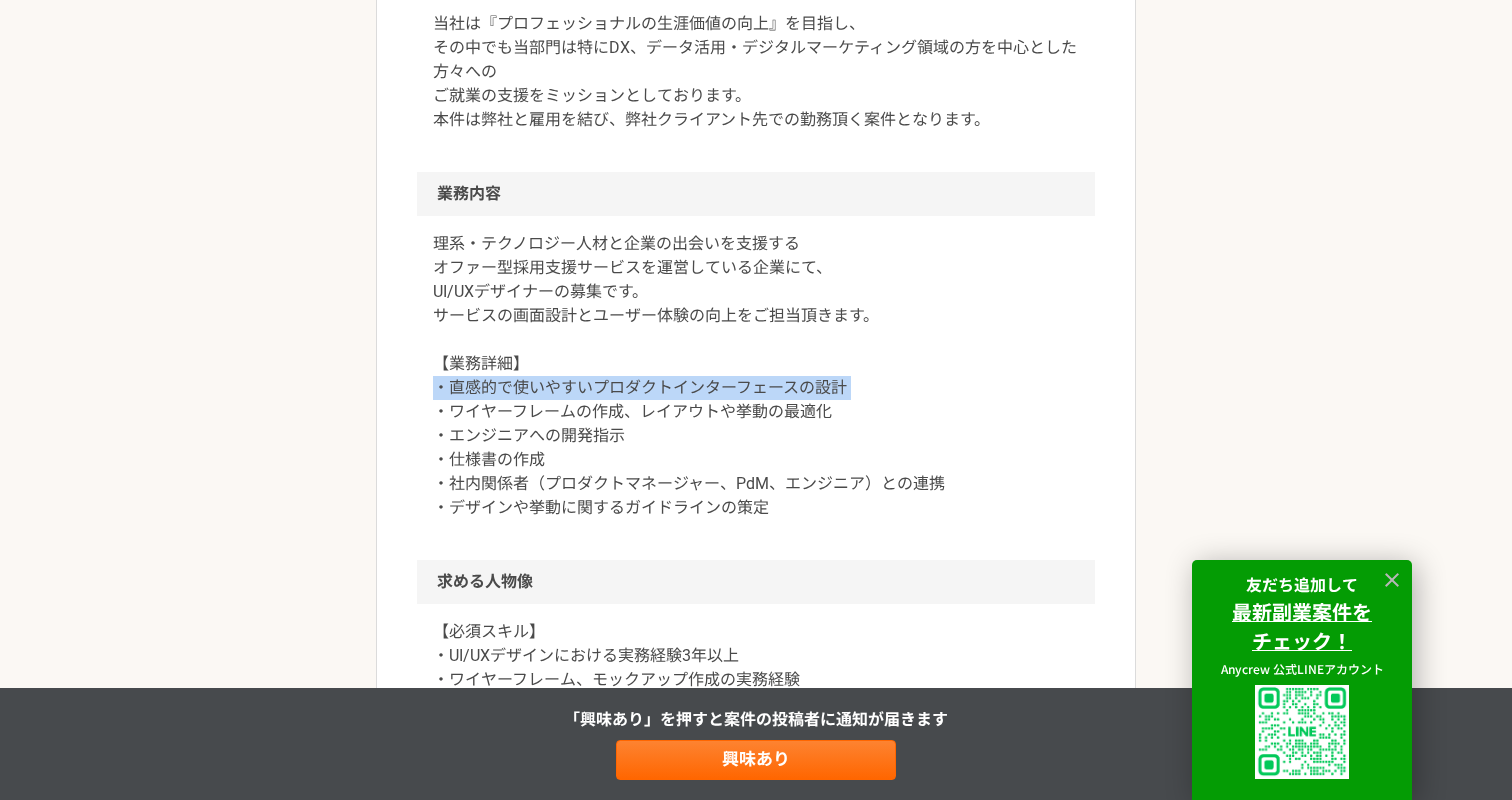 click on "理系・テクノロジー人材と企業の出会いを支援する
オファー型採用支援サービスを運営している企業にて、
UI/UXデザイナーの募集です。
サービスの画面設計とユーザー体験の向上をご担当頂きます。
【業務詳細】
・直感的で使いやすいプロダクトインターフェースの設計
・ワイヤーフレームの作成、レイアウトや挙動の最適化
・エンジニアへの開発指示
・仕様書の作成
・社内関係者（プロダクトマネージャー、PdM、エンジニア）との連携
・デザインや挙動に関するガイドラインの策定" at bounding box center (756, 376) 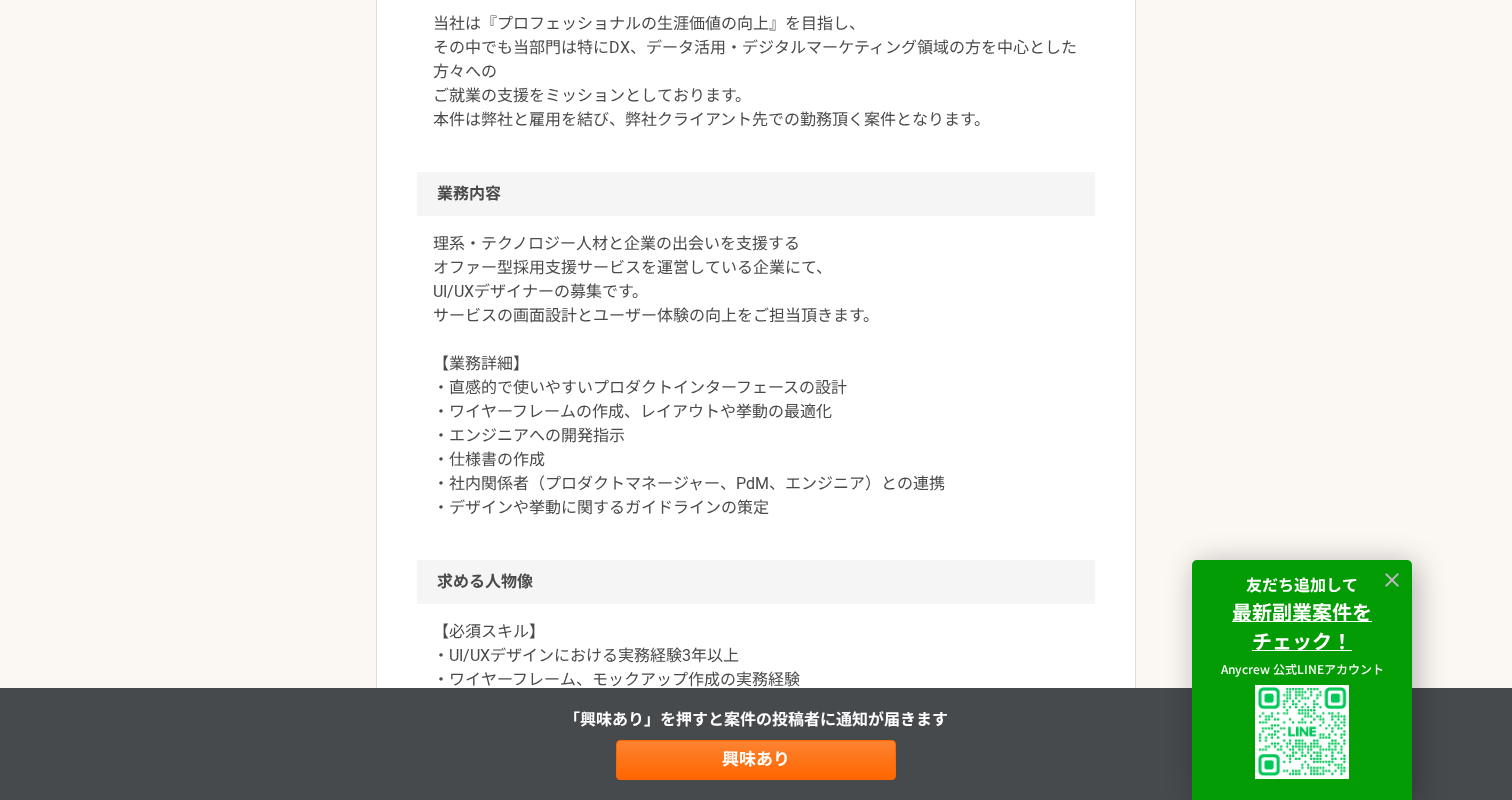 click on "理系・テクノロジー人材と企業の出会いを支援する
オファー型採用支援サービスを運営している企業にて、
UI/UXデザイナーの募集です。
サービスの画面設計とユーザー体験の向上をご担当頂きます。
【業務詳細】
・直感的で使いやすいプロダクトインターフェースの設計
・ワイヤーフレームの作成、レイアウトや挙動の最適化
・エンジニアへの開発指示
・仕様書の作成
・社内関係者（プロダクトマネージャー、PdM、エンジニア）との連携
・デザインや挙動に関するガイドラインの策定" at bounding box center (756, 376) 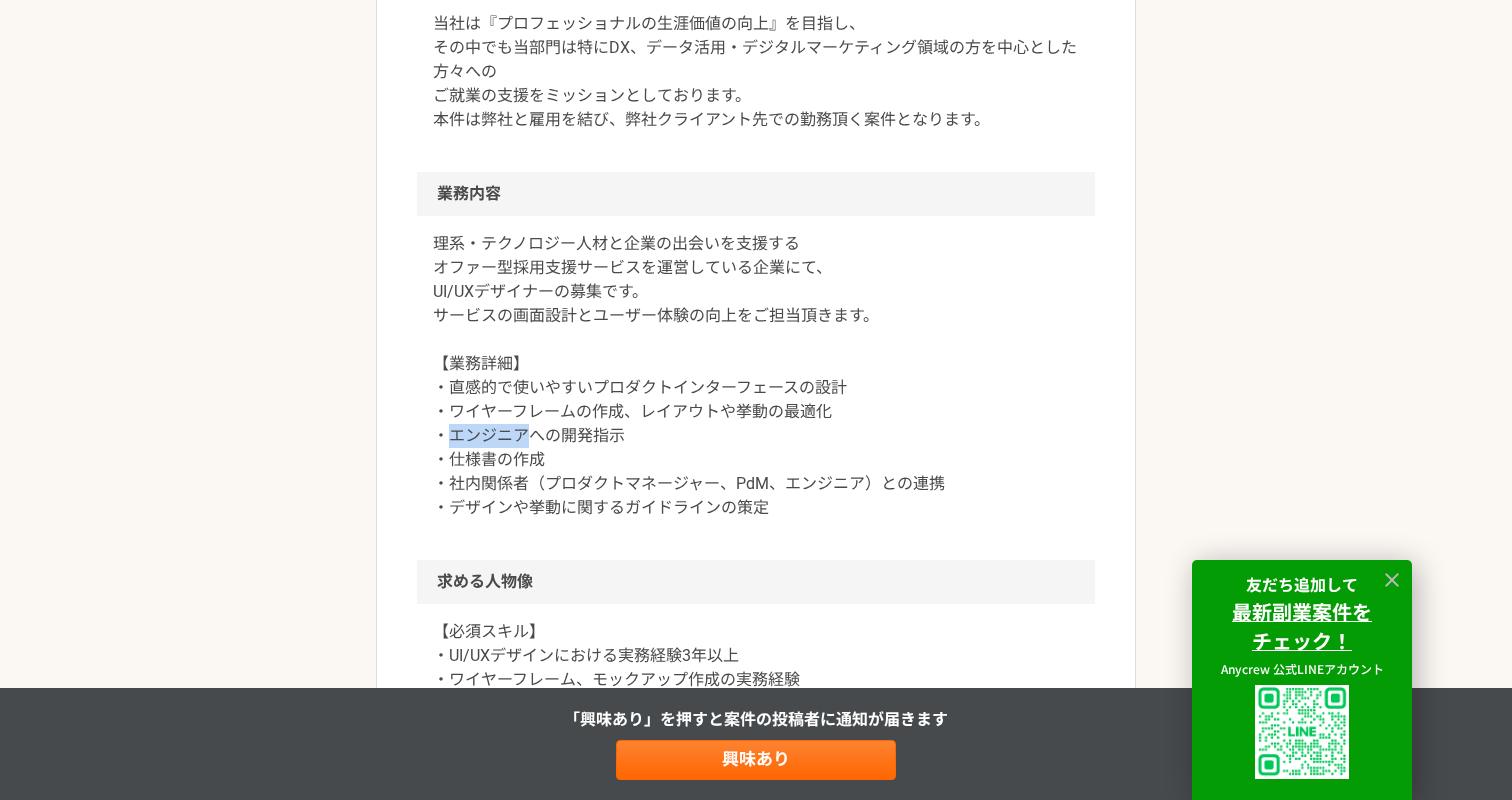 click on "理系・テクノロジー人材と企業の出会いを支援する
オファー型採用支援サービスを運営している企業にて、
UI/UXデザイナーの募集です。
サービスの画面設計とユーザー体験の向上をご担当頂きます。
【業務詳細】
・直感的で使いやすいプロダクトインターフェースの設計
・ワイヤーフレームの作成、レイアウトや挙動の最適化
・エンジニアへの開発指示
・仕様書の作成
・社内関係者（プロダクトマネージャー、PdM、エンジニア）との連携
・デザインや挙動に関するガイドラインの策定" at bounding box center [756, 376] 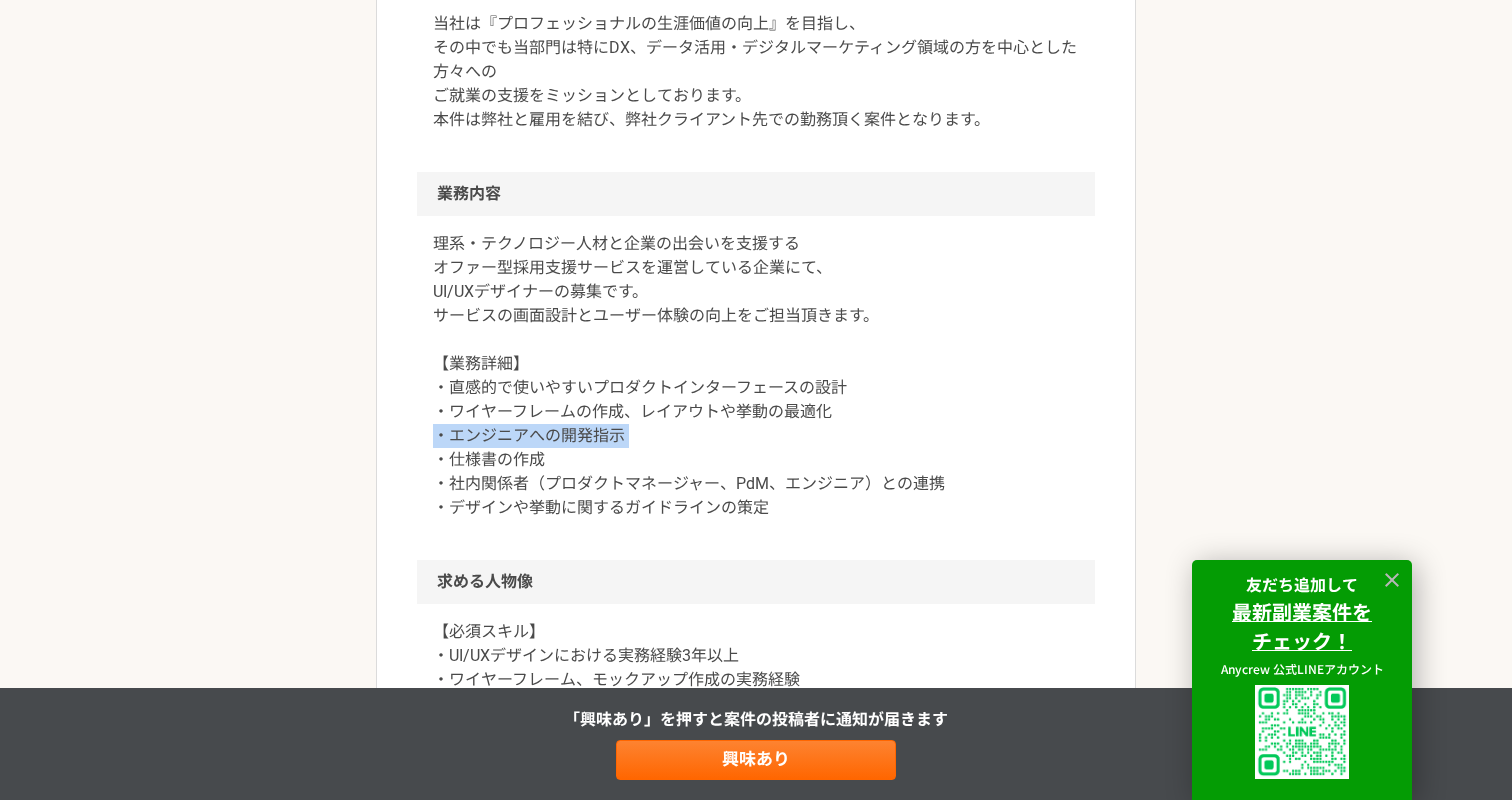click on "理系・テクノロジー人材と企業の出会いを支援する
オファー型採用支援サービスを運営している企業にて、
UI/UXデザイナーの募集です。
サービスの画面設計とユーザー体験の向上をご担当頂きます。
【業務詳細】
・直感的で使いやすいプロダクトインターフェースの設計
・ワイヤーフレームの作成、レイアウトや挙動の最適化
・エンジニアへの開発指示
・仕様書の作成
・社内関係者（プロダクトマネージャー、PdM、エンジニア）との連携
・デザインや挙動に関するガイドラインの策定" at bounding box center (756, 376) 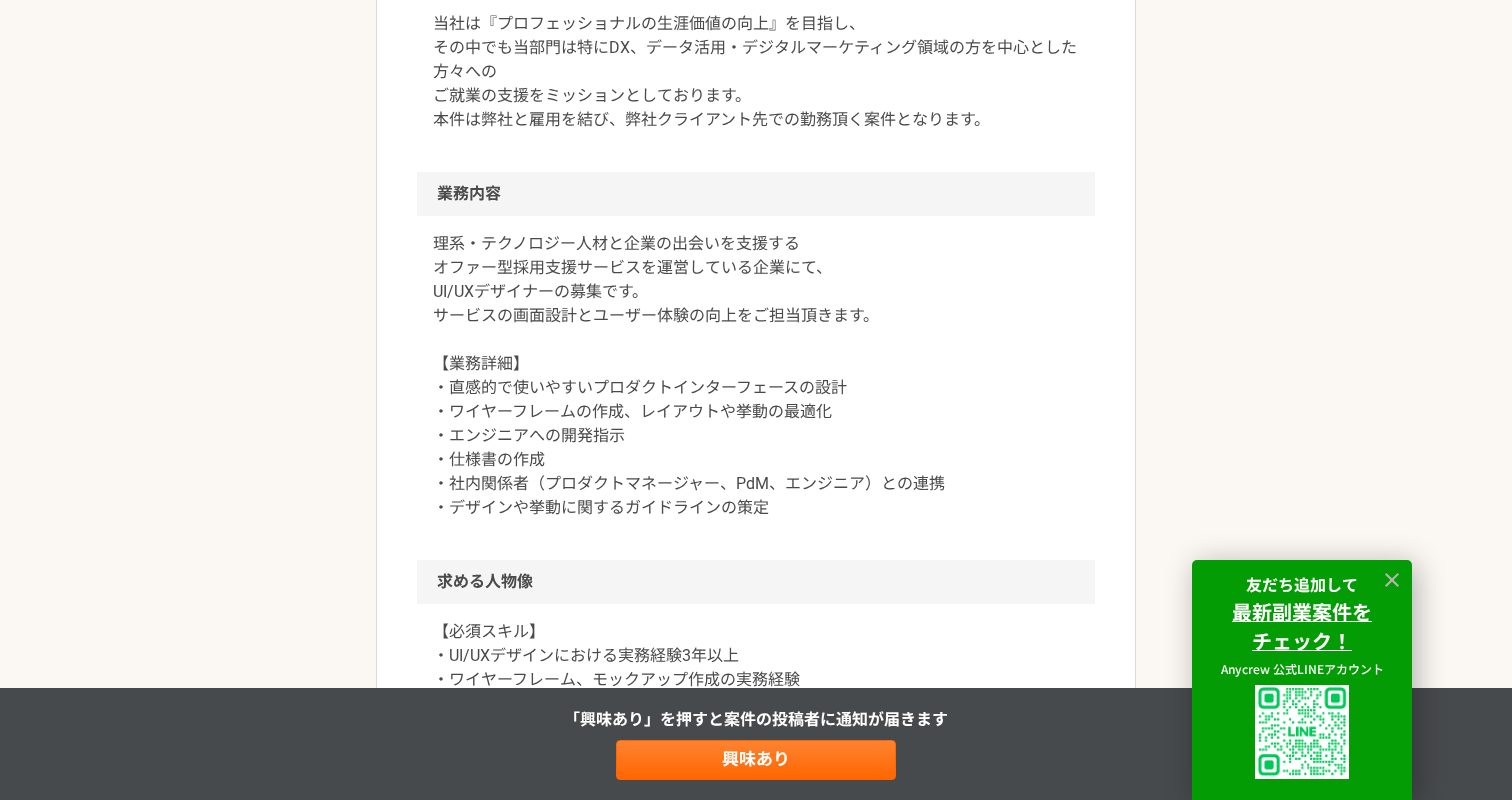 click on "理系・テクノロジー人材と企業の出会いを支援する
オファー型採用支援サービスを運営している企業にて、
UI/UXデザイナーの募集です。
サービスの画面設計とユーザー体験の向上をご担当頂きます。
【業務詳細】
・直感的で使いやすいプロダクトインターフェースの設計
・ワイヤーフレームの作成、レイアウトや挙動の最適化
・エンジニアへの開発指示
・仕様書の作成
・社内関係者（プロダクトマネージャー、PdM、エンジニア）との連携
・デザインや挙動に関するガイドラインの策定" at bounding box center [756, 376] 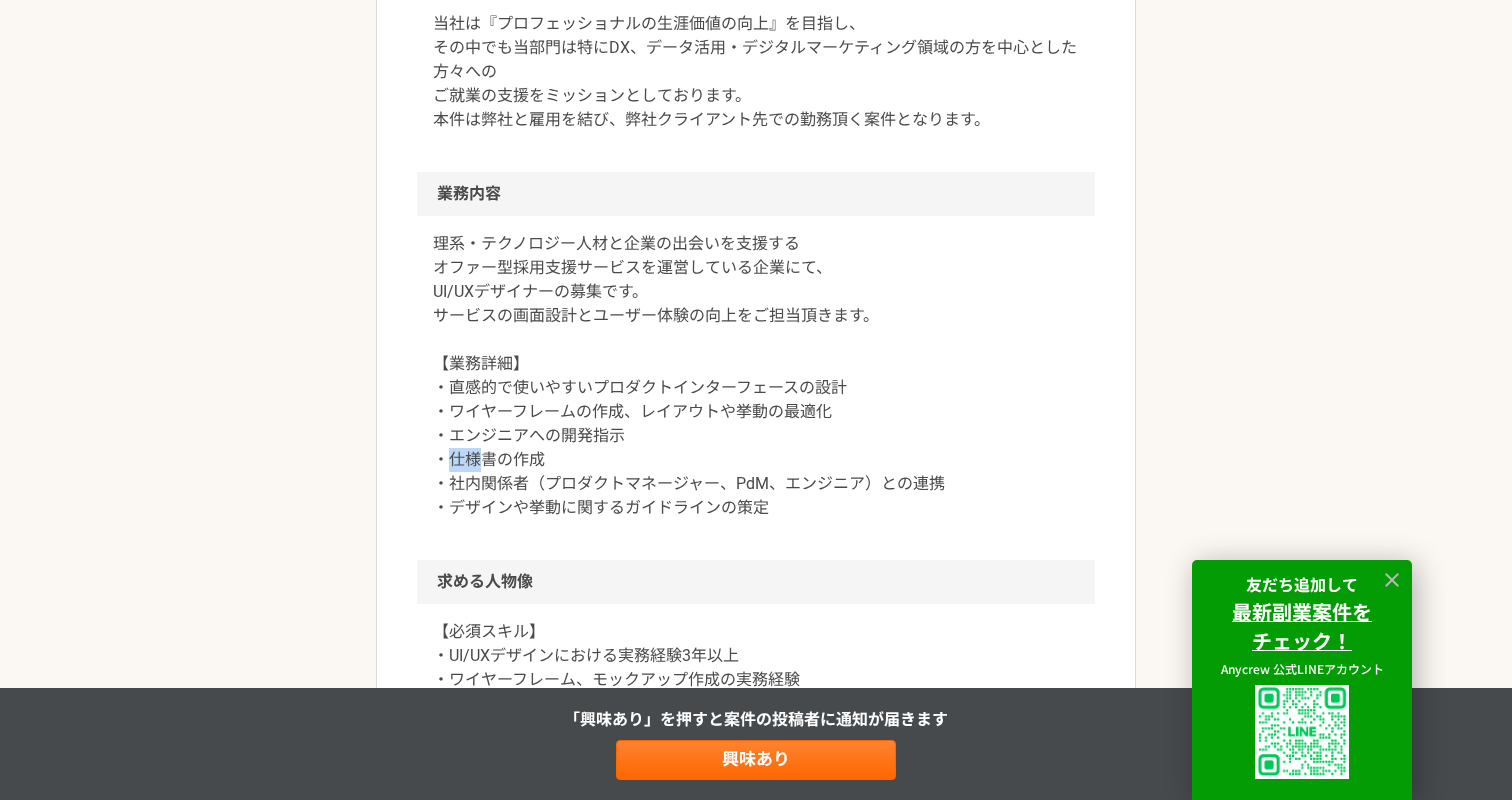 click on "理系・テクノロジー人材と企業の出会いを支援する
オファー型採用支援サービスを運営している企業にて、
UI/UXデザイナーの募集です。
サービスの画面設計とユーザー体験の向上をご担当頂きます。
【業務詳細】
・直感的で使いやすいプロダクトインターフェースの設計
・ワイヤーフレームの作成、レイアウトや挙動の最適化
・エンジニアへの開発指示
・仕様書の作成
・社内関係者（プロダクトマネージャー、PdM、エンジニア）との連携
・デザインや挙動に関するガイドラインの策定" at bounding box center [756, 376] 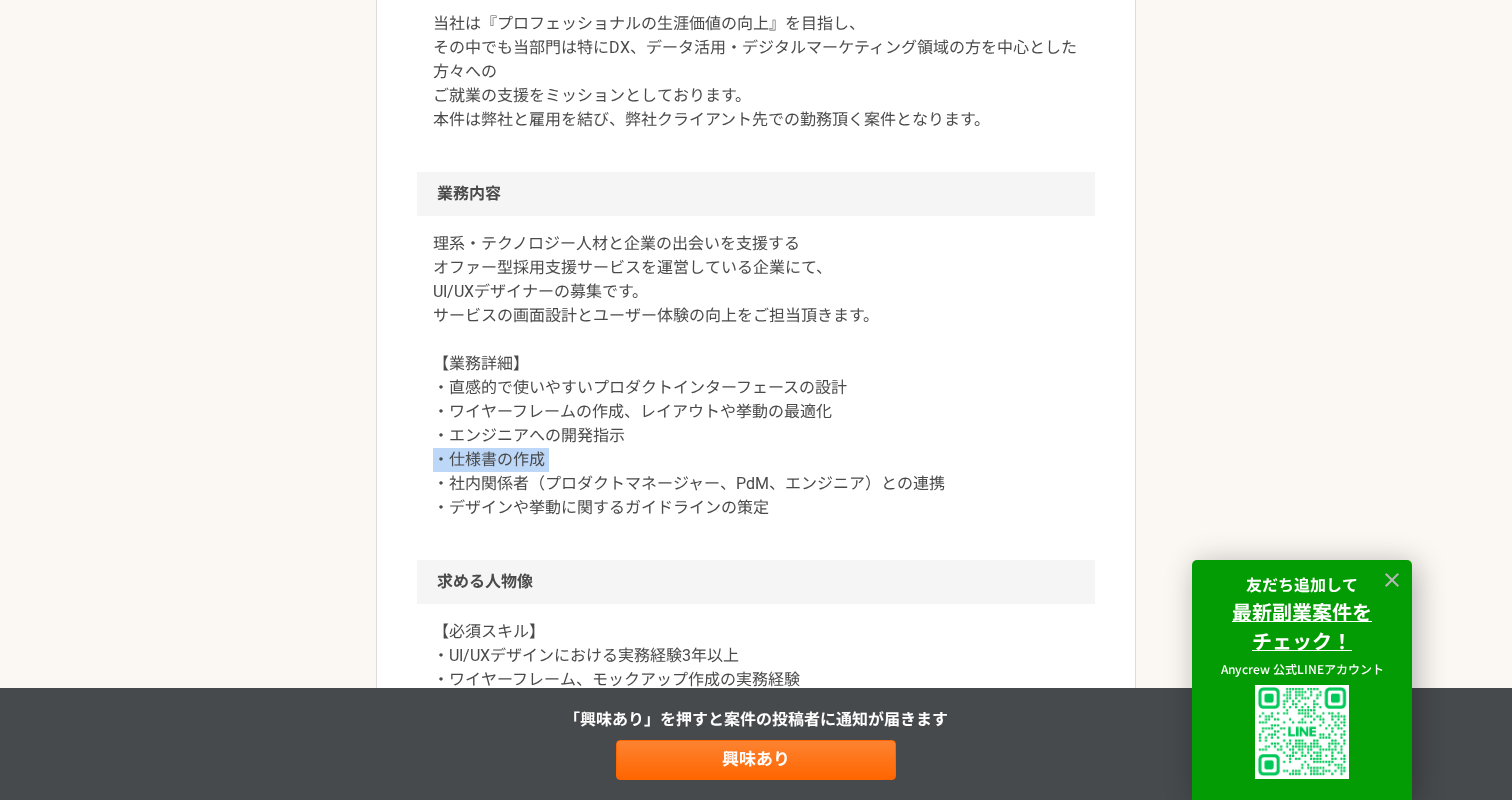 click on "理系・テクノロジー人材と企業の出会いを支援する
オファー型採用支援サービスを運営している企業にて、
UI/UXデザイナーの募集です。
サービスの画面設計とユーザー体験の向上をご担当頂きます。
【業務詳細】
・直感的で使いやすいプロダクトインターフェースの設計
・ワイヤーフレームの作成、レイアウトや挙動の最適化
・エンジニアへの開発指示
・仕様書の作成
・社内関係者（プロダクトマネージャー、PdM、エンジニア）との連携
・デザインや挙動に関するガイドラインの策定" at bounding box center (756, 376) 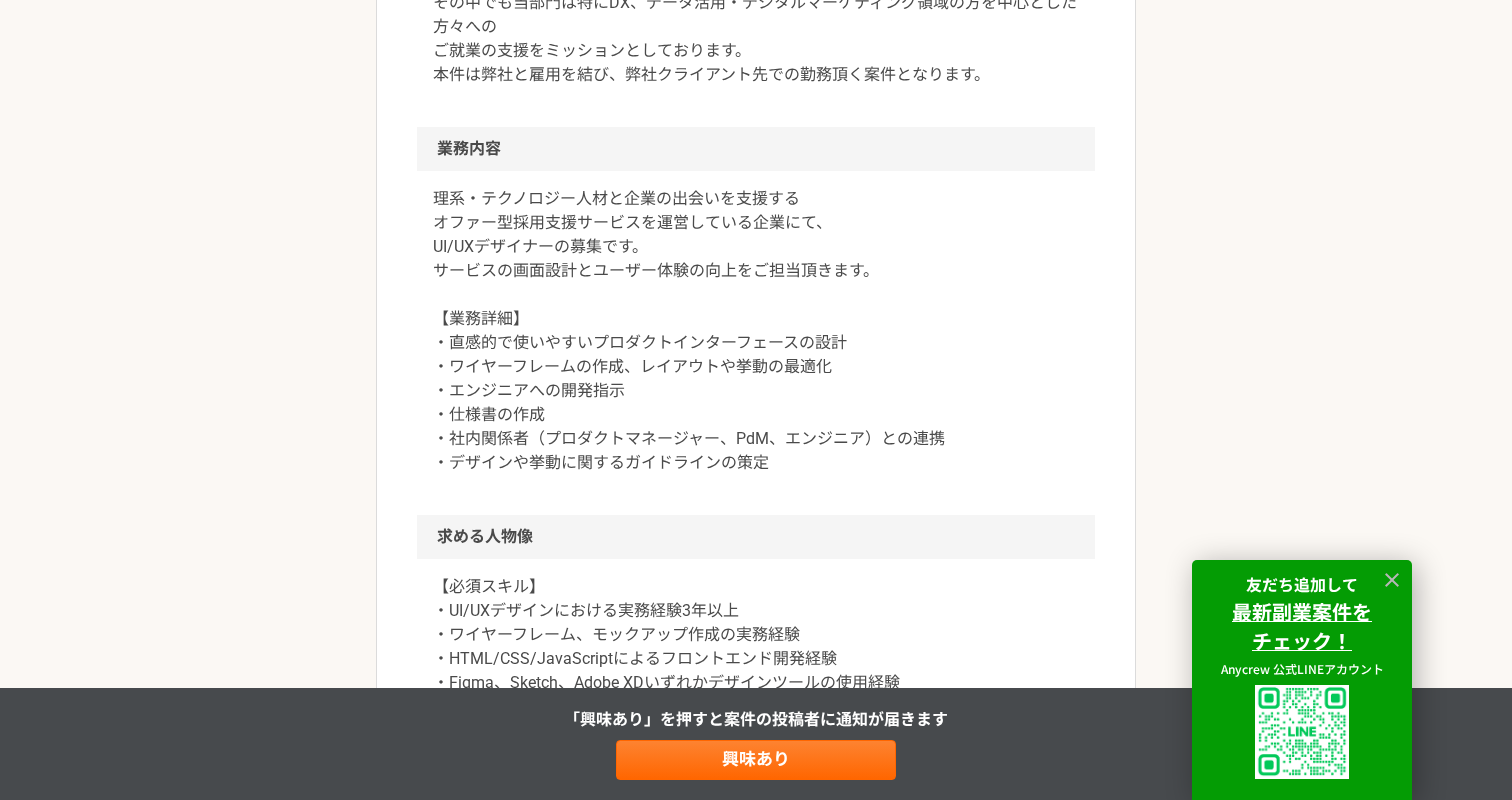 click on "理系・テクノロジー人材と企業の出会いを支援する
オファー型採用支援サービスを運営している企業にて、
UI/UXデザイナーの募集です。
サービスの画面設計とユーザー体験の向上をご担当頂きます。
【業務詳細】
・直感的で使いやすいプロダクトインターフェースの設計
・ワイヤーフレームの作成、レイアウトや挙動の最適化
・エンジニアへの開発指示
・仕様書の作成
・社内関係者（プロダクトマネージャー、PdM、エンジニア）との連携
・デザインや挙動に関するガイドラインの策定" at bounding box center (756, 331) 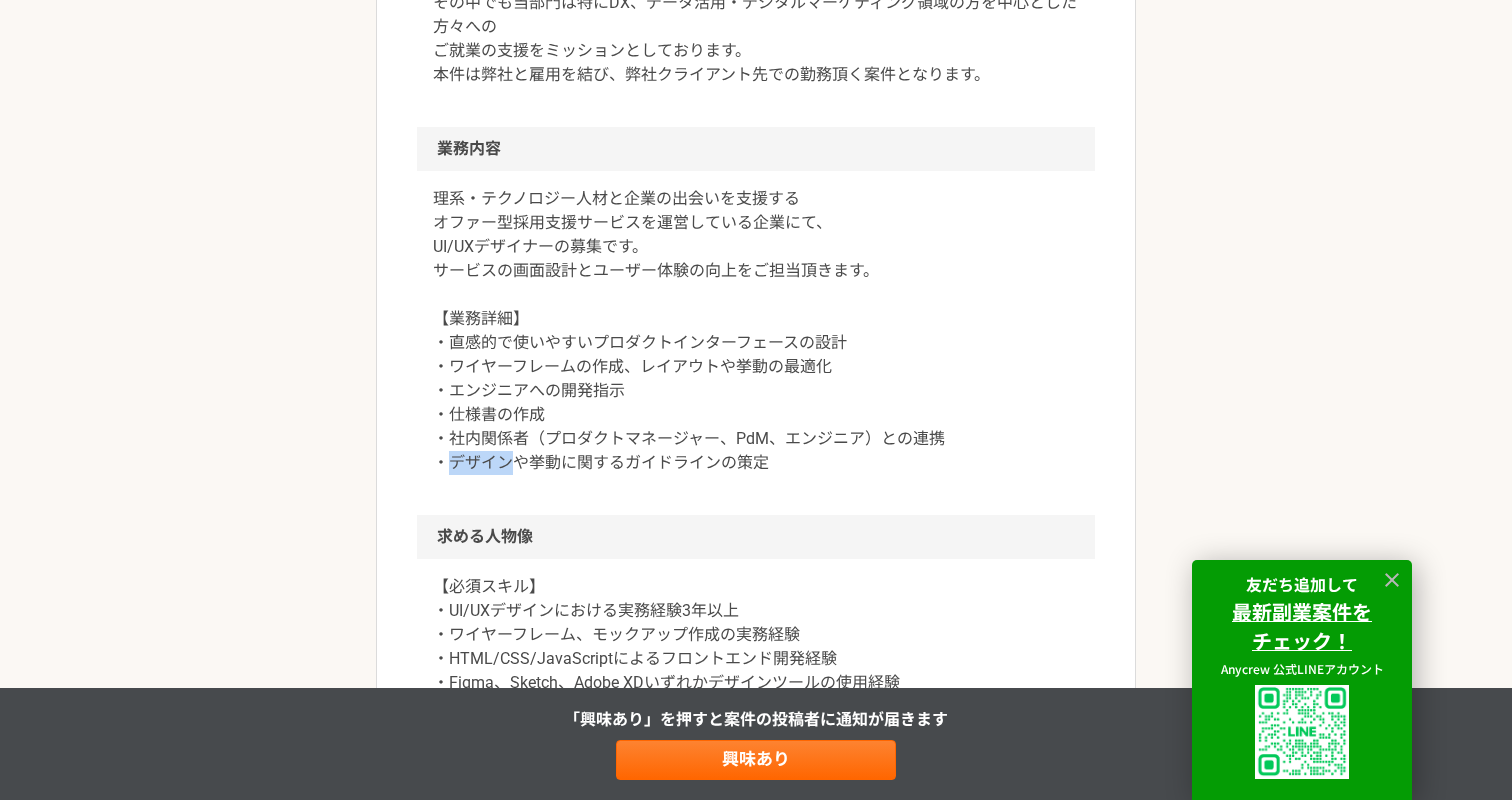 click on "理系・テクノロジー人材と企業の出会いを支援する
オファー型採用支援サービスを運営している企業にて、
UI/UXデザイナーの募集です。
サービスの画面設計とユーザー体験の向上をご担当頂きます。
【業務詳細】
・直感的で使いやすいプロダクトインターフェースの設計
・ワイヤーフレームの作成、レイアウトや挙動の最適化
・エンジニアへの開発指示
・仕様書の作成
・社内関係者（プロダクトマネージャー、PdM、エンジニア）との連携
・デザインや挙動に関するガイドラインの策定" at bounding box center (756, 331) 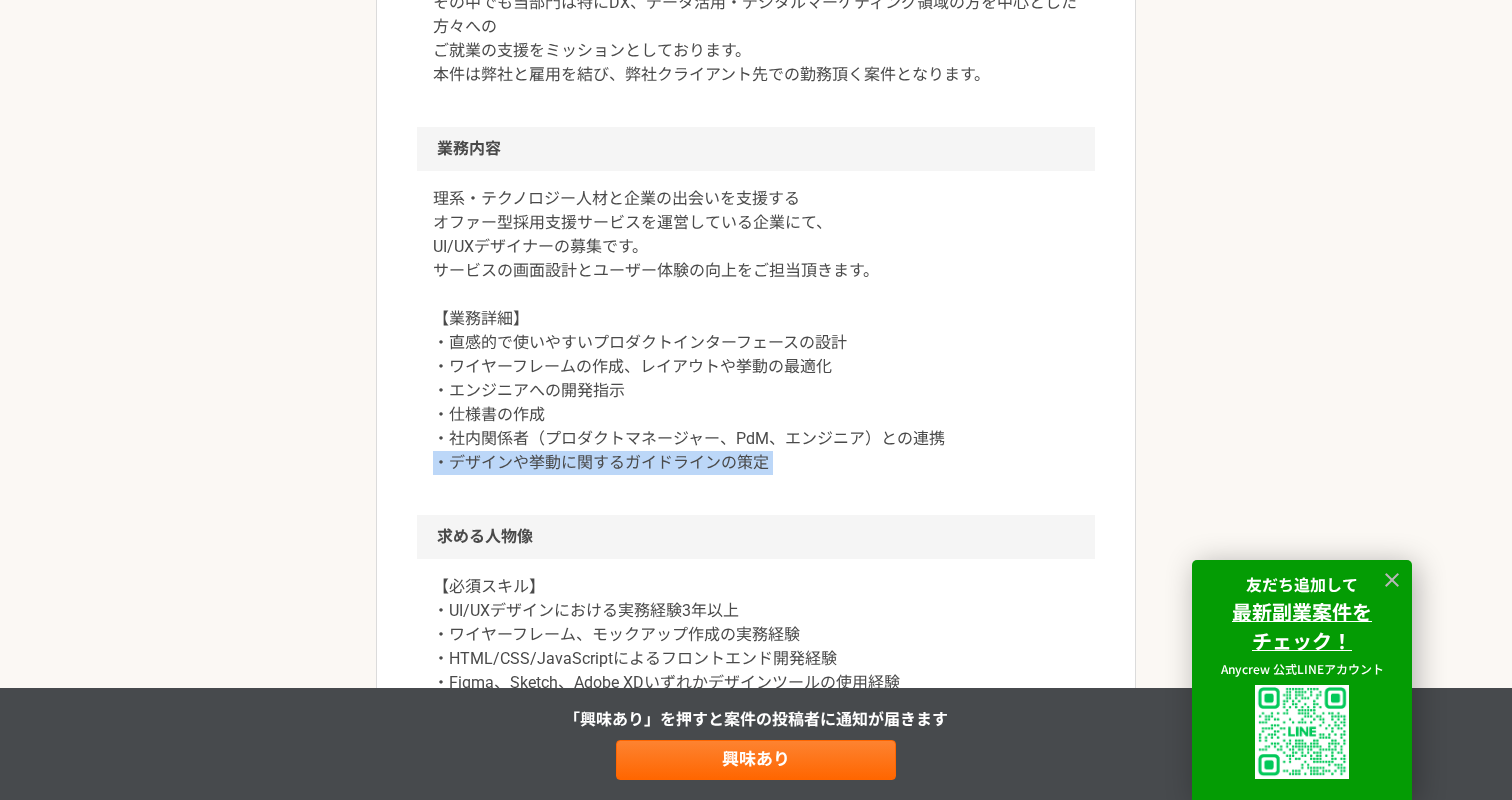 click on "理系・テクノロジー人材と企業の出会いを支援する
オファー型採用支援サービスを運営している企業にて、
UI/UXデザイナーの募集です。
サービスの画面設計とユーザー体験の向上をご担当頂きます。
【業務詳細】
・直感的で使いやすいプロダクトインターフェースの設計
・ワイヤーフレームの作成、レイアウトや挙動の最適化
・エンジニアへの開発指示
・仕様書の作成
・社内関係者（プロダクトマネージャー、PdM、エンジニア）との連携
・デザインや挙動に関するガイドラインの策定" at bounding box center (756, 331) 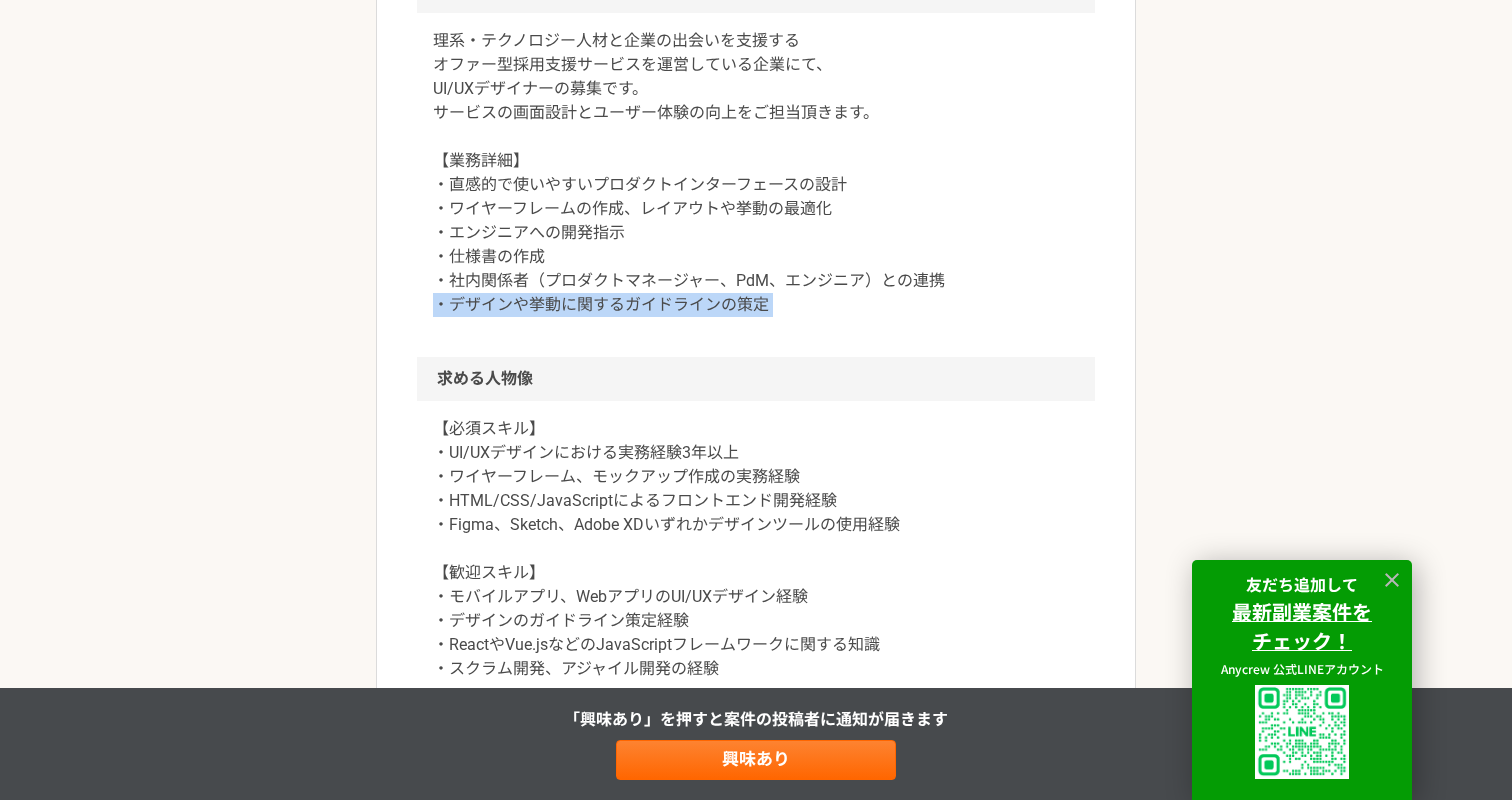 scroll, scrollTop: 881, scrollLeft: 0, axis: vertical 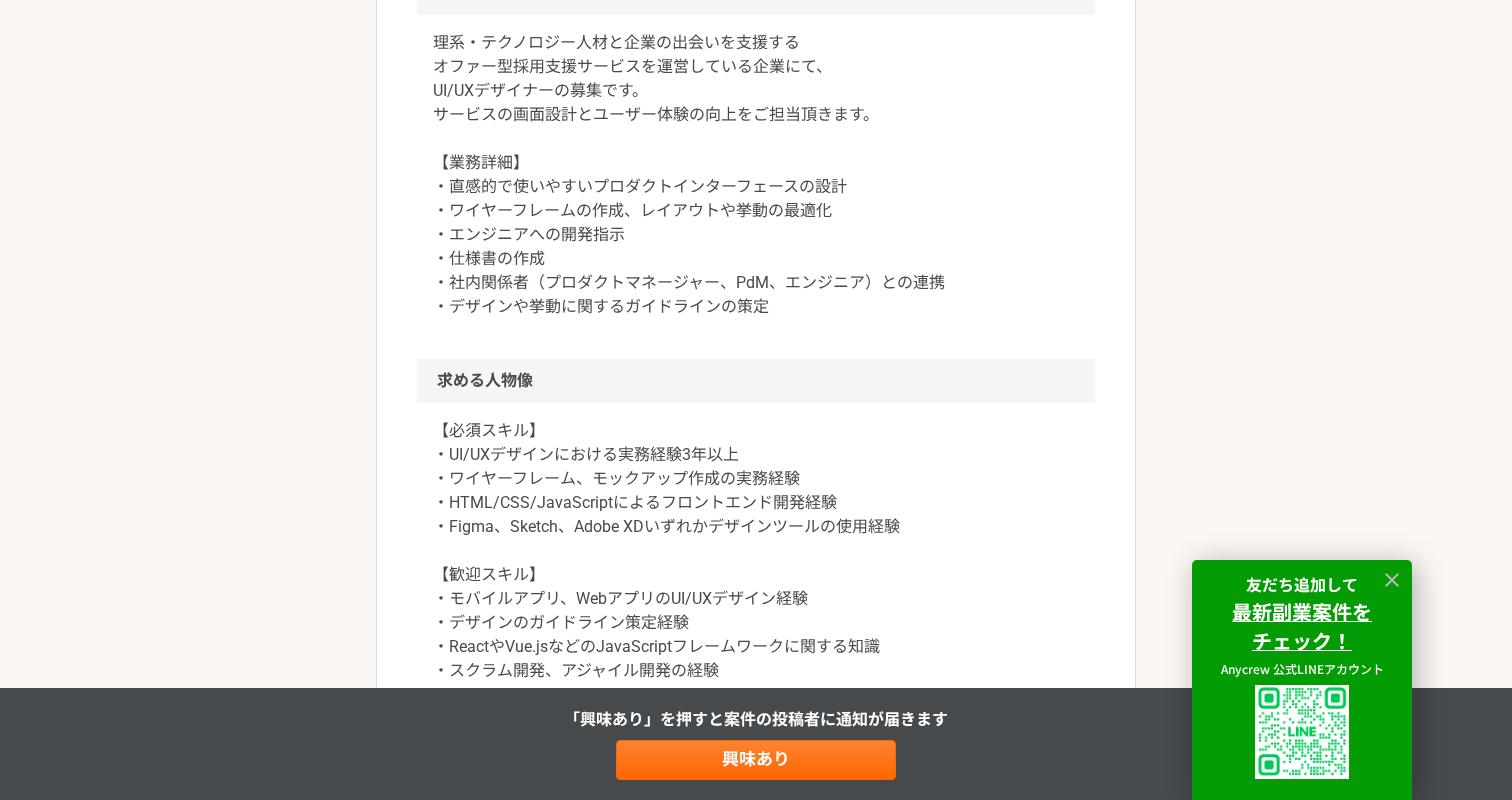 click on "【必須スキル】
・UI/UXデザインにおける実務経験3年以上
・ワイヤーフレーム、モックアップ作成の実務経験
・HTML/CSS/JavaScriptによるフロントエンド開発経験
・Figma、Sketch、Adobe XDいずれかデザインツールの使用経験
【歓迎スキル】
・モバイルアプリ、WebアプリのUI/UXデザイン経験
・デザインのガイドライン策定経験
・ReactやVue.jsなどのJavaScriptフレームワークに関する知識
・スクラム開発、アジャイル開発の経験" at bounding box center [756, 551] 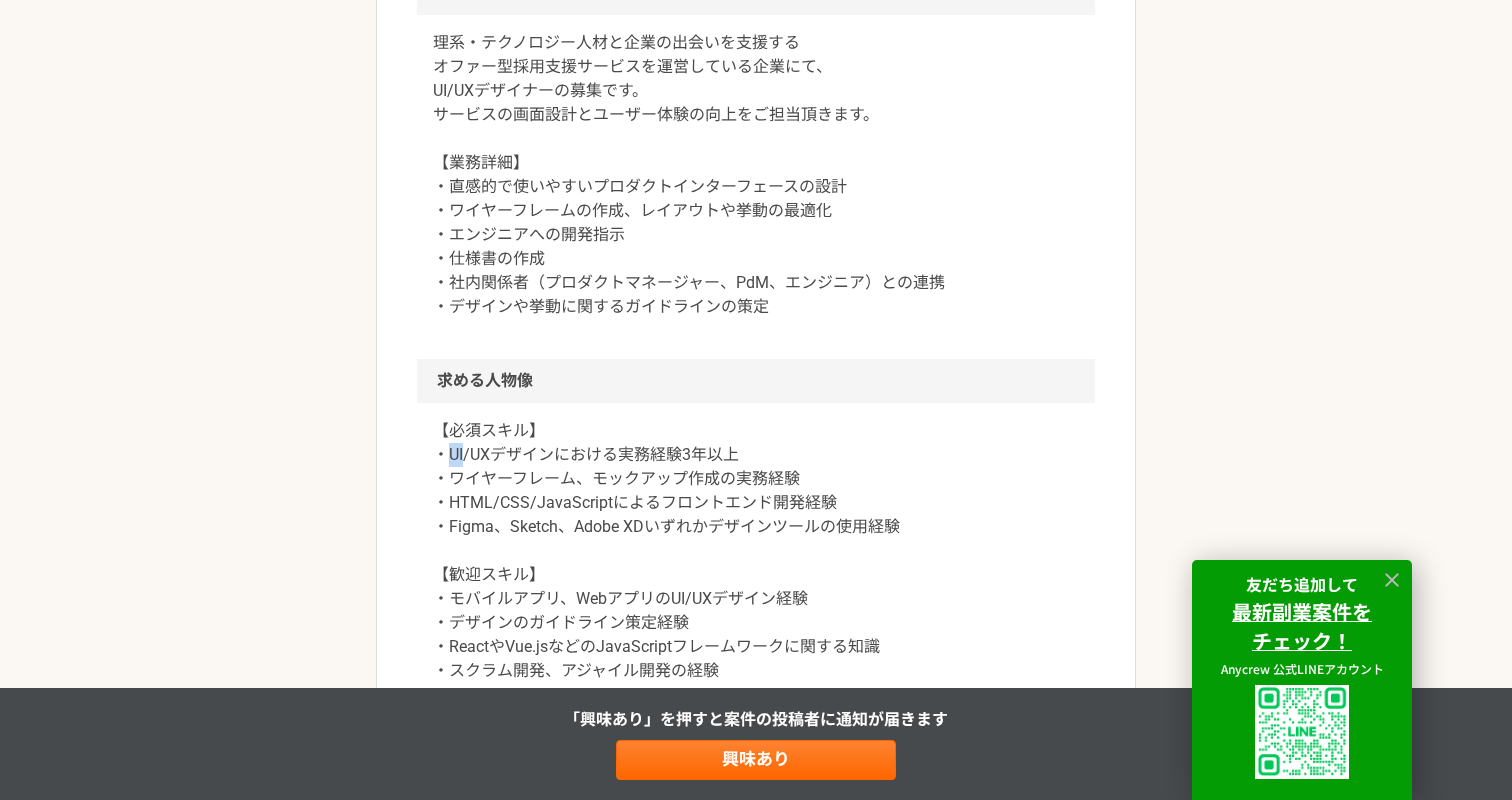 click on "【必須スキル】
・UI/UXデザインにおける実務経験3年以上
・ワイヤーフレーム、モックアップ作成の実務経験
・HTML/CSS/JavaScriptによるフロントエンド開発経験
・Figma、Sketch、Adobe XDいずれかデザインツールの使用経験
【歓迎スキル】
・モバイルアプリ、WebアプリのUI/UXデザイン経験
・デザインのガイドライン策定経験
・ReactやVue.jsなどのJavaScriptフレームワークに関する知識
・スクラム開発、アジャイル開発の経験" at bounding box center [756, 551] 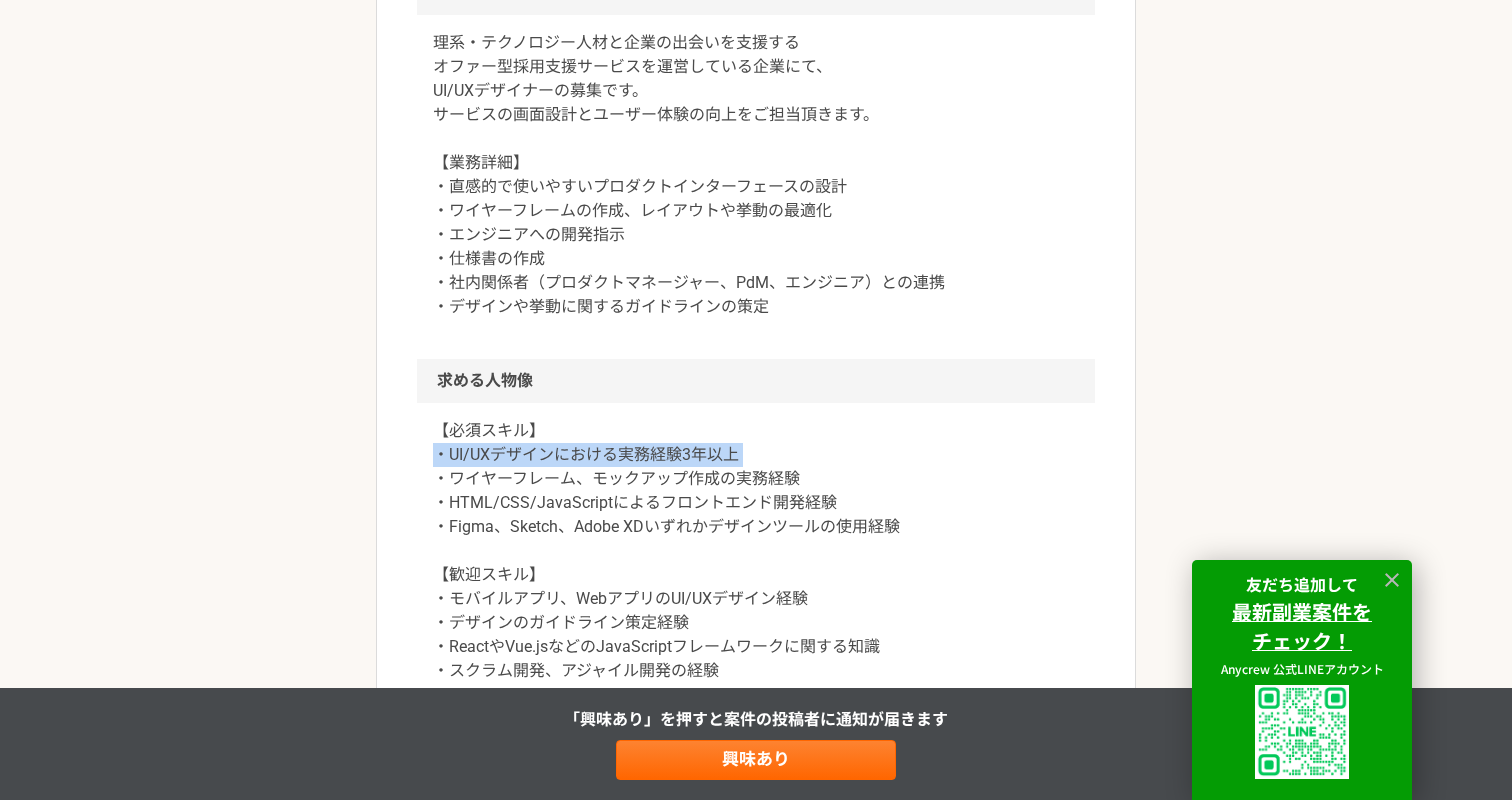 click on "【必須スキル】
・UI/UXデザインにおける実務経験3年以上
・ワイヤーフレーム、モックアップ作成の実務経験
・HTML/CSS/JavaScriptによるフロントエンド開発経験
・Figma、Sketch、Adobe XDいずれかデザインツールの使用経験
【歓迎スキル】
・モバイルアプリ、WebアプリのUI/UXデザイン経験
・デザインのガイドライン策定経験
・ReactやVue.jsなどのJavaScriptフレームワークに関する知識
・スクラム開発、アジャイル開発の経験" at bounding box center (756, 551) 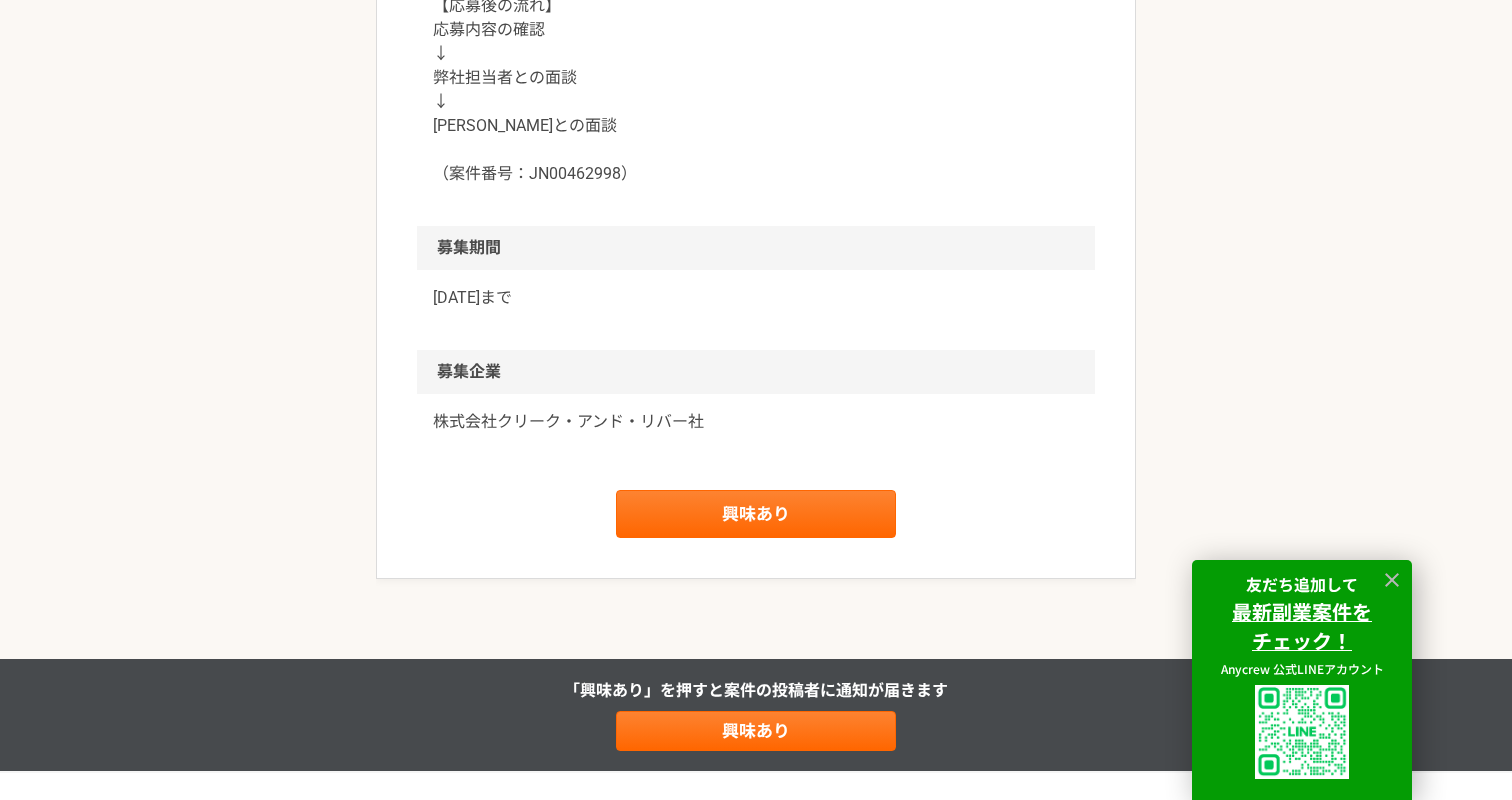 scroll, scrollTop: 2273, scrollLeft: 0, axis: vertical 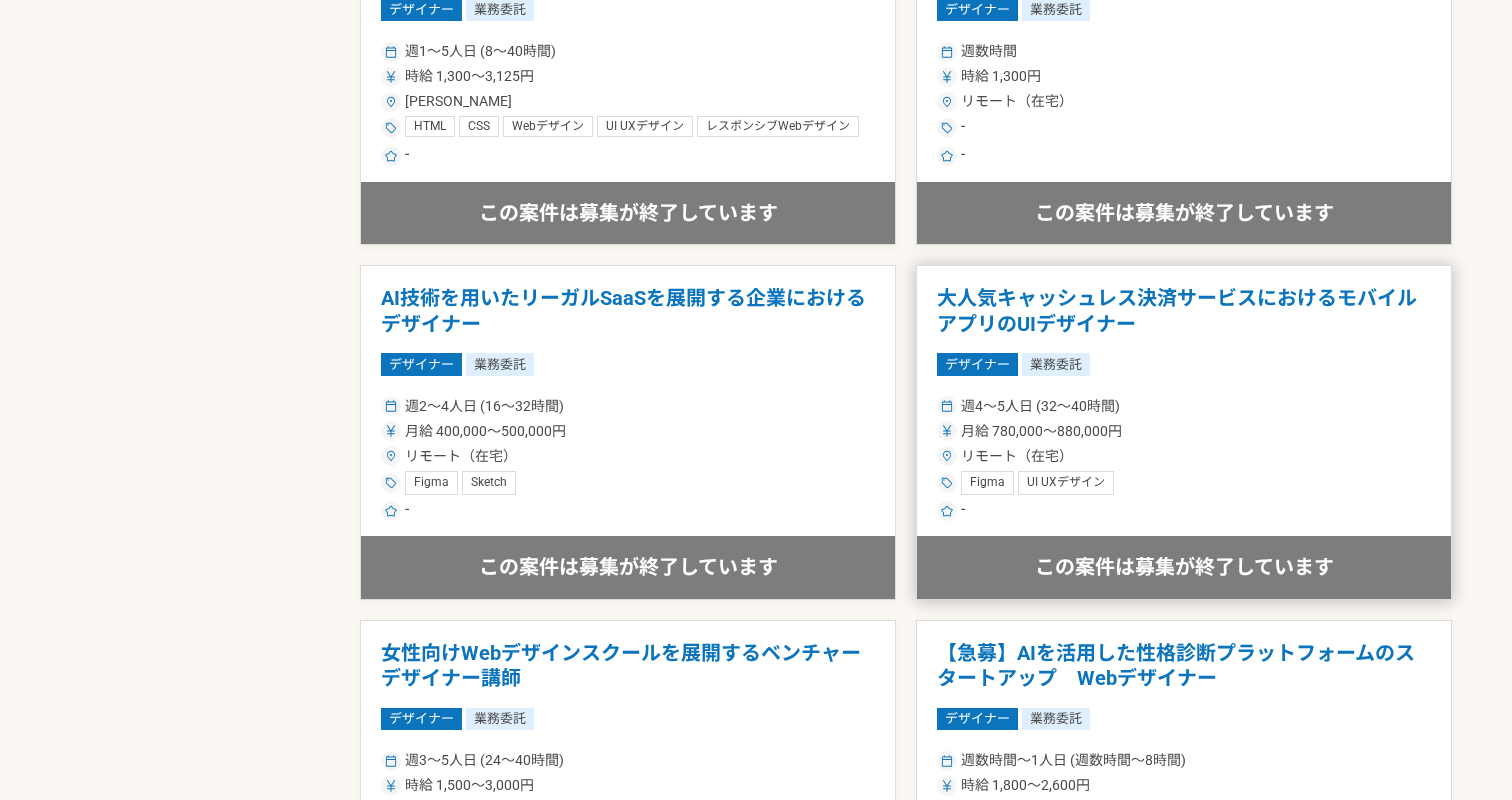 click on "大人気キャッシュレス決済サービスにおけるモバイルアプリのUIデザイナー" at bounding box center (1184, 311) 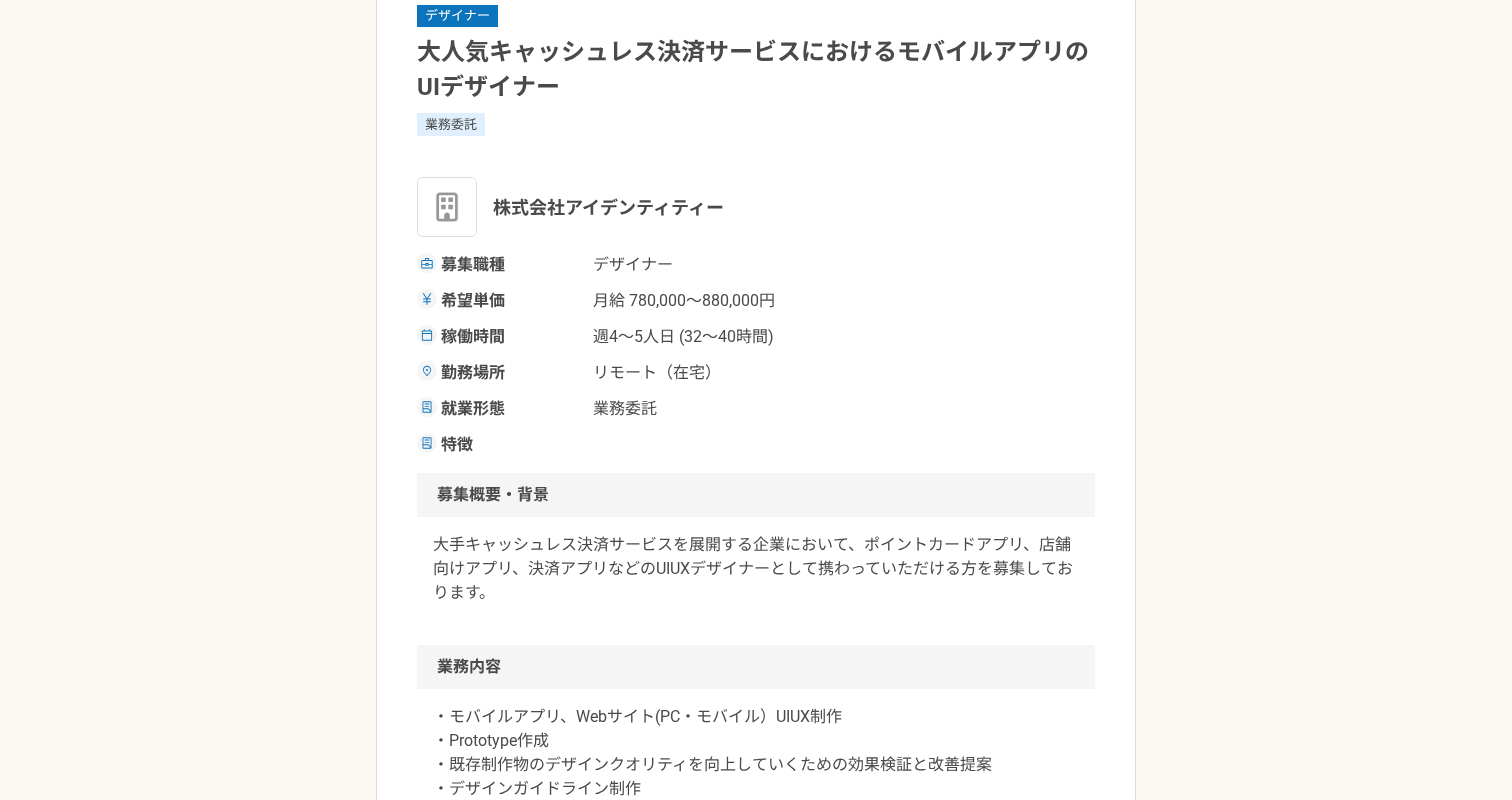 scroll, scrollTop: 222, scrollLeft: 0, axis: vertical 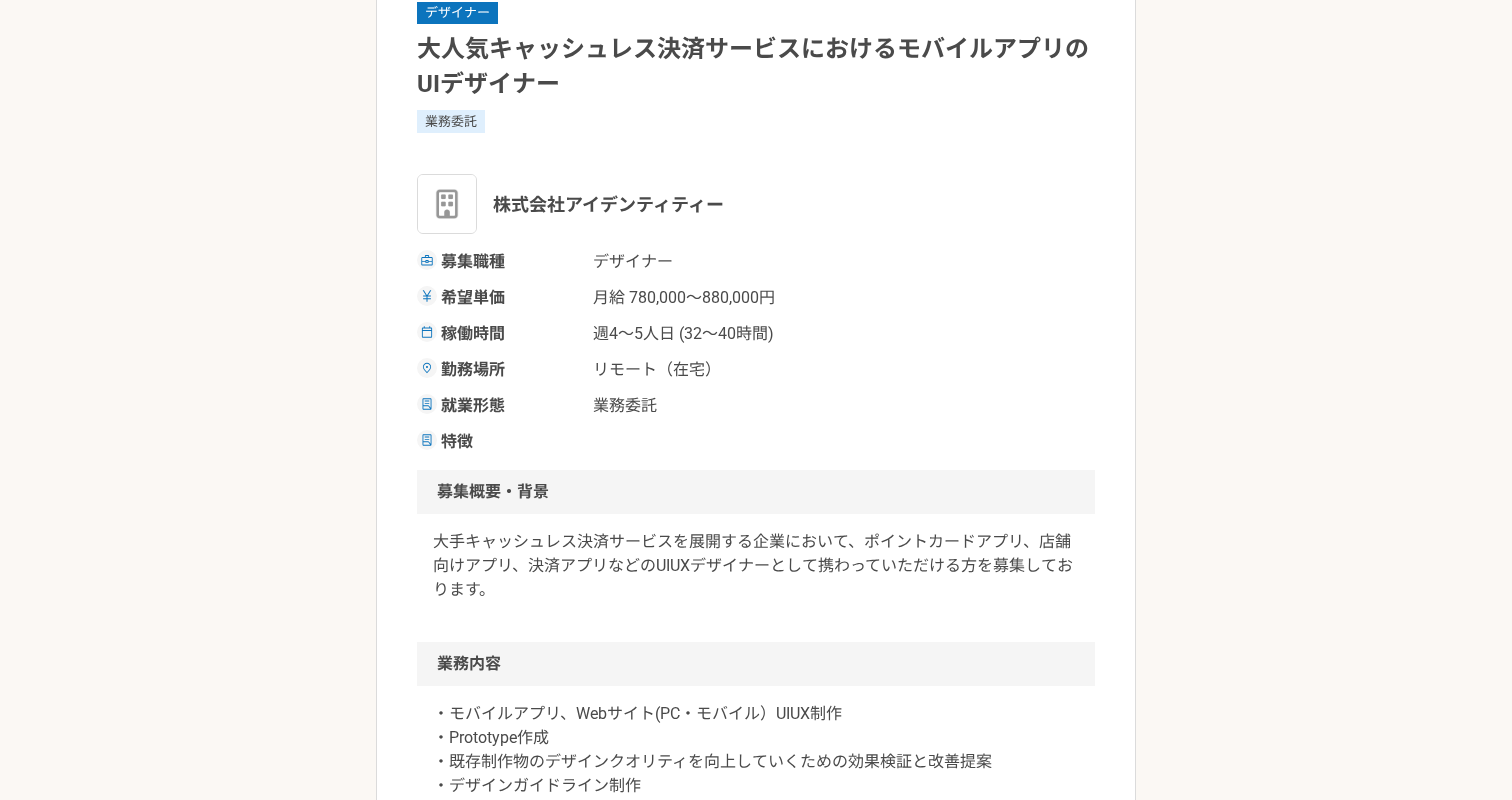 click on "大人気キャッシュレス決済サービスにおけるモバイルアプリのUIデザイナー" at bounding box center [756, 67] 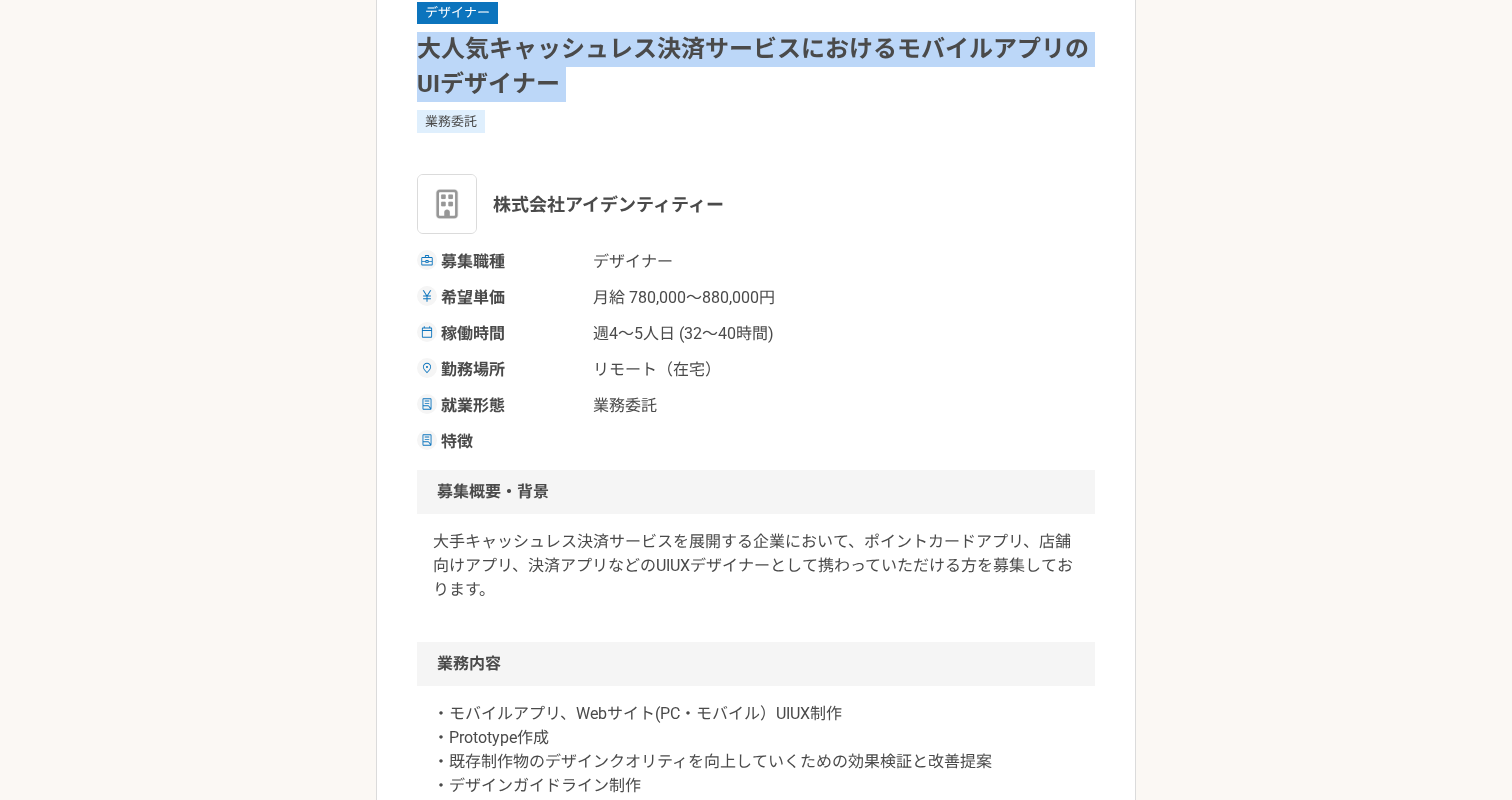 click on "大人気キャッシュレス決済サービスにおけるモバイルアプリのUIデザイナー" at bounding box center (756, 67) 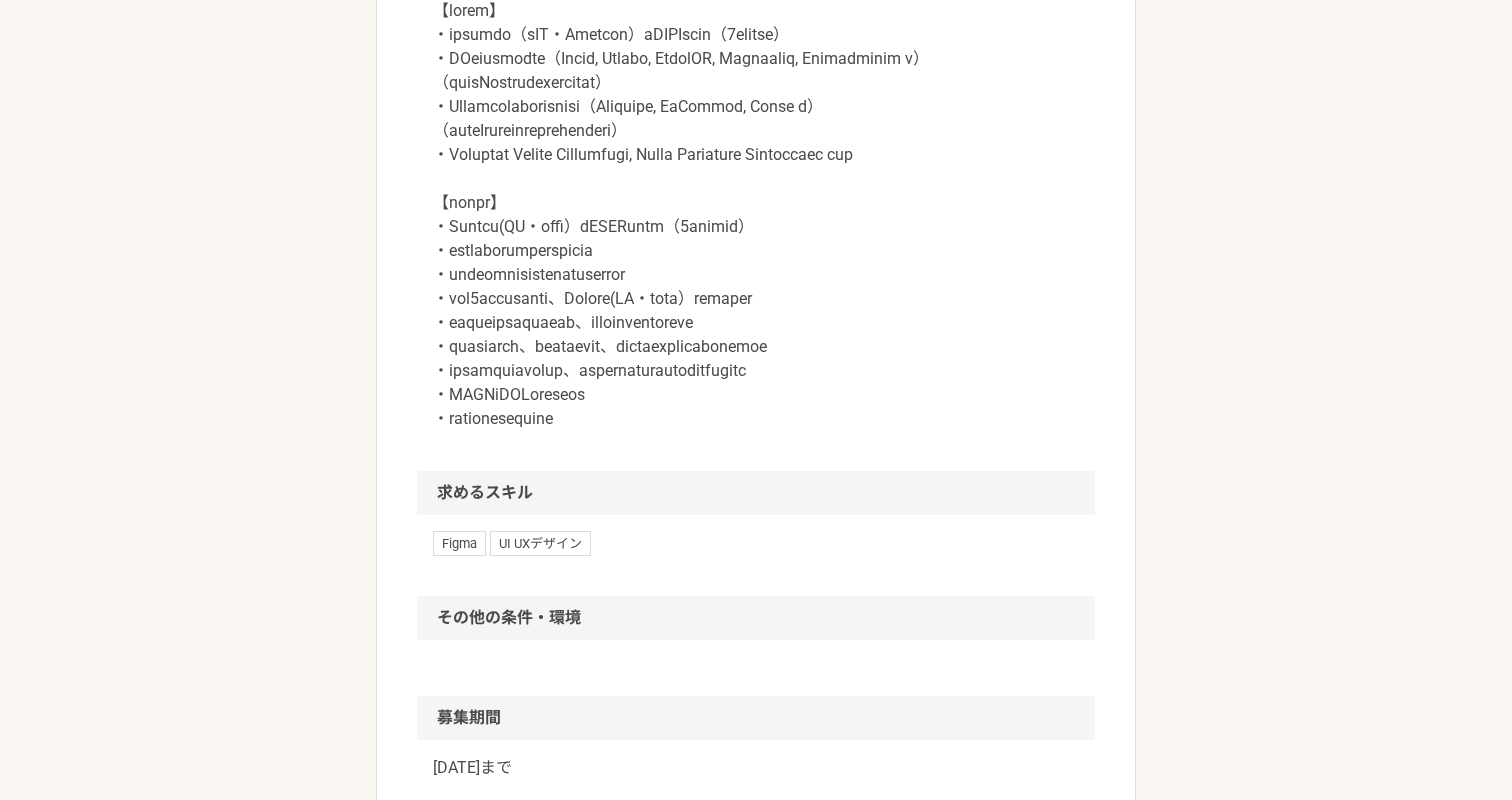 scroll, scrollTop: 1624, scrollLeft: 0, axis: vertical 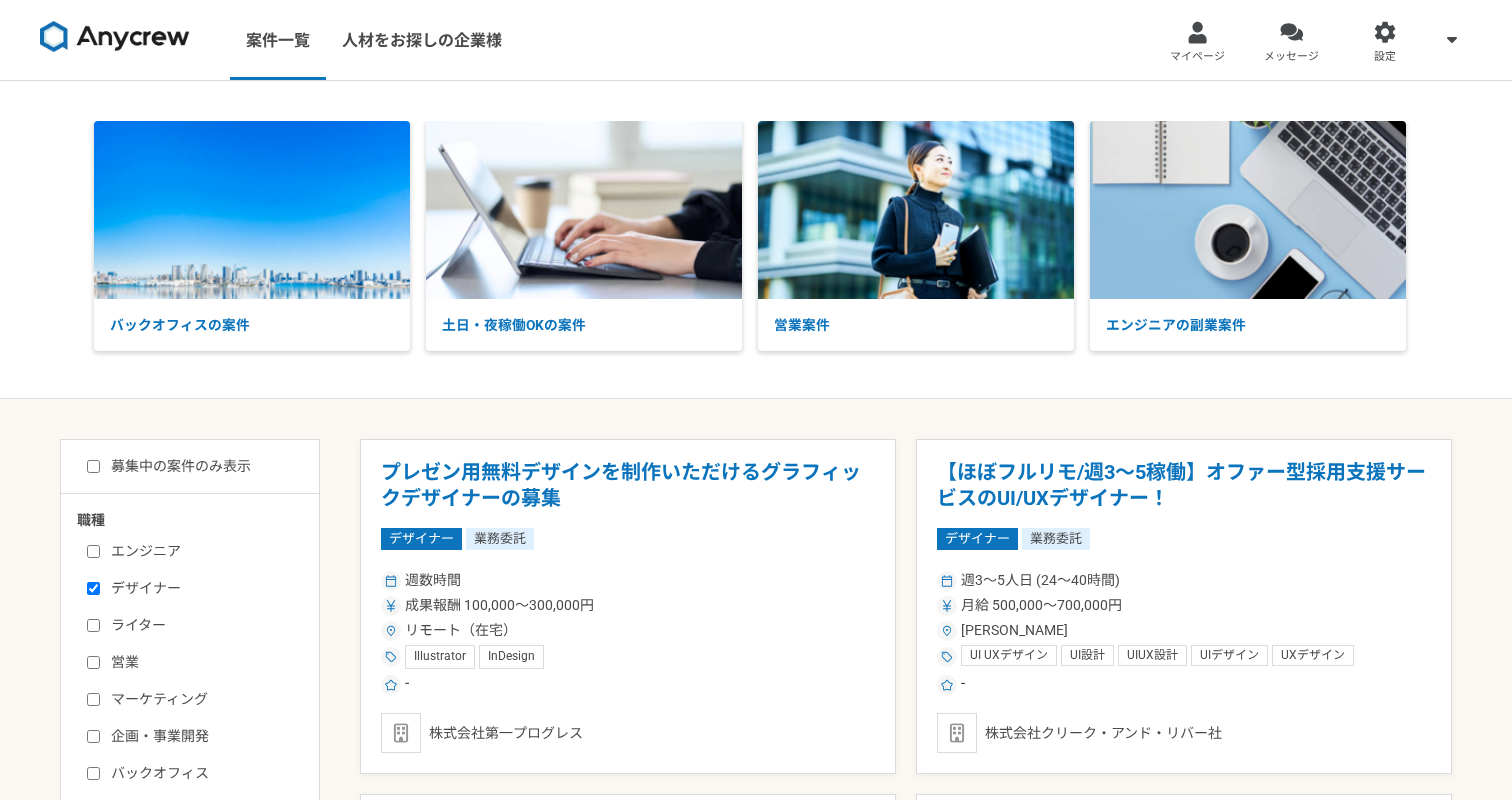 click on "デザイナー" at bounding box center [93, 588] 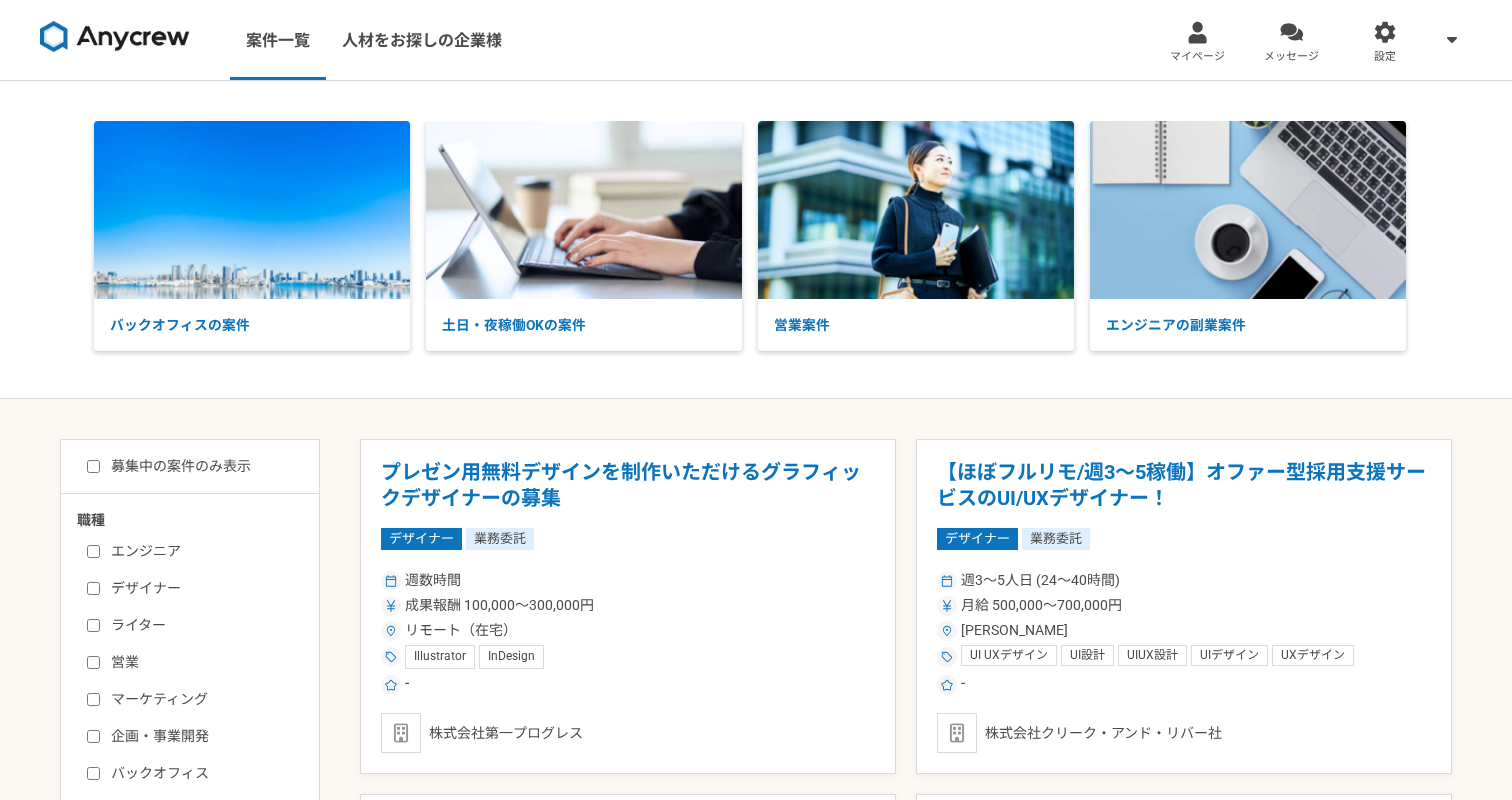 checkbox on "false" 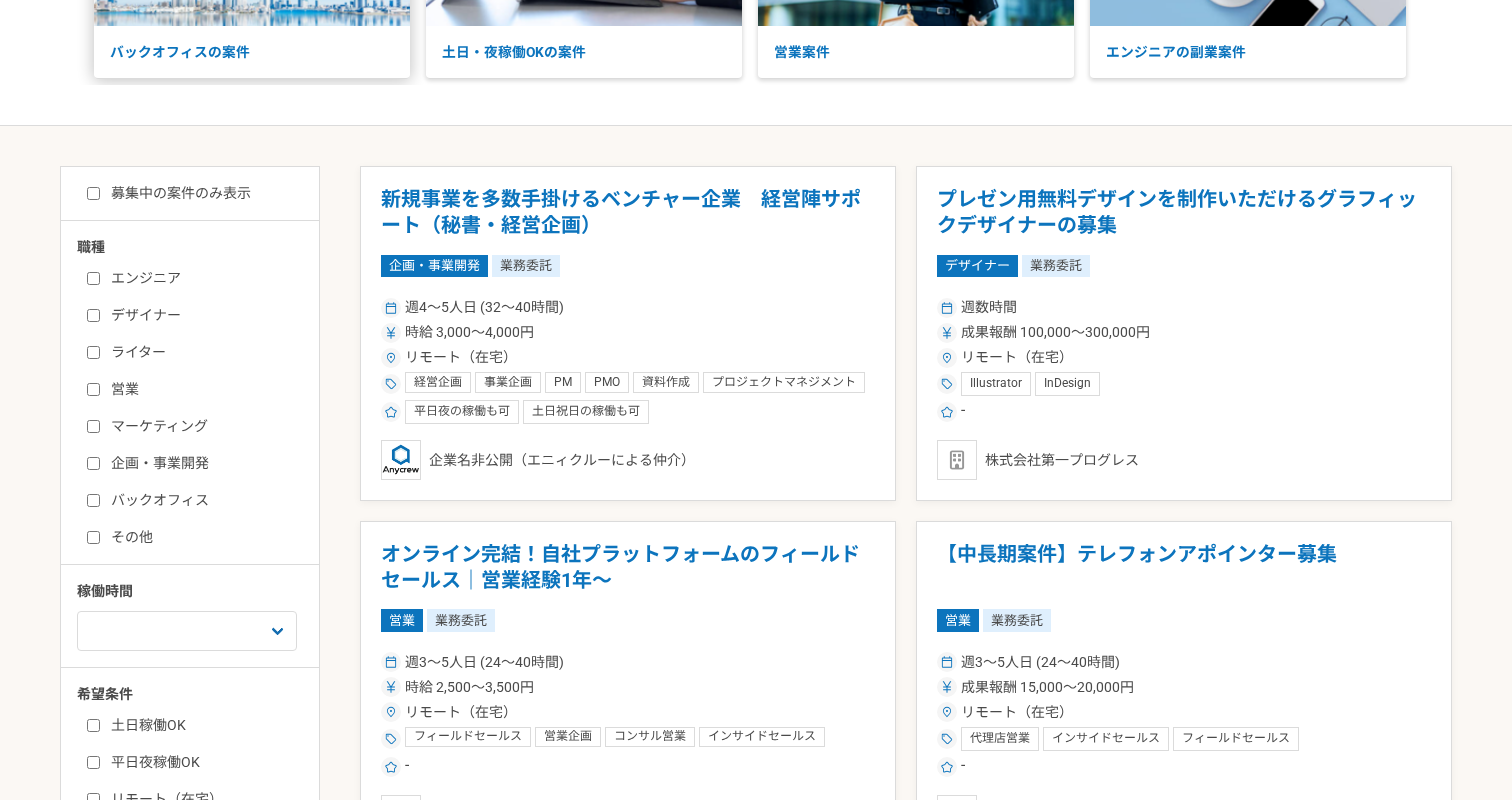 scroll, scrollTop: 298, scrollLeft: 0, axis: vertical 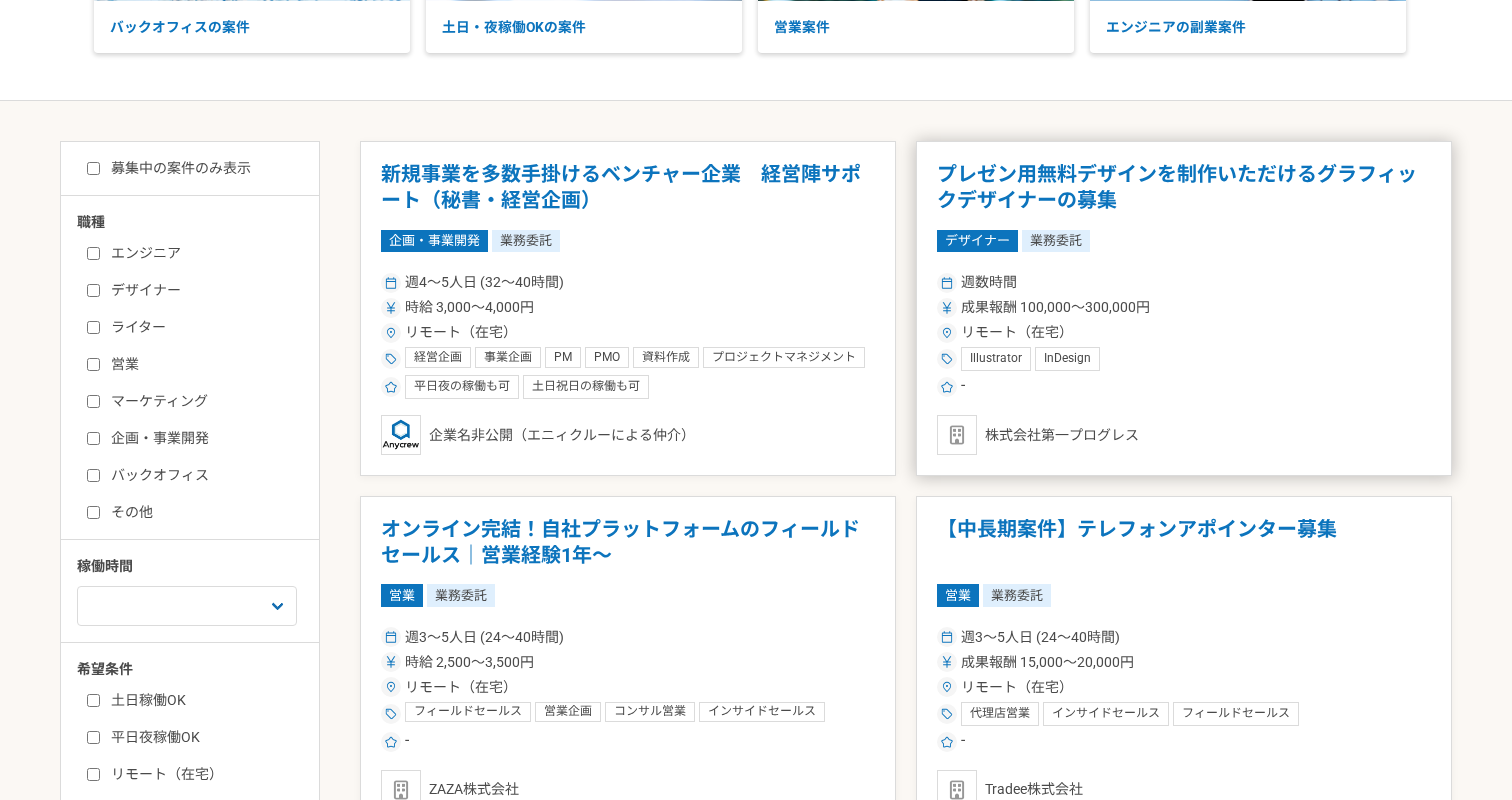 click on "プレゼン用無料デザインを制作いただけるグラフィックデザイナーの募集" at bounding box center (1184, 187) 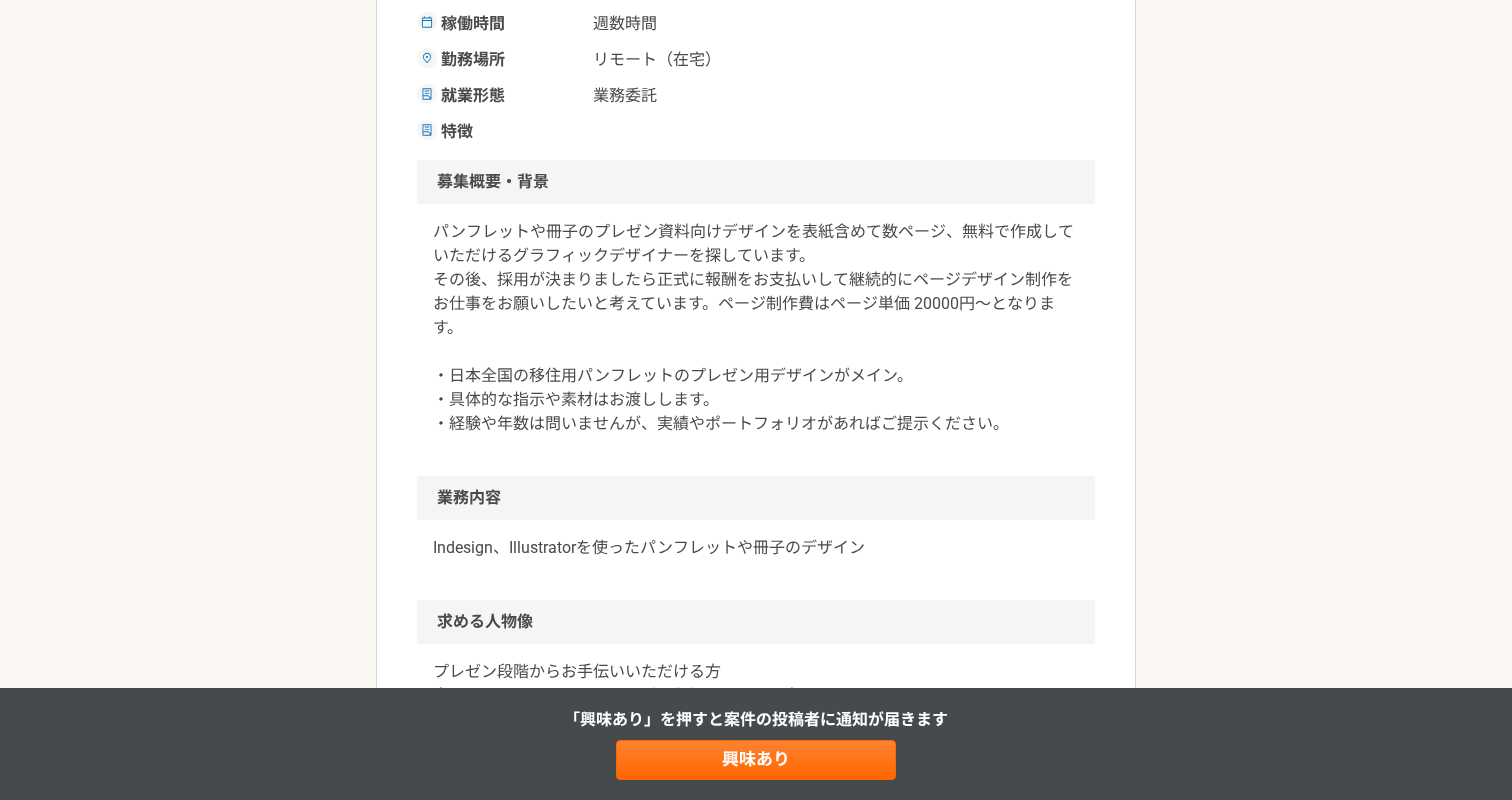scroll, scrollTop: 486, scrollLeft: 0, axis: vertical 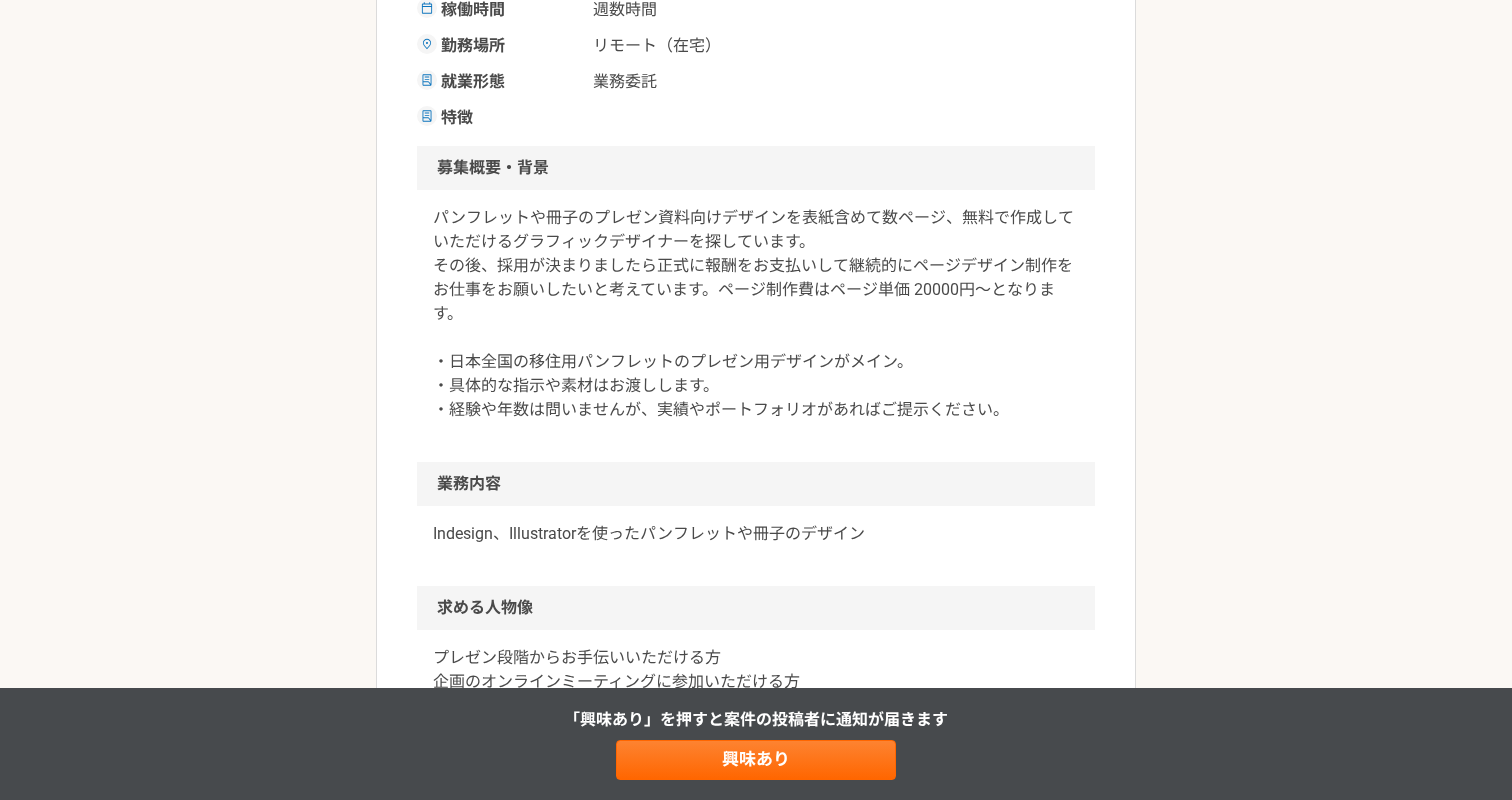 click on "パンフレットや冊子のプレゼン資料向けデザインを表紙含めて数ページ、無料で作成していただけるグラフィックデザイナーを探しています。
その後、採用が決まりましたら正式に報酬をお支払いして継続的にページデザイン制作をお仕事をお願いしたいと考えています。ページ制作費はページ単価 20000円〜となります。
・日本全国の移住用パンフレットのプレゼン用デザインがメイン。
・具体的な指示や素材はお渡しします。
・経験や年数は問いませんが、実績やポートフォリオがあればご提示ください。" at bounding box center (756, 314) 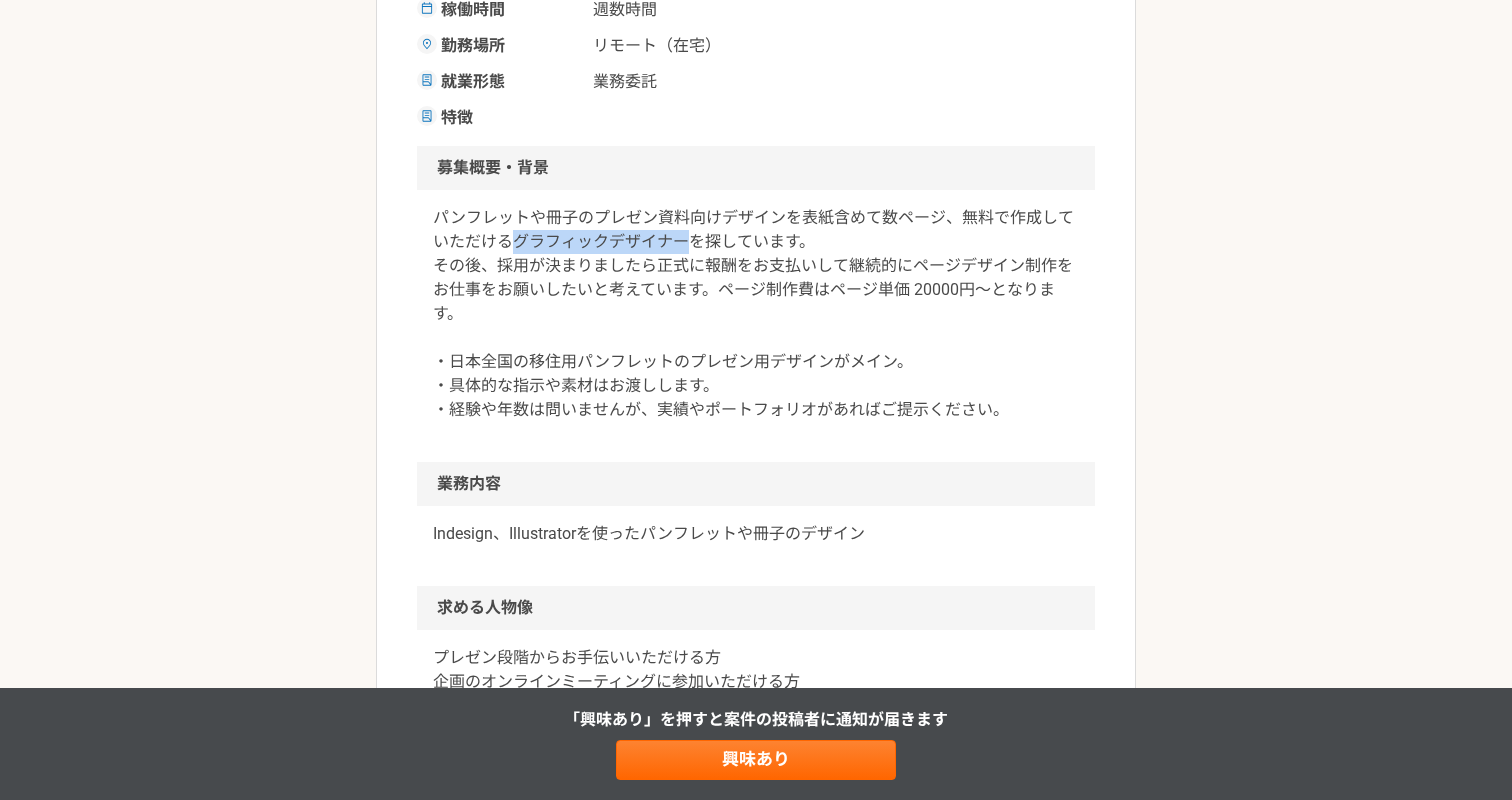 click on "パンフレットや冊子のプレゼン資料向けデザインを表紙含めて数ページ、無料で作成していただけるグラフィックデザイナーを探しています。
その後、採用が決まりましたら正式に報酬をお支払いして継続的にページデザイン制作をお仕事をお願いしたいと考えています。ページ制作費はページ単価 20000円〜となります。
・日本全国の移住用パンフレットのプレゼン用デザインがメイン。
・具体的な指示や素材はお渡しします。
・経験や年数は問いませんが、実績やポートフォリオがあればご提示ください。" at bounding box center (756, 314) 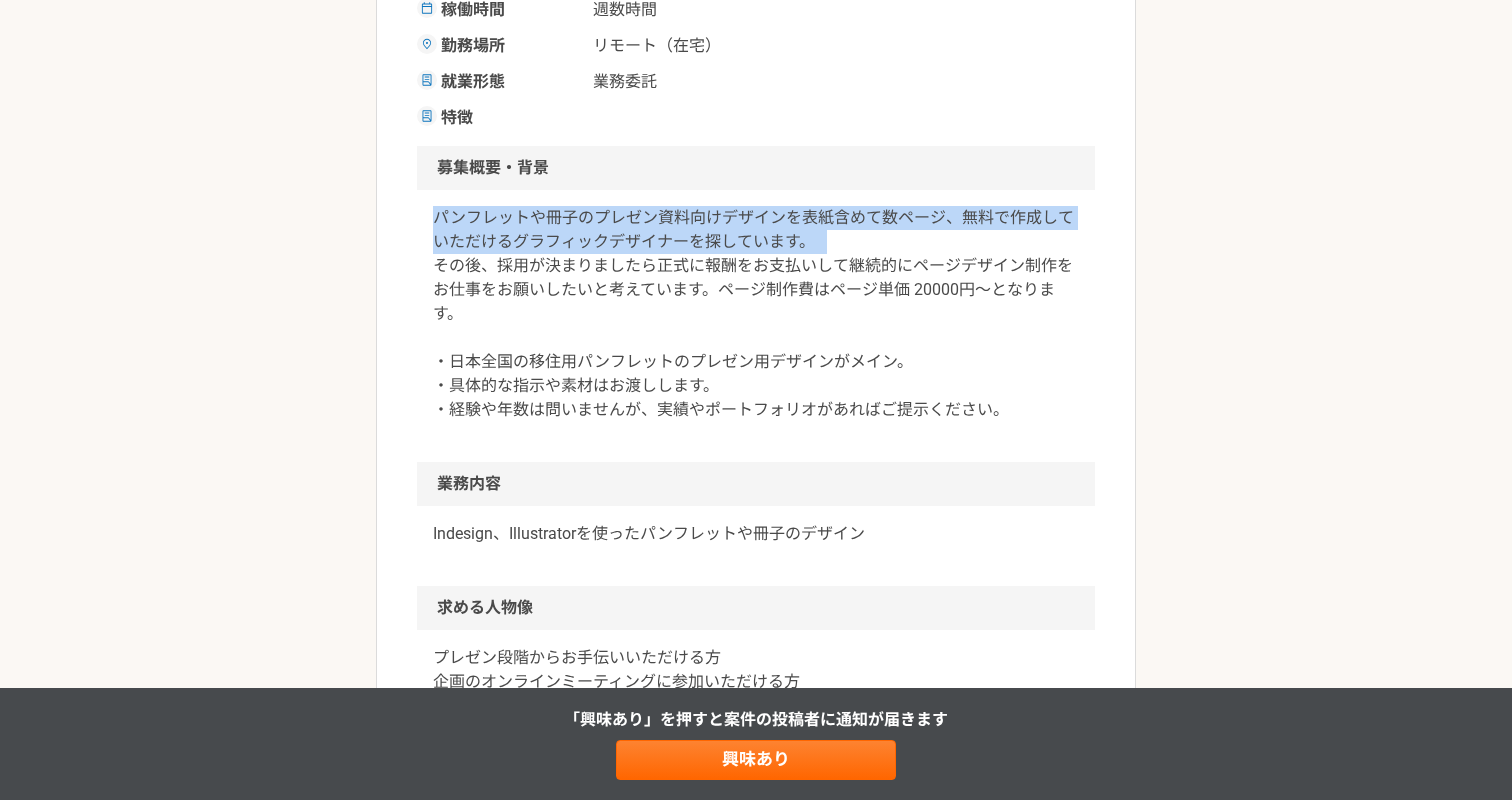 click on "パンフレットや冊子のプレゼン資料向けデザインを表紙含めて数ページ、無料で作成していただけるグラフィックデザイナーを探しています。
その後、採用が決まりましたら正式に報酬をお支払いして継続的にページデザイン制作をお仕事をお願いしたいと考えています。ページ制作費はページ単価 20000円〜となります。
・日本全国の移住用パンフレットのプレゼン用デザインがメイン。
・具体的な指示や素材はお渡しします。
・経験や年数は問いませんが、実績やポートフォリオがあればご提示ください。" at bounding box center (756, 314) 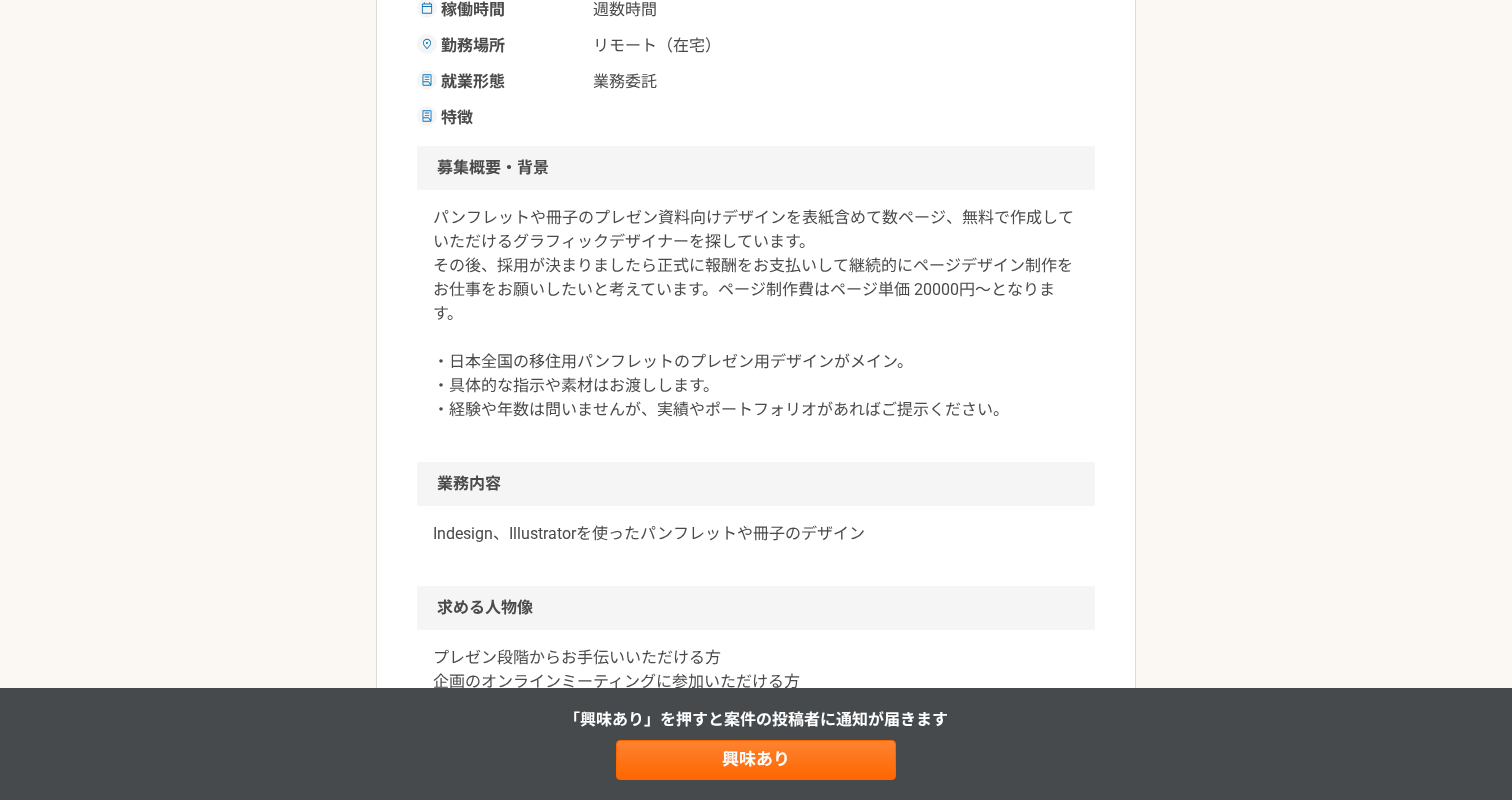 click on "パンフレットや冊子のプレゼン資料向けデザインを表紙含めて数ページ、無料で作成していただけるグラフィックデザイナーを探しています。
その後、採用が決まりましたら正式に報酬をお支払いして継続的にページデザイン制作をお仕事をお願いしたいと考えています。ページ制作費はページ単価 20000円〜となります。
・日本全国の移住用パンフレットのプレゼン用デザインがメイン。
・具体的な指示や素材はお渡しします。
・経験や年数は問いませんが、実績やポートフォリオがあればご提示ください。" at bounding box center (756, 314) 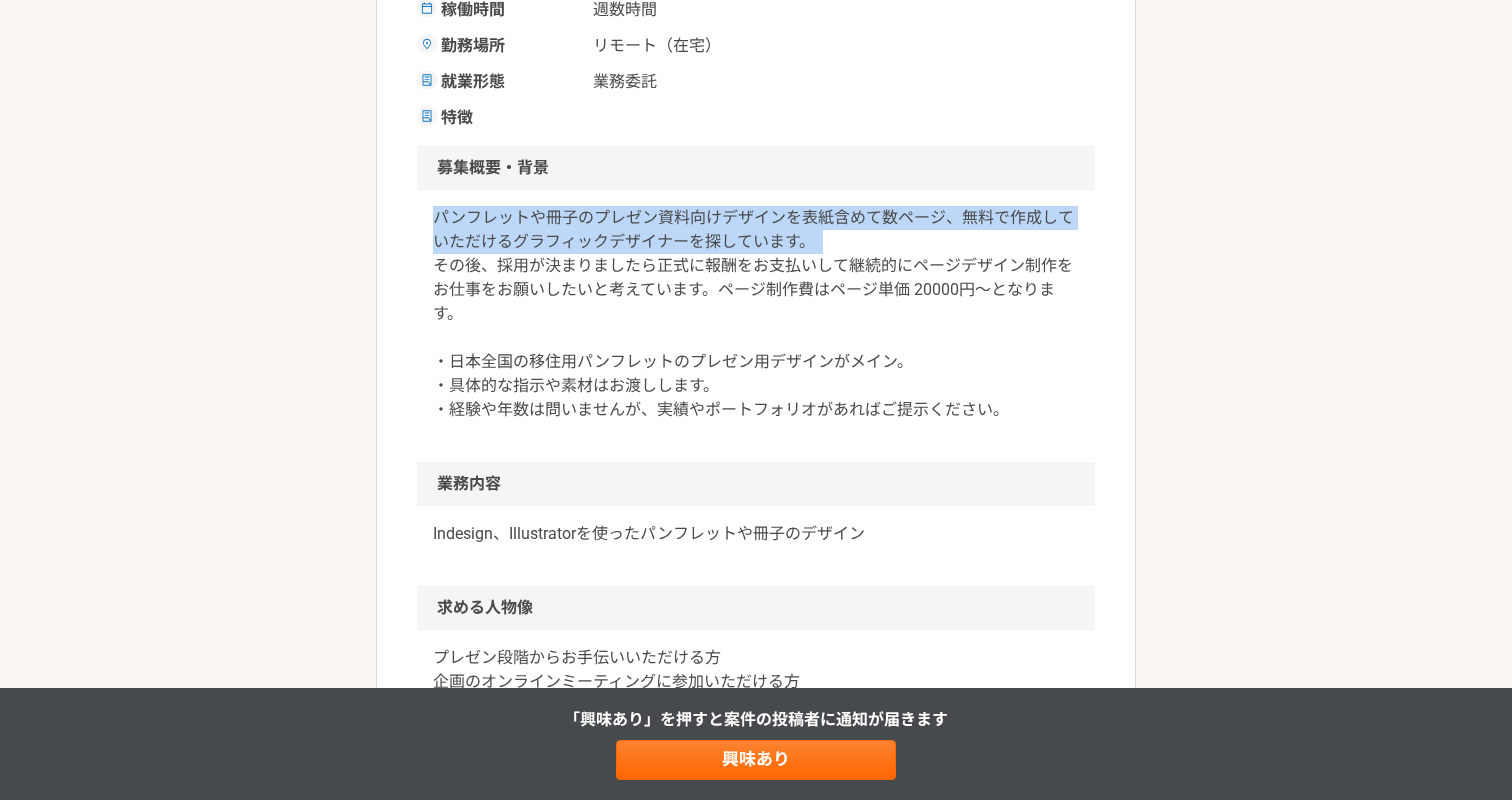 drag, startPoint x: 435, startPoint y: 228, endPoint x: 885, endPoint y: 245, distance: 450.32098 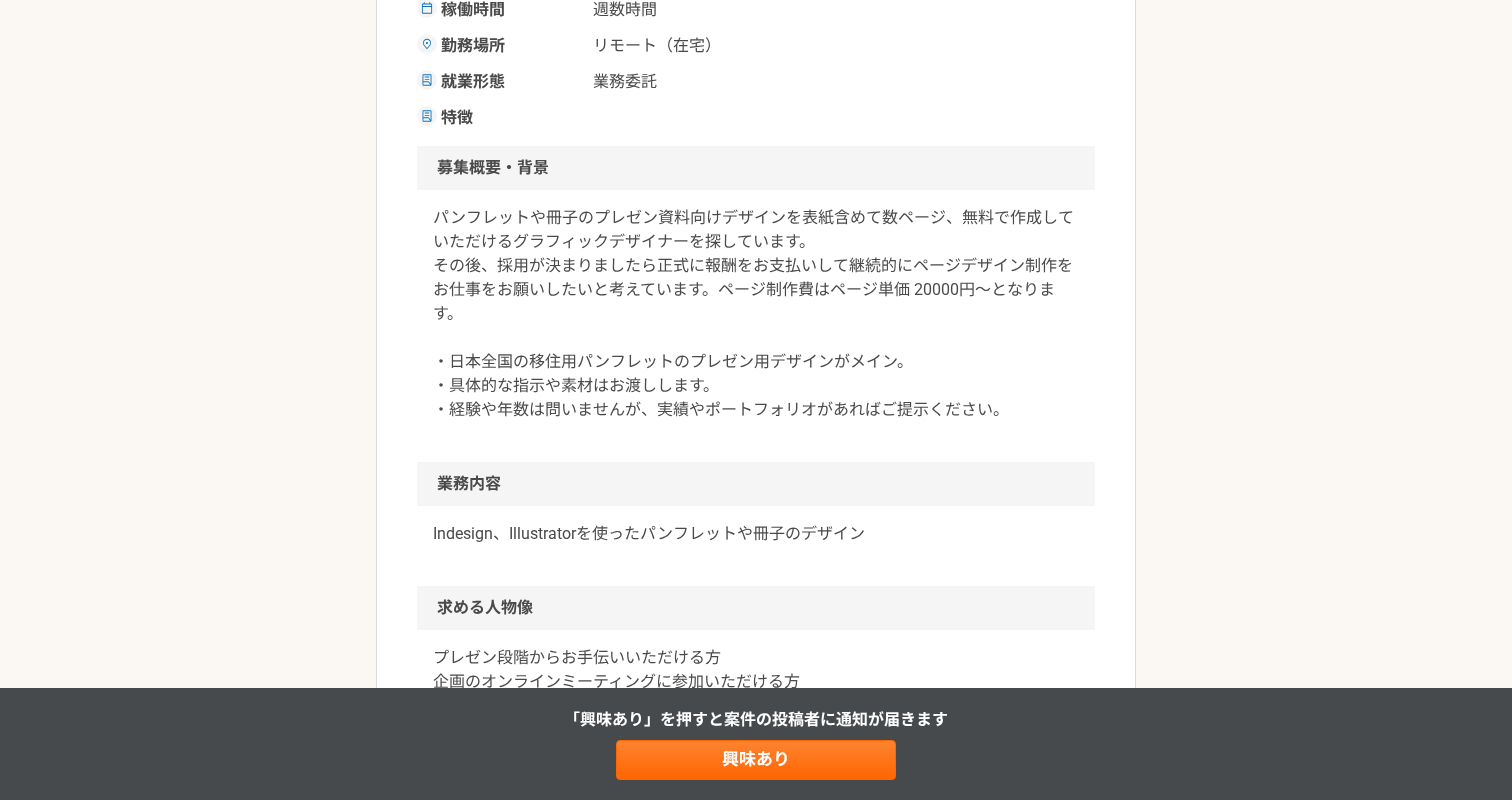 click on "パンフレットや冊子のプレゼン資料向けデザインを表紙含めて数ページ、無料で作成していただけるグラフィックデザイナーを探しています。
その後、採用が決まりましたら正式に報酬をお支払いして継続的にページデザイン制作をお仕事をお願いしたいと考えています。ページ制作費はページ単価 20000円〜となります。
・日本全国の移住用パンフレットのプレゼン用デザインがメイン。
・具体的な指示や素材はお渡しします。
・経験や年数は問いませんが、実績やポートフォリオがあればご提示ください。" at bounding box center (756, 314) 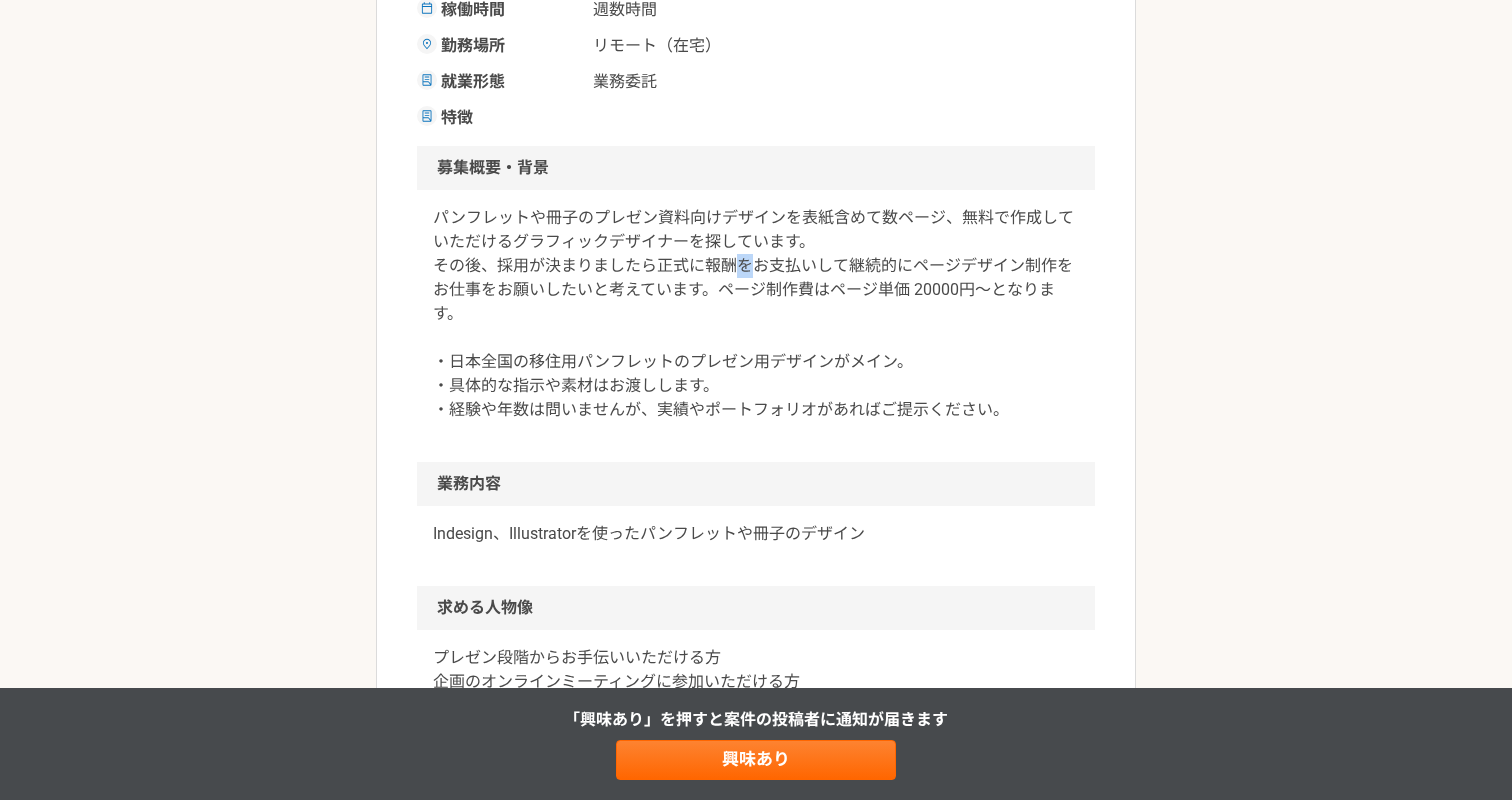 click on "パンフレットや冊子のプレゼン資料向けデザインを表紙含めて数ページ、無料で作成していただけるグラフィックデザイナーを探しています。
その後、採用が決まりましたら正式に報酬をお支払いして継続的にページデザイン制作をお仕事をお願いしたいと考えています。ページ制作費はページ単価 20000円〜となります。
・日本全国の移住用パンフレットのプレゼン用デザインがメイン。
・具体的な指示や素材はお渡しします。
・経験や年数は問いませんが、実績やポートフォリオがあればご提示ください。" at bounding box center [756, 314] 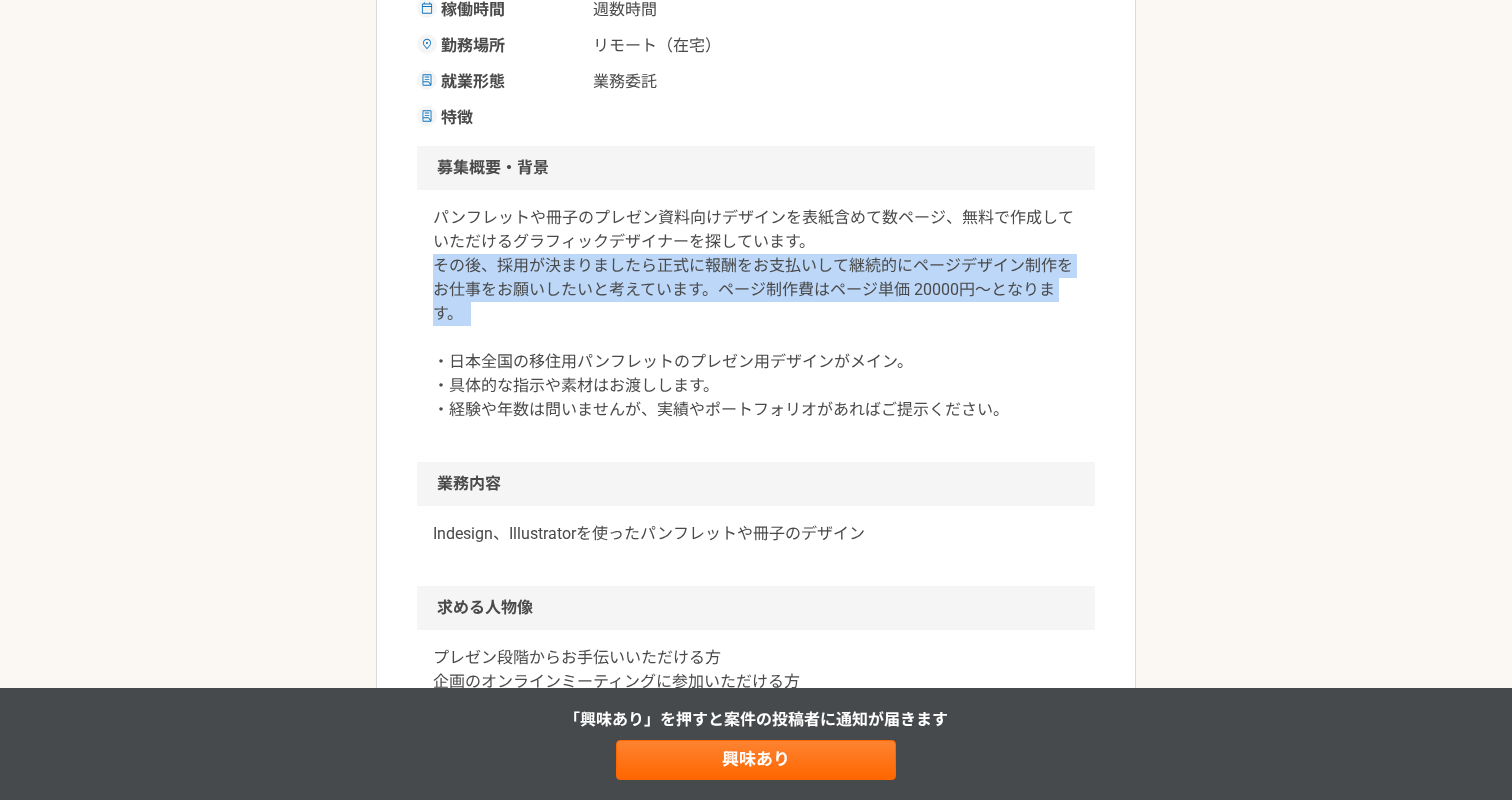 click on "パンフレットや冊子のプレゼン資料向けデザインを表紙含めて数ページ、無料で作成していただけるグラフィックデザイナーを探しています。
その後、採用が決まりましたら正式に報酬をお支払いして継続的にページデザイン制作をお仕事をお願いしたいと考えています。ページ制作費はページ単価 20000円〜となります。
・日本全国の移住用パンフレットのプレゼン用デザインがメイン。
・具体的な指示や素材はお渡しします。
・経験や年数は問いませんが、実績やポートフォリオがあればご提示ください。" at bounding box center (756, 314) 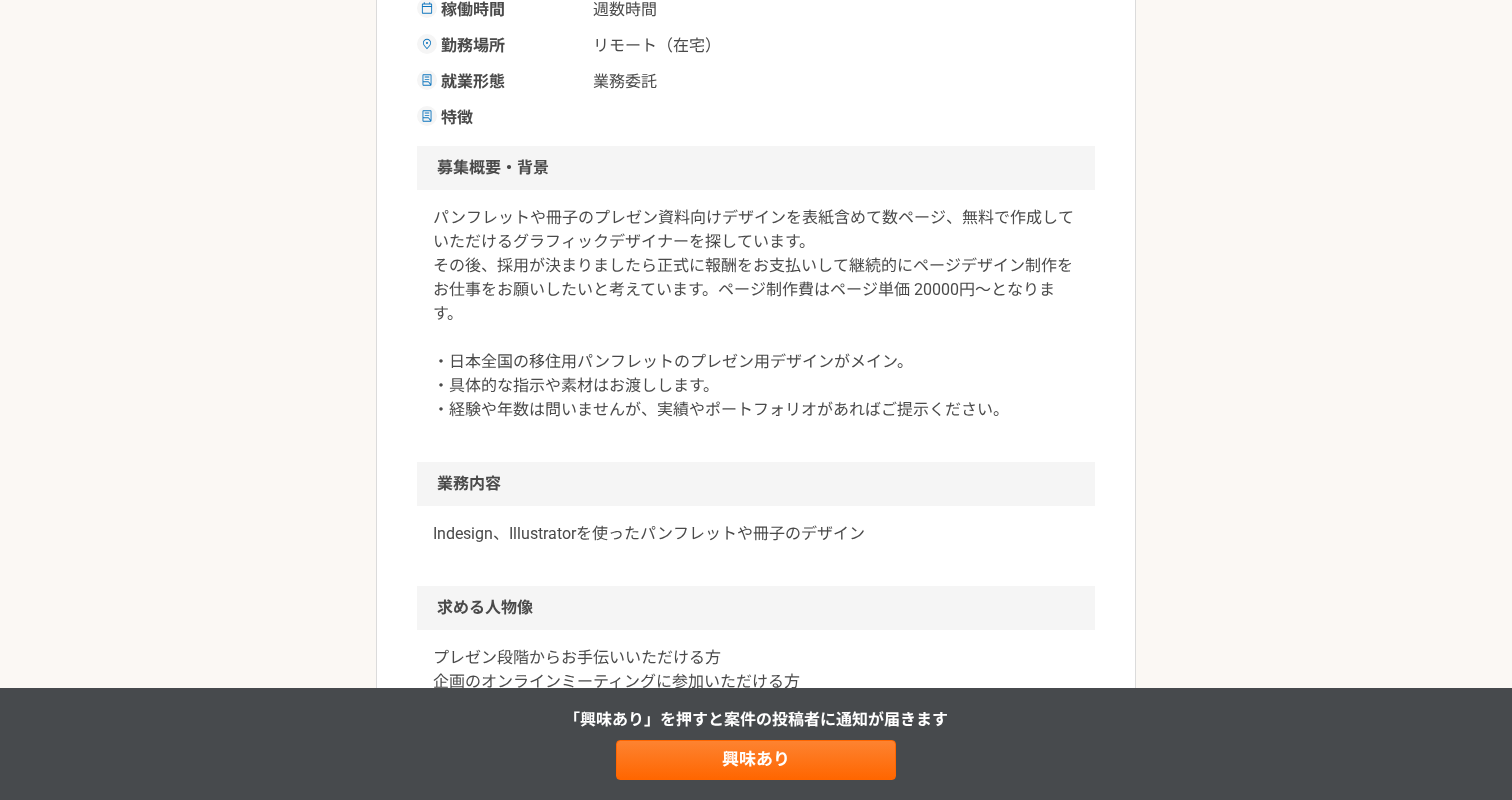 click on "パンフレットや冊子のプレゼン資料向けデザインを表紙含めて数ページ、無料で作成していただけるグラフィックデザイナーを探しています。
その後、採用が決まりましたら正式に報酬をお支払いして継続的にページデザイン制作をお仕事をお願いしたいと考えています。ページ制作費はページ単価 20000円〜となります。
・日本全国の移住用パンフレットのプレゼン用デザインがメイン。
・具体的な指示や素材はお渡しします。
・経験や年数は問いませんが、実績やポートフォリオがあればご提示ください。" at bounding box center (756, 314) 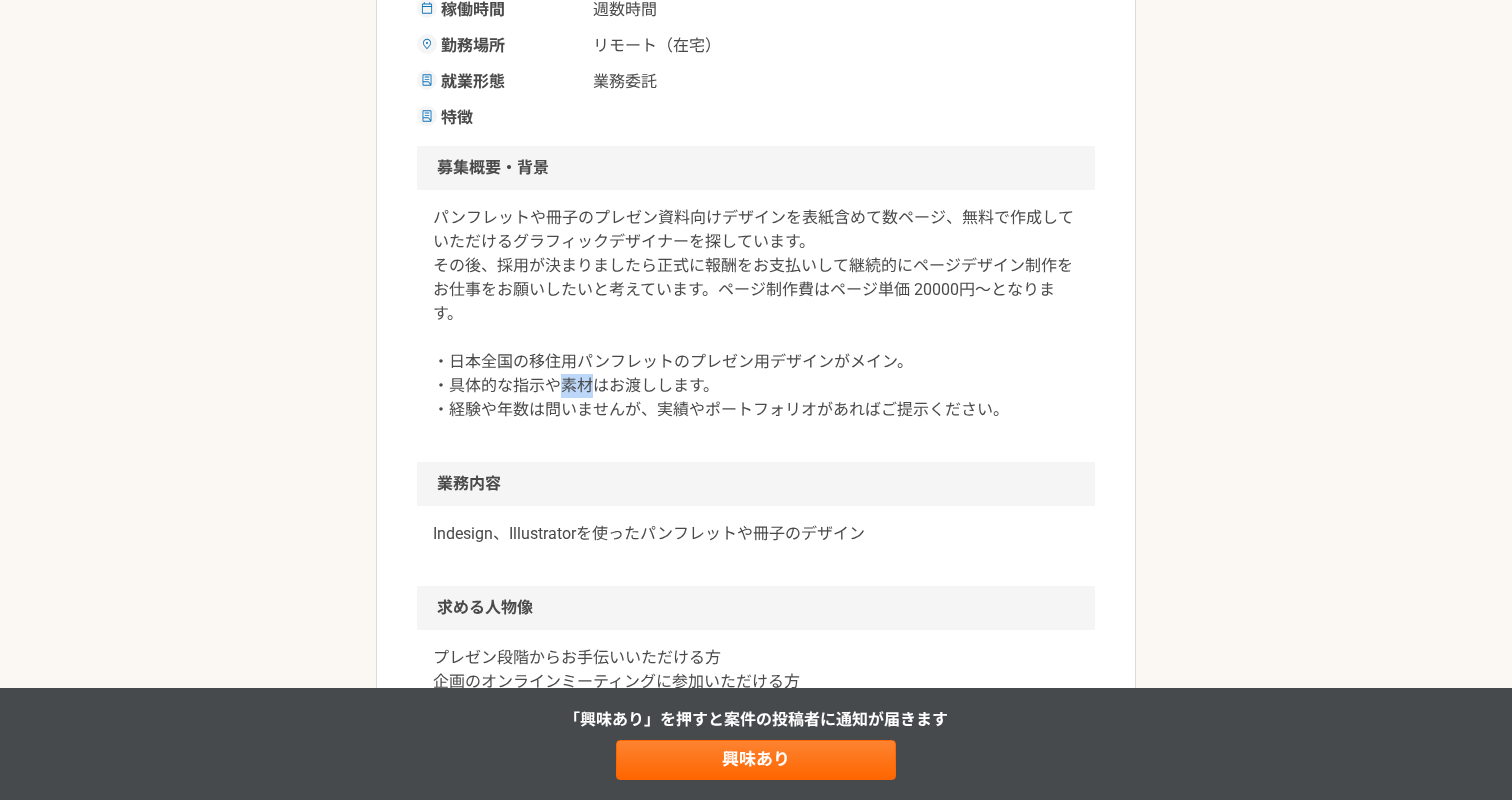 click on "パンフレットや冊子のプレゼン資料向けデザインを表紙含めて数ページ、無料で作成していただけるグラフィックデザイナーを探しています。
その後、採用が決まりましたら正式に報酬をお支払いして継続的にページデザイン制作をお仕事をお願いしたいと考えています。ページ制作費はページ単価 20000円〜となります。
・日本全国の移住用パンフレットのプレゼン用デザインがメイン。
・具体的な指示や素材はお渡しします。
・経験や年数は問いませんが、実績やポートフォリオがあればご提示ください。" at bounding box center [756, 314] 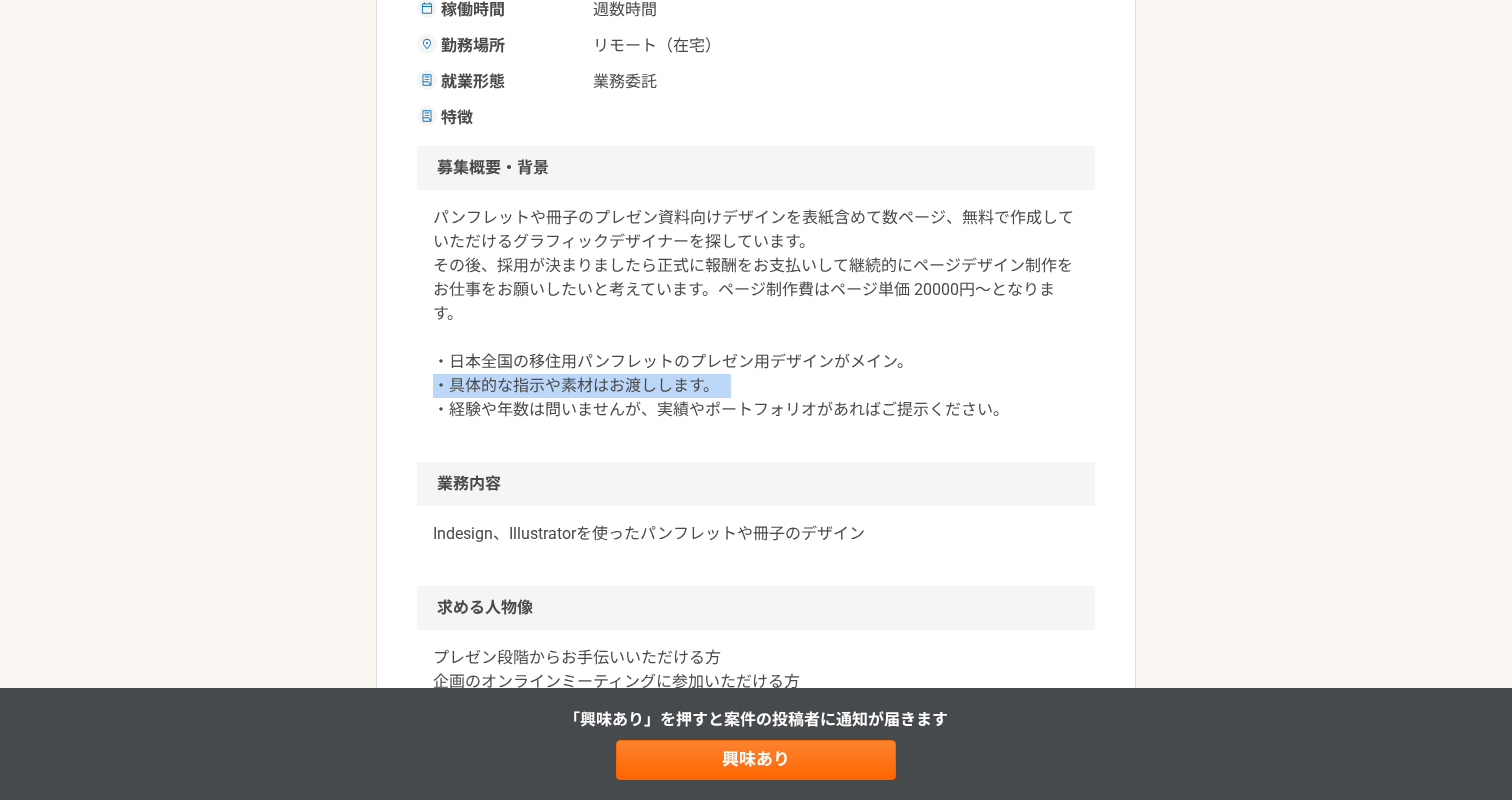 click on "パンフレットや冊子のプレゼン資料向けデザインを表紙含めて数ページ、無料で作成していただけるグラフィックデザイナーを探しています。
その後、採用が決まりましたら正式に報酬をお支払いして継続的にページデザイン制作をお仕事をお願いしたいと考えています。ページ制作費はページ単価 20000円〜となります。
・日本全国の移住用パンフレットのプレゼン用デザインがメイン。
・具体的な指示や素材はお渡しします。
・経験や年数は問いませんが、実績やポートフォリオがあればご提示ください。" at bounding box center [756, 314] 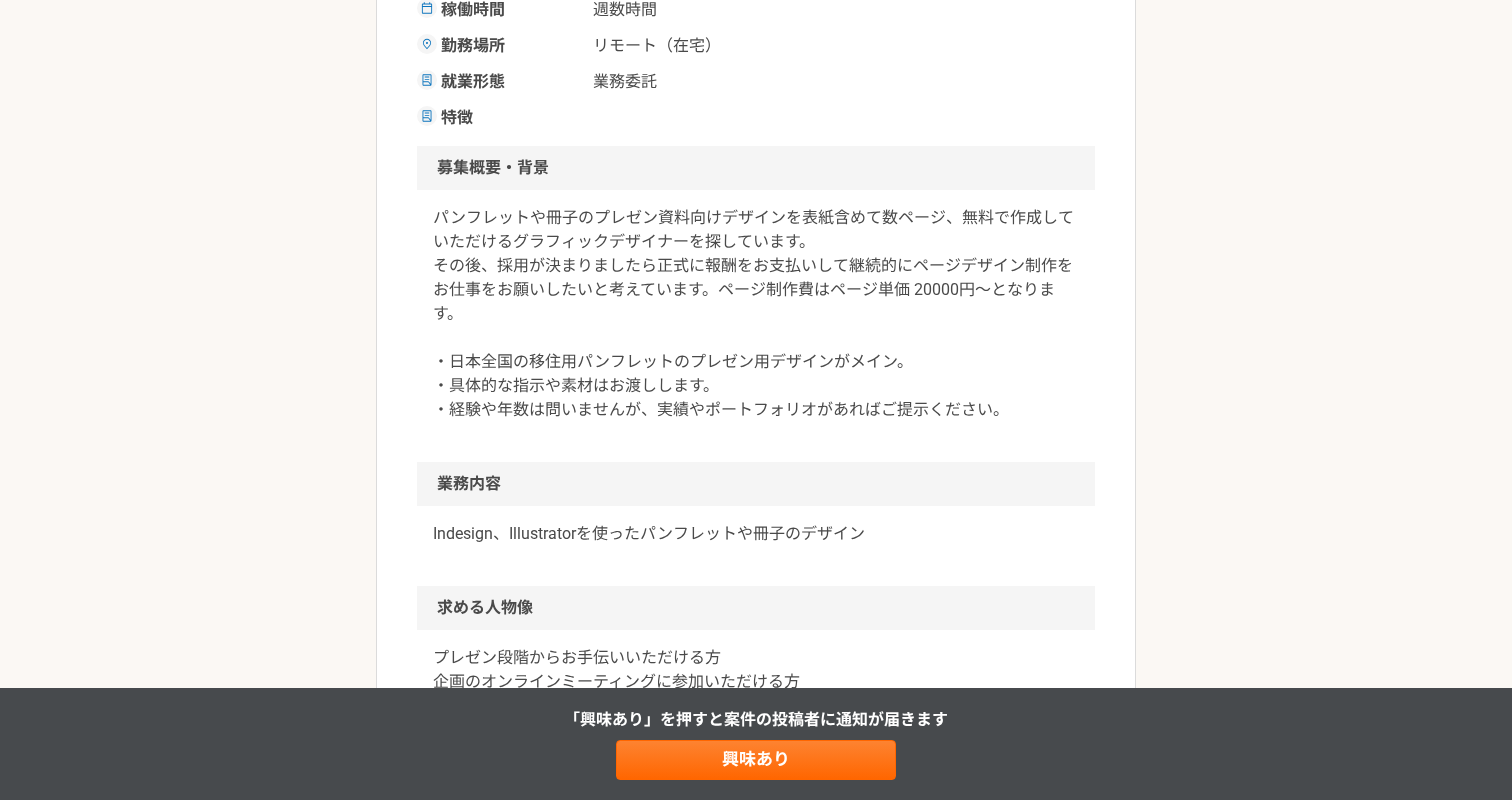 click on "パンフレットや冊子のプレゼン資料向けデザインを表紙含めて数ページ、無料で作成していただけるグラフィックデザイナーを探しています。
その後、採用が決まりましたら正式に報酬をお支払いして継続的にページデザイン制作をお仕事をお願いしたいと考えています。ページ制作費はページ単価 20000円〜となります。
・日本全国の移住用パンフレットのプレゼン用デザインがメイン。
・具体的な指示や素材はお渡しします。
・経験や年数は問いませんが、実績やポートフォリオがあればご提示ください。" at bounding box center [756, 314] 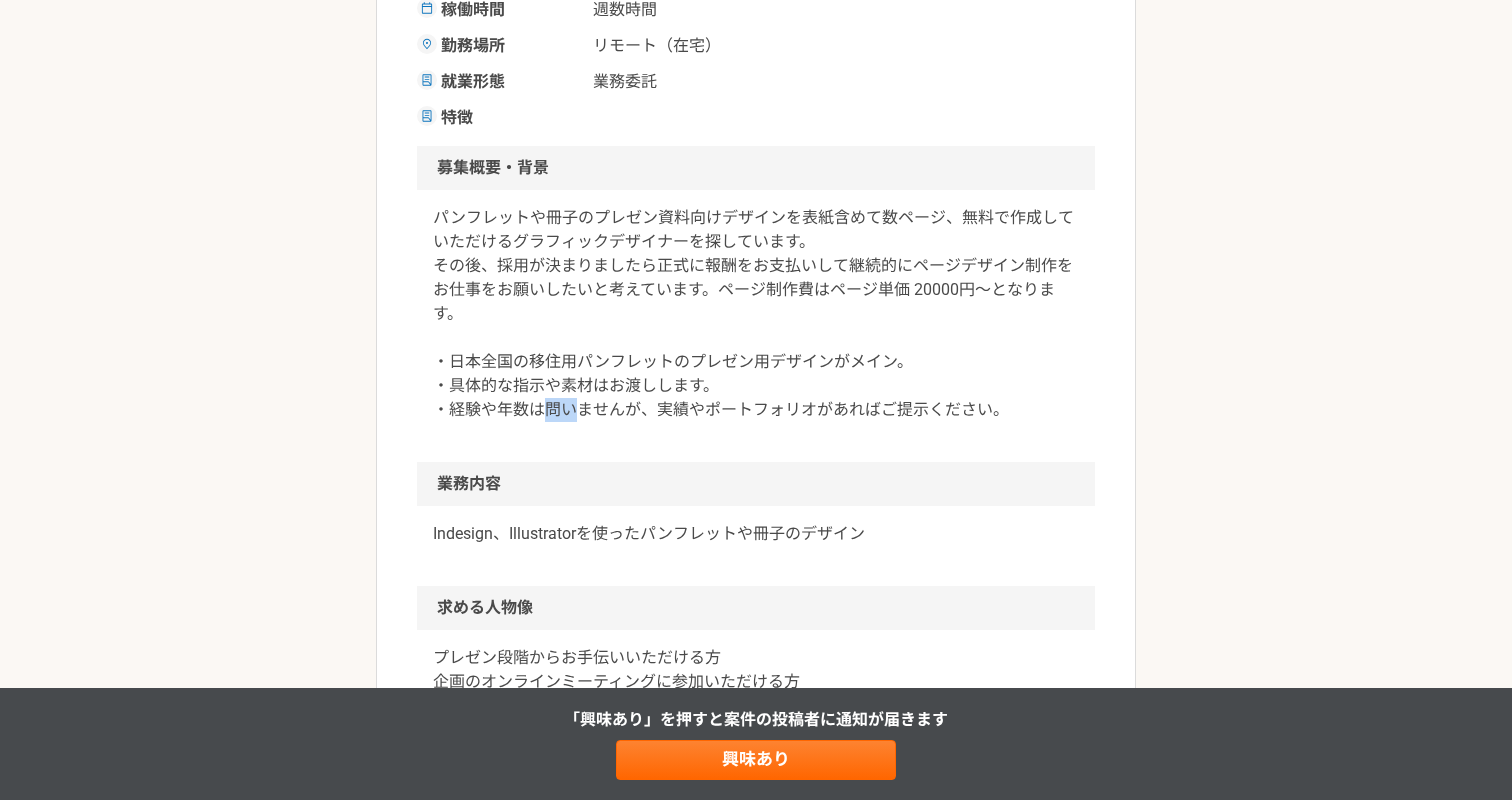 click on "パンフレットや冊子のプレゼン資料向けデザインを表紙含めて数ページ、無料で作成していただけるグラフィックデザイナーを探しています。
その後、採用が決まりましたら正式に報酬をお支払いして継続的にページデザイン制作をお仕事をお願いしたいと考えています。ページ制作費はページ単価 20000円〜となります。
・日本全国の移住用パンフレットのプレゼン用デザインがメイン。
・具体的な指示や素材はお渡しします。
・経験や年数は問いませんが、実績やポートフォリオがあればご提示ください。" at bounding box center [756, 314] 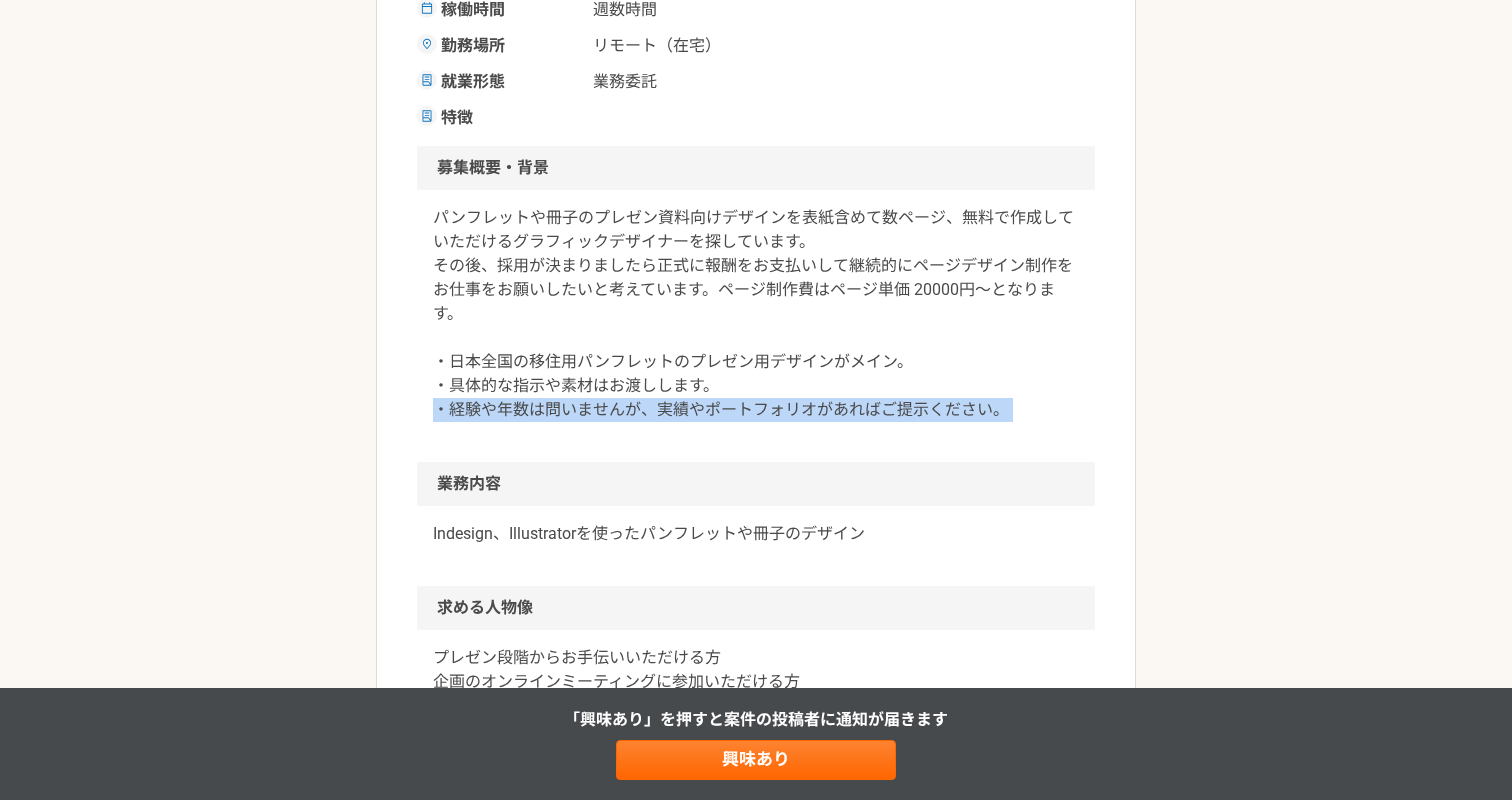 click on "パンフレットや冊子のプレゼン資料向けデザインを表紙含めて数ページ、無料で作成していただけるグラフィックデザイナーを探しています。
その後、採用が決まりましたら正式に報酬をお支払いして継続的にページデザイン制作をお仕事をお願いしたいと考えています。ページ制作費はページ単価 20000円〜となります。
・日本全国の移住用パンフレットのプレゼン用デザインがメイン。
・具体的な指示や素材はお渡しします。
・経験や年数は問いませんが、実績やポートフォリオがあればご提示ください。" at bounding box center (756, 314) 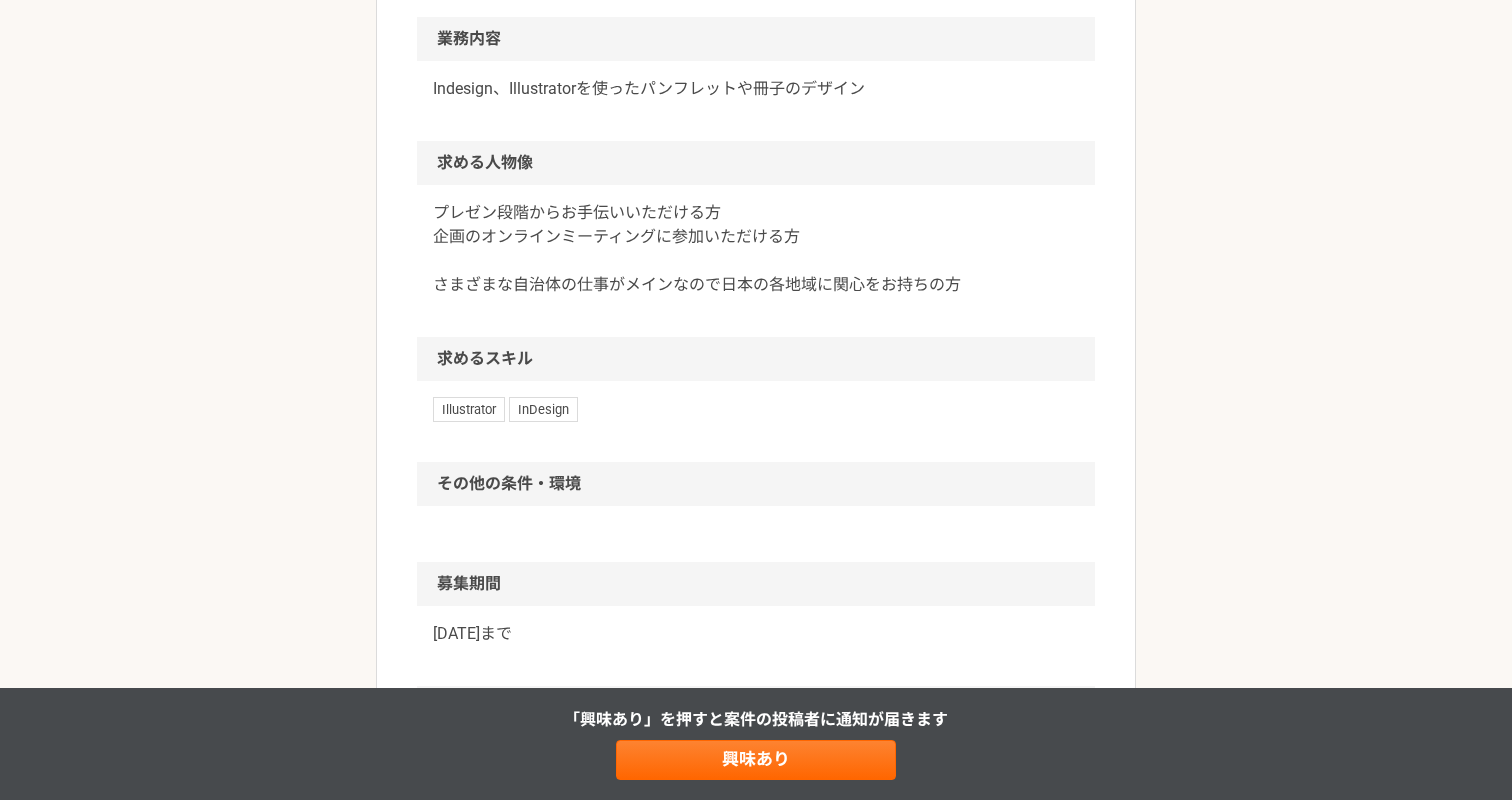 scroll, scrollTop: 942, scrollLeft: 0, axis: vertical 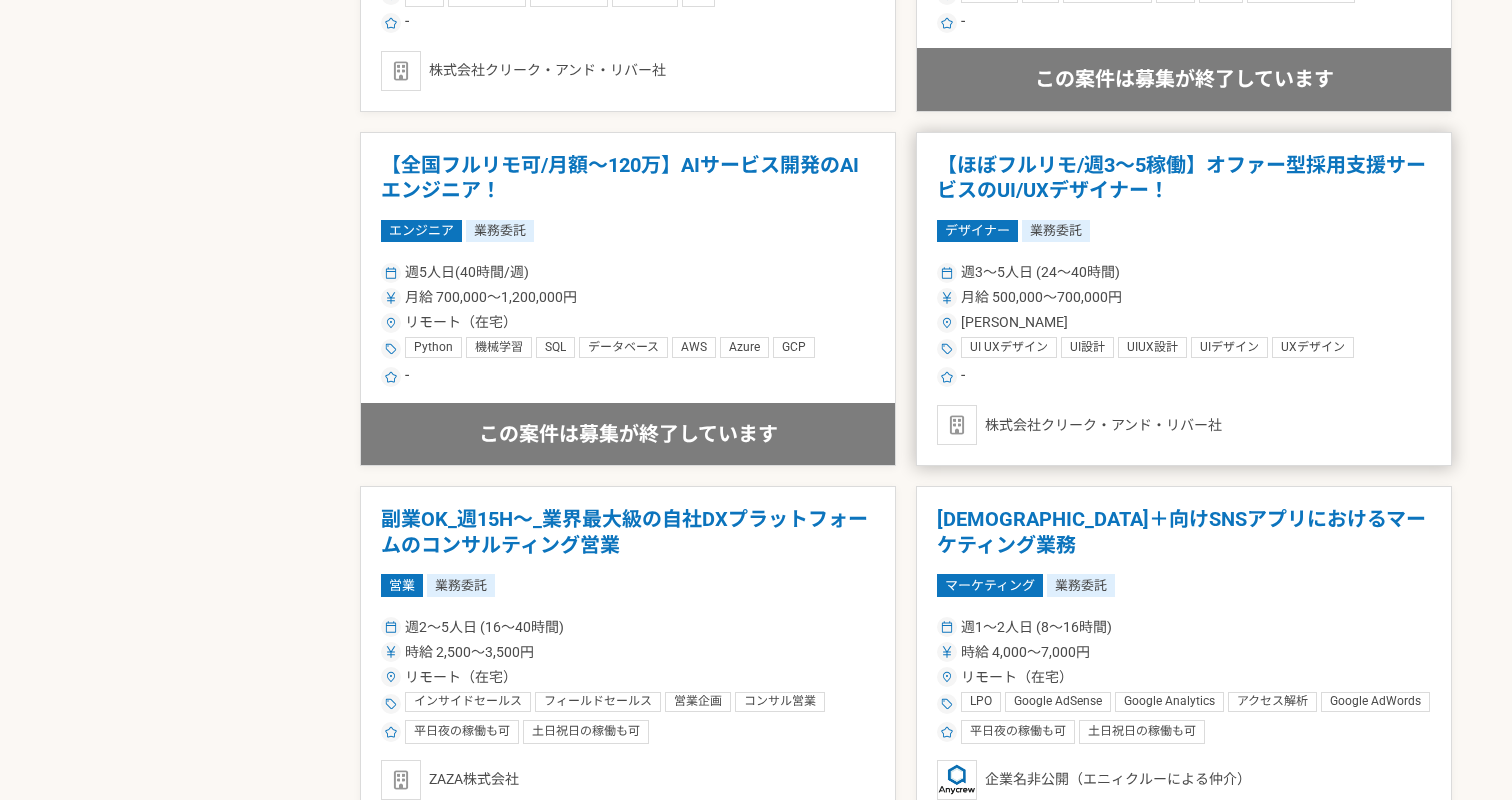 click on "【ほぼフルリモ/週3～5稼働】オファー型採用支援サービスのUI/UXデザイナー！" at bounding box center (1184, 178) 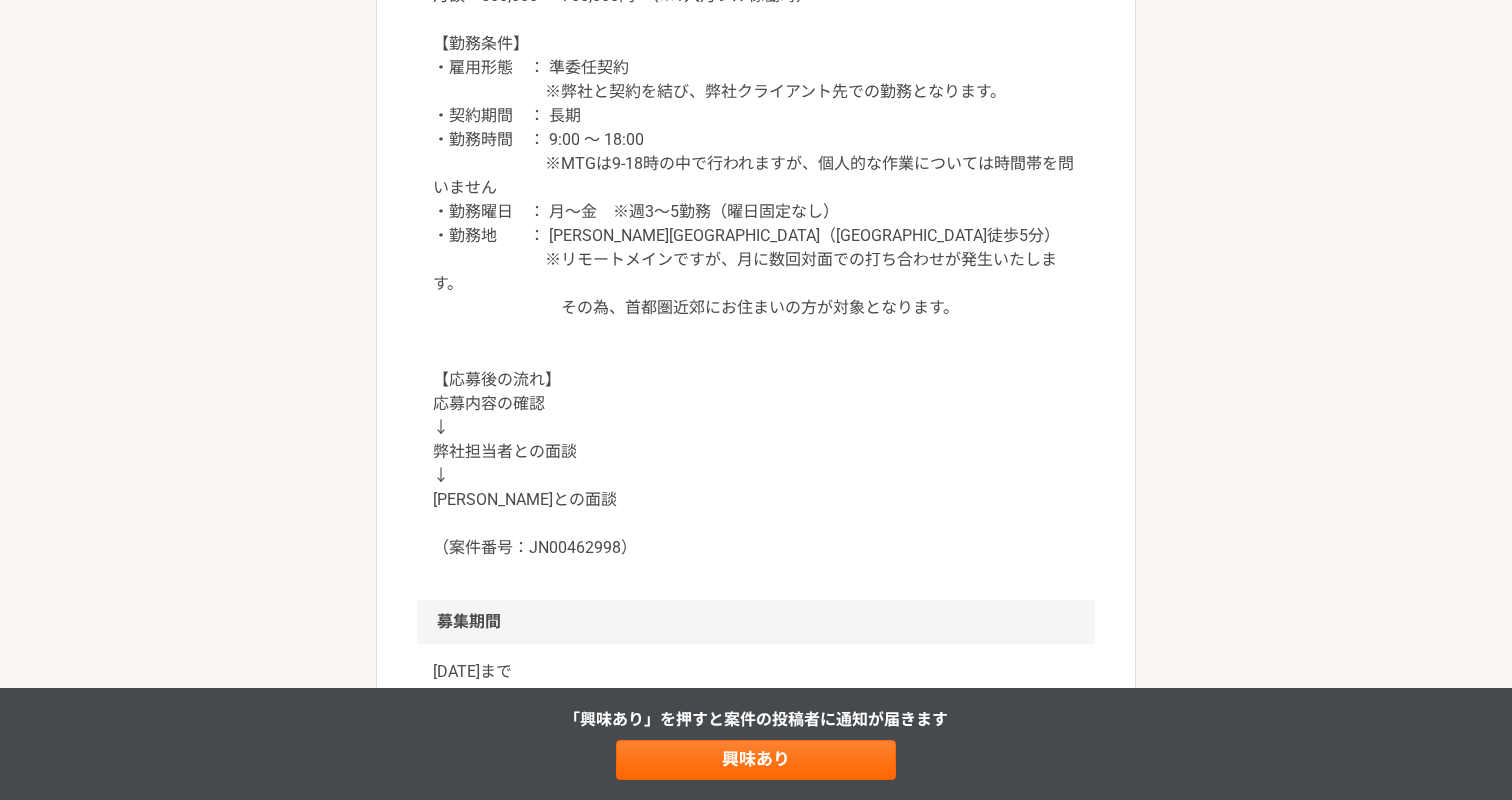 scroll, scrollTop: 1852, scrollLeft: 0, axis: vertical 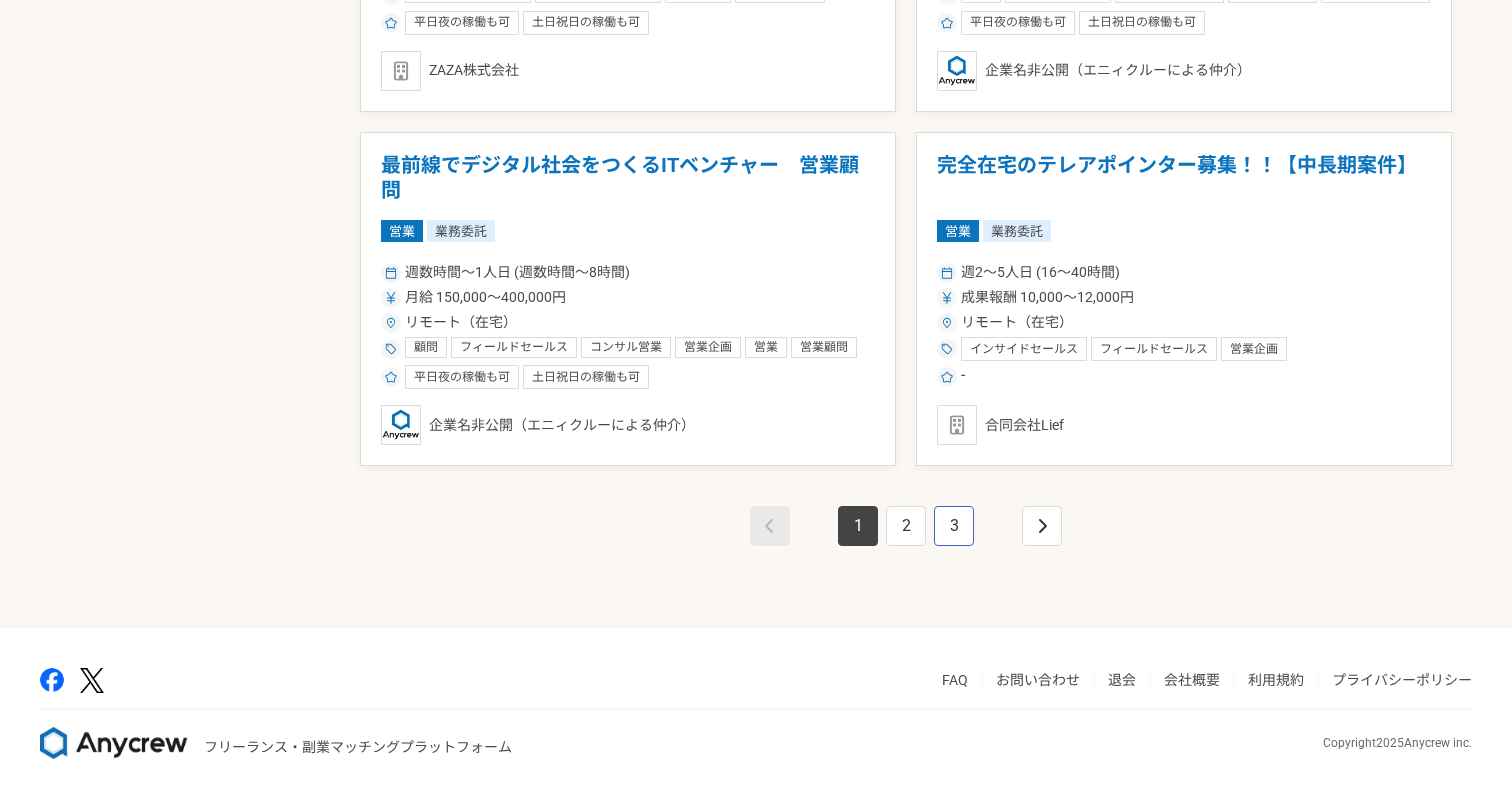 click on "3" at bounding box center [954, 526] 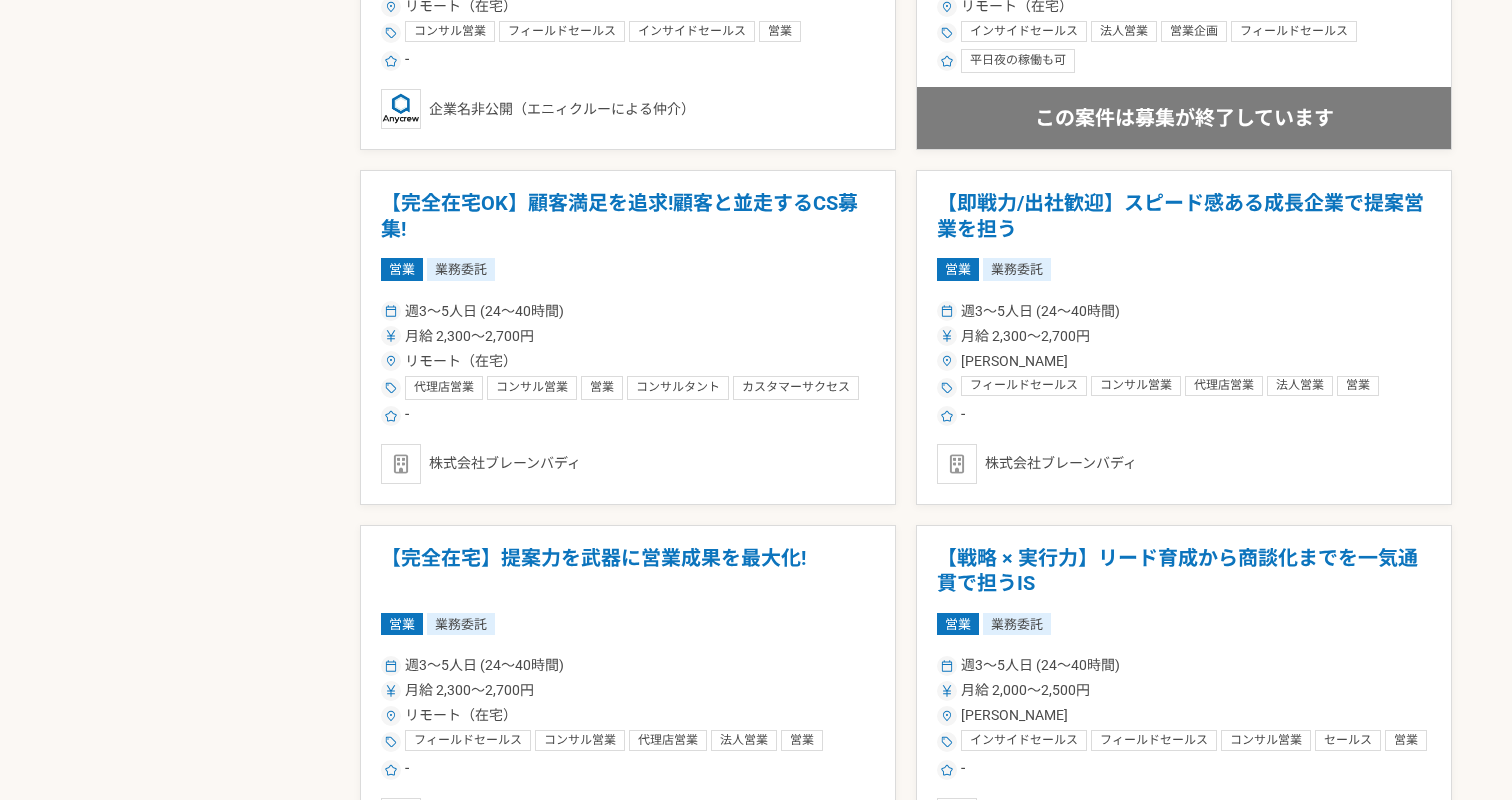 scroll, scrollTop: 3499, scrollLeft: 0, axis: vertical 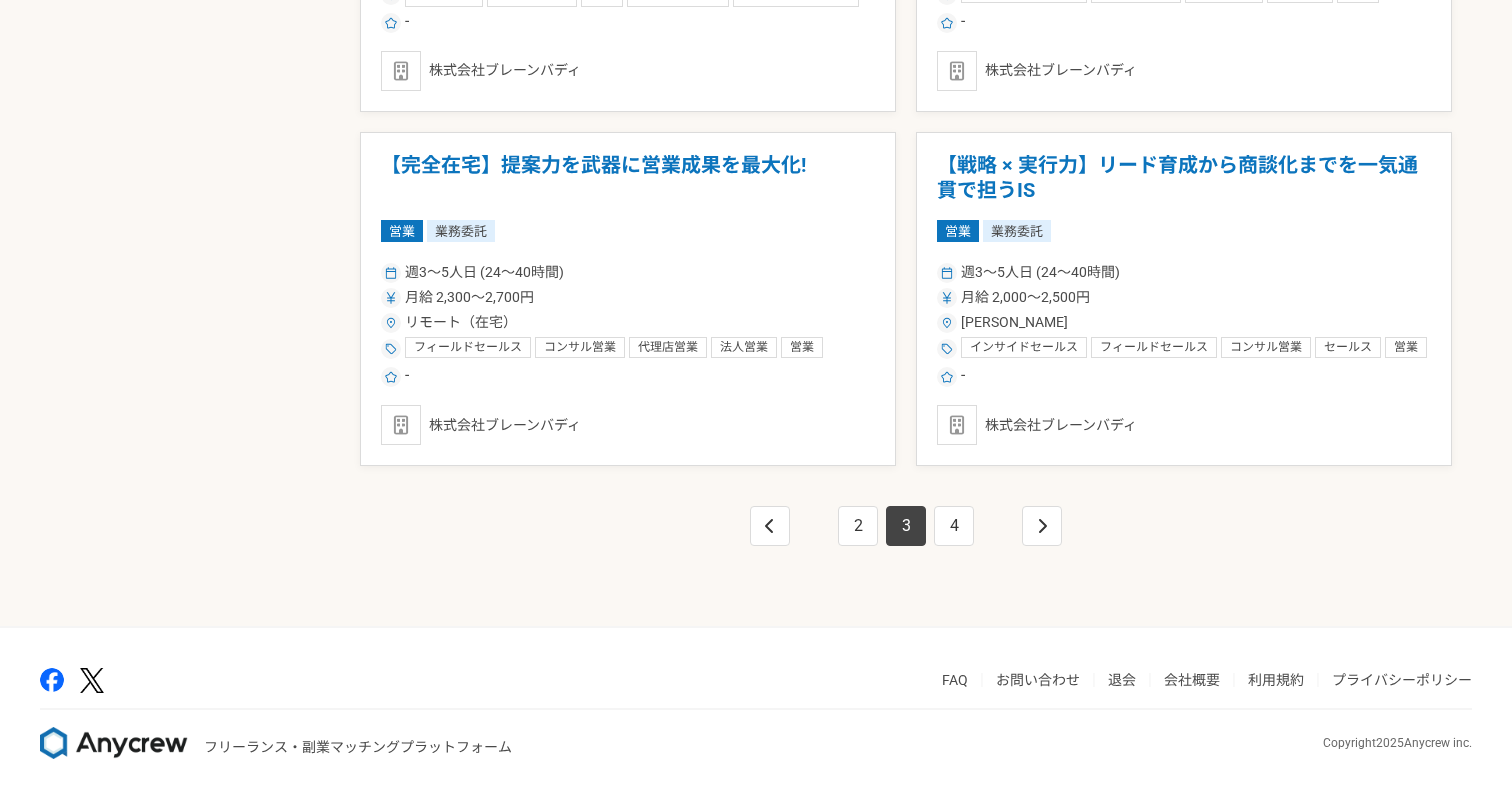click on "4" at bounding box center (954, 526) 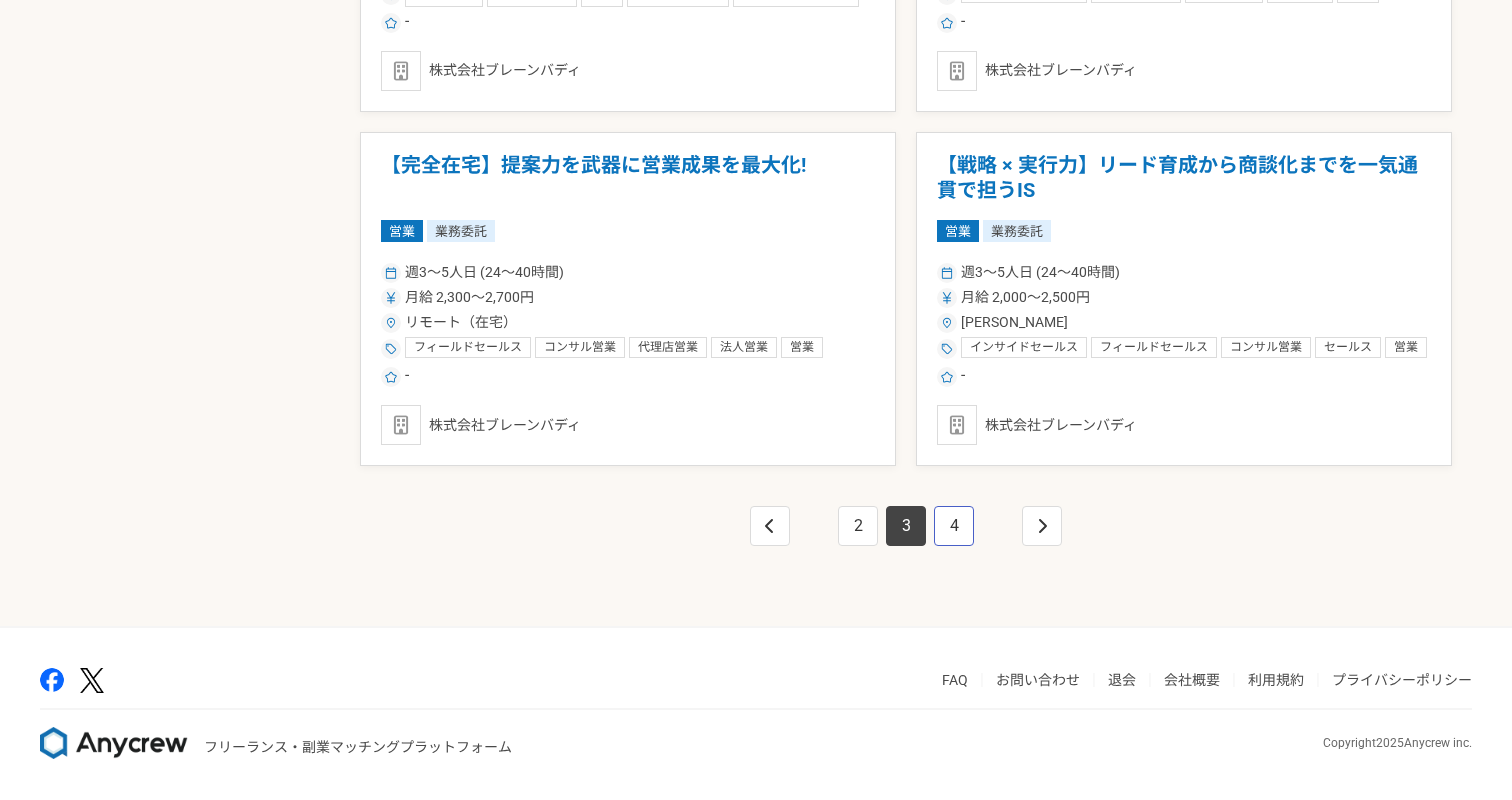 click on "4" at bounding box center (954, 526) 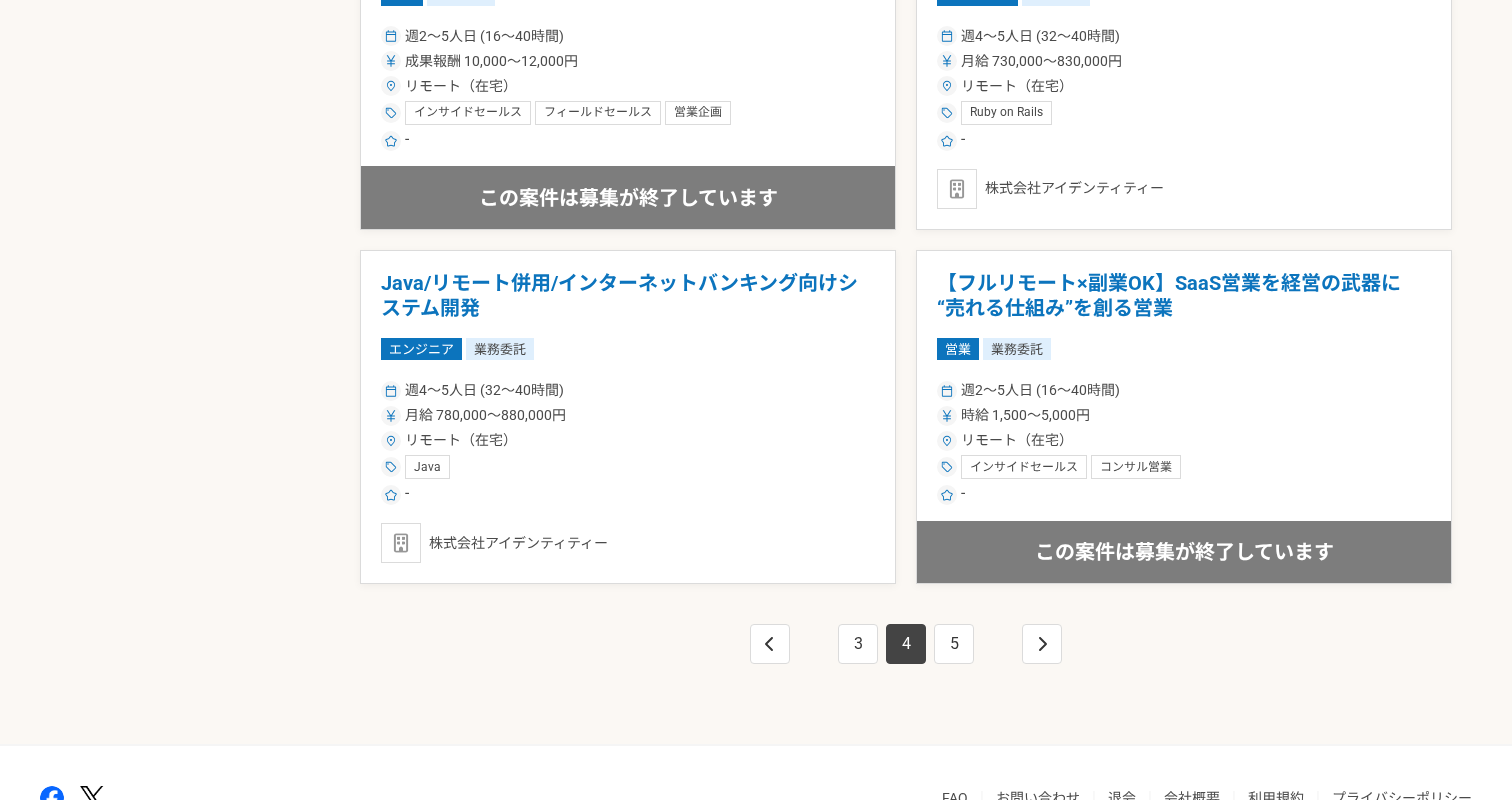 scroll, scrollTop: 3499, scrollLeft: 0, axis: vertical 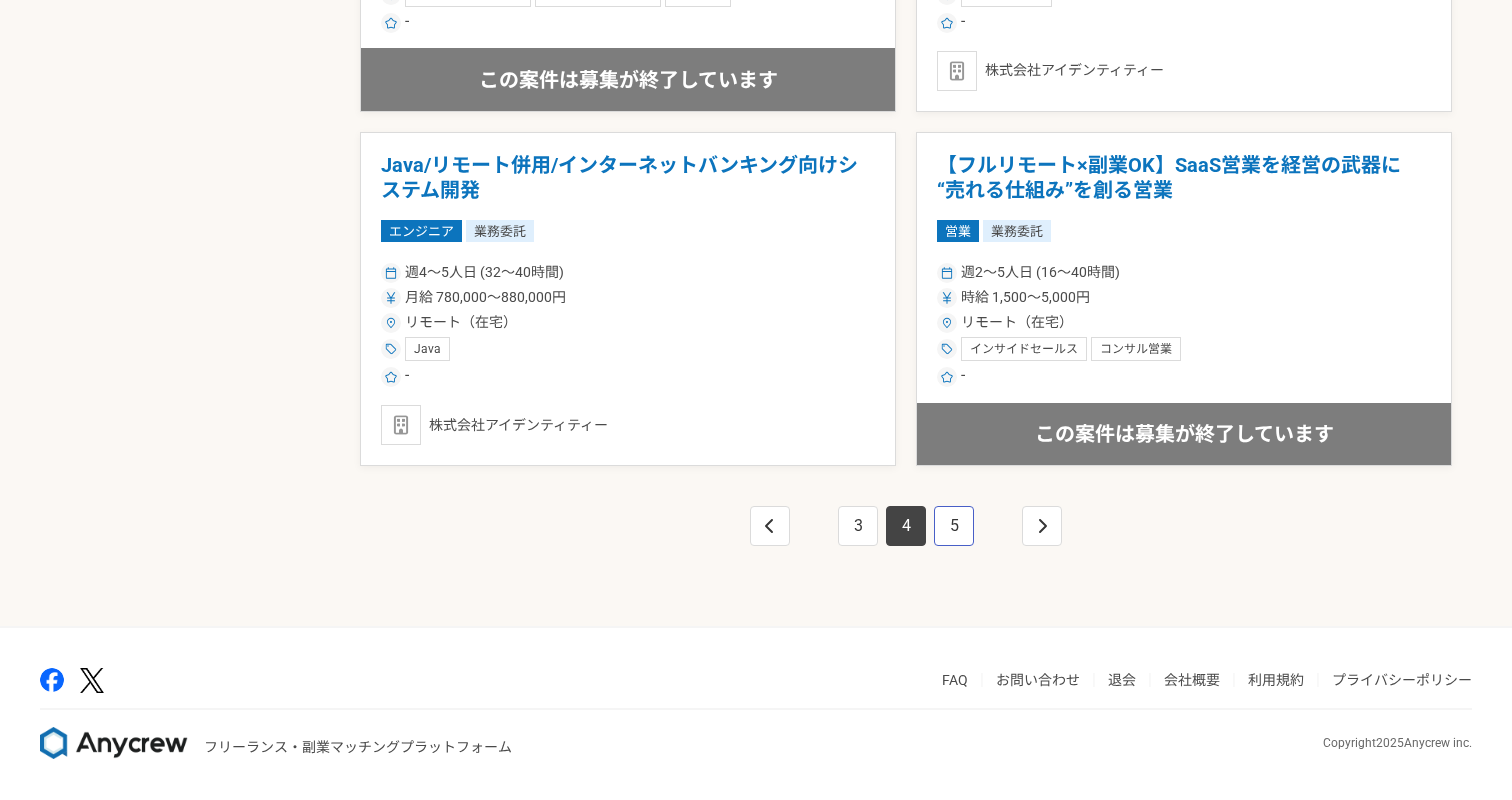 click on "5" at bounding box center (954, 526) 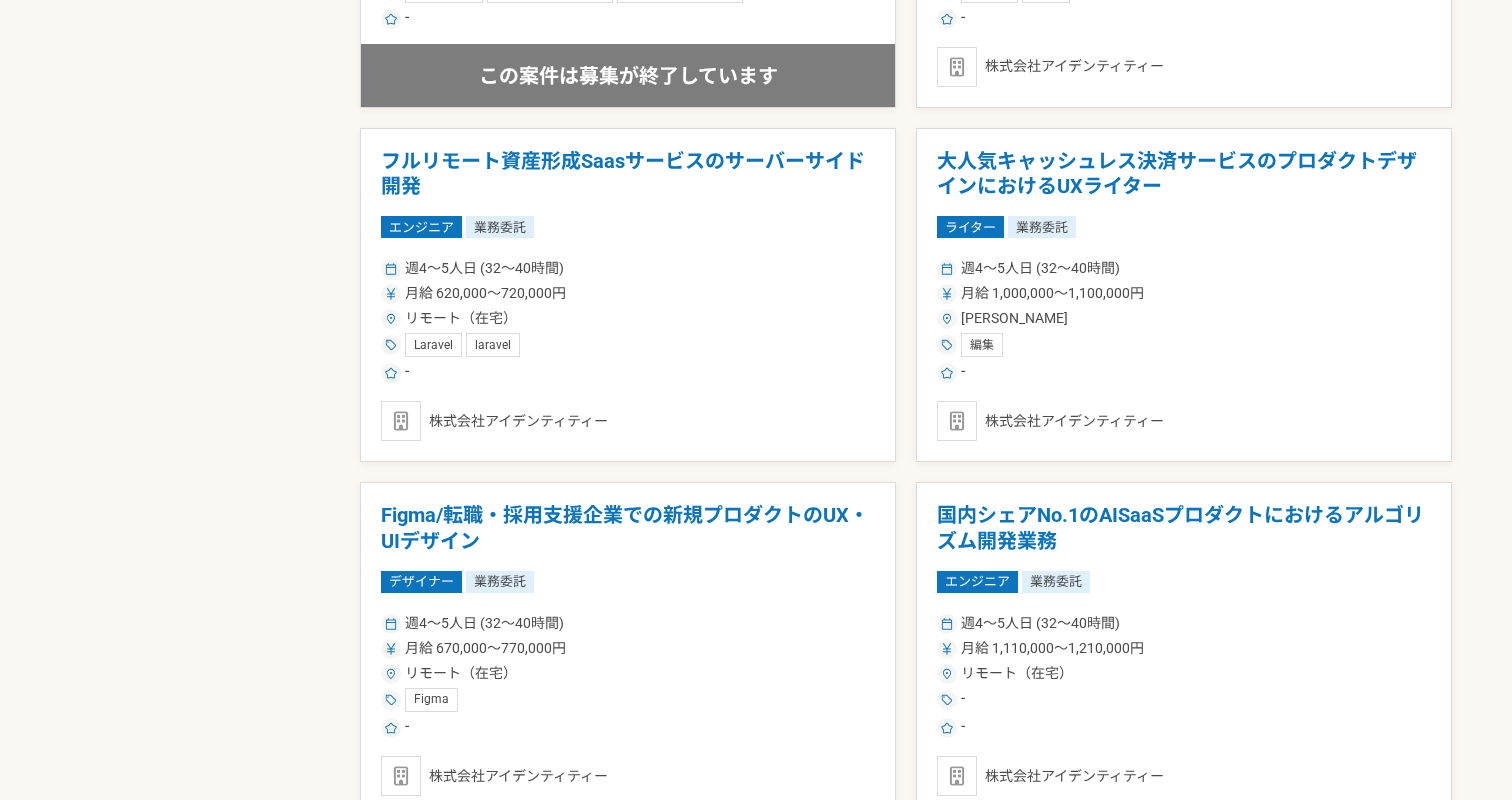 scroll, scrollTop: 1723, scrollLeft: 0, axis: vertical 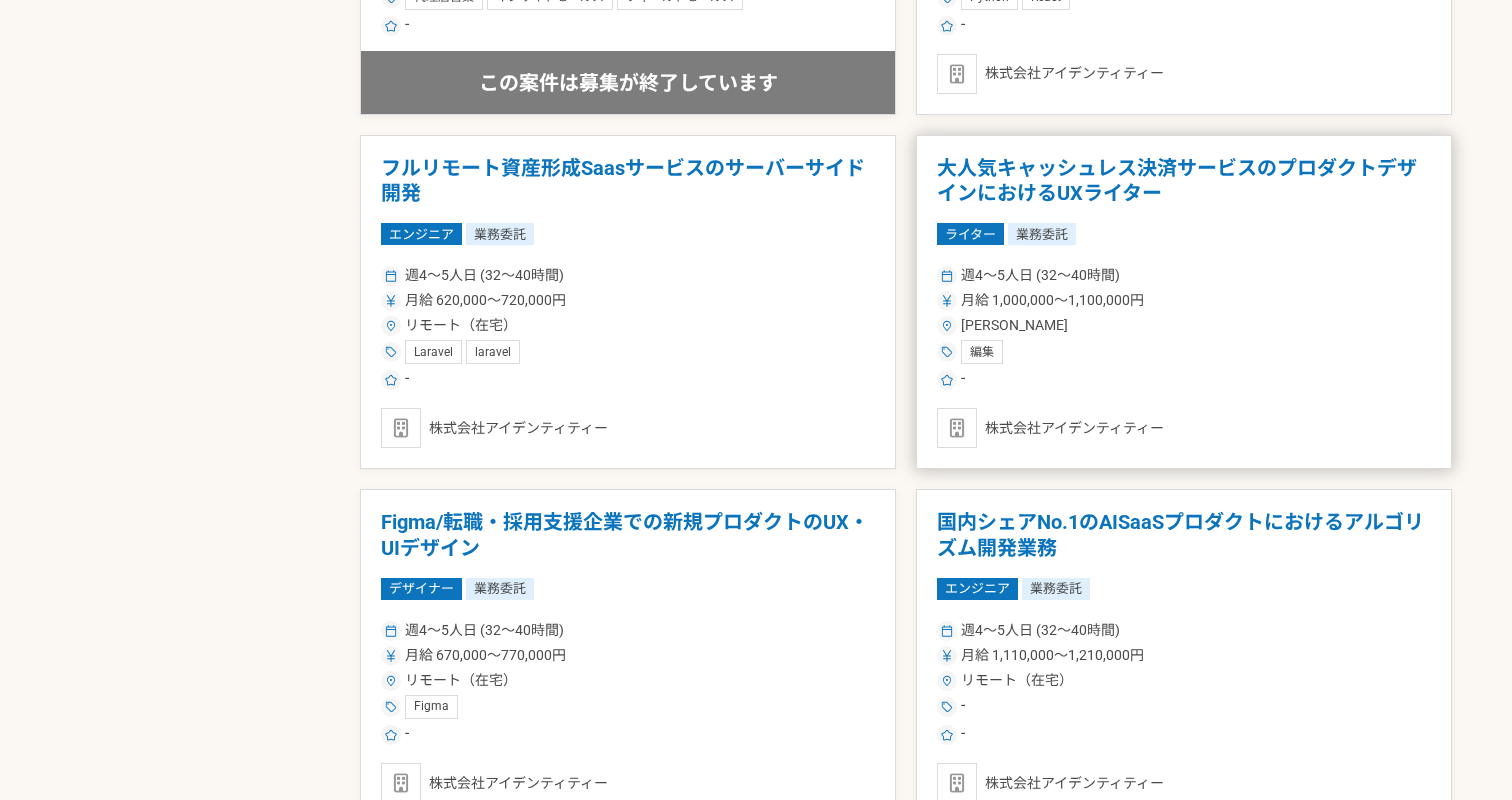 click on "大人気キャッシュレス決済サービスのプロダクトデザインにおけるUXライター ライター 業務委託 週4〜5人日 (32〜40時間) 月給 1,000,000〜1,100,000円 [PERSON_NAME] 編集 - 株式会社アイデンティティー" at bounding box center [1184, 302] 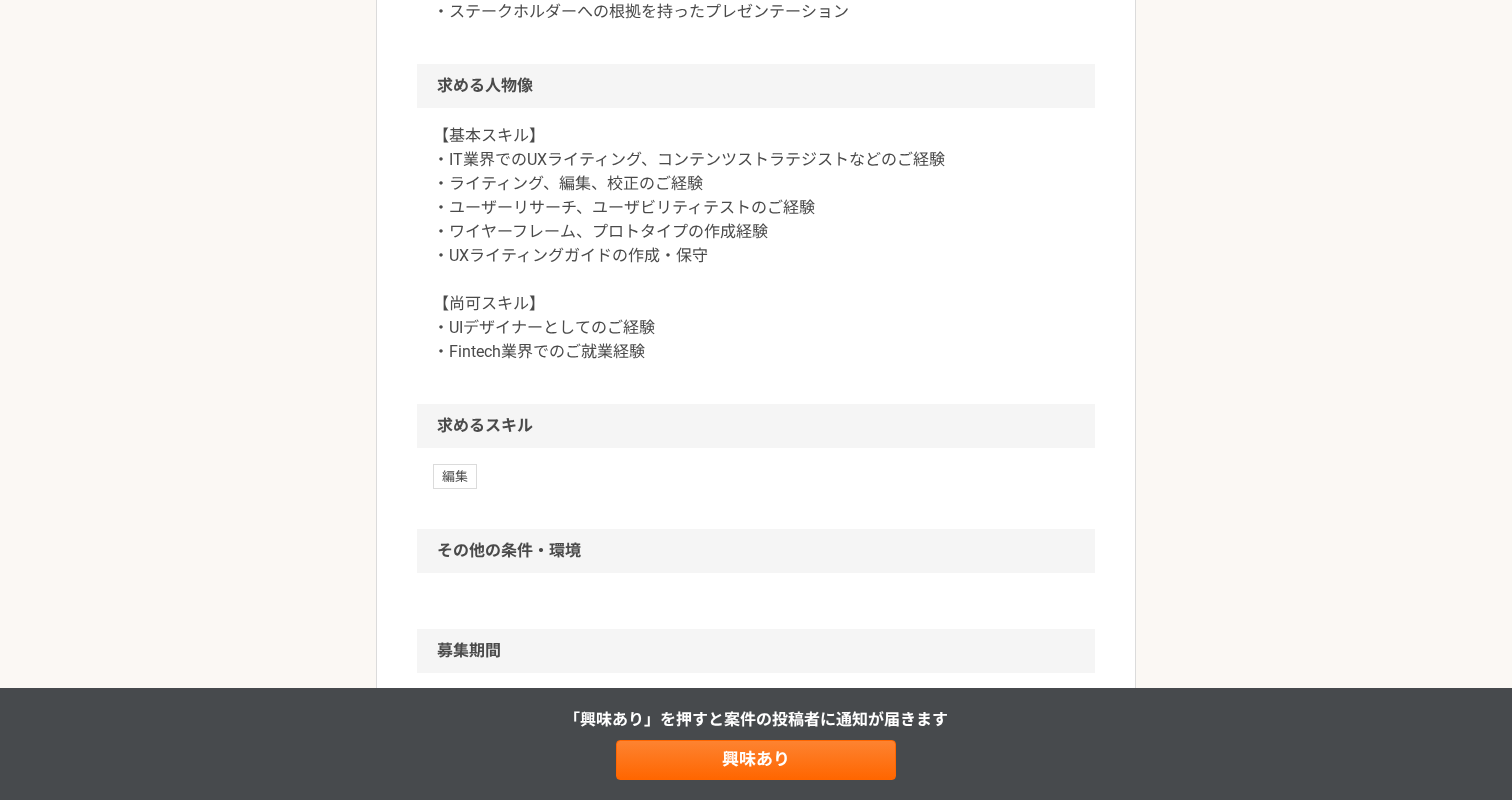 scroll, scrollTop: 988, scrollLeft: 0, axis: vertical 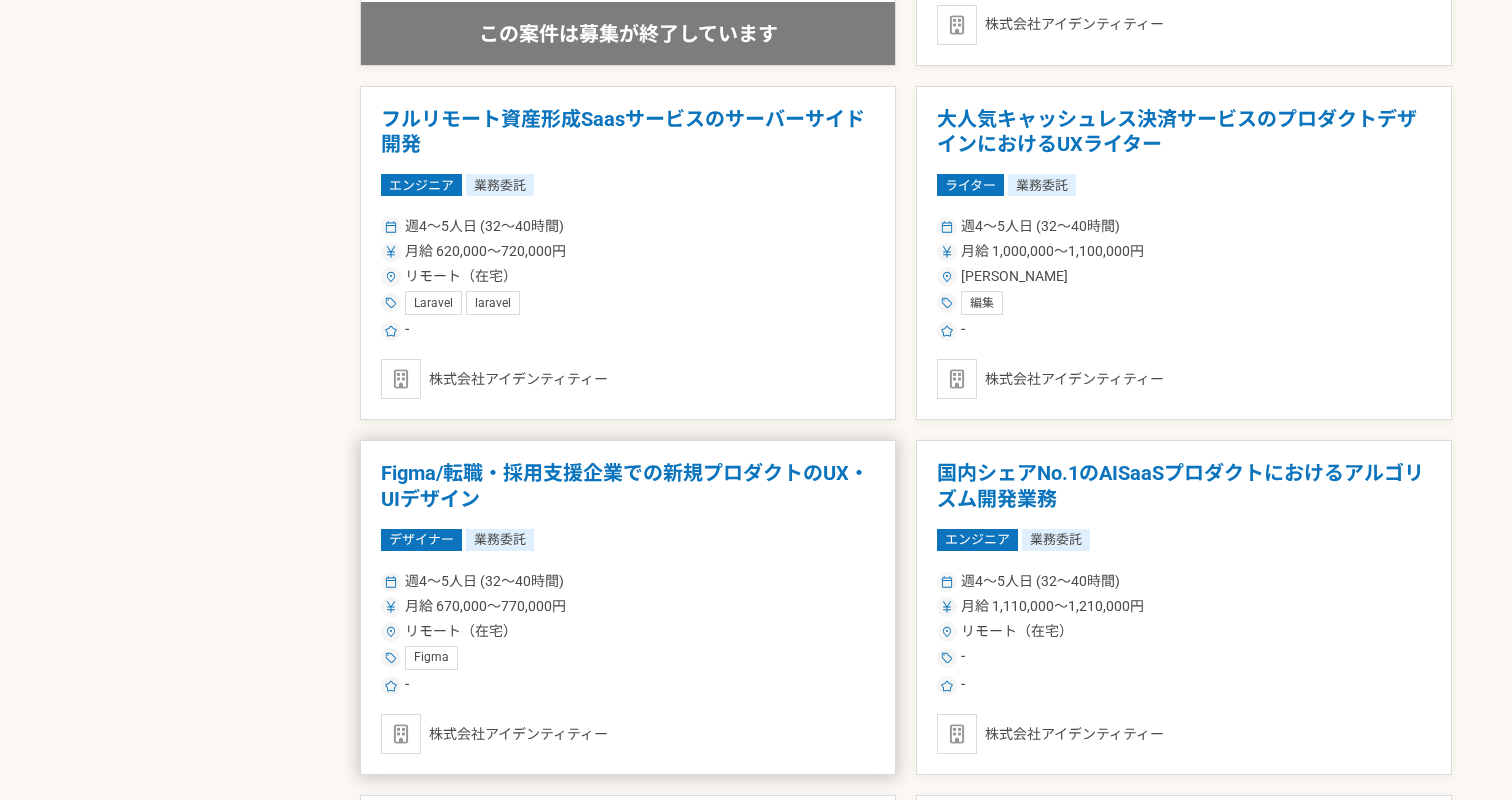 click on "Figma/転職・採用支援企業での新規プロダクトのUX・UIデザイン デザイナー 業務委託 週4〜5人日 (32〜40時間) 月給 670,000〜770,000円 リモート（在宅） Figma - 株式会社アイデンティティー" at bounding box center (628, 607) 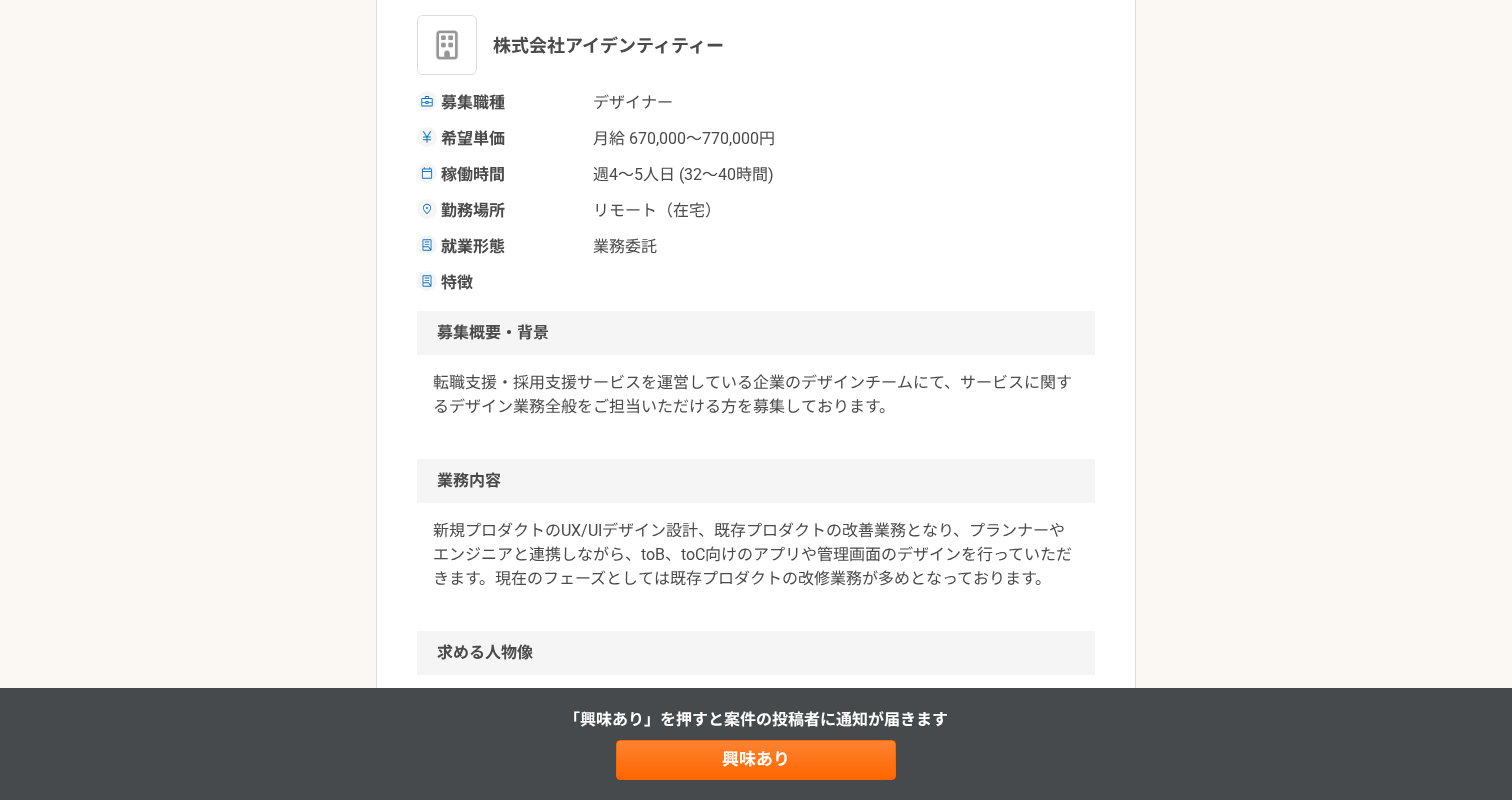 scroll, scrollTop: 329, scrollLeft: 0, axis: vertical 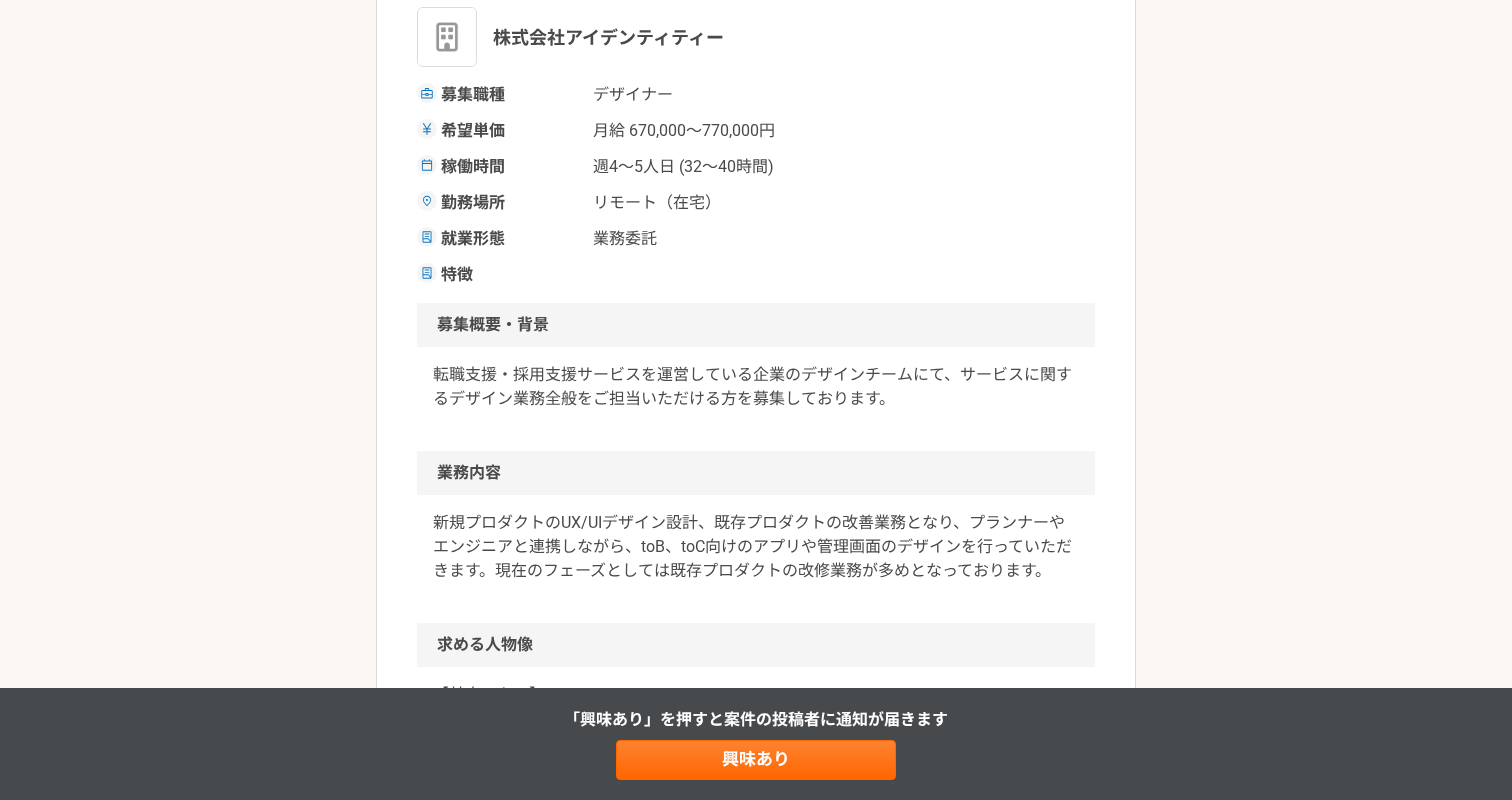 click on "転職支援・採用支援サービスを運営している企業のデザインチームにて、サービスに関するデザイン業務全般をご担当いただける方を募集しております。" at bounding box center (756, 387) 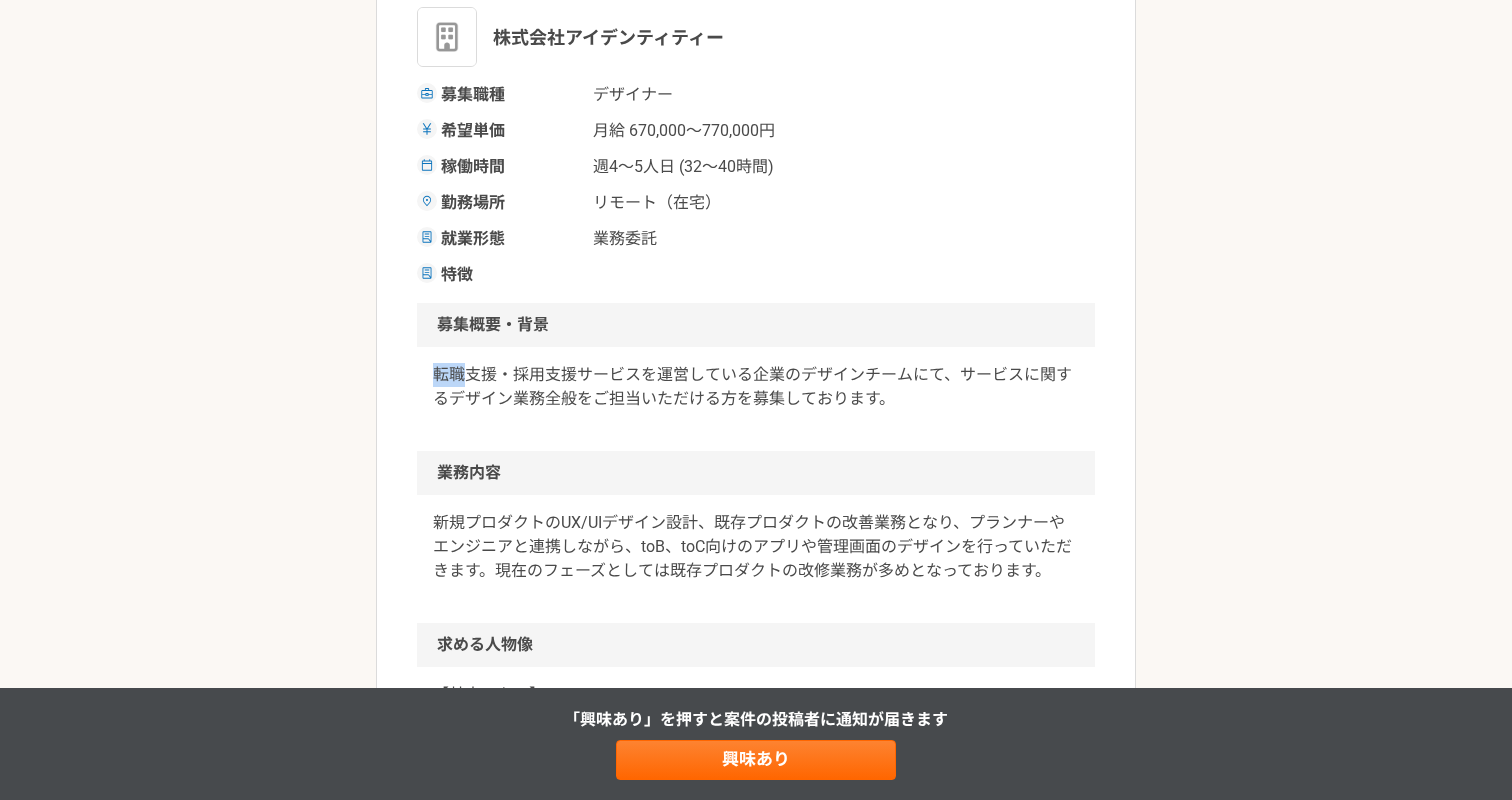 click on "転職支援・採用支援サービスを運営している企業のデザインチームにて、サービスに関するデザイン業務全般をご担当いただける方を募集しております。" at bounding box center (756, 387) 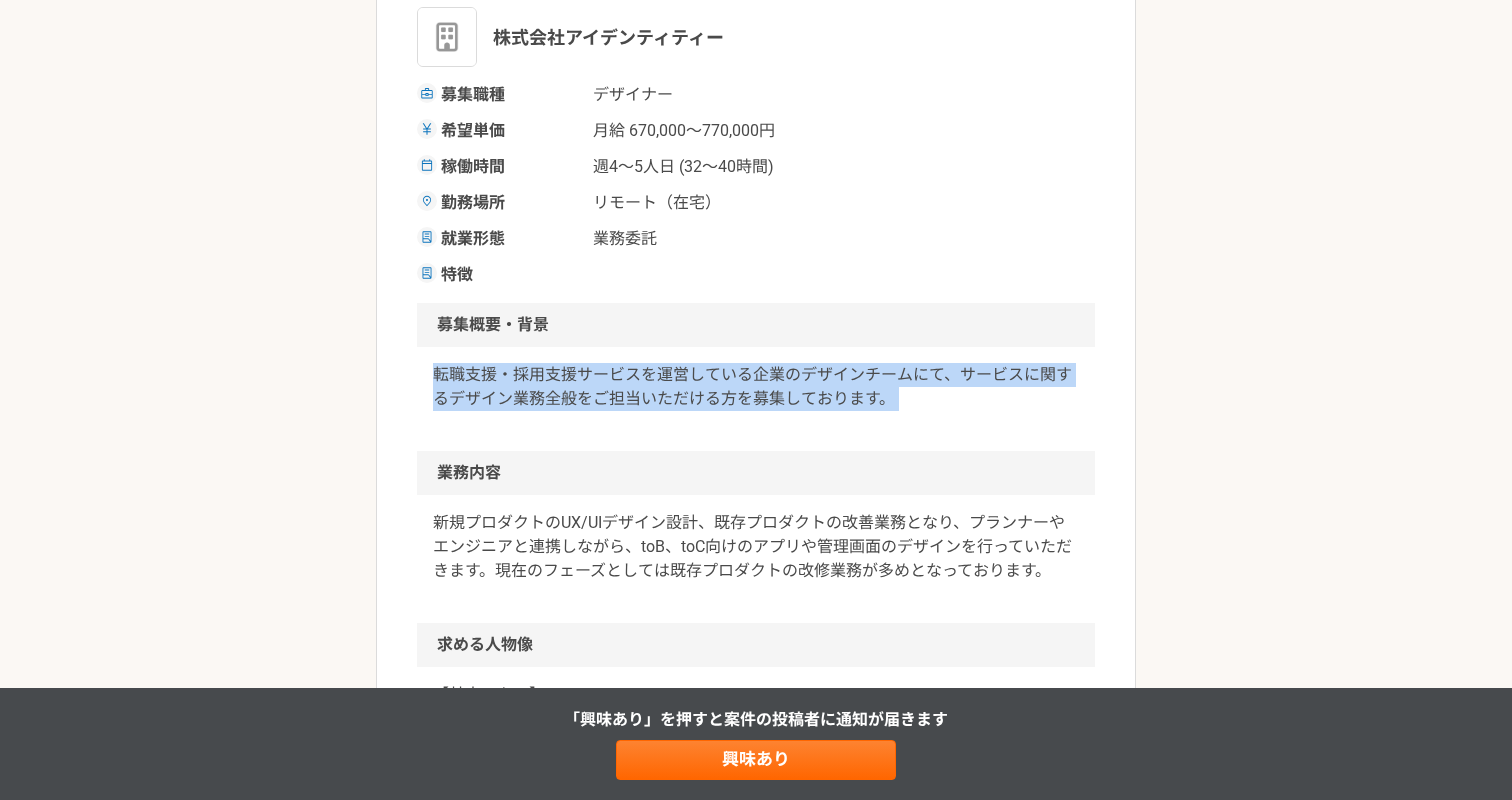 click on "転職支援・採用支援サービスを運営している企業のデザインチームにて、サービスに関するデザイン業務全般をご担当いただける方を募集しております。" at bounding box center (756, 387) 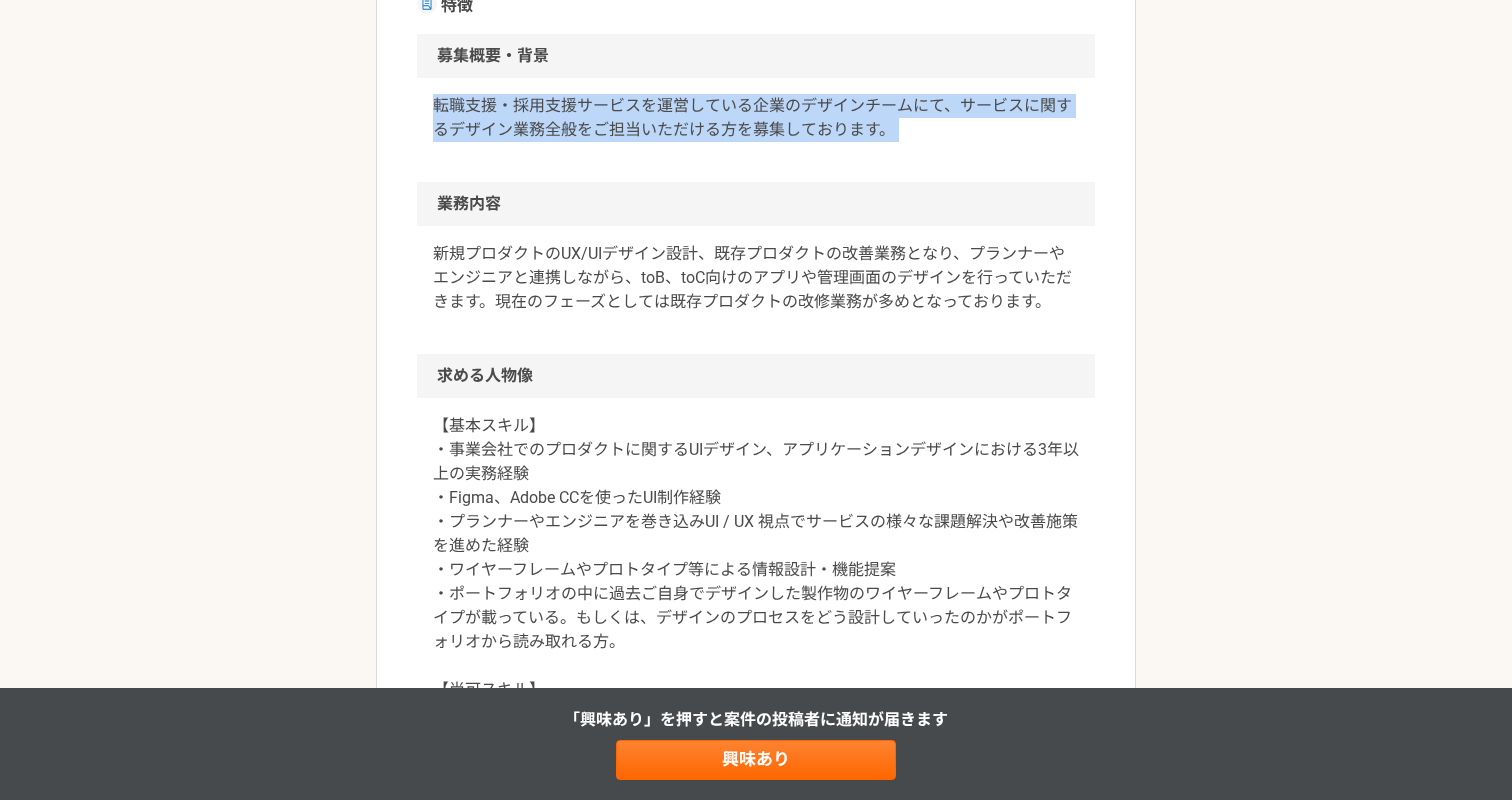 scroll, scrollTop: 602, scrollLeft: 0, axis: vertical 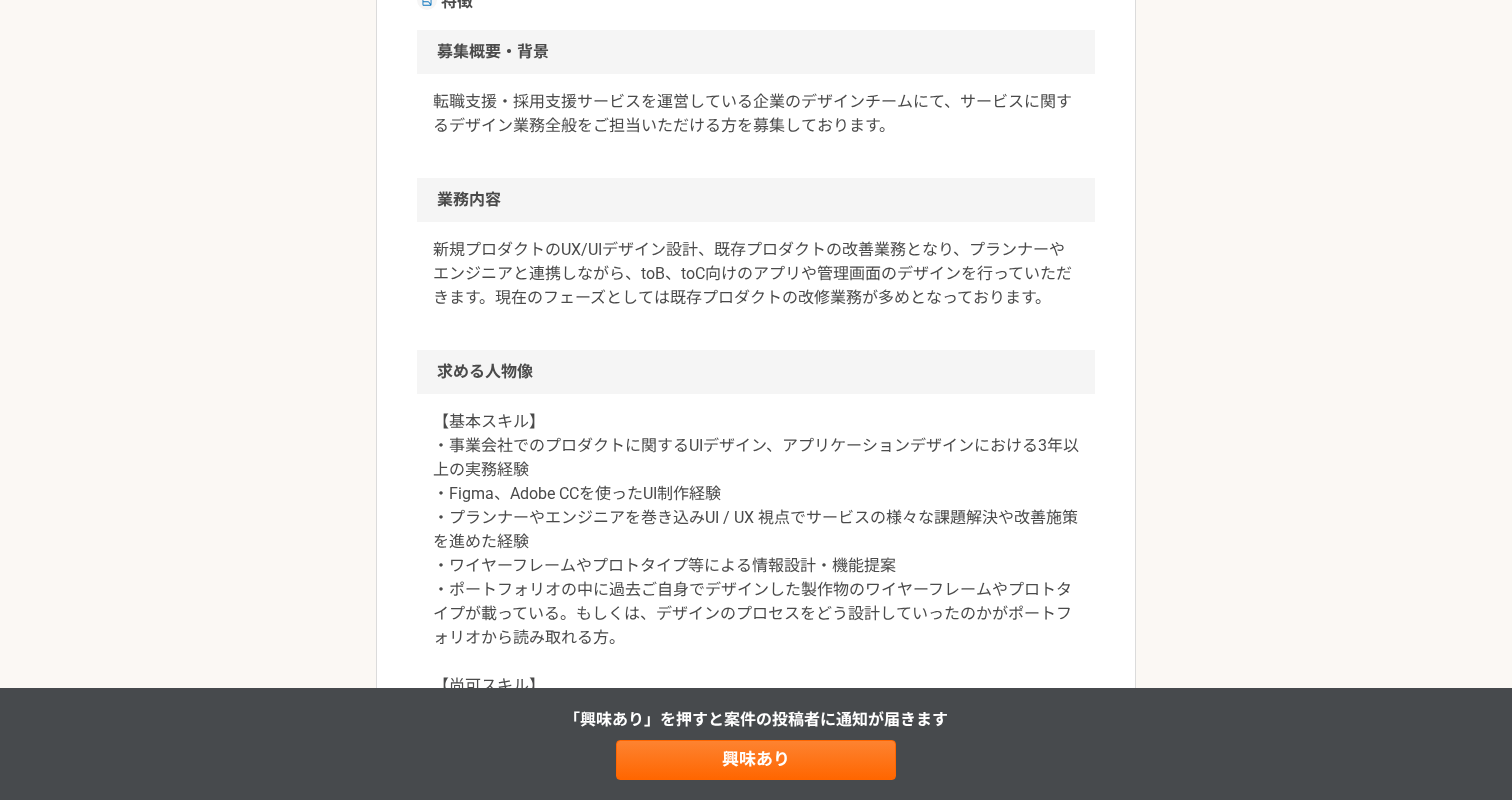 click on "新規プロダクトのUX/UIデザイン設計、既存プロダクトの改善業務となり、プランナーやエンジニアと連携しながら、toB、toC向けのアプリや管理画面のデザインを行っていただきます。現在のフェーズとしては既存プロダクトの改修業務が多めとなっております。" at bounding box center (756, 286) 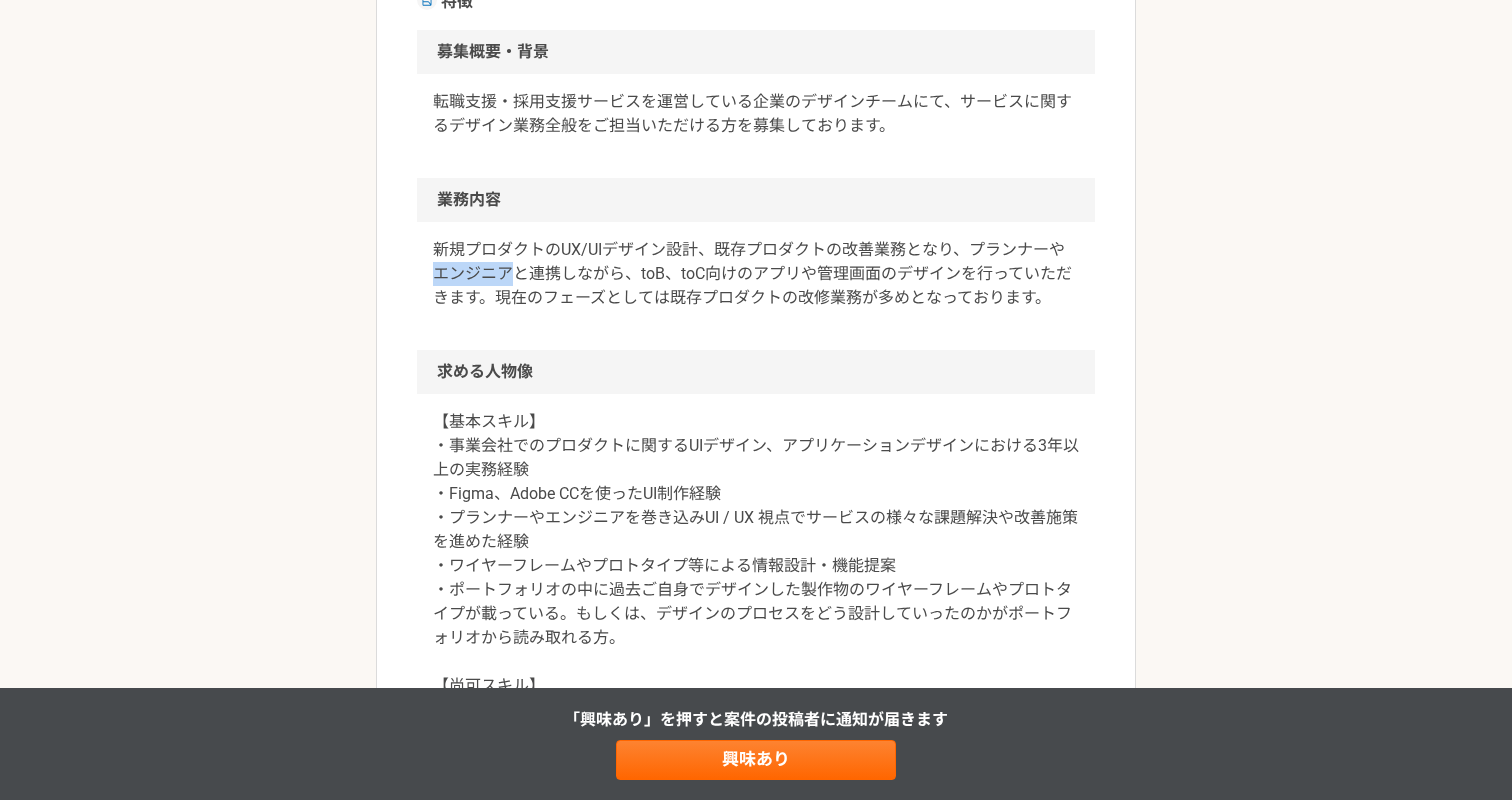 click on "新規プロダクトのUX/UIデザイン設計、既存プロダクトの改善業務となり、プランナーやエンジニアと連携しながら、toB、toC向けのアプリや管理画面のデザインを行っていただきます。現在のフェーズとしては既存プロダクトの改修業務が多めとなっております。" at bounding box center (756, 286) 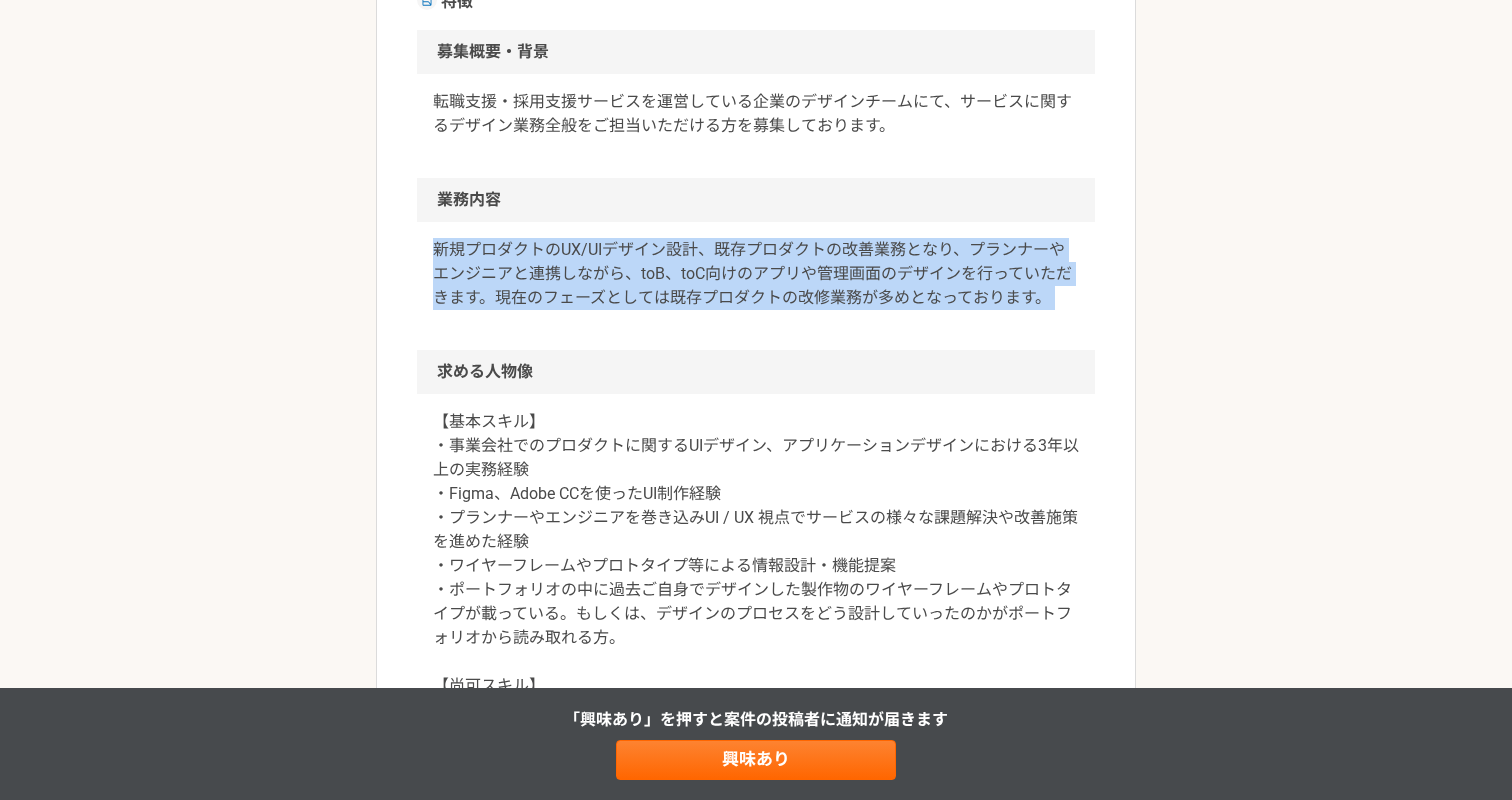 click on "新規プロダクトのUX/UIデザイン設計、既存プロダクトの改善業務となり、プランナーやエンジニアと連携しながら、toB、toC向けのアプリや管理画面のデザインを行っていただきます。現在のフェーズとしては既存プロダクトの改修業務が多めとなっております。" at bounding box center (756, 286) 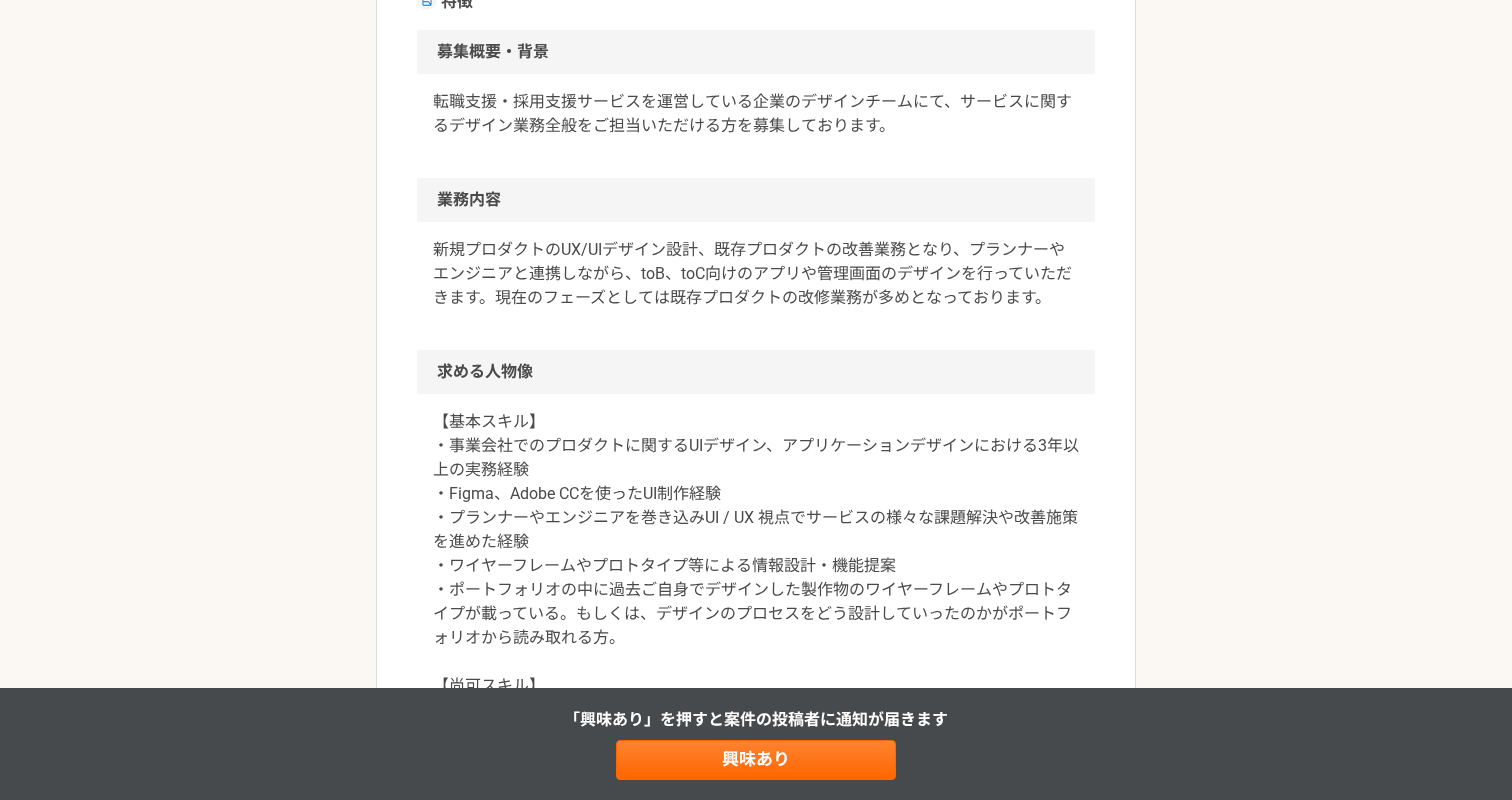 click on "【基本スキル】
・事業会社でのプロダクトに関するUIデザイン、アプリケーションデザインにおける3年以上の実務経験
・Figma、Adobe CCを使ったUI制作経験
・プランナーやエンジニアを巻き込みUI / UX 視点でサービスの様々な課題解決や改善施策を進めた経験
・ワイヤーフレームやプロトタイプ等による情報設計・機能提案
・ポートフォリオの中に過去ご自身でデザインした製作物のワイヤーフレームやプロトタイプが載っている。もしくは、デザインのプロセスをどう設計していったのかがポートフォリオから読み取れる方。
【尚可スキル】
・新規ウェブサービスやアプリの立ち上げ、あるいは大規模リニューアルの経験
・UXリサーチ、ユーザーテストの経験" at bounding box center (756, 578) 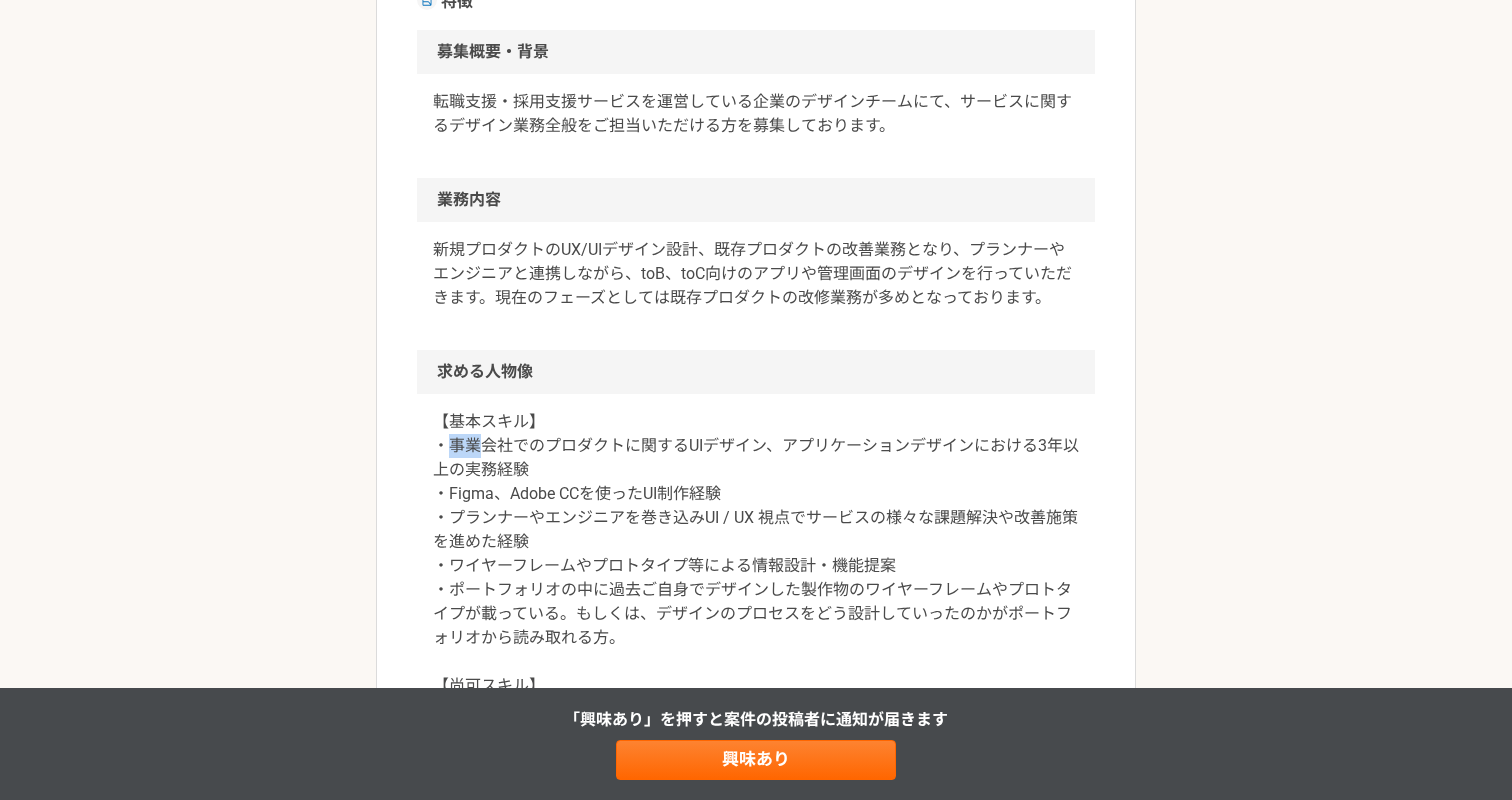 click on "【基本スキル】
・事業会社でのプロダクトに関するUIデザイン、アプリケーションデザインにおける3年以上の実務経験
・Figma、Adobe CCを使ったUI制作経験
・プランナーやエンジニアを巻き込みUI / UX 視点でサービスの様々な課題解決や改善施策を進めた経験
・ワイヤーフレームやプロトタイプ等による情報設計・機能提案
・ポートフォリオの中に過去ご自身でデザインした製作物のワイヤーフレームやプロトタイプが載っている。もしくは、デザインのプロセスをどう設計していったのかがポートフォリオから読み取れる方。
【尚可スキル】
・新規ウェブサービスやアプリの立ち上げ、あるいは大規模リニューアルの経験
・UXリサーチ、ユーザーテストの経験" at bounding box center [756, 578] 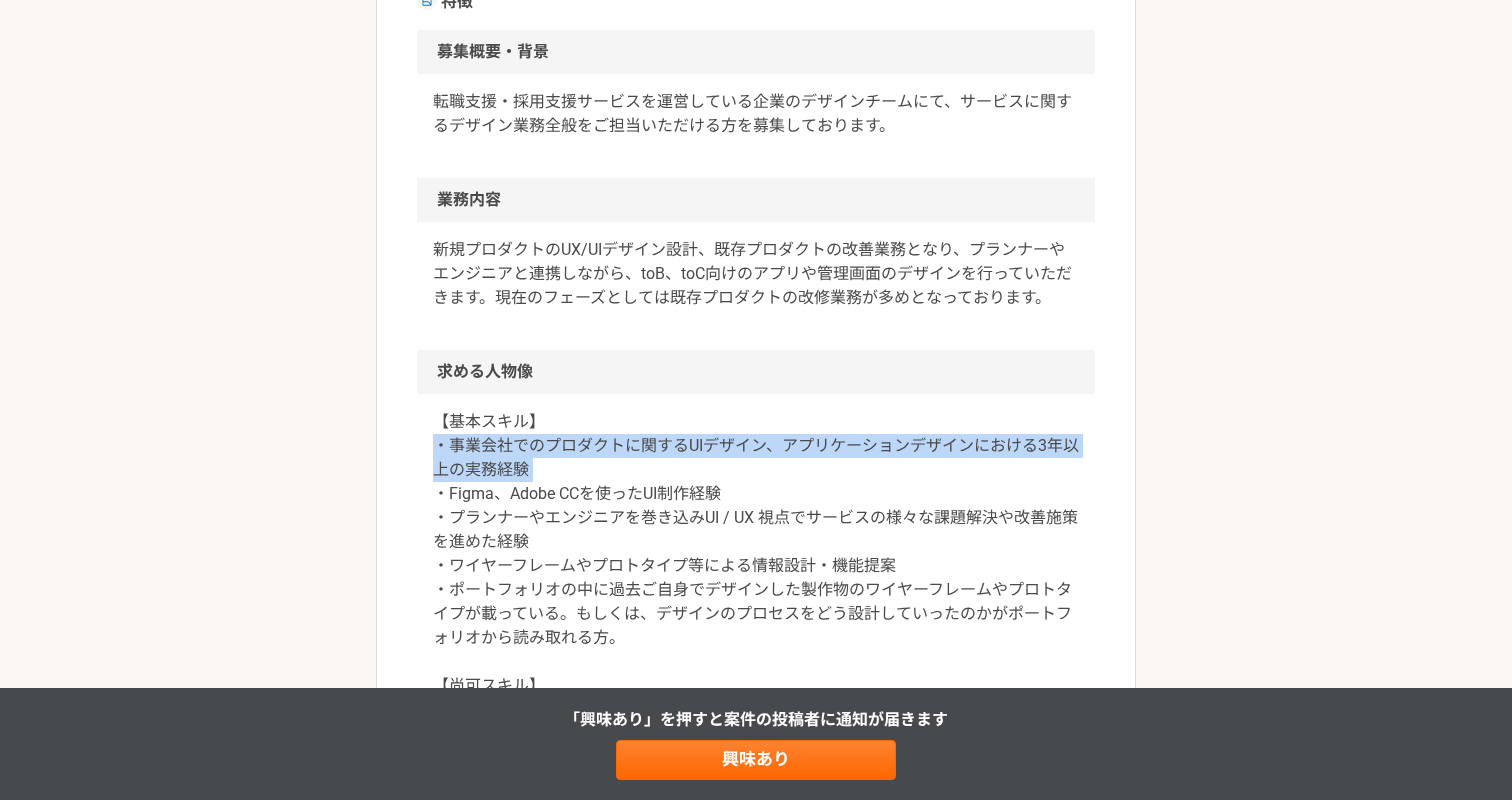 click on "【基本スキル】
・事業会社でのプロダクトに関するUIデザイン、アプリケーションデザインにおける3年以上の実務経験
・Figma、Adobe CCを使ったUI制作経験
・プランナーやエンジニアを巻き込みUI / UX 視点でサービスの様々な課題解決や改善施策を進めた経験
・ワイヤーフレームやプロトタイプ等による情報設計・機能提案
・ポートフォリオの中に過去ご自身でデザインした製作物のワイヤーフレームやプロトタイプが載っている。もしくは、デザインのプロセスをどう設計していったのかがポートフォリオから読み取れる方。
【尚可スキル】
・新規ウェブサービスやアプリの立ち上げ、あるいは大規模リニューアルの経験
・UXリサーチ、ユーザーテストの経験" at bounding box center [756, 578] 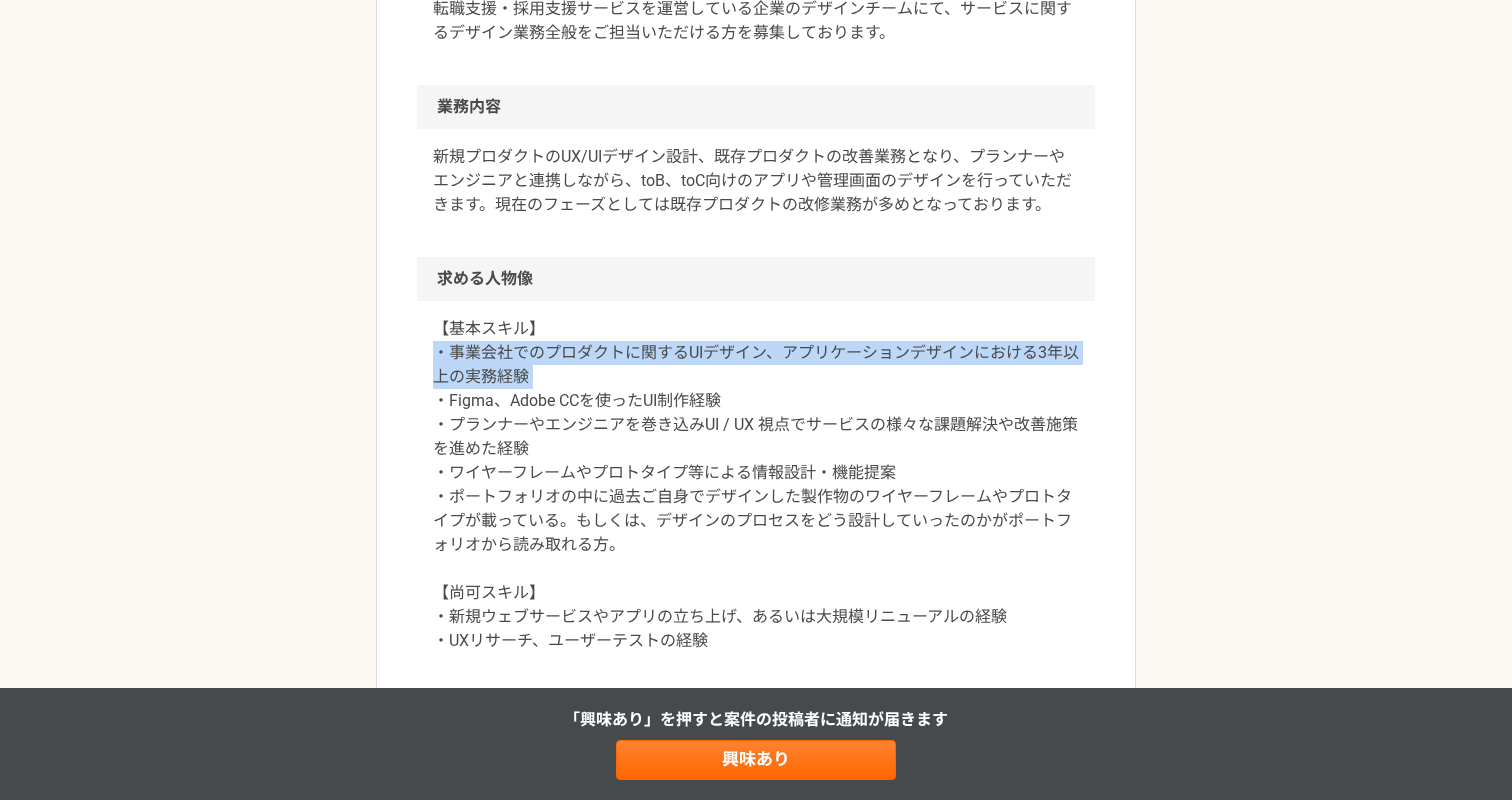 scroll, scrollTop: 696, scrollLeft: 0, axis: vertical 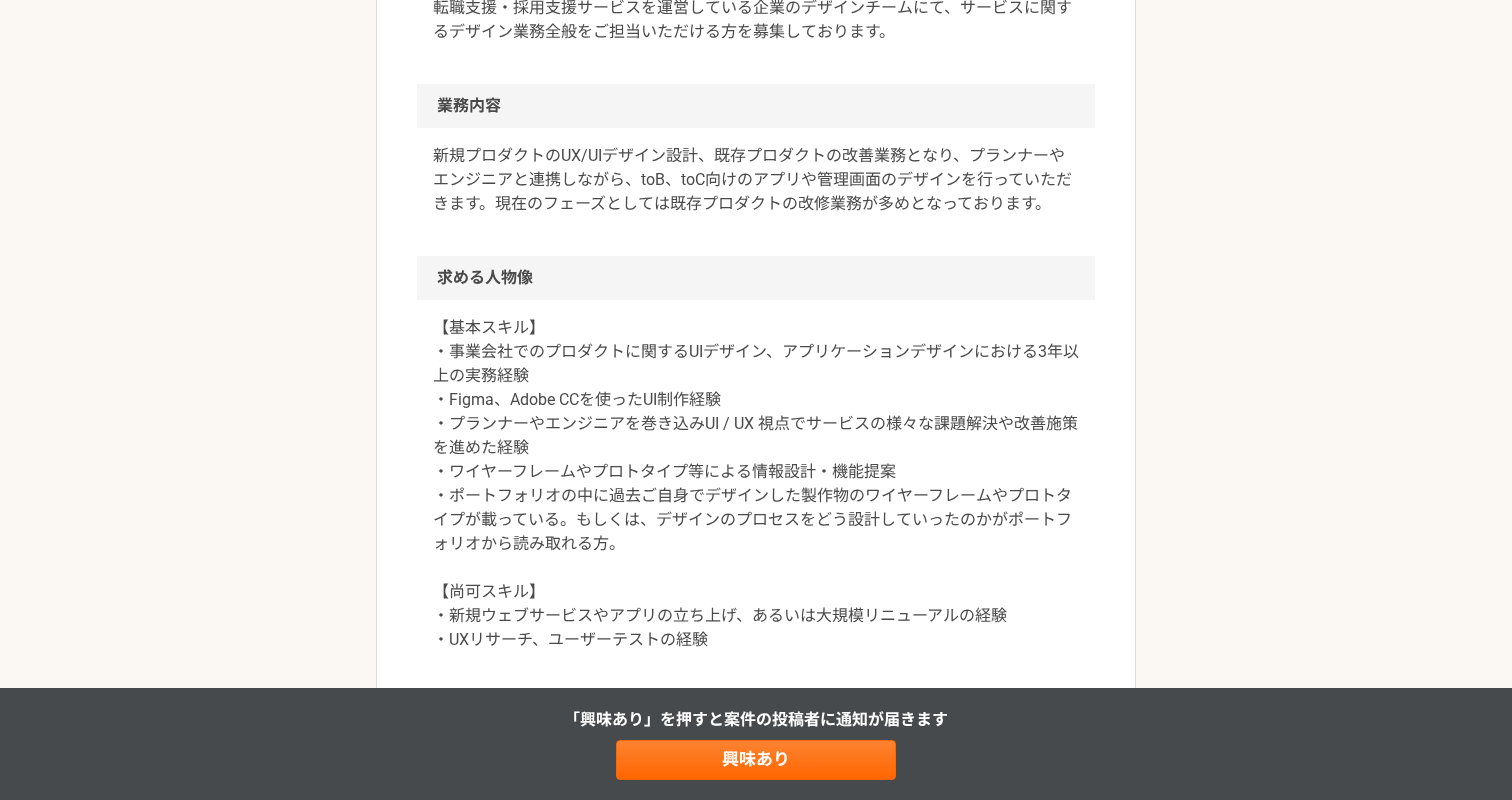 click on "【基本スキル】
・事業会社でのプロダクトに関するUIデザイン、アプリケーションデザインにおける3年以上の実務経験
・Figma、Adobe CCを使ったUI制作経験
・プランナーやエンジニアを巻き込みUI / UX 視点でサービスの様々な課題解決や改善施策を進めた経験
・ワイヤーフレームやプロトタイプ等による情報設計・機能提案
・ポートフォリオの中に過去ご自身でデザインした製作物のワイヤーフレームやプロトタイプが載っている。もしくは、デザインのプロセスをどう設計していったのかがポートフォリオから読み取れる方。
【尚可スキル】
・新規ウェブサービスやアプリの立ち上げ、あるいは大規模リニューアルの経験
・UXリサーチ、ユーザーテストの経験" at bounding box center (756, 484) 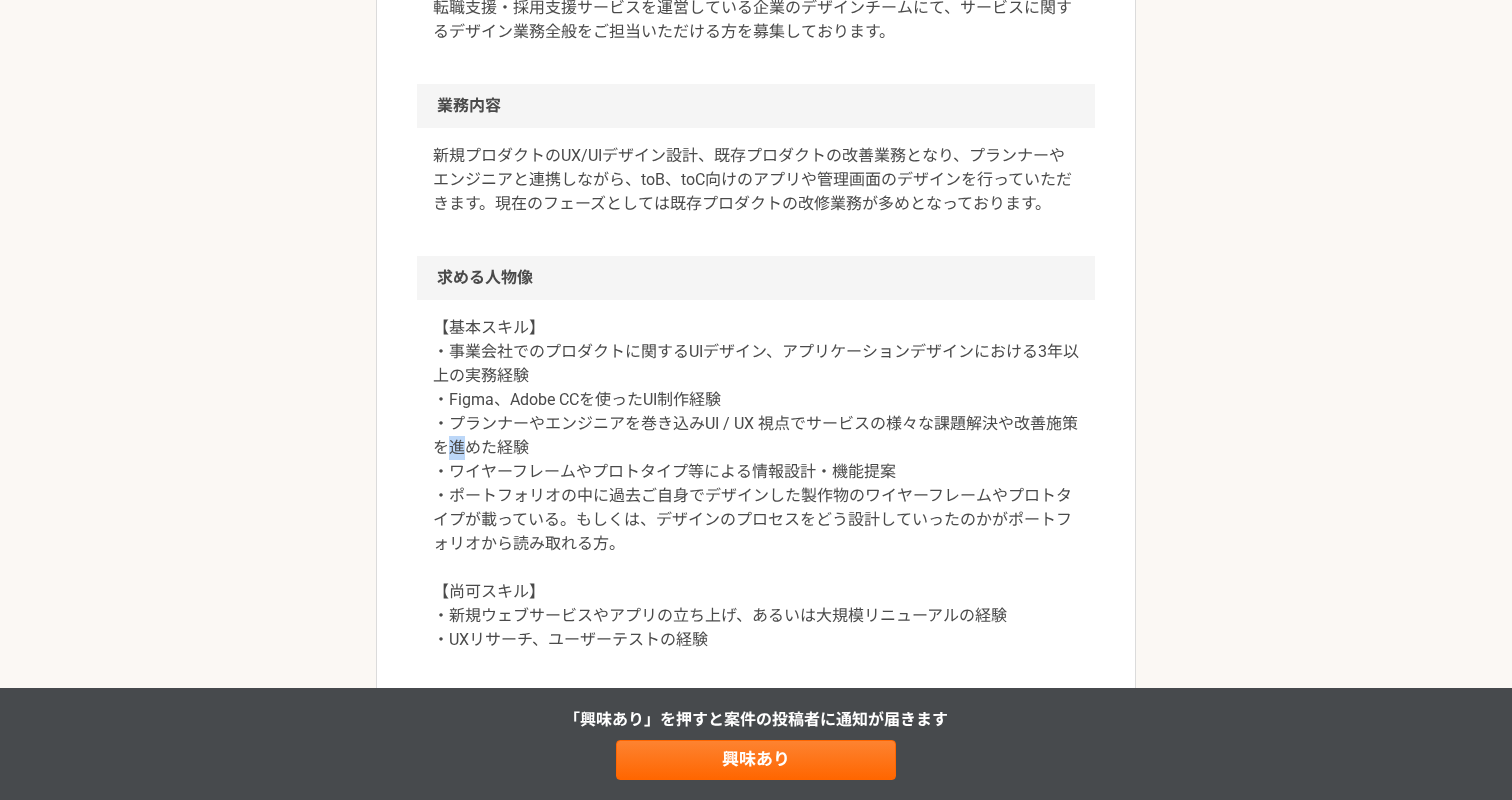 click on "【基本スキル】
・事業会社でのプロダクトに関するUIデザイン、アプリケーションデザインにおける3年以上の実務経験
・Figma、Adobe CCを使ったUI制作経験
・プランナーやエンジニアを巻き込みUI / UX 視点でサービスの様々な課題解決や改善施策を進めた経験
・ワイヤーフレームやプロトタイプ等による情報設計・機能提案
・ポートフォリオの中に過去ご自身でデザインした製作物のワイヤーフレームやプロトタイプが載っている。もしくは、デザインのプロセスをどう設計していったのかがポートフォリオから読み取れる方。
【尚可スキル】
・新規ウェブサービスやアプリの立ち上げ、あるいは大規模リニューアルの経験
・UXリサーチ、ユーザーテストの経験" at bounding box center (756, 484) 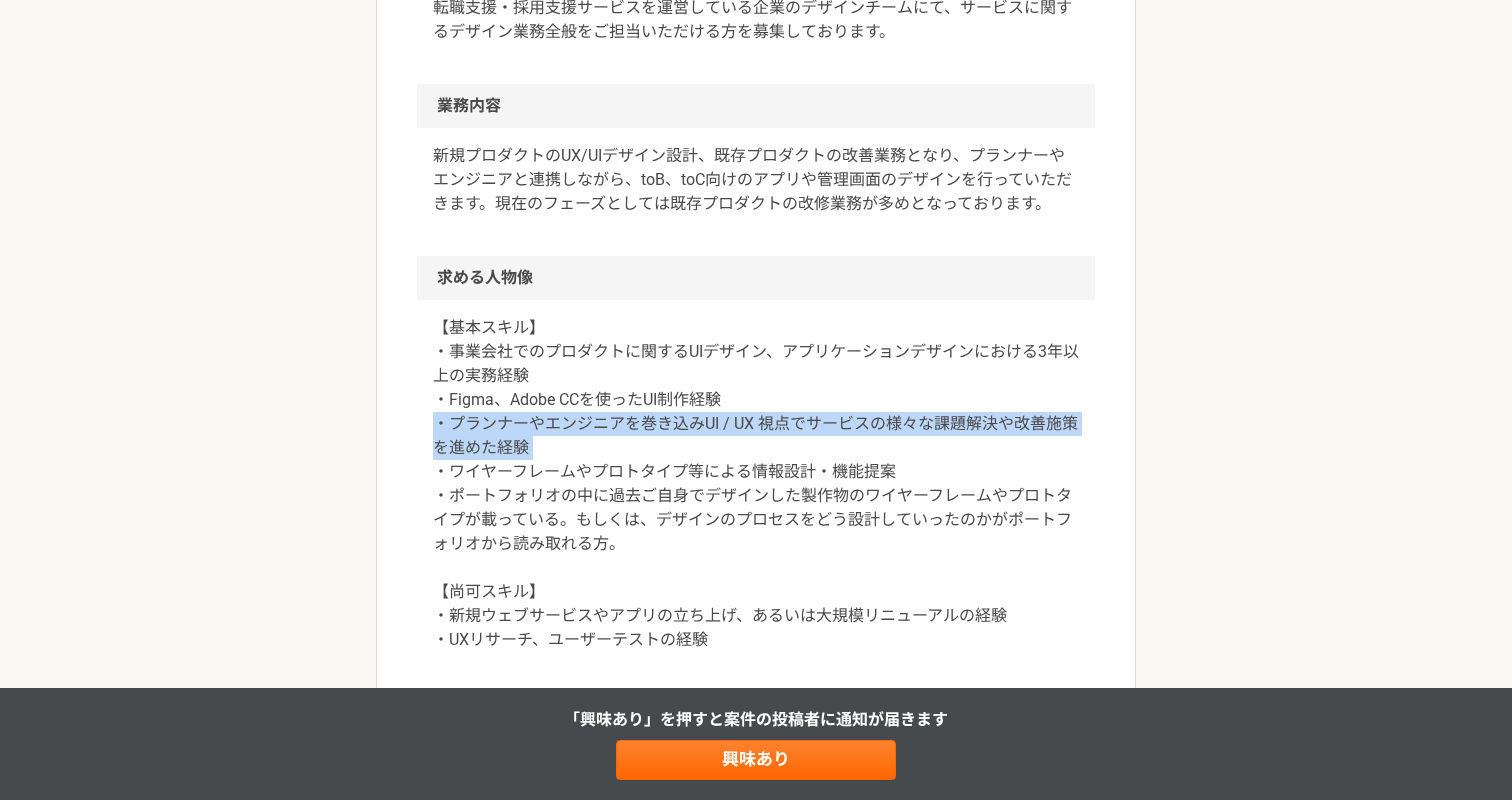 click on "【基本スキル】
・事業会社でのプロダクトに関するUIデザイン、アプリケーションデザインにおける3年以上の実務経験
・Figma、Adobe CCを使ったUI制作経験
・プランナーやエンジニアを巻き込みUI / UX 視点でサービスの様々な課題解決や改善施策を進めた経験
・ワイヤーフレームやプロトタイプ等による情報設計・機能提案
・ポートフォリオの中に過去ご自身でデザインした製作物のワイヤーフレームやプロトタイプが載っている。もしくは、デザインのプロセスをどう設計していったのかがポートフォリオから読み取れる方。
【尚可スキル】
・新規ウェブサービスやアプリの立ち上げ、あるいは大規模リニューアルの経験
・UXリサーチ、ユーザーテストの経験" at bounding box center [756, 484] 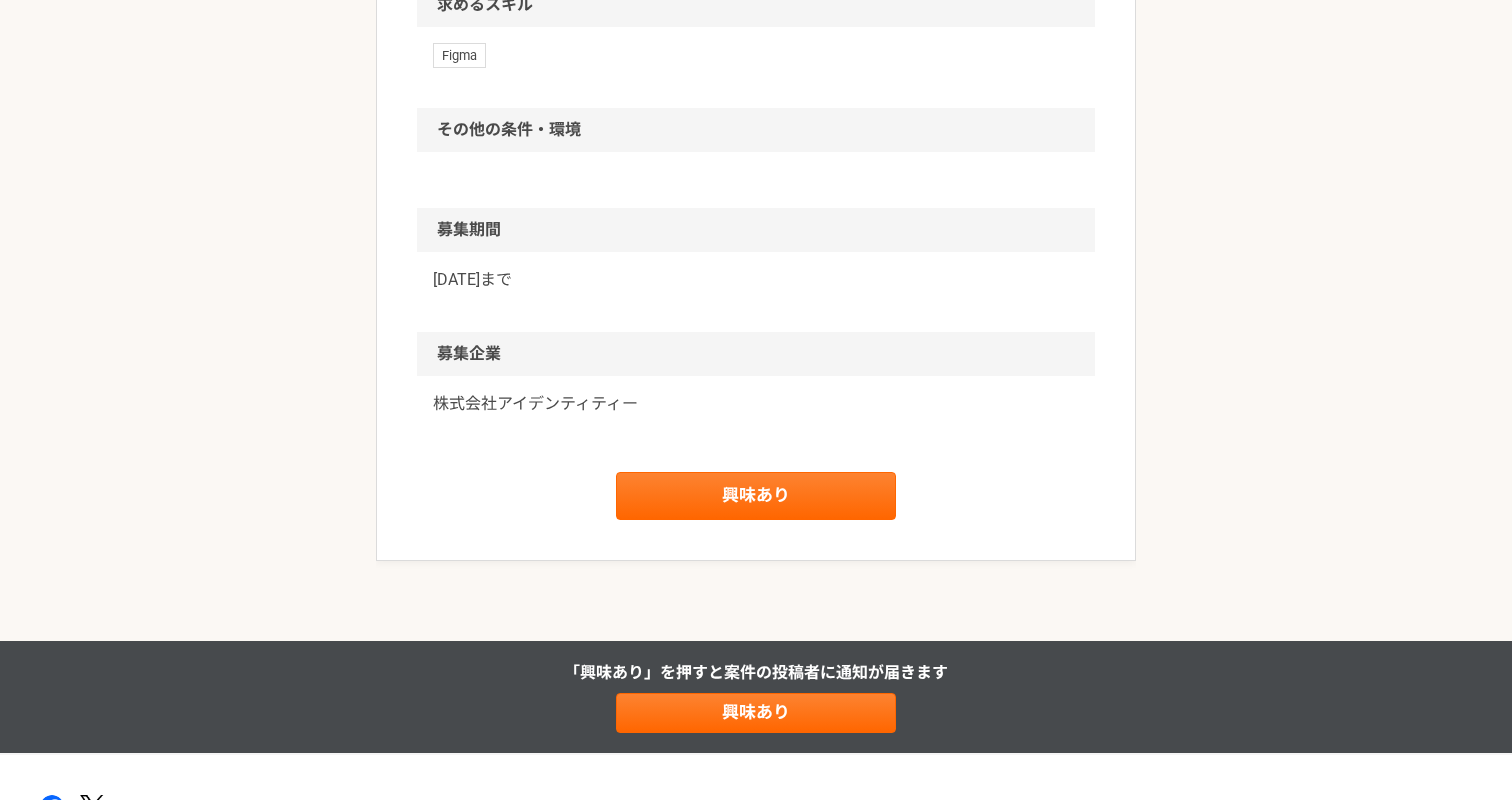 scroll, scrollTop: 1407, scrollLeft: 0, axis: vertical 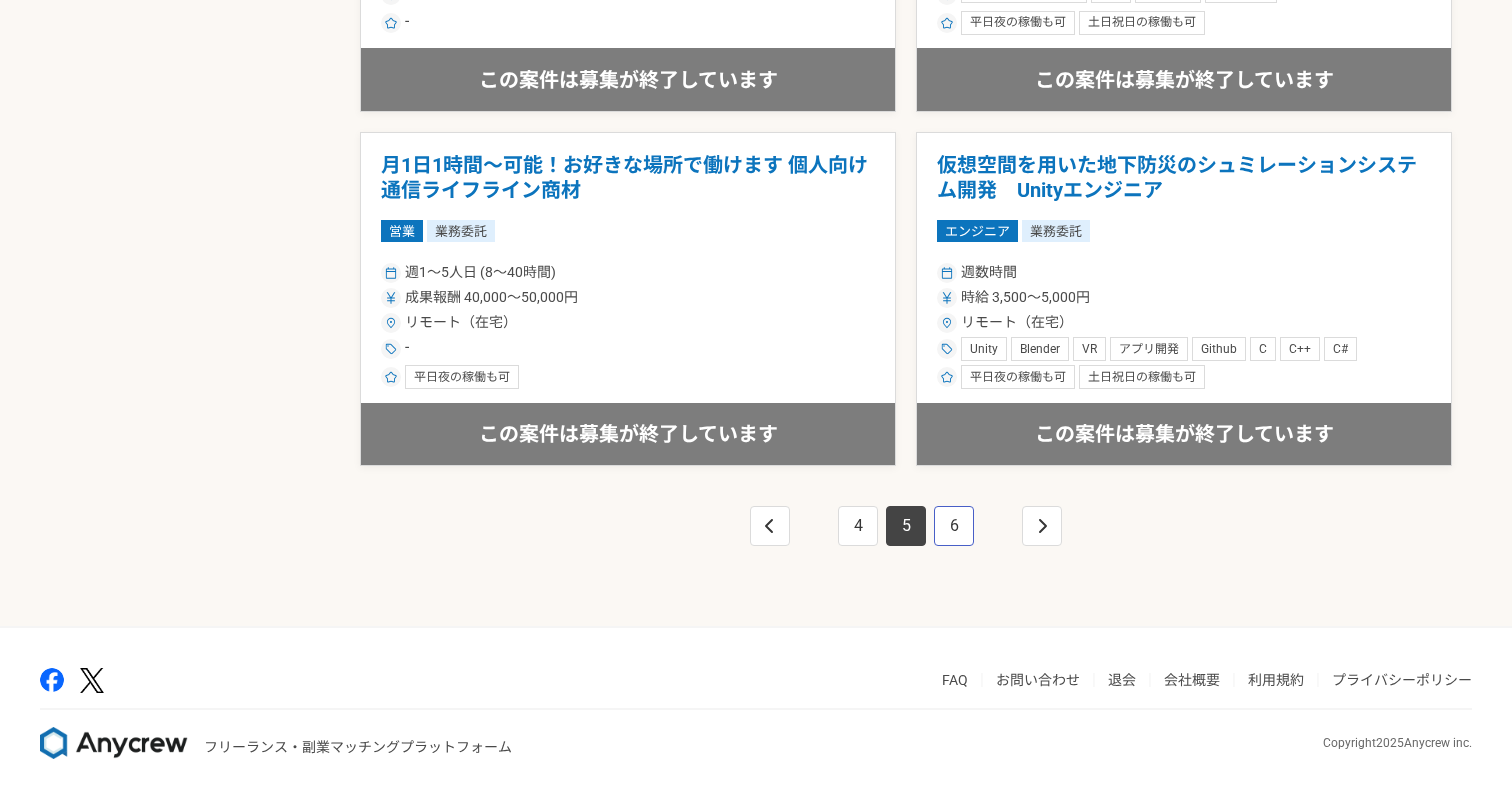 click on "6" at bounding box center [954, 526] 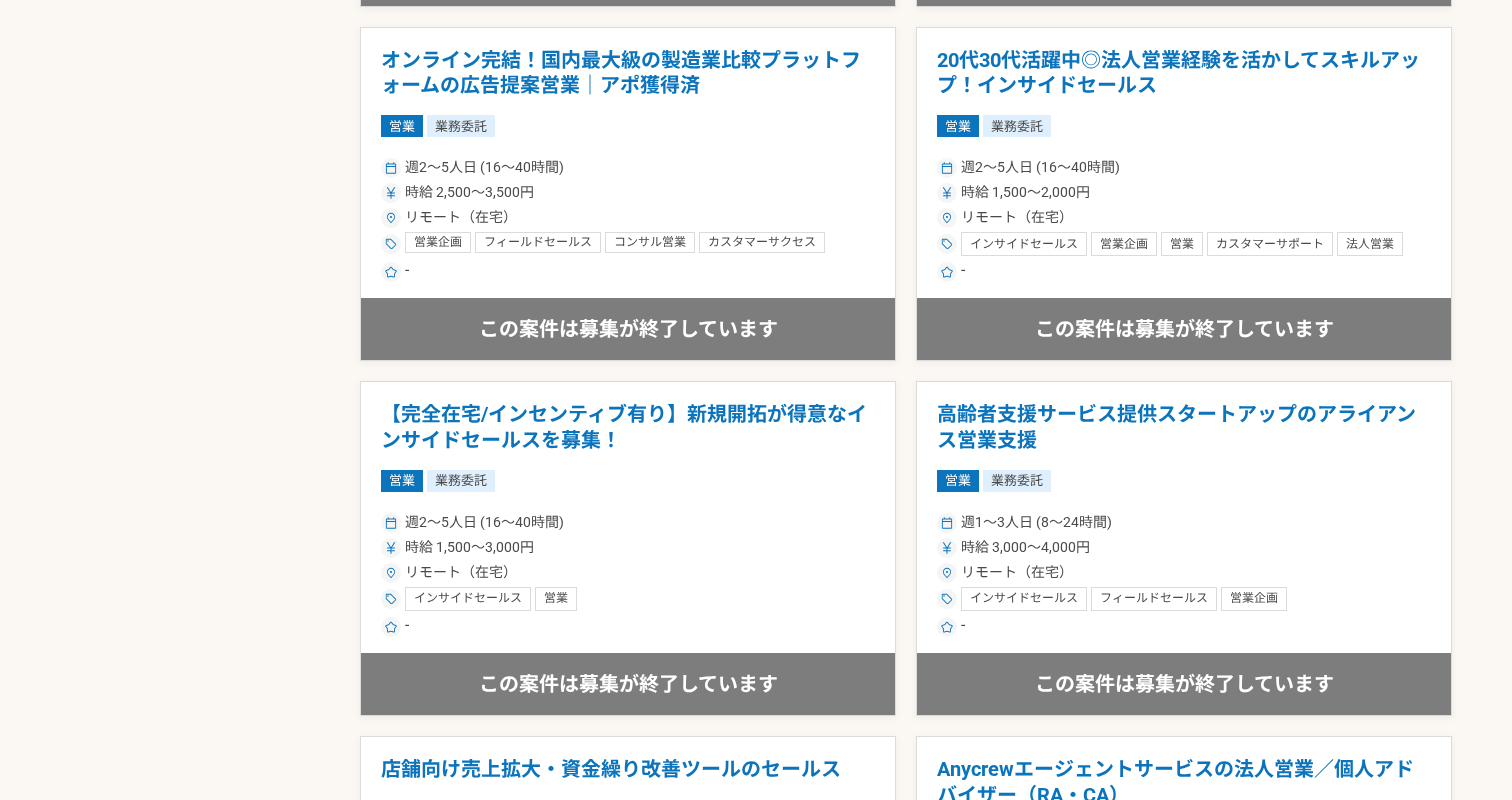 scroll, scrollTop: 3499, scrollLeft: 0, axis: vertical 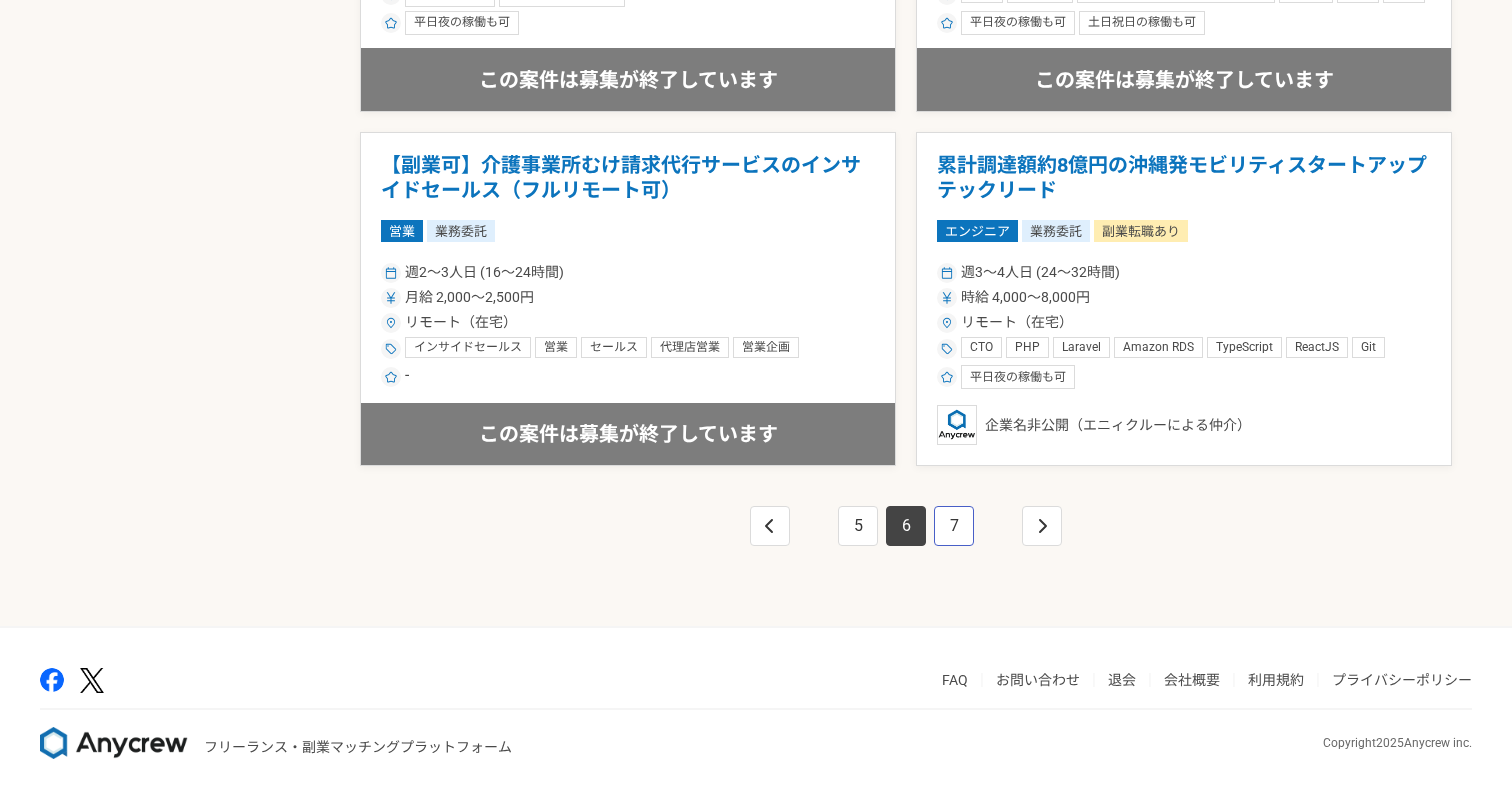 click on "7" at bounding box center (954, 526) 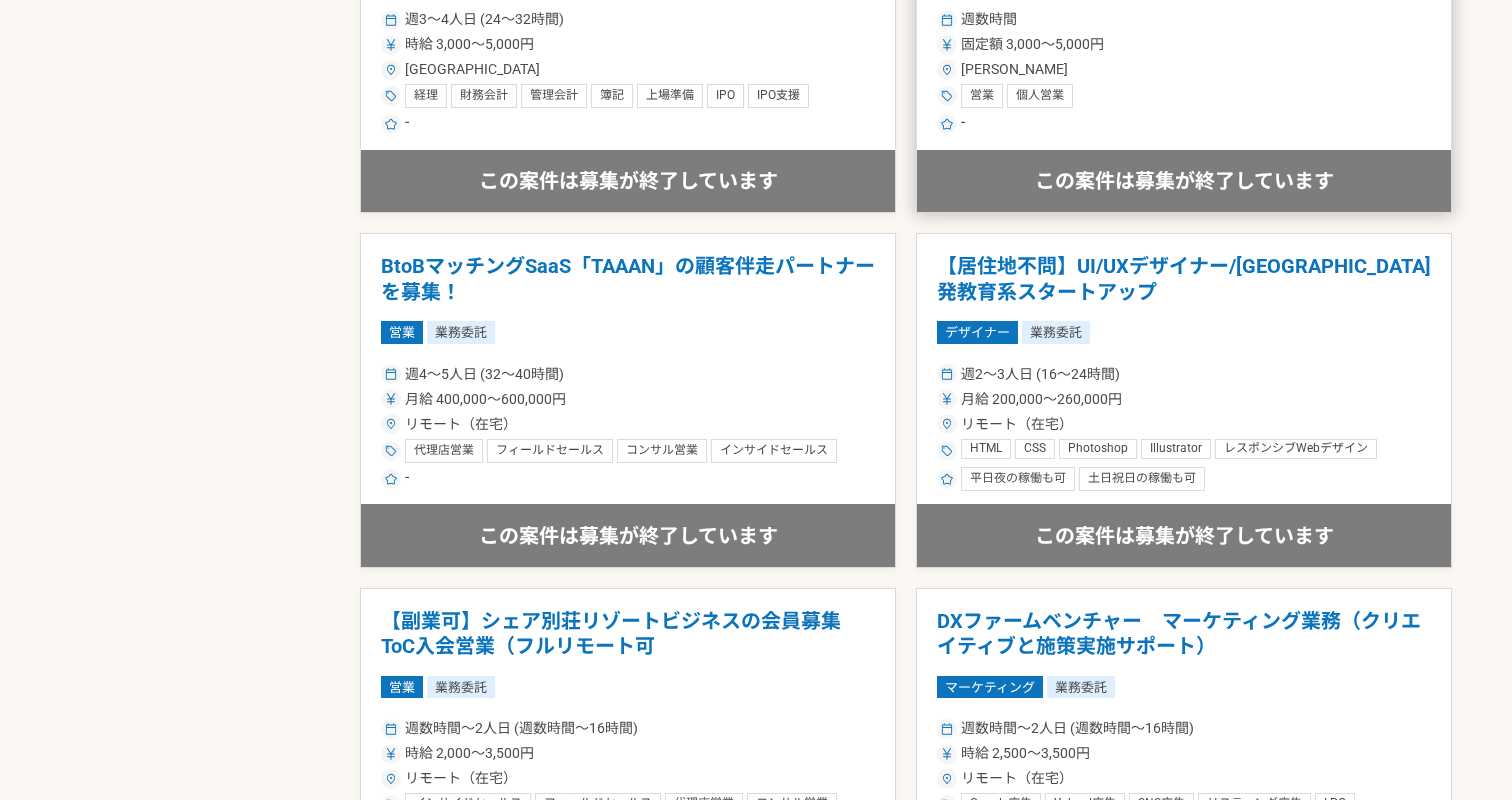scroll, scrollTop: 1266, scrollLeft: 0, axis: vertical 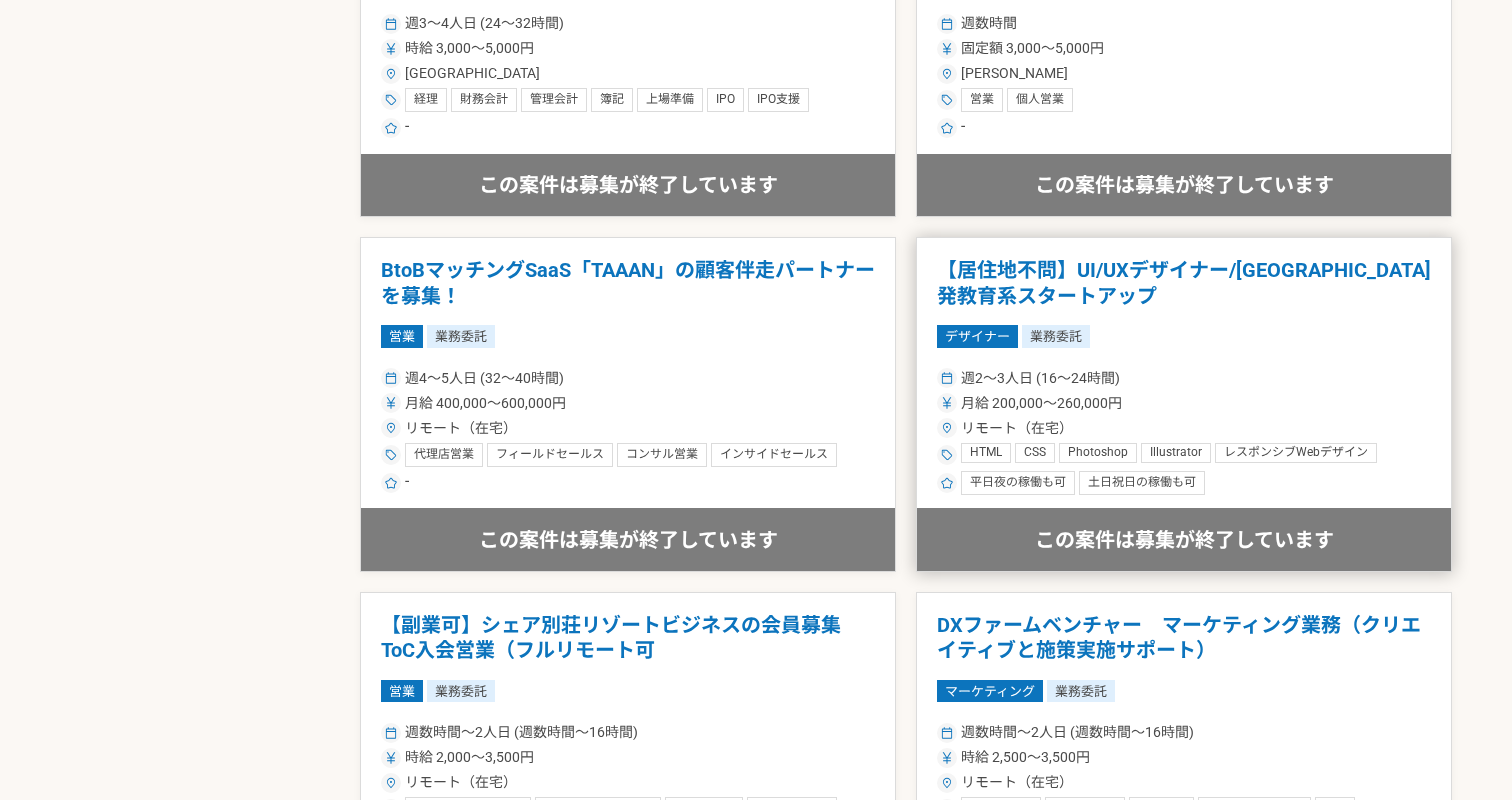 click on "月給 200,000〜260,000円" at bounding box center (1041, 403) 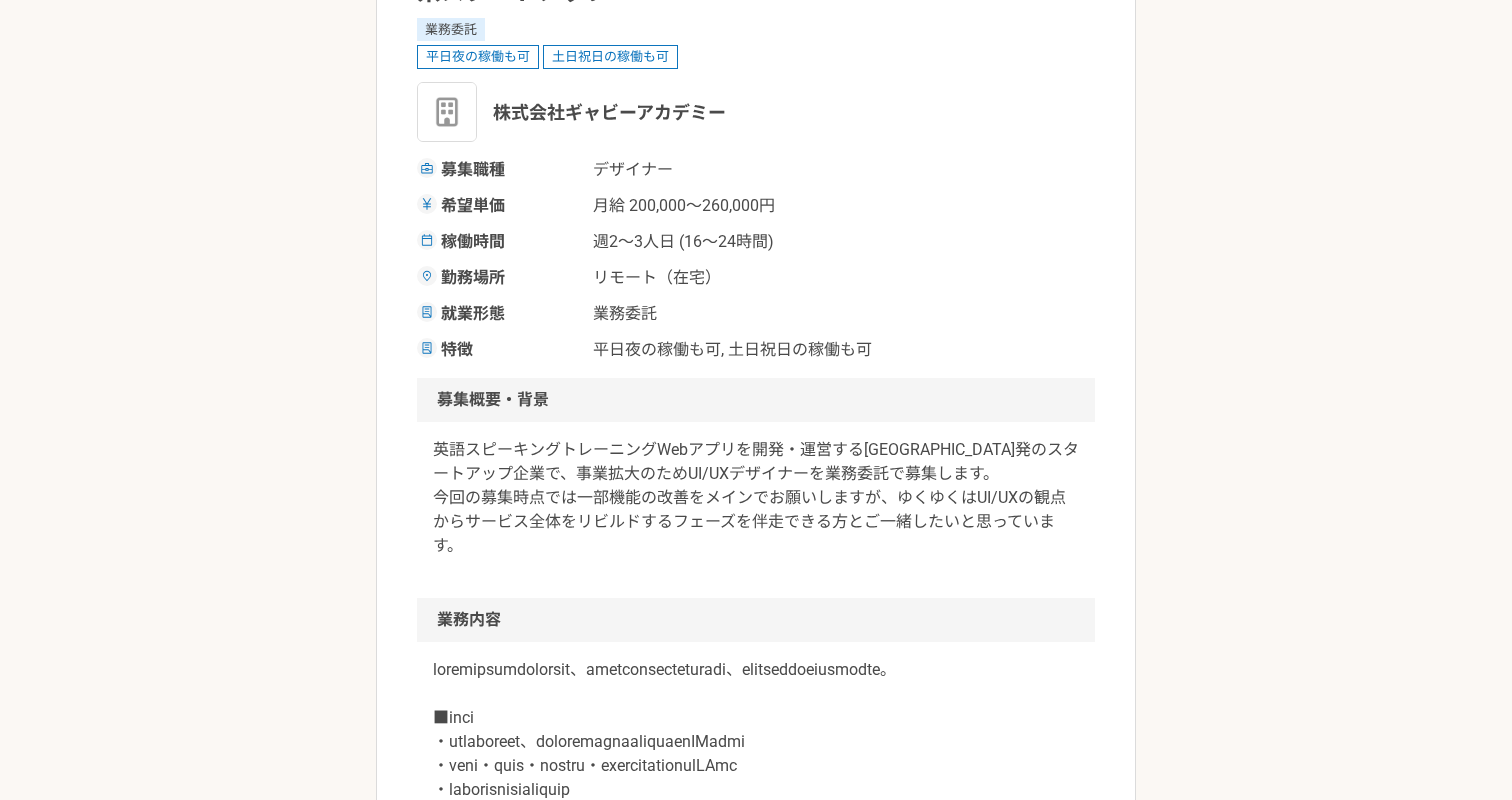 scroll, scrollTop: 312, scrollLeft: 0, axis: vertical 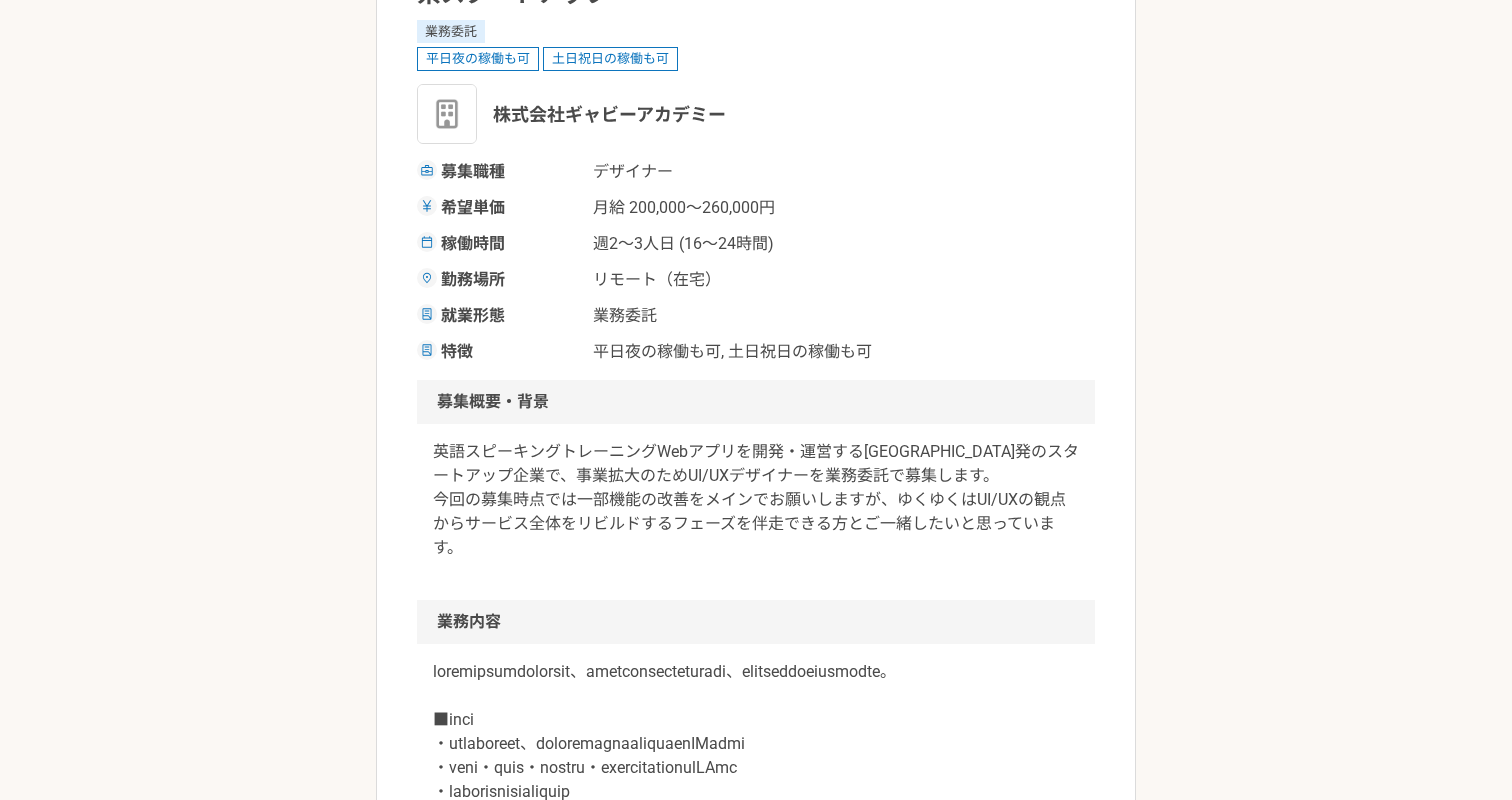 click on "平日夜の稼働も可, 土日祝日の稼働も可" at bounding box center (732, 352) 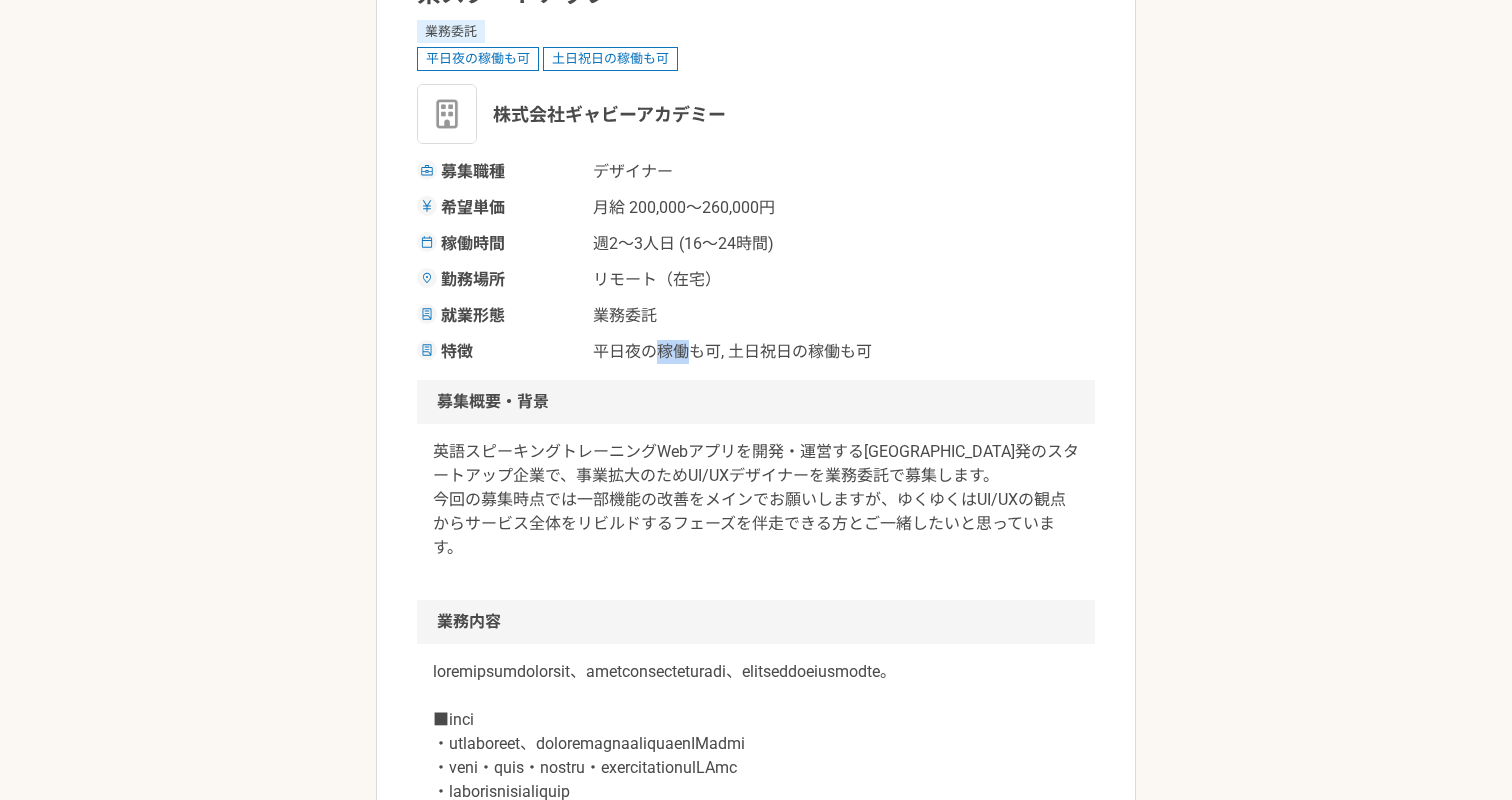 click on "平日夜の稼働も可, 土日祝日の稼働も可" at bounding box center [732, 352] 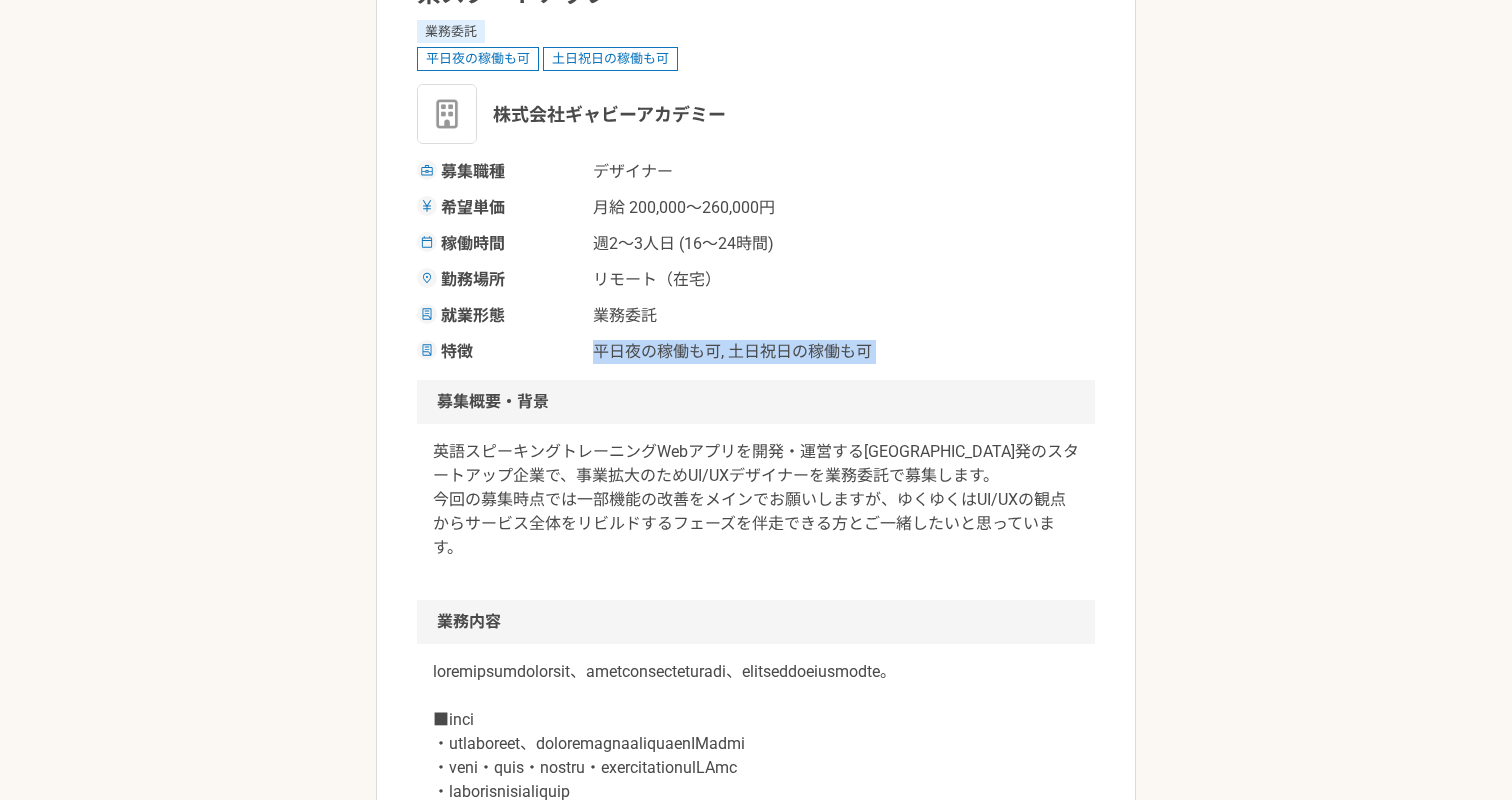 click on "平日夜の稼働も可, 土日祝日の稼働も可" at bounding box center (732, 352) 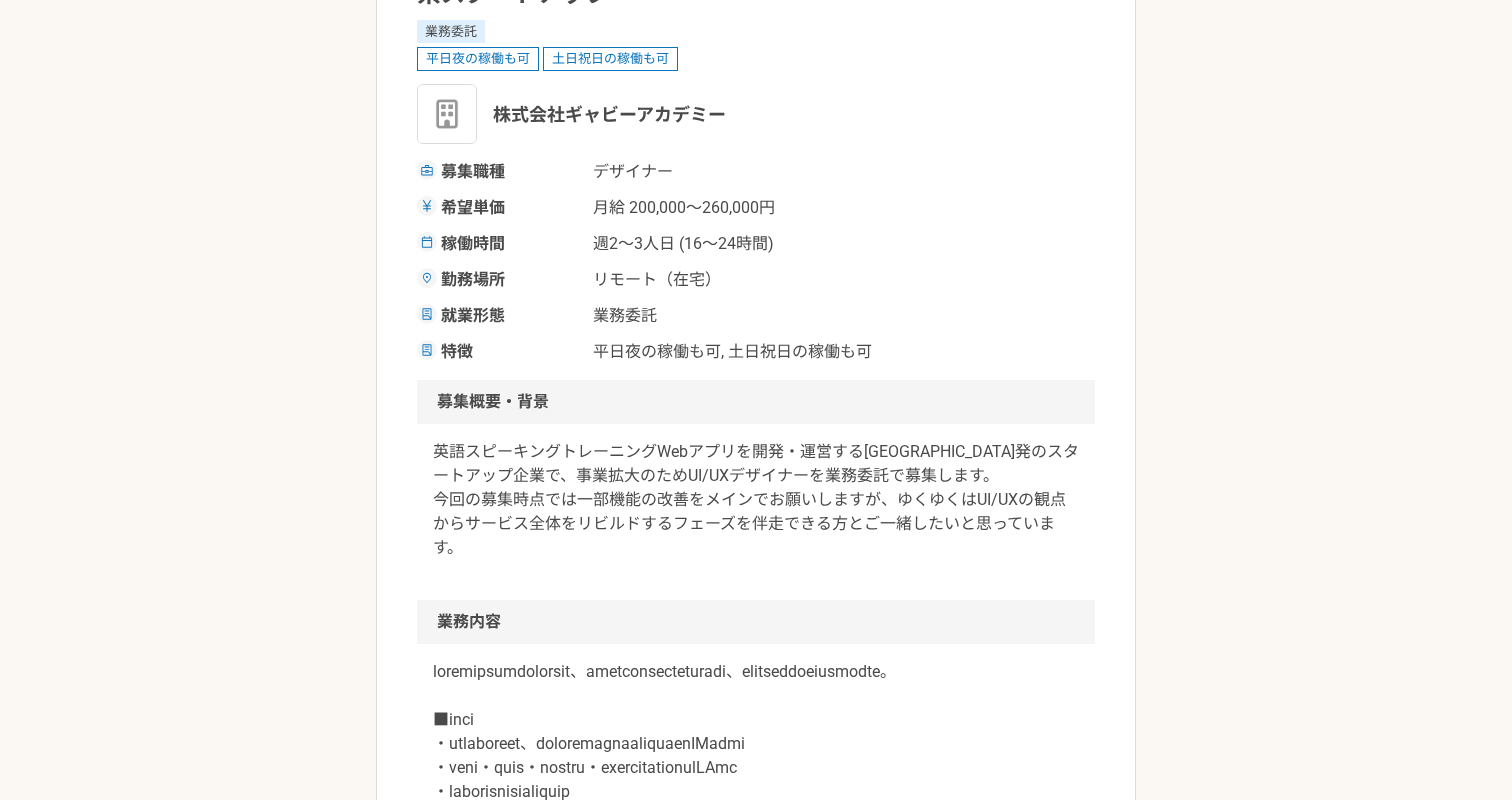 click on "英語スピーキングトレーニングWebアプリを開発・運営する[GEOGRAPHIC_DATA]発のスタートアップ企業で、事業拡大のためUI/UXデザイナーを業務委託で募集します。
今回の募集時点では一部機能の改善をメインでお願いしますが、ゆくゆくはUI/UXの観点からサービス全体をリビルドするフェーズを伴走できる方とご一緒したいと思っています。" at bounding box center [756, 500] 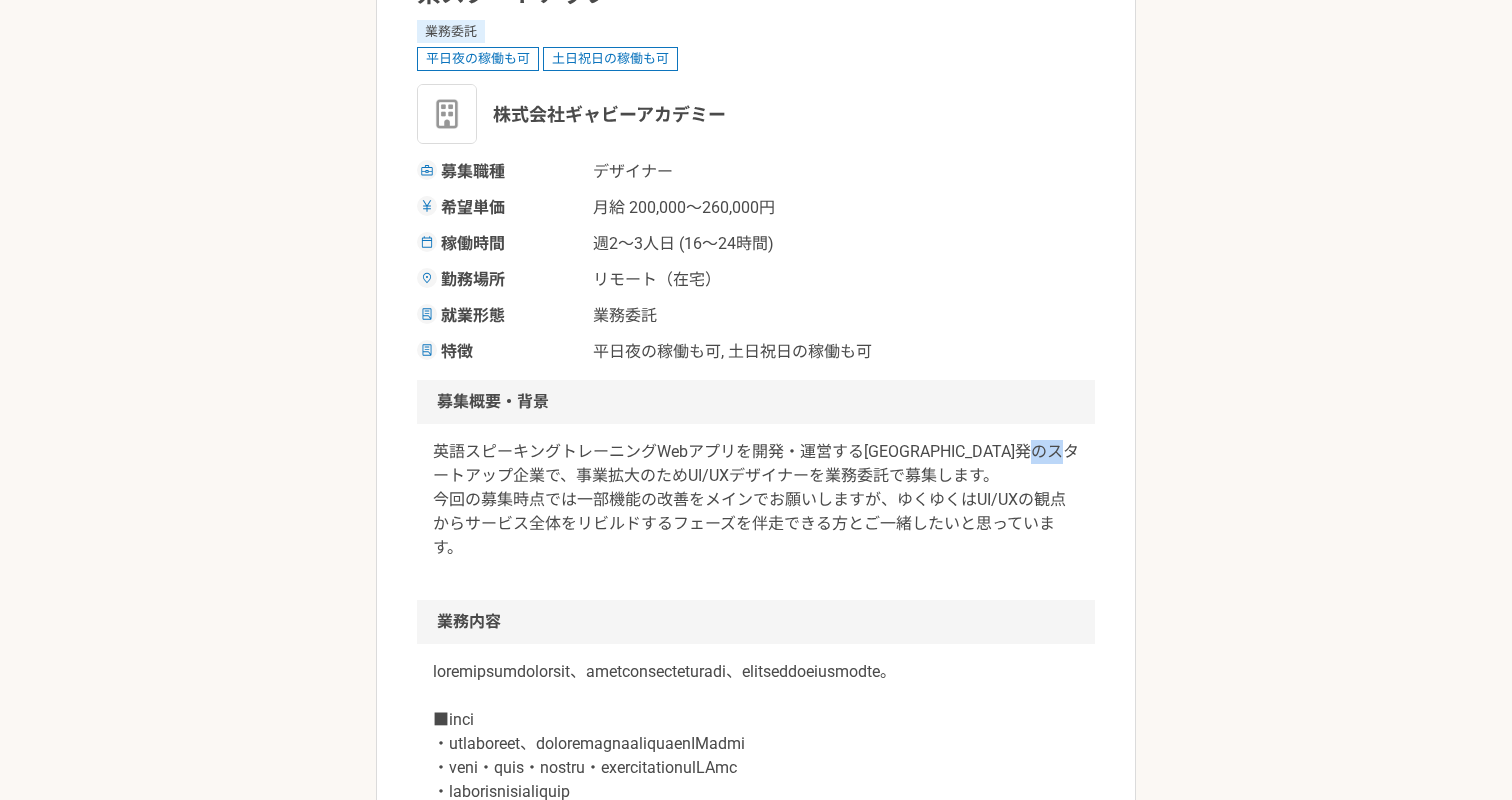 click on "英語スピーキングトレーニングWebアプリを開発・運営する[GEOGRAPHIC_DATA]発のスタートアップ企業で、事業拡大のためUI/UXデザイナーを業務委託で募集します。
今回の募集時点では一部機能の改善をメインでお願いしますが、ゆくゆくはUI/UXの観点からサービス全体をリビルドするフェーズを伴走できる方とご一緒したいと思っています。" at bounding box center (756, 500) 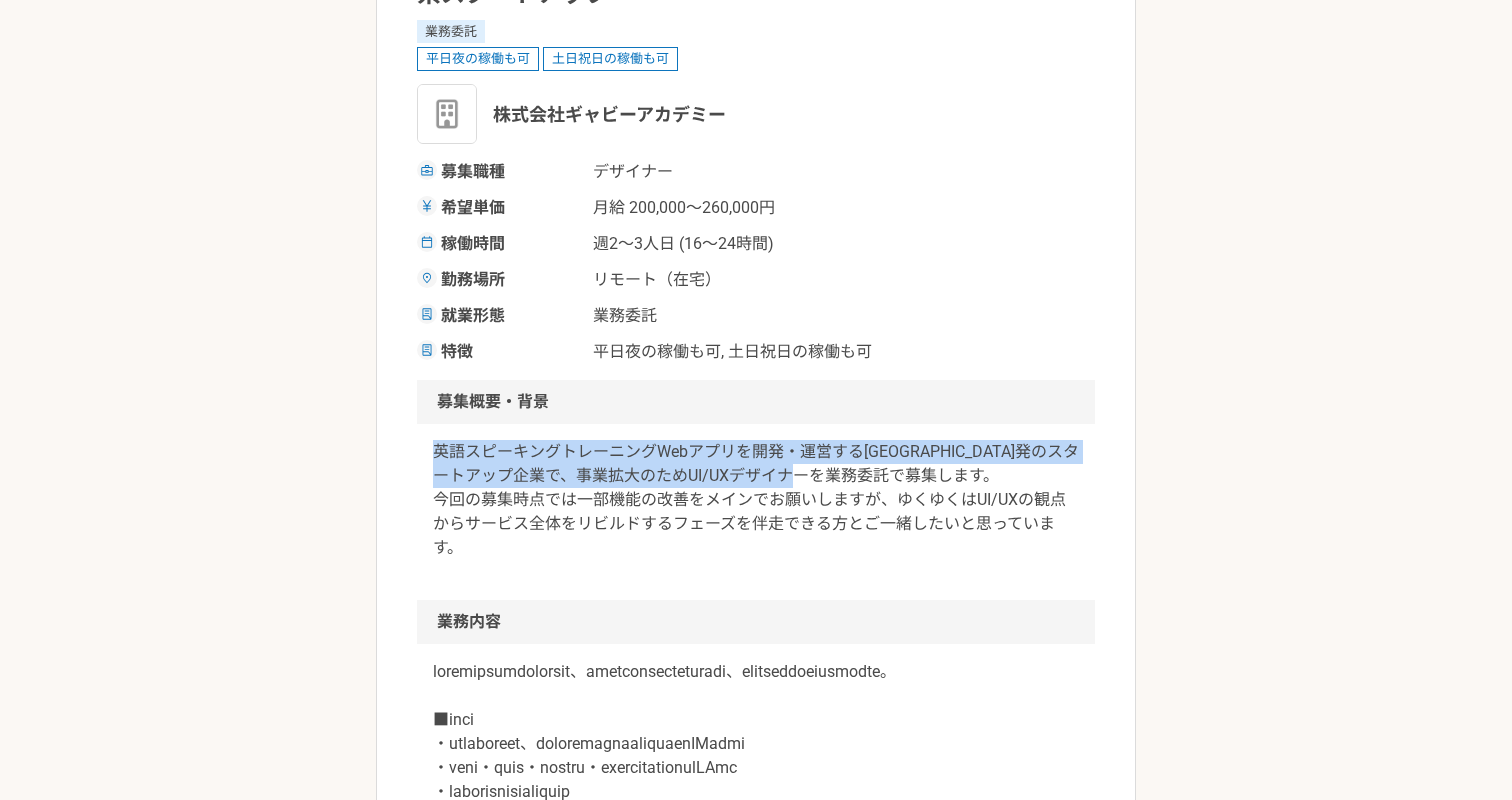 click on "英語スピーキングトレーニングWebアプリを開発・運営する[GEOGRAPHIC_DATA]発のスタートアップ企業で、事業拡大のためUI/UXデザイナーを業務委託で募集します。
今回の募集時点では一部機能の改善をメインでお願いしますが、ゆくゆくはUI/UXの観点からサービス全体をリビルドするフェーズを伴走できる方とご一緒したいと思っています。" at bounding box center [756, 500] 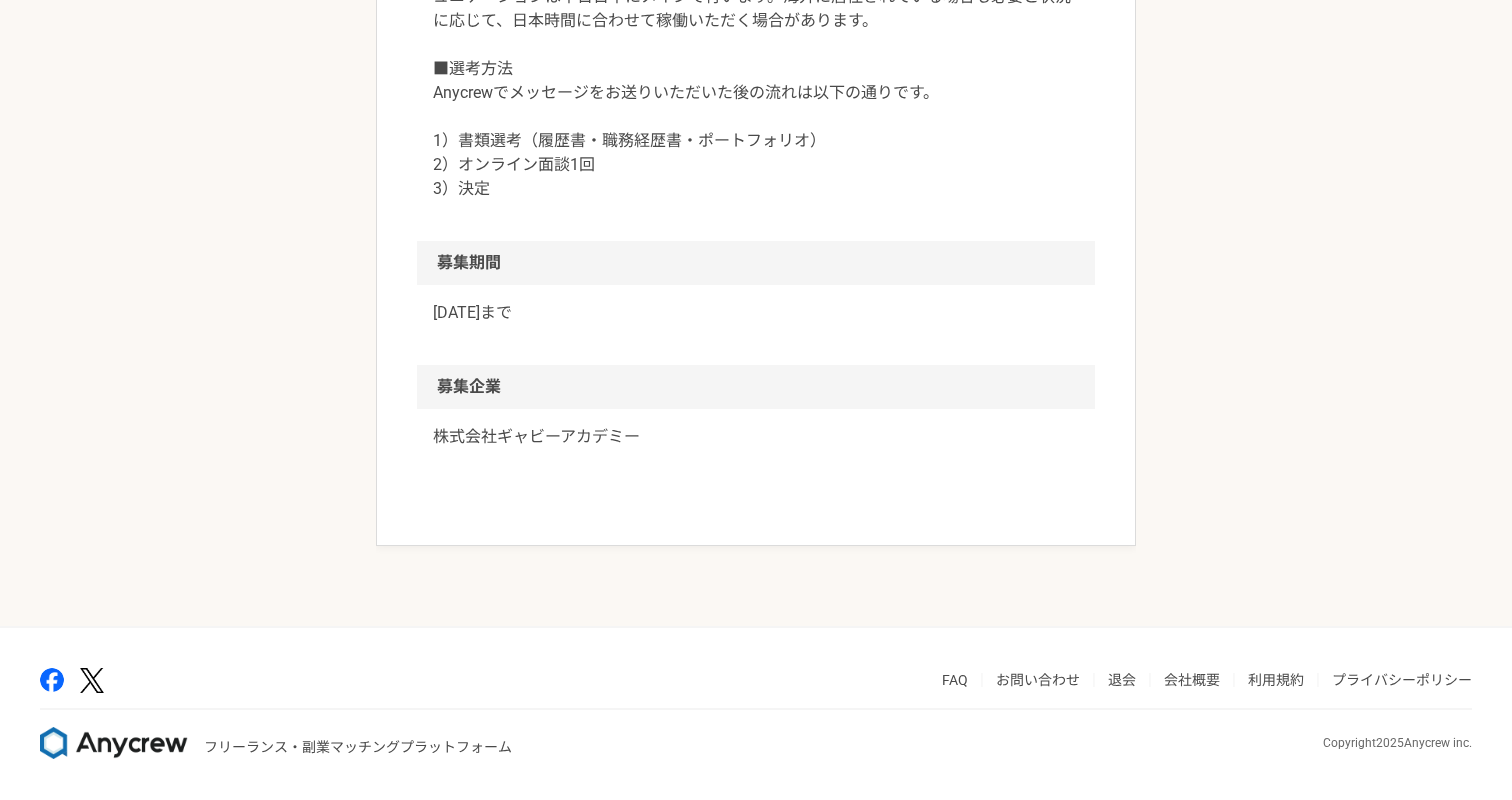 scroll, scrollTop: 2180, scrollLeft: 0, axis: vertical 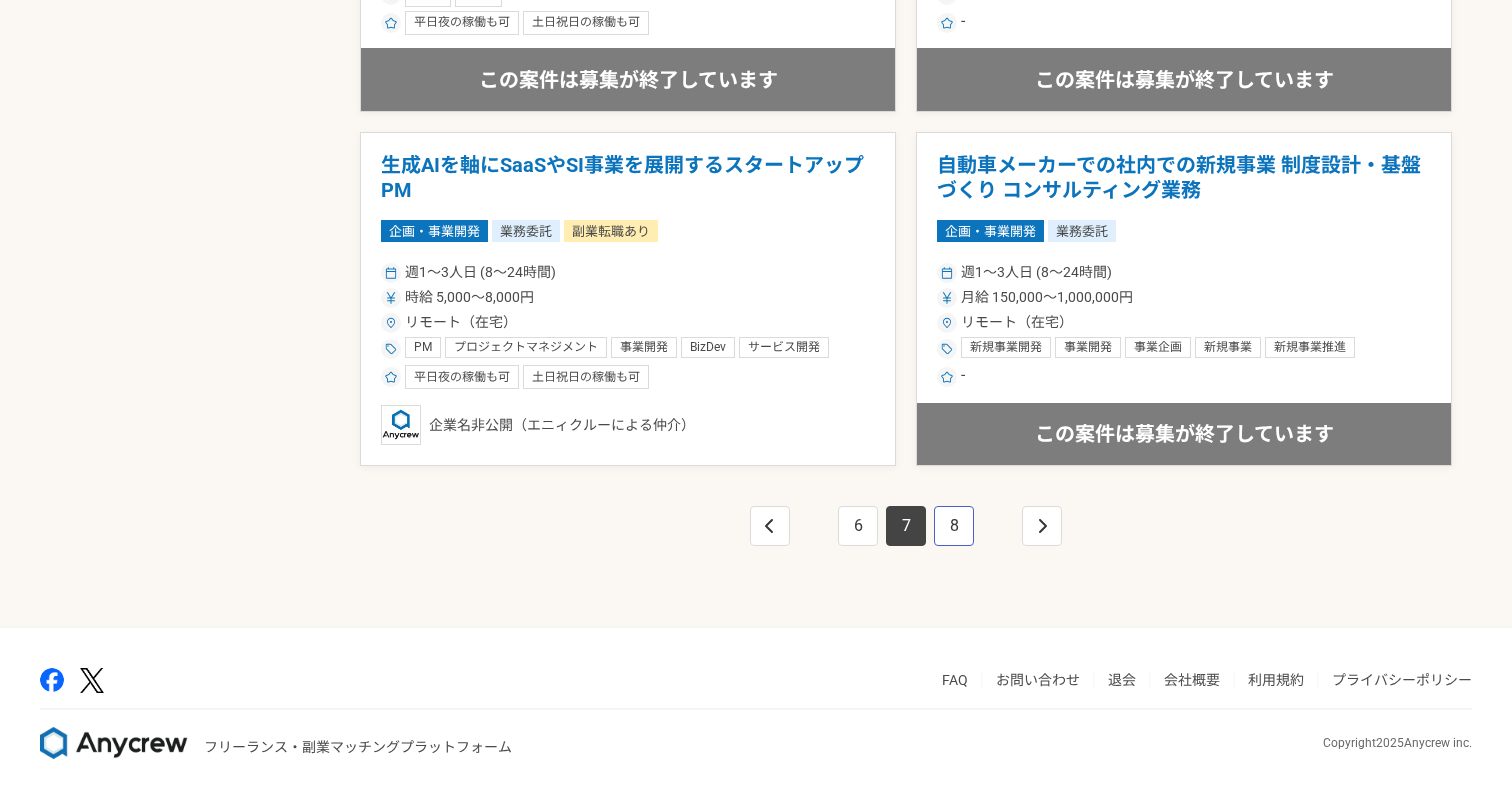 click on "8" at bounding box center (954, 526) 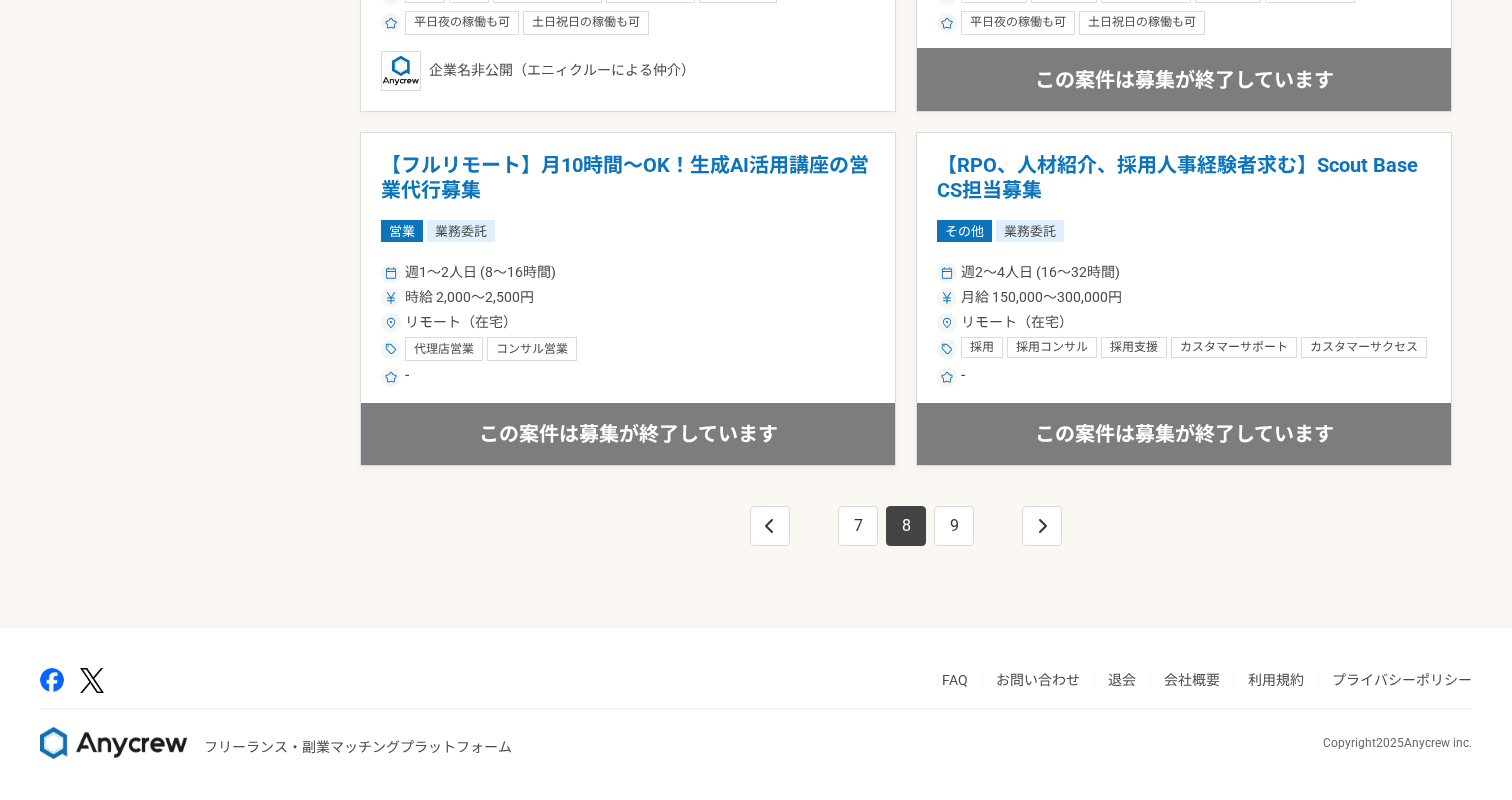 scroll, scrollTop: 3498, scrollLeft: 0, axis: vertical 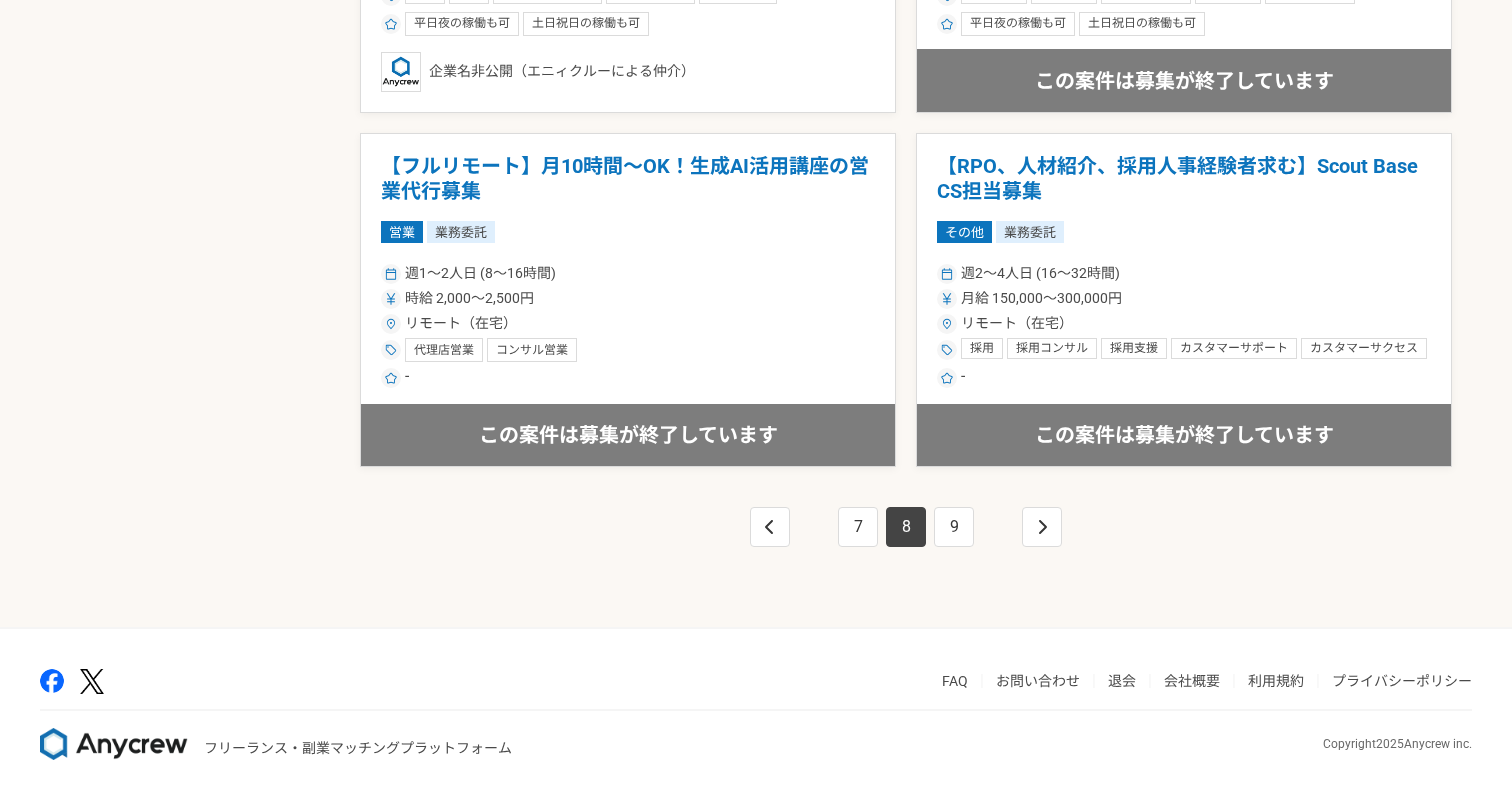 click on "【フルリモート】月10時間〜OK！生成AI活用講座の営業代行募集" at bounding box center [628, 179] 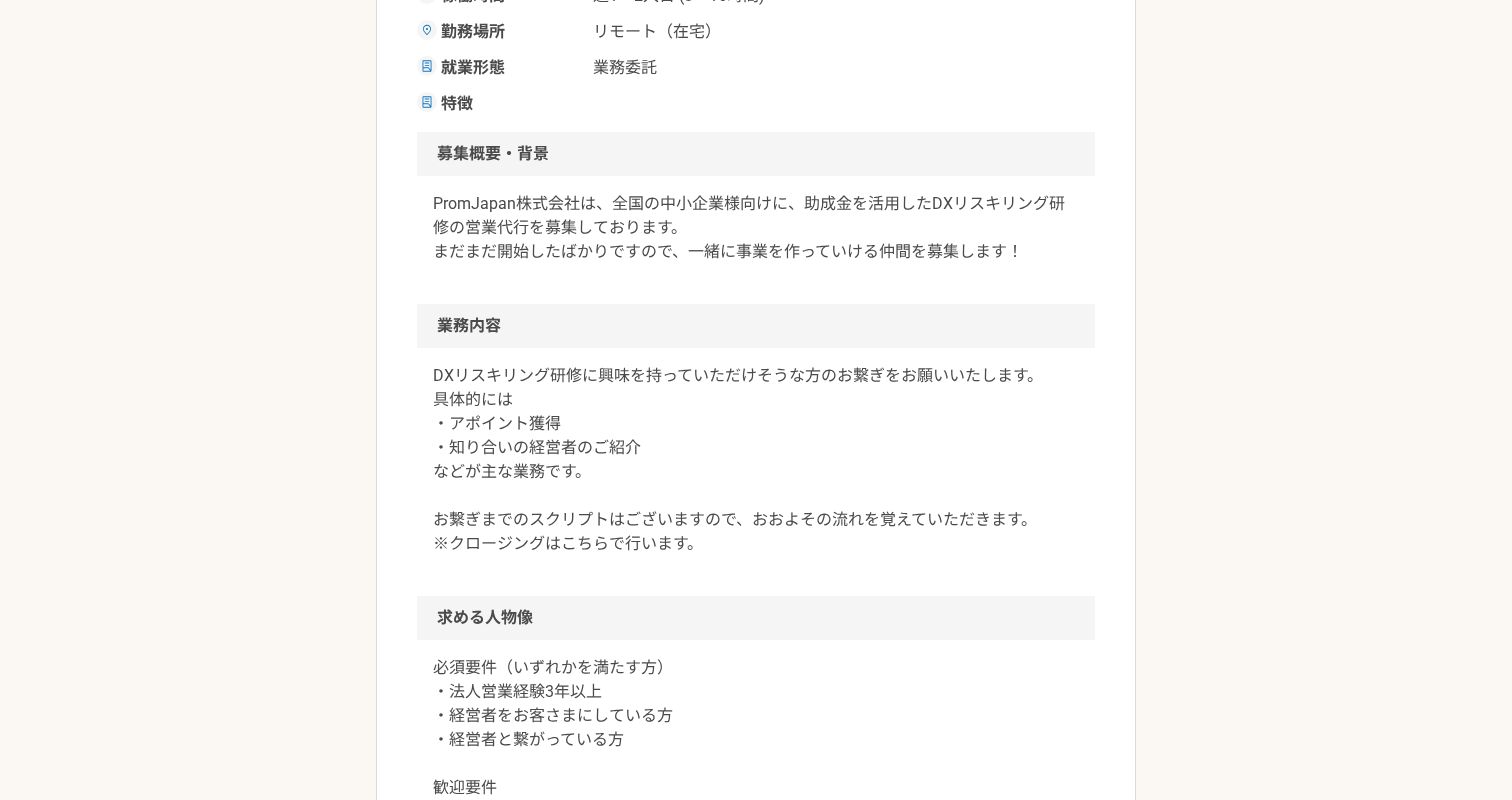 scroll, scrollTop: 570, scrollLeft: 0, axis: vertical 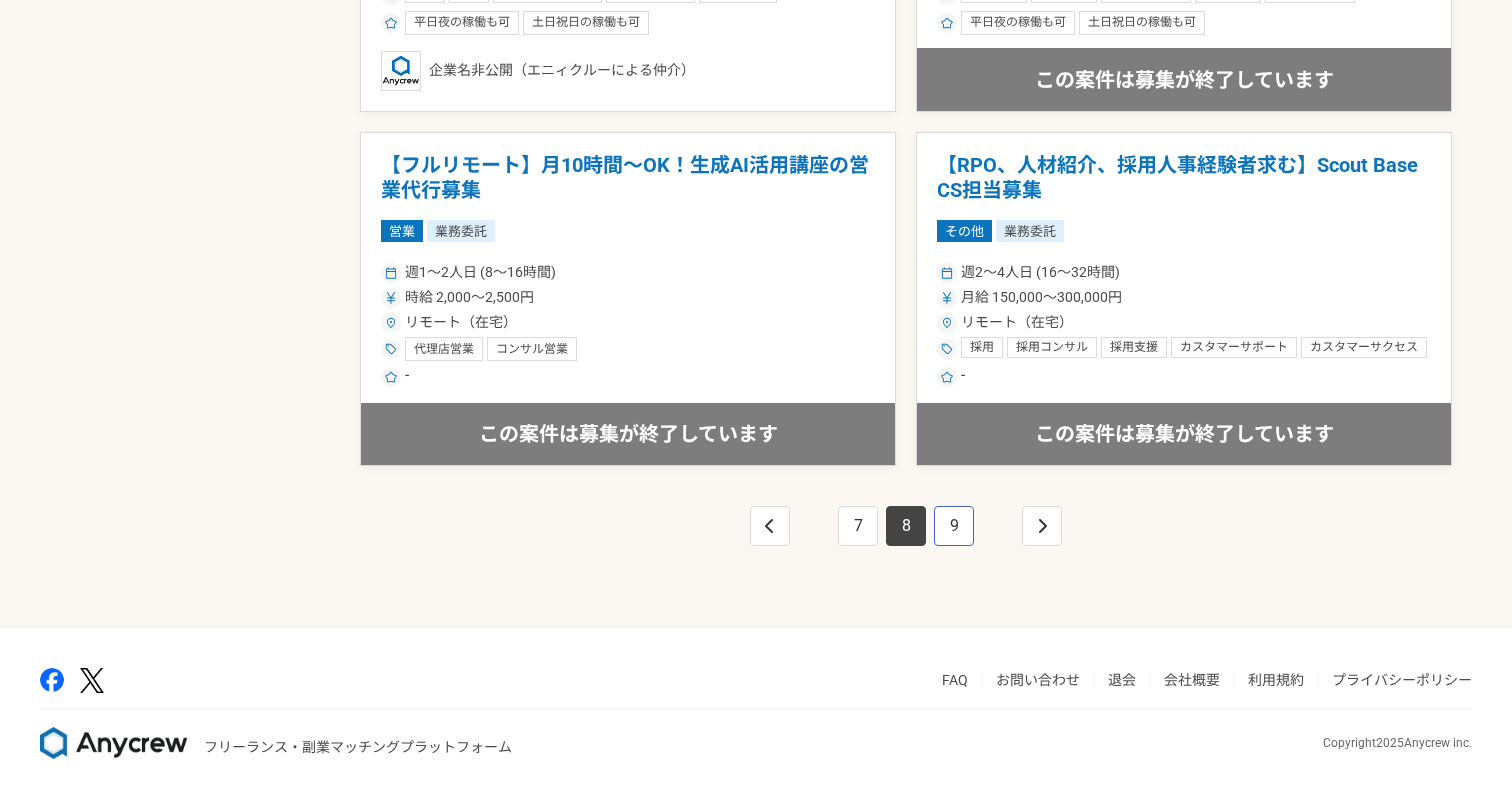 click on "9" at bounding box center [954, 526] 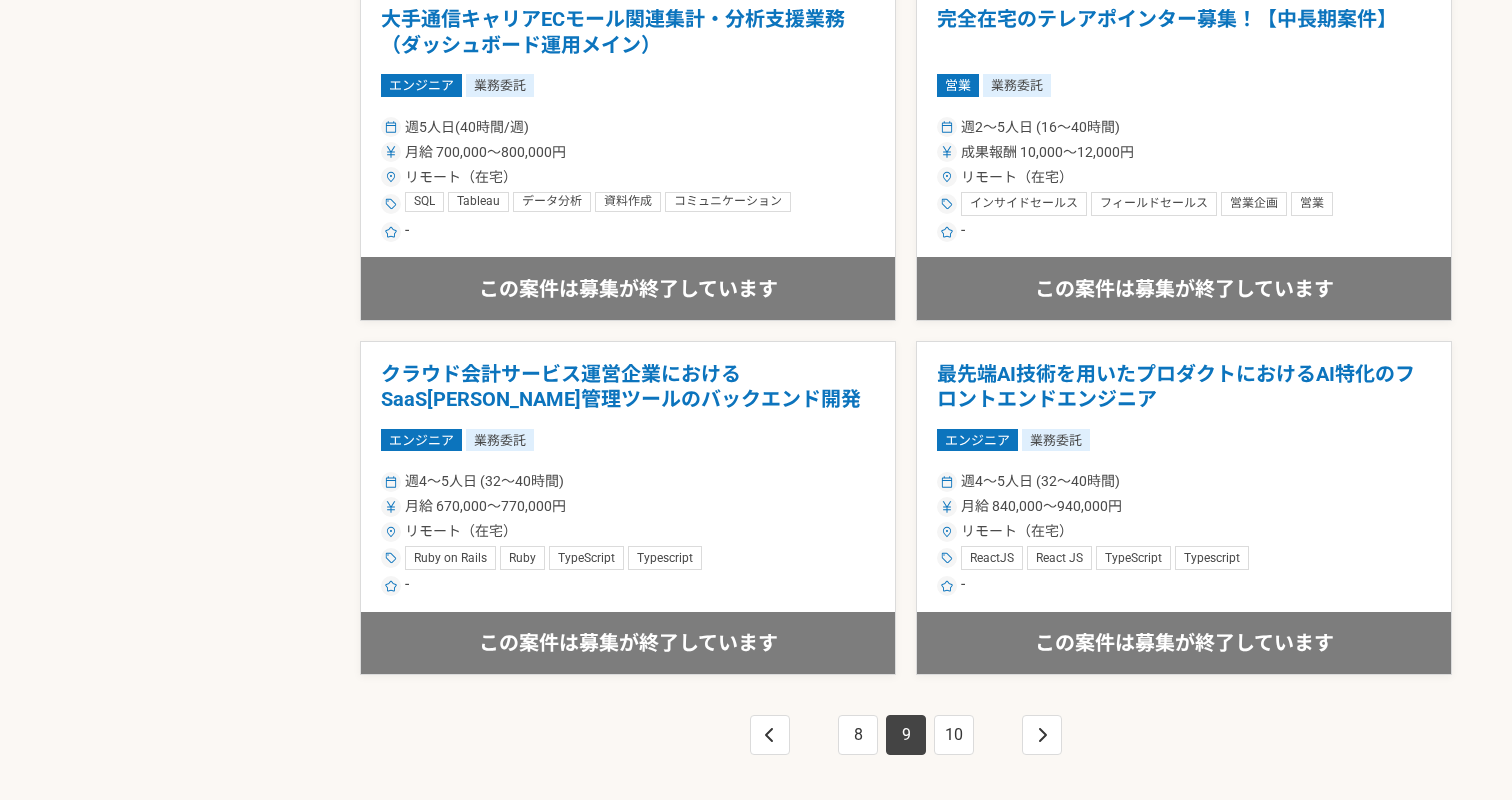 scroll, scrollTop: 3499, scrollLeft: 0, axis: vertical 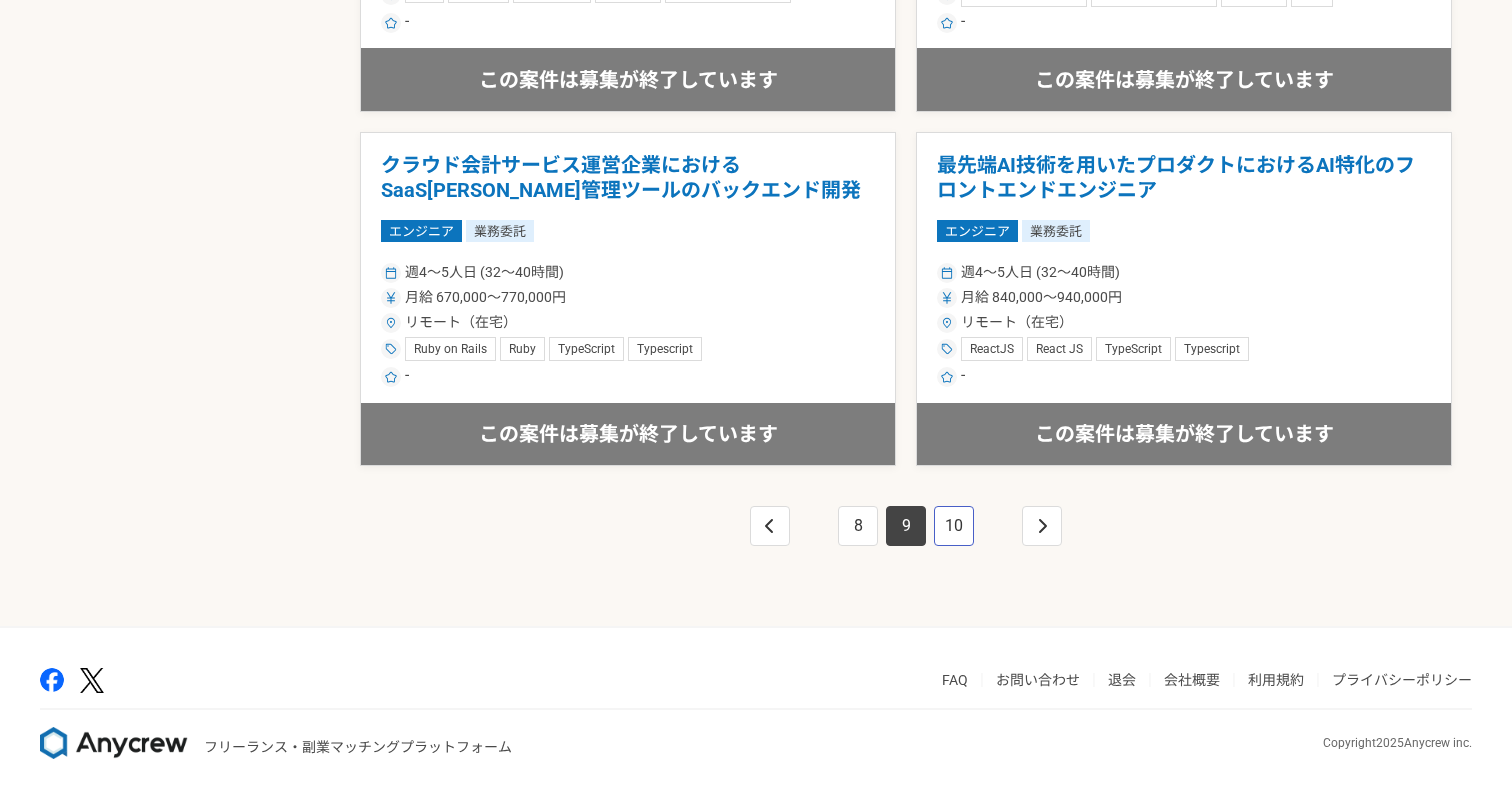 click on "10" at bounding box center (954, 526) 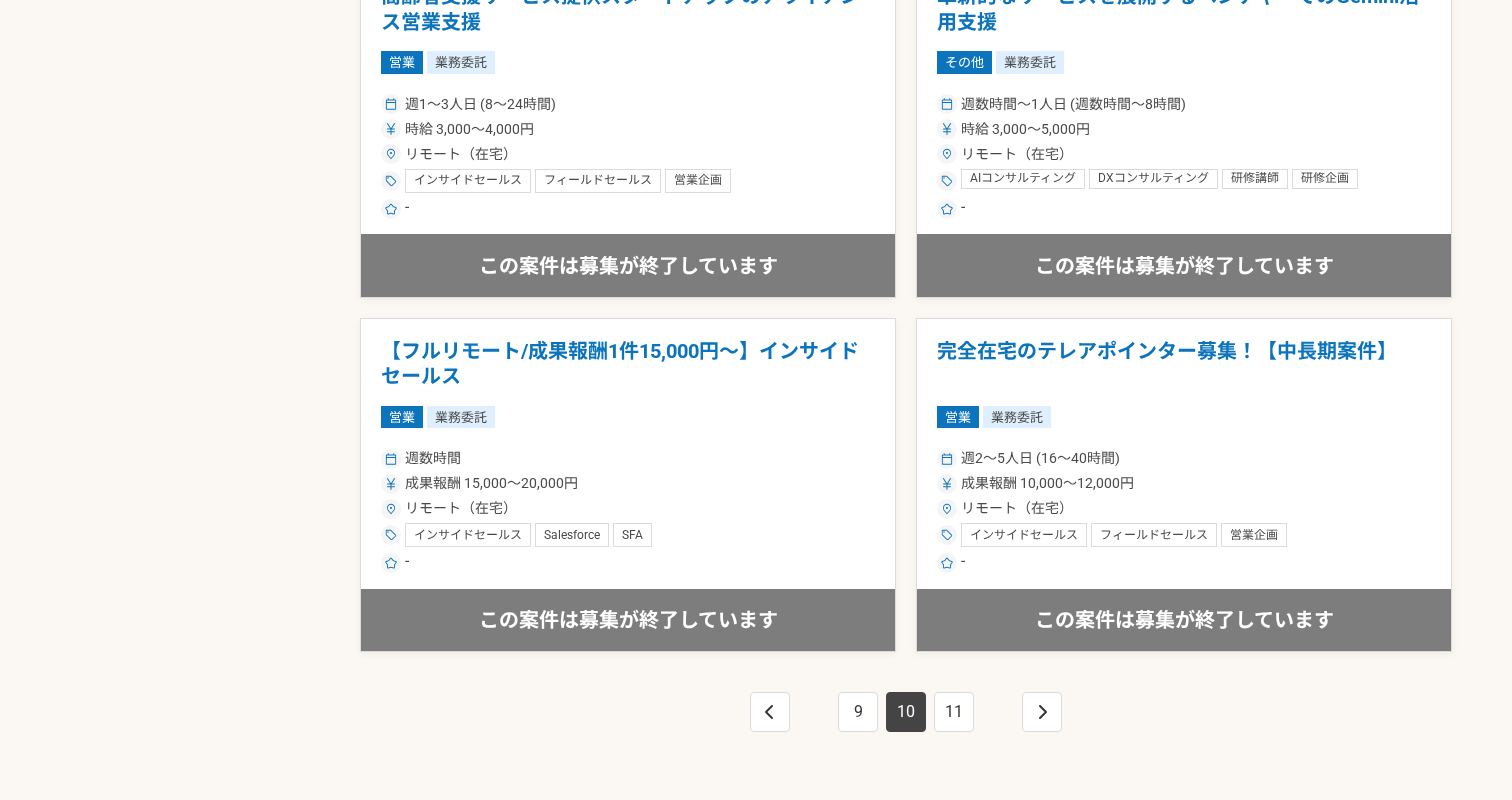 scroll, scrollTop: 3499, scrollLeft: 0, axis: vertical 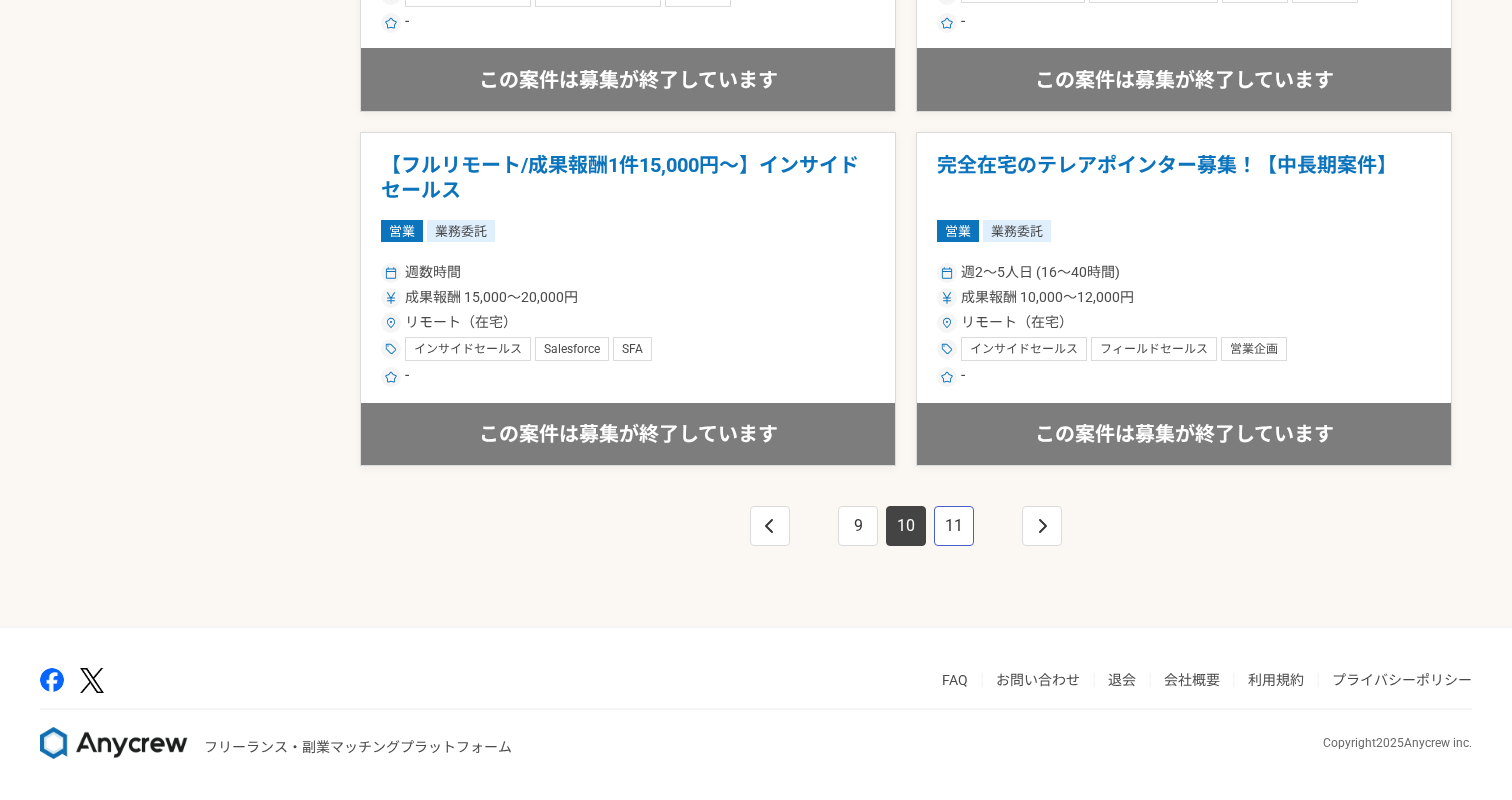 click on "11" at bounding box center (954, 526) 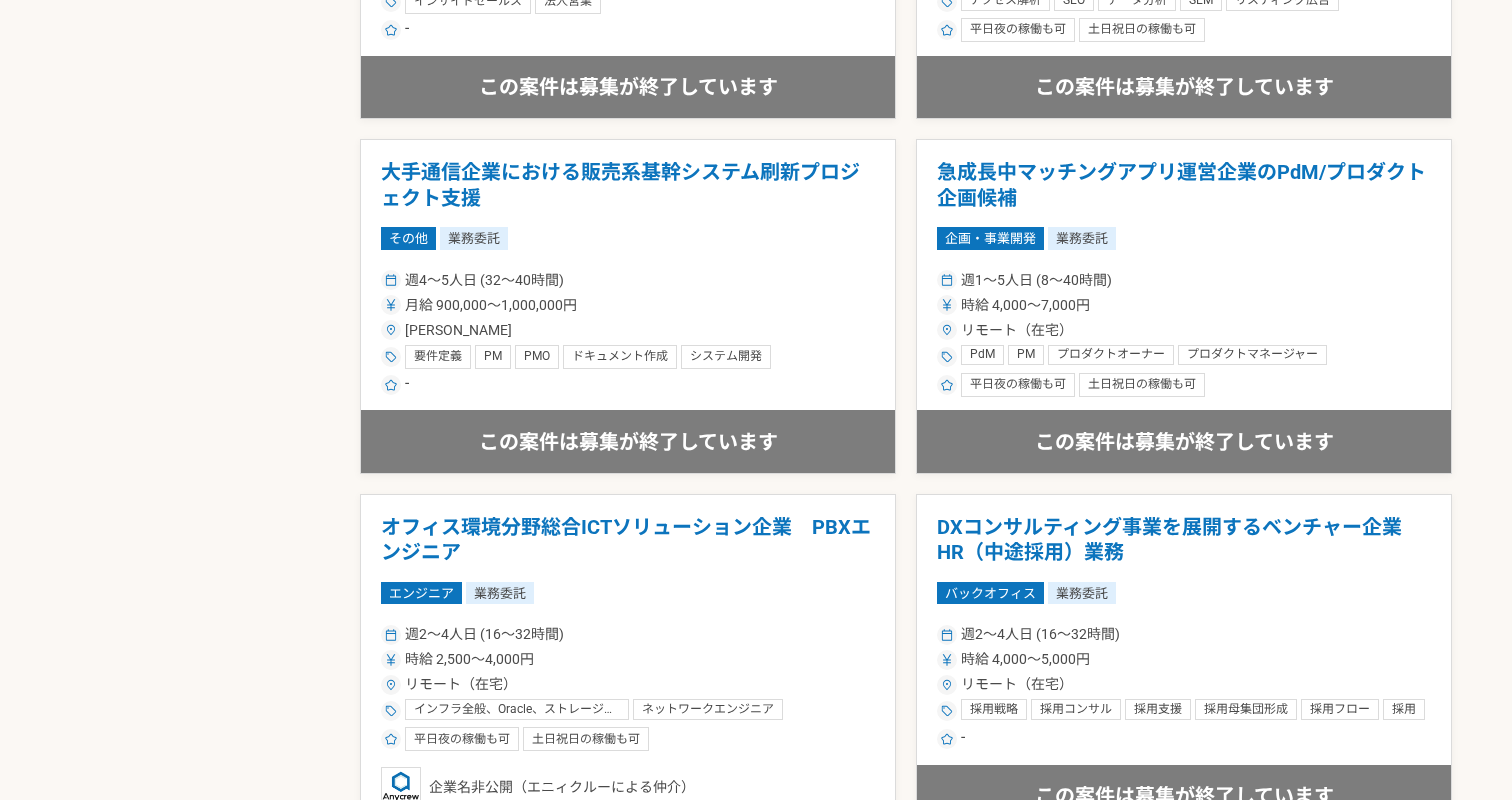 scroll, scrollTop: 3473, scrollLeft: 0, axis: vertical 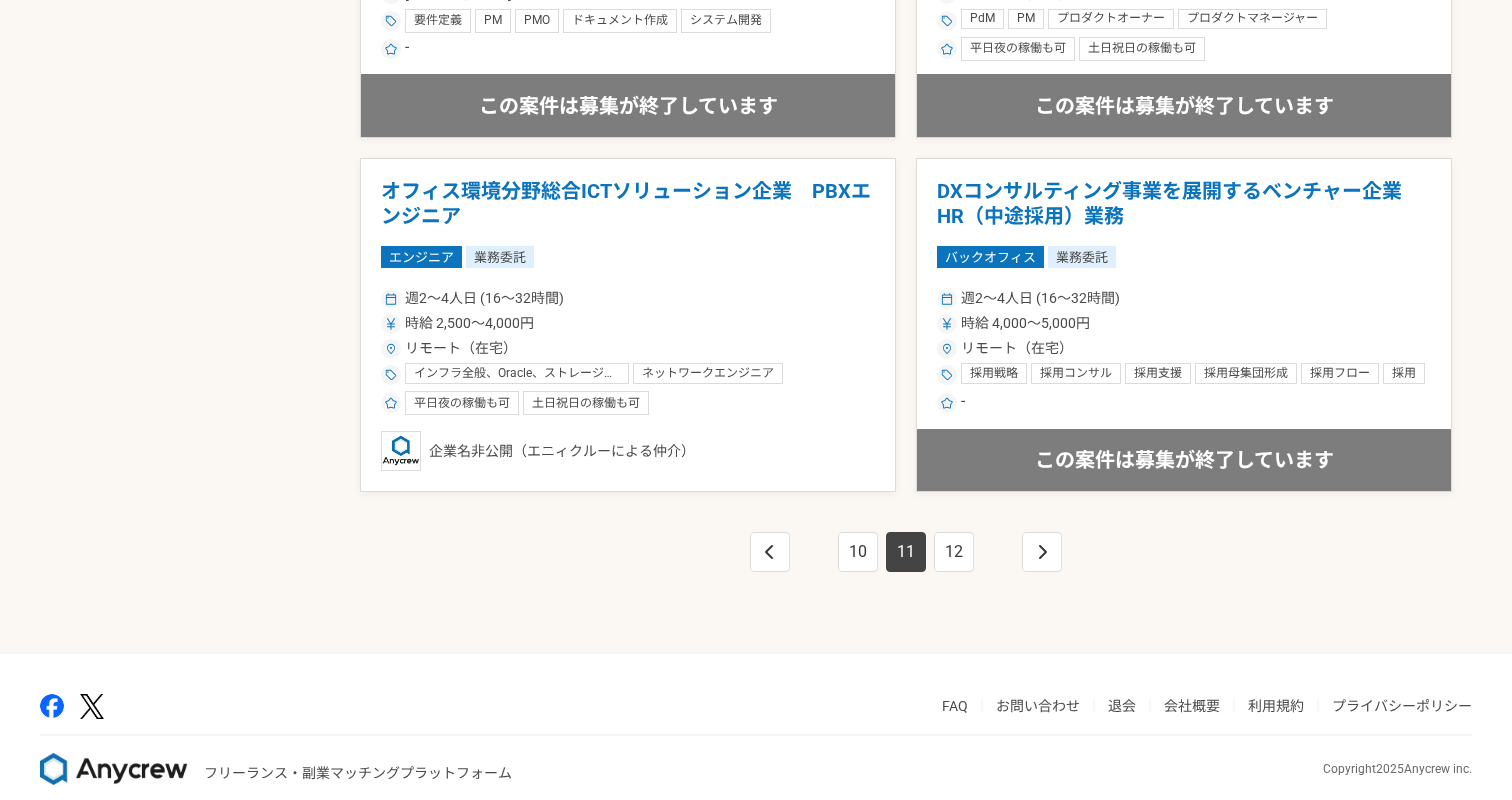 click on "10 11 12" at bounding box center [906, 572] 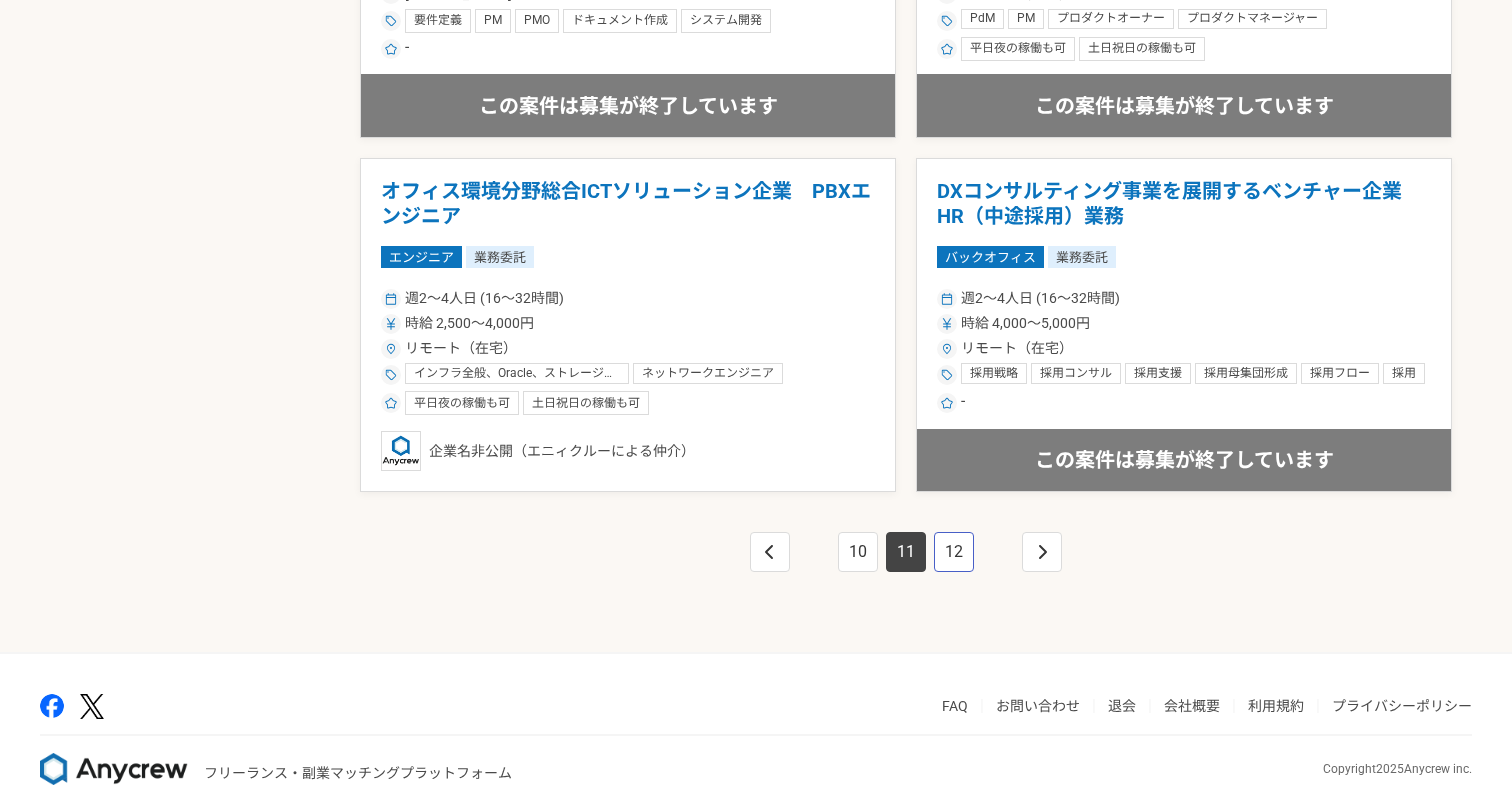 click on "12" at bounding box center (954, 552) 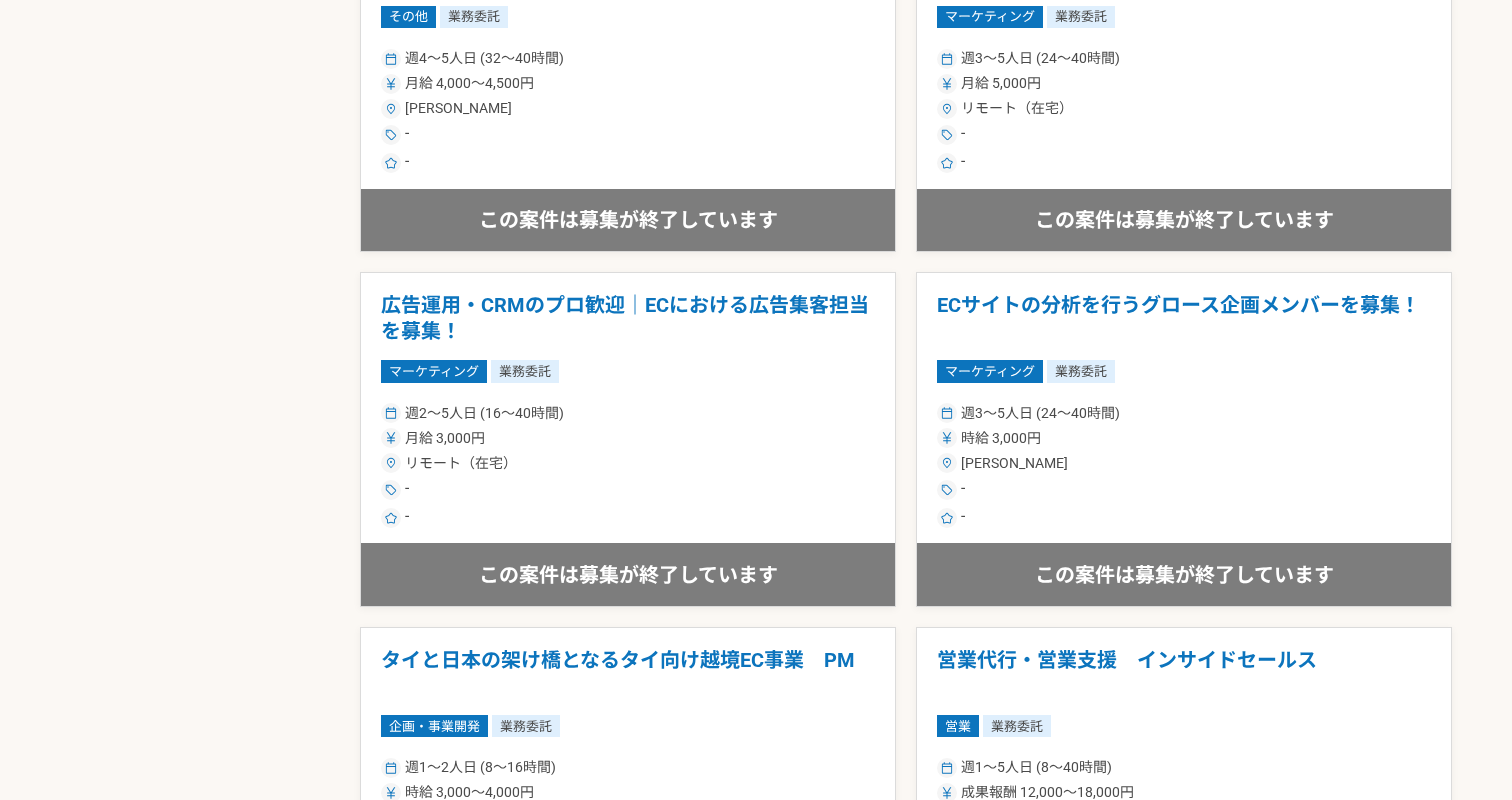 scroll, scrollTop: 3499, scrollLeft: 0, axis: vertical 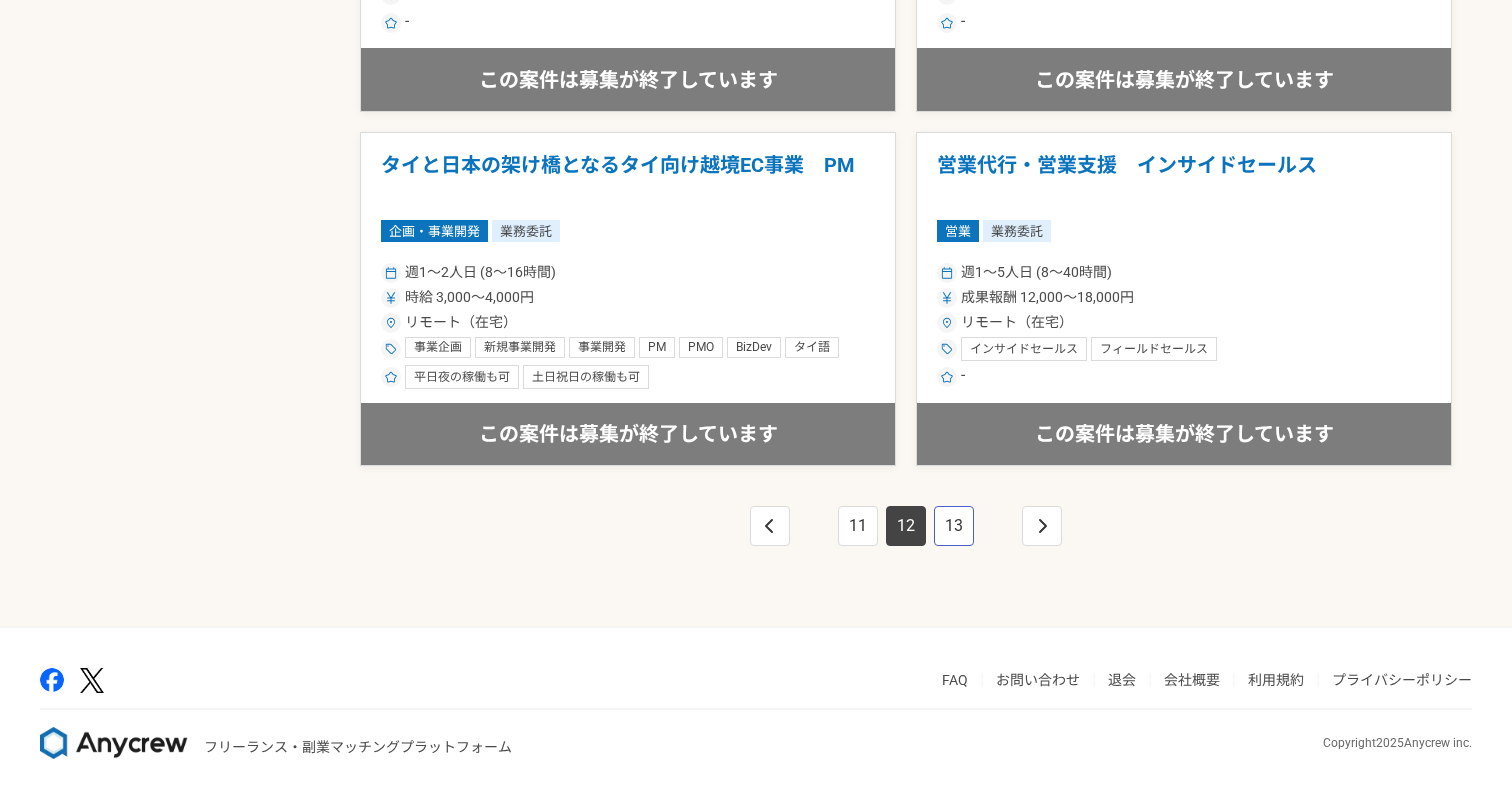 click on "13" at bounding box center [954, 526] 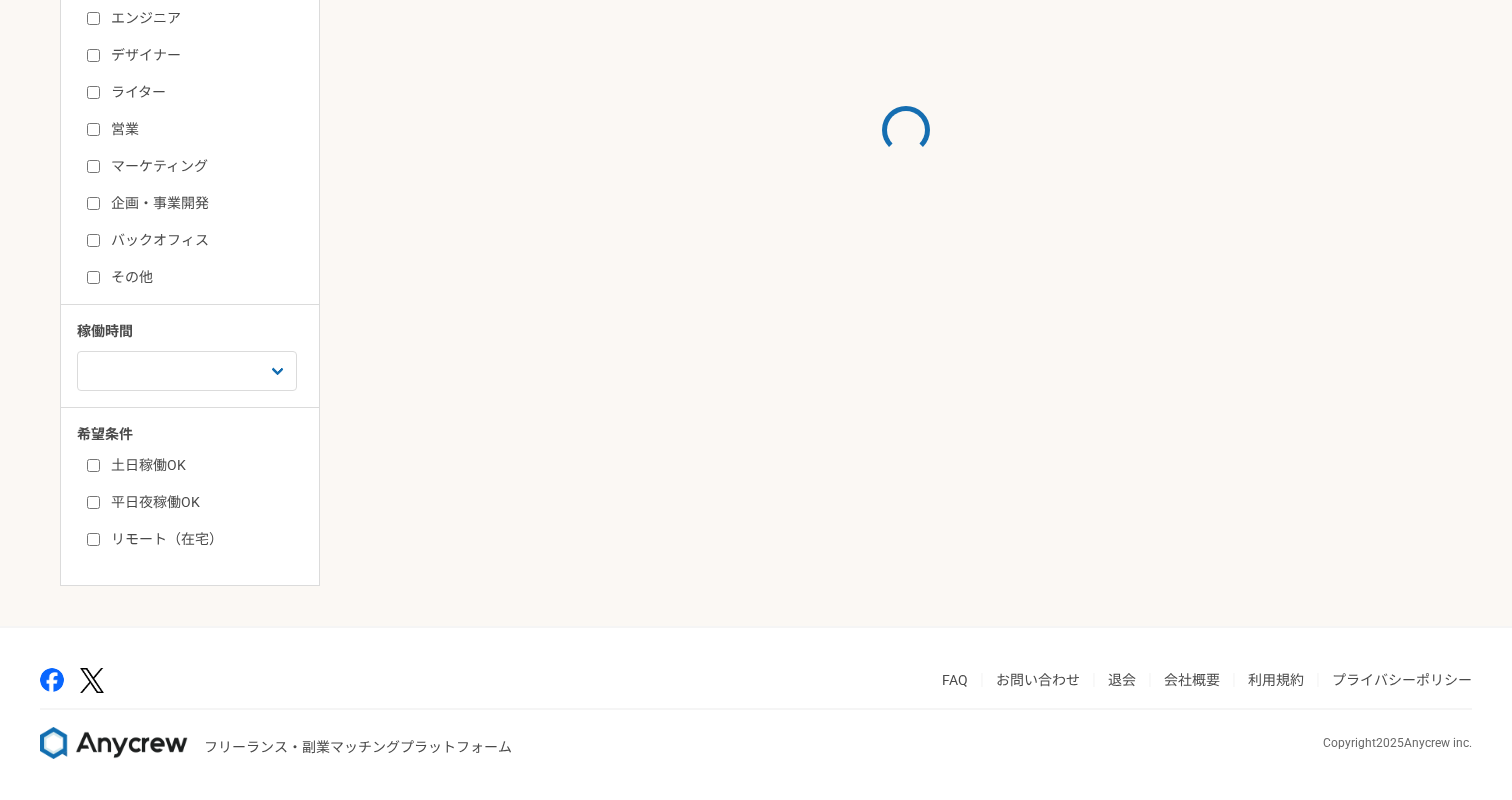 scroll, scrollTop: 0, scrollLeft: 0, axis: both 